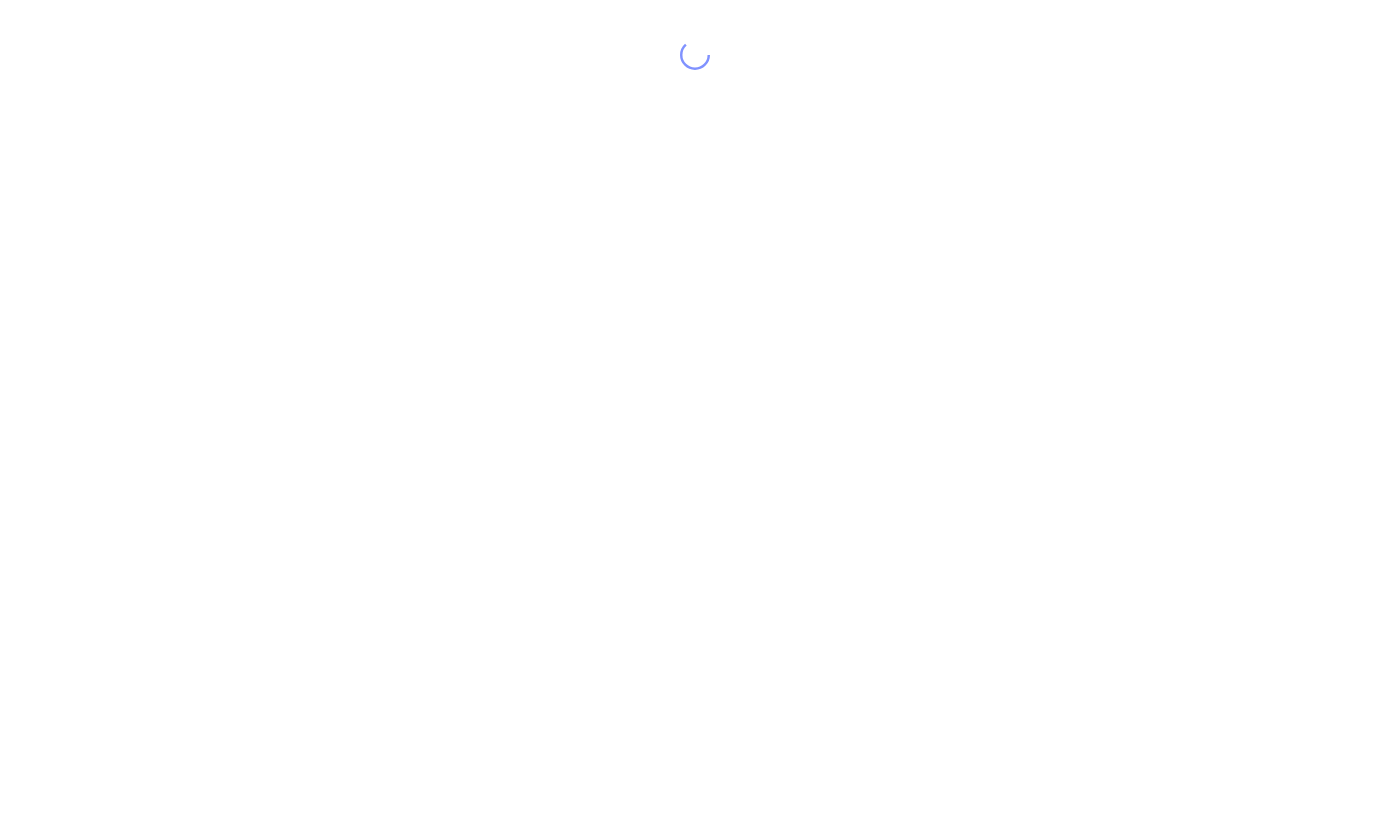 scroll, scrollTop: 0, scrollLeft: 0, axis: both 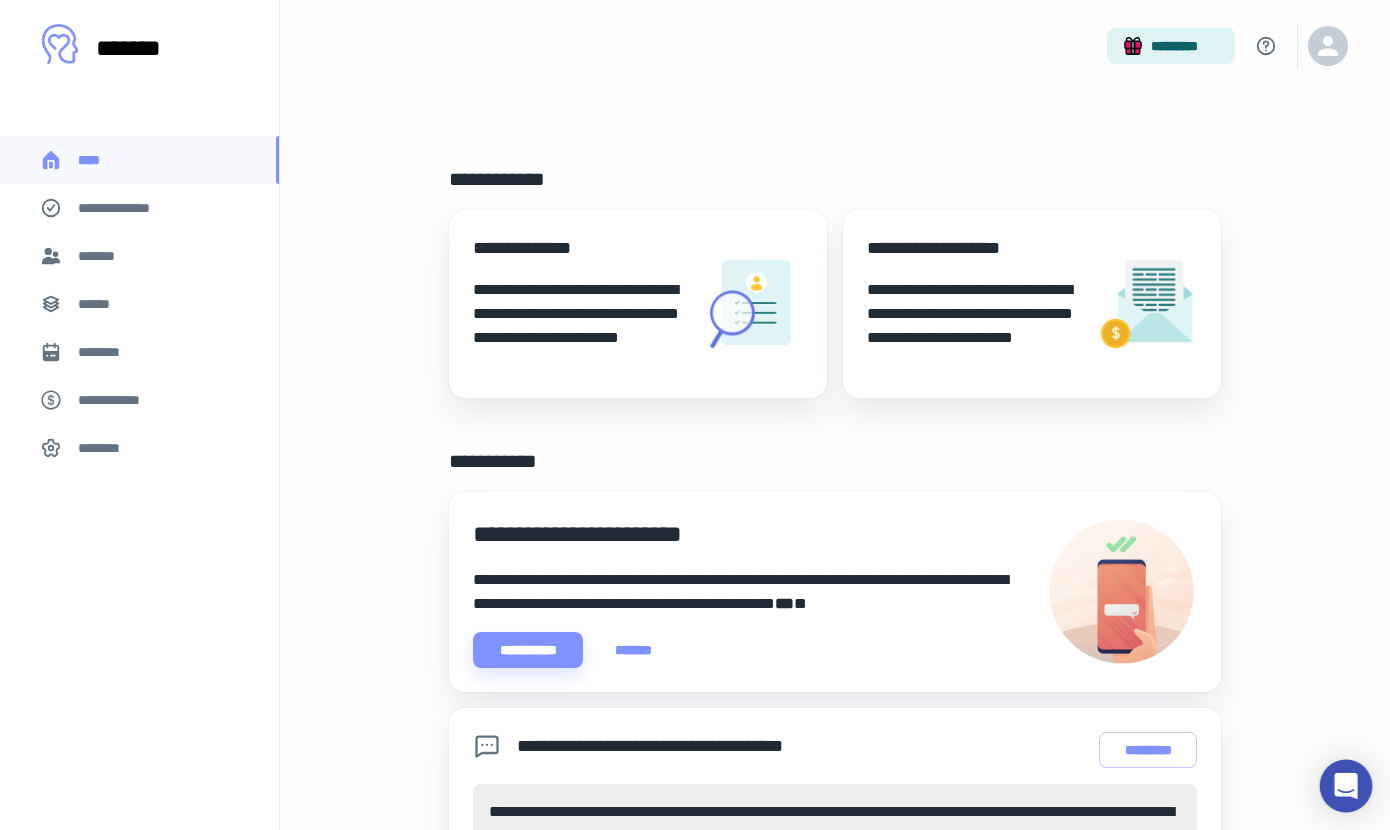 click 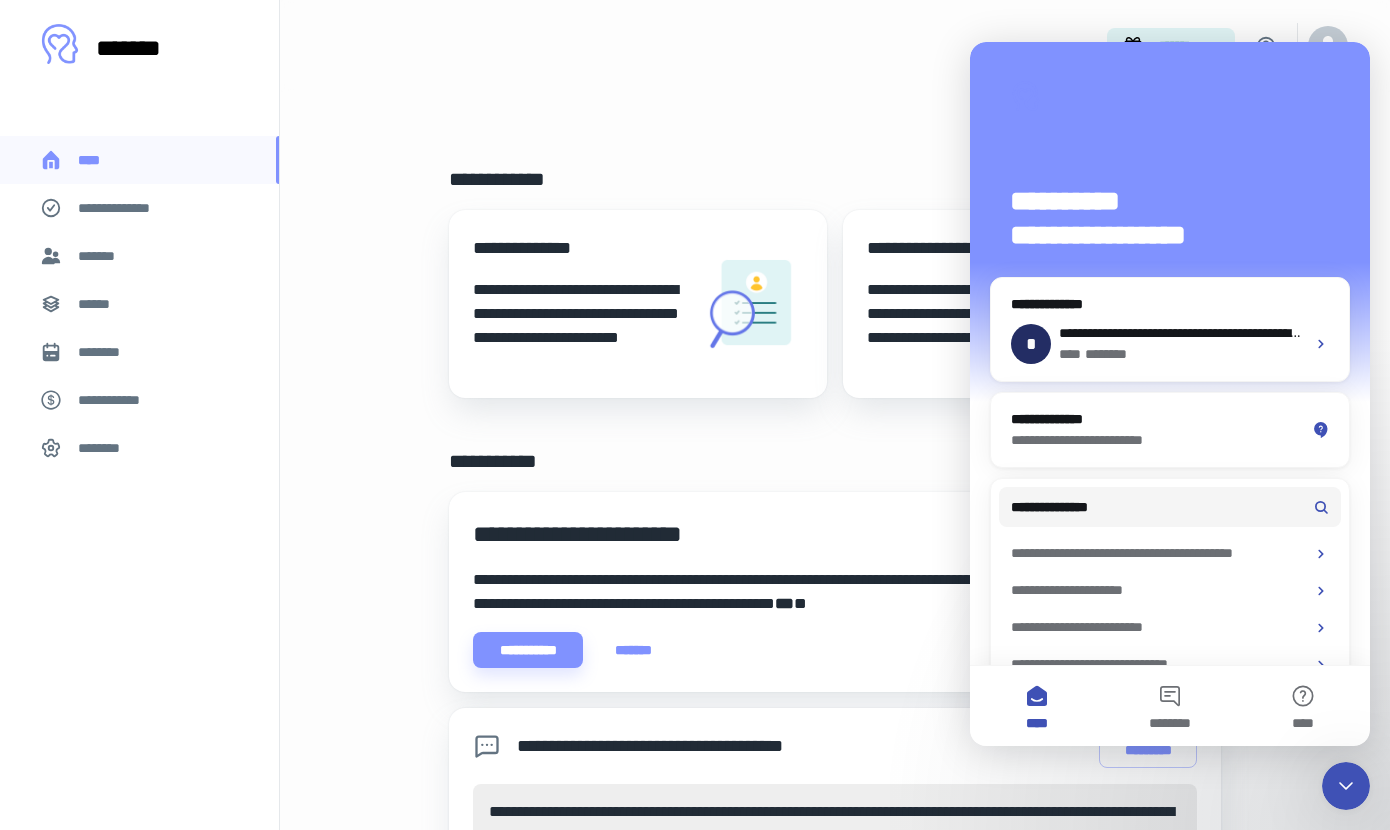 scroll, scrollTop: 0, scrollLeft: 0, axis: both 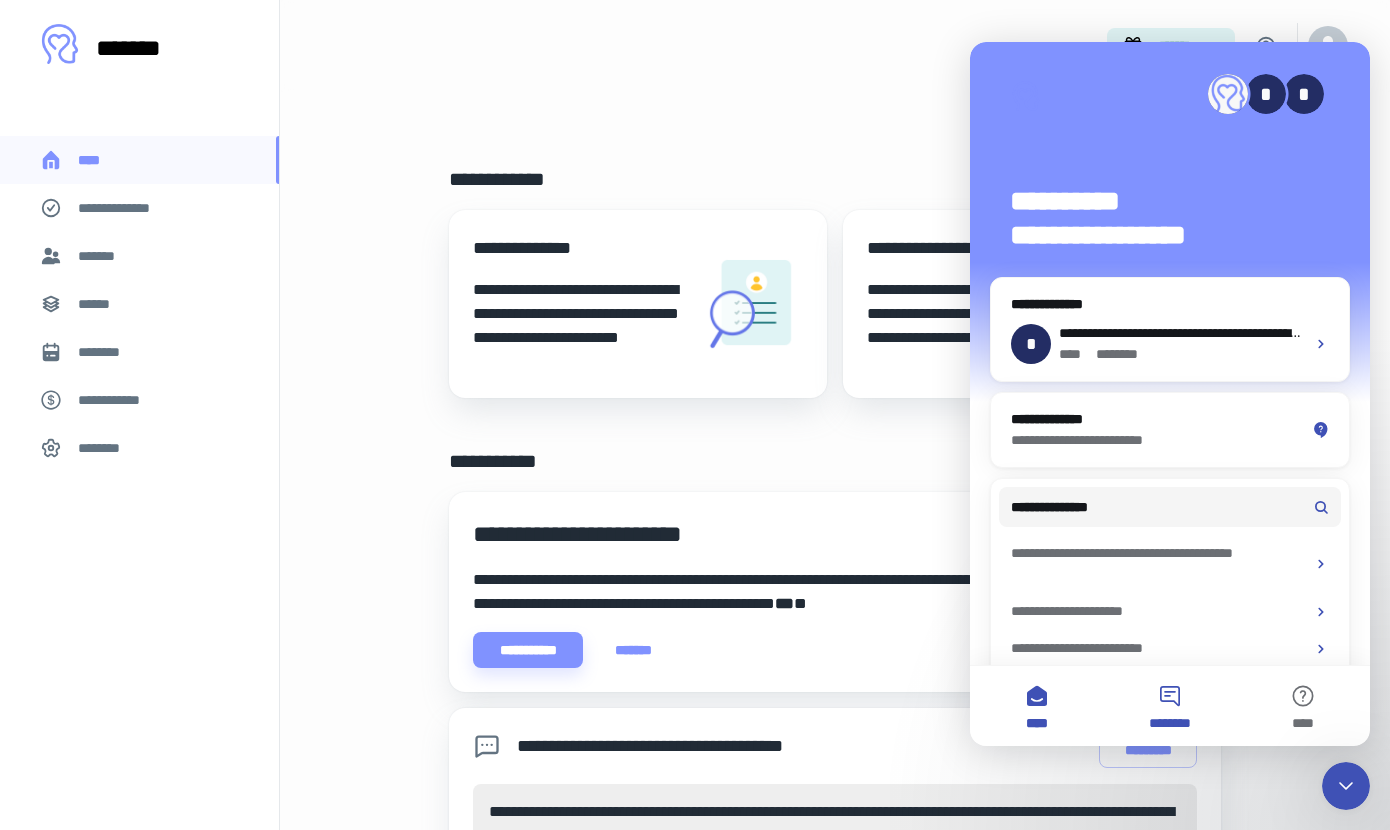 click on "********" at bounding box center [1169, 706] 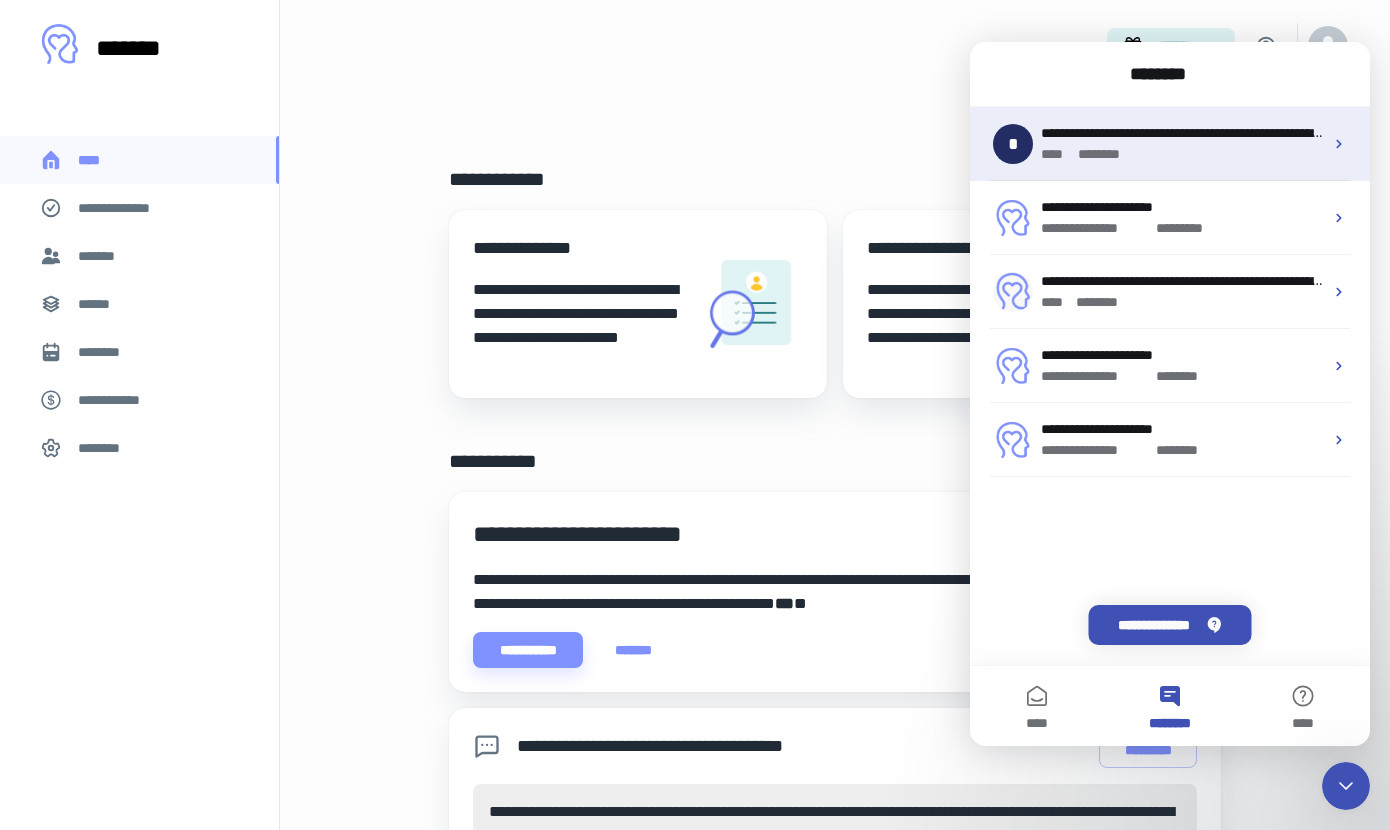 click on "**** * ******" at bounding box center [1182, 154] 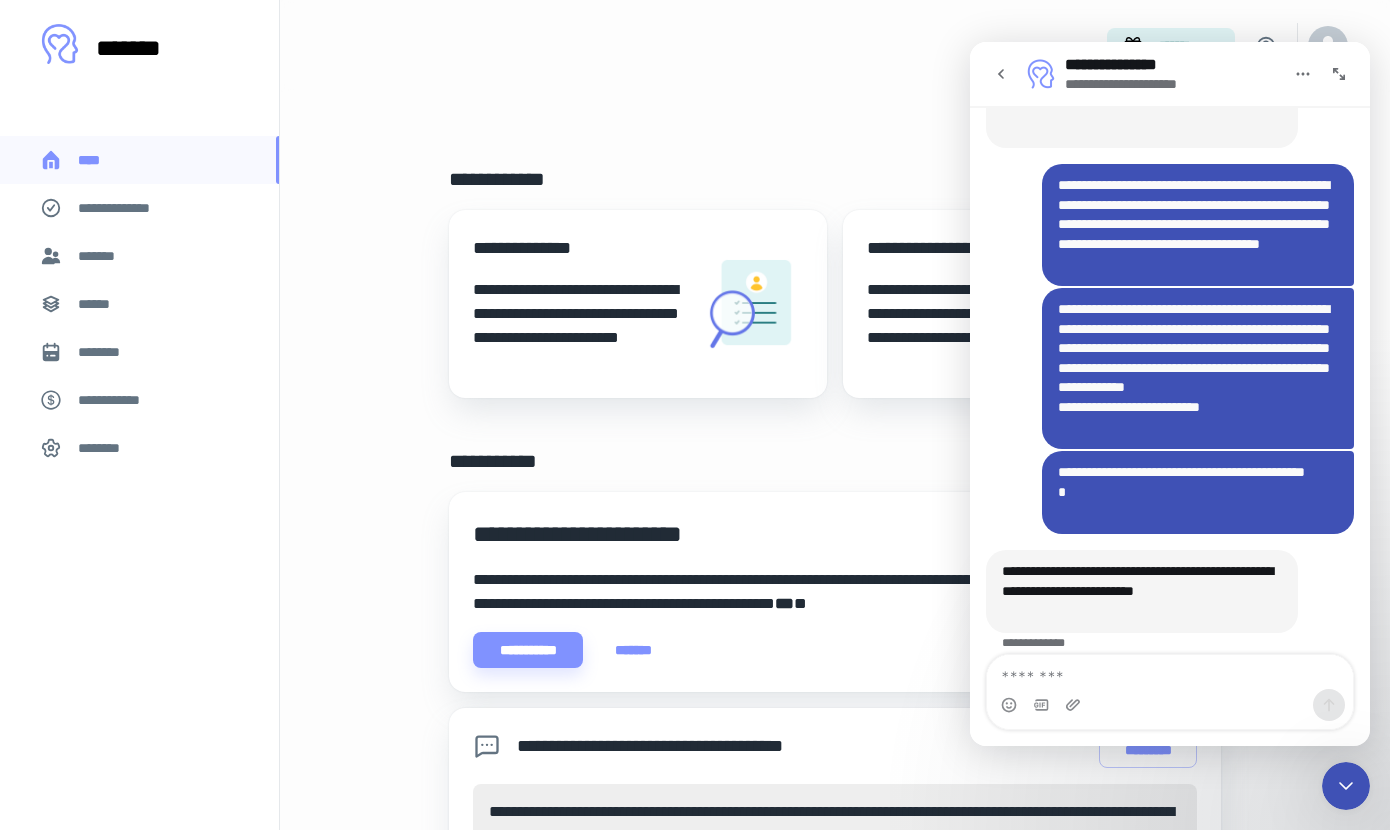 scroll, scrollTop: 3751, scrollLeft: 0, axis: vertical 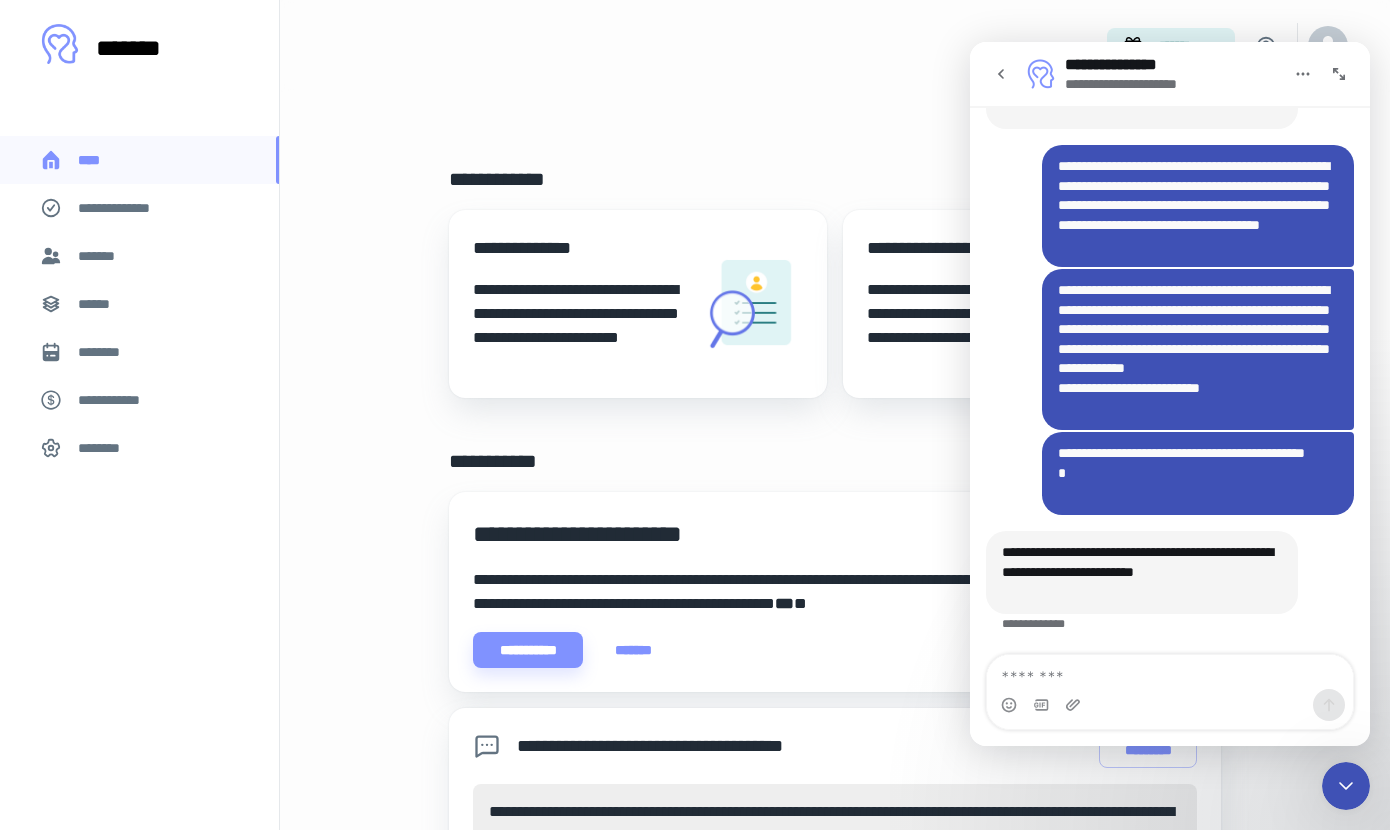 drag, startPoint x: 1083, startPoint y: 673, endPoint x: 1091, endPoint y: 664, distance: 12.0415945 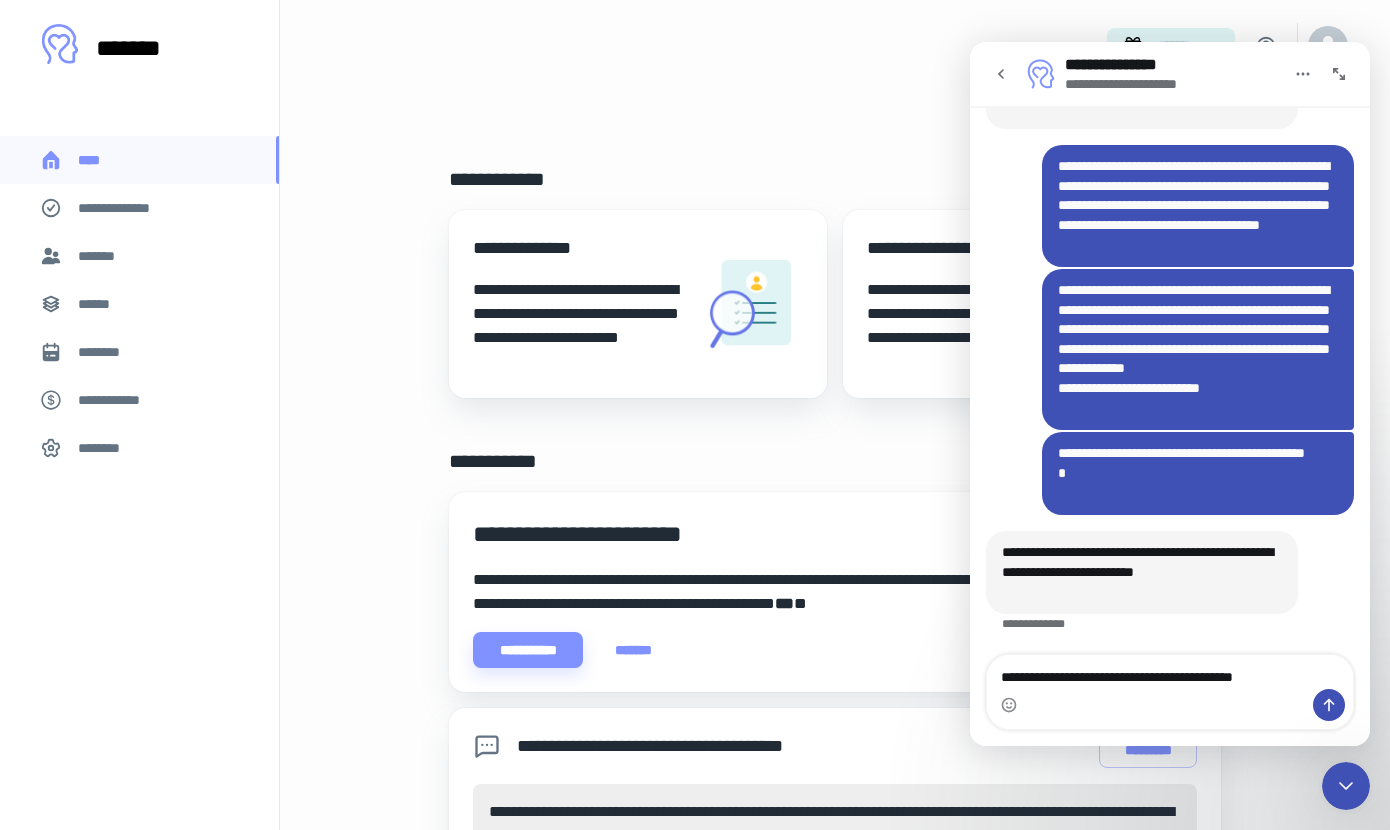 type on "**********" 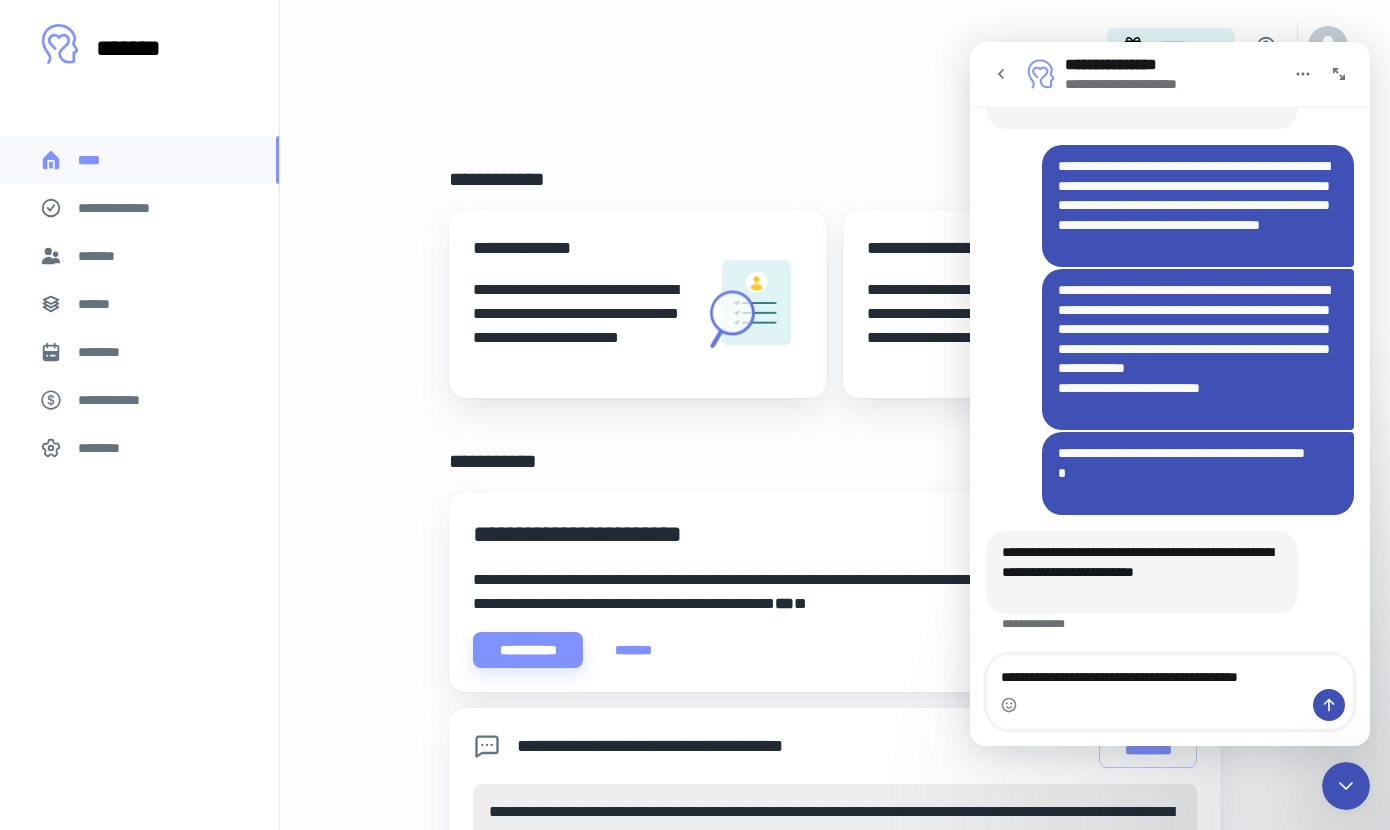 type 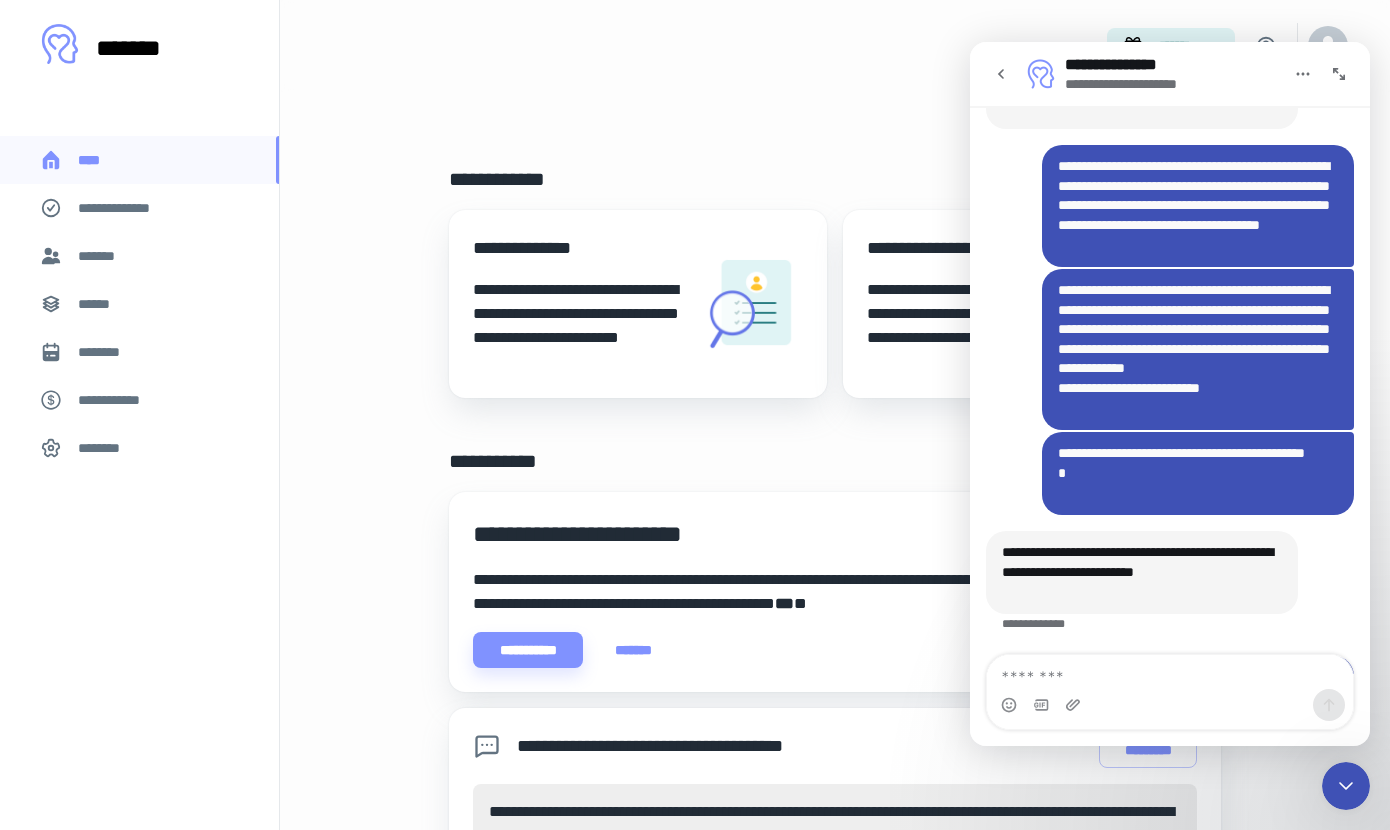 scroll, scrollTop: 3831, scrollLeft: 0, axis: vertical 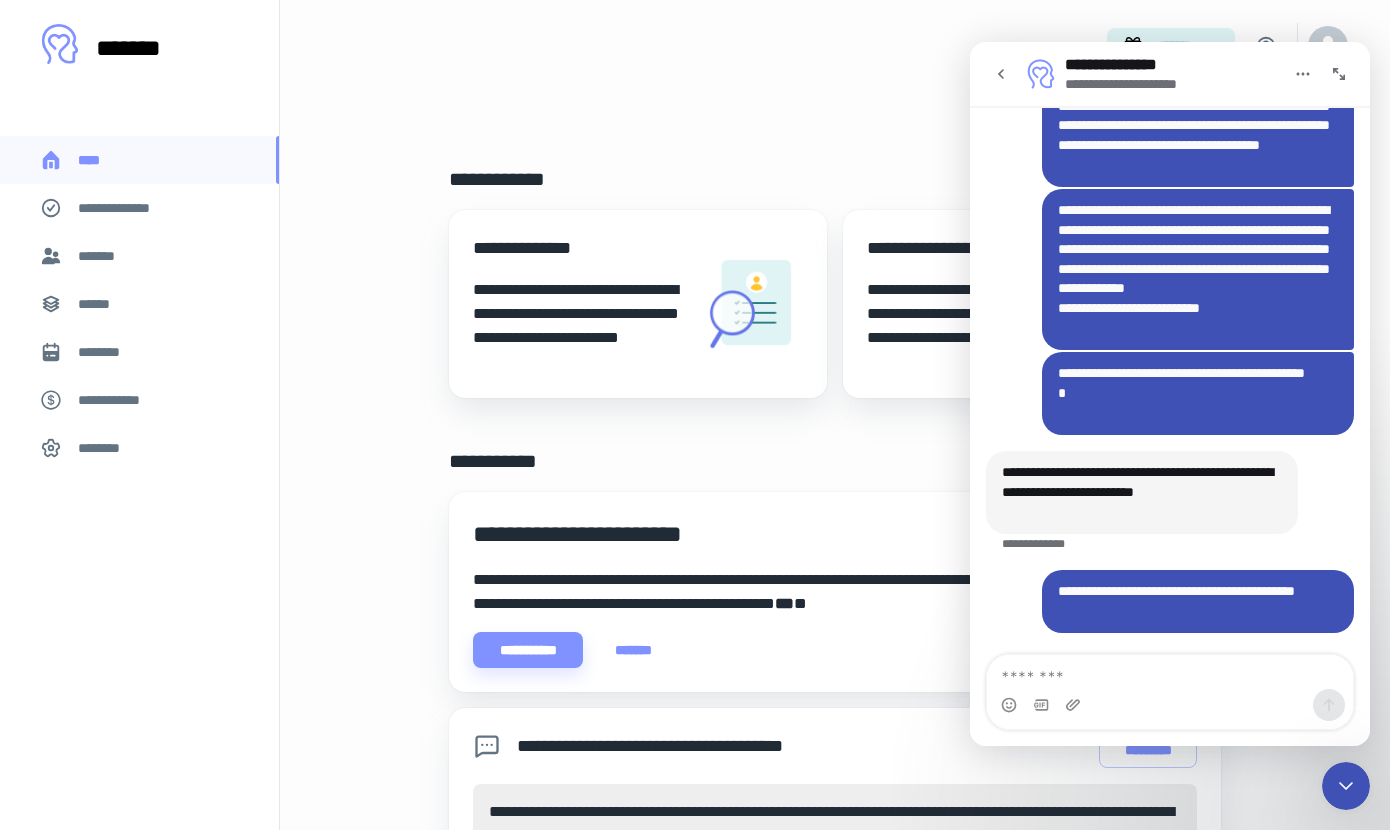 click 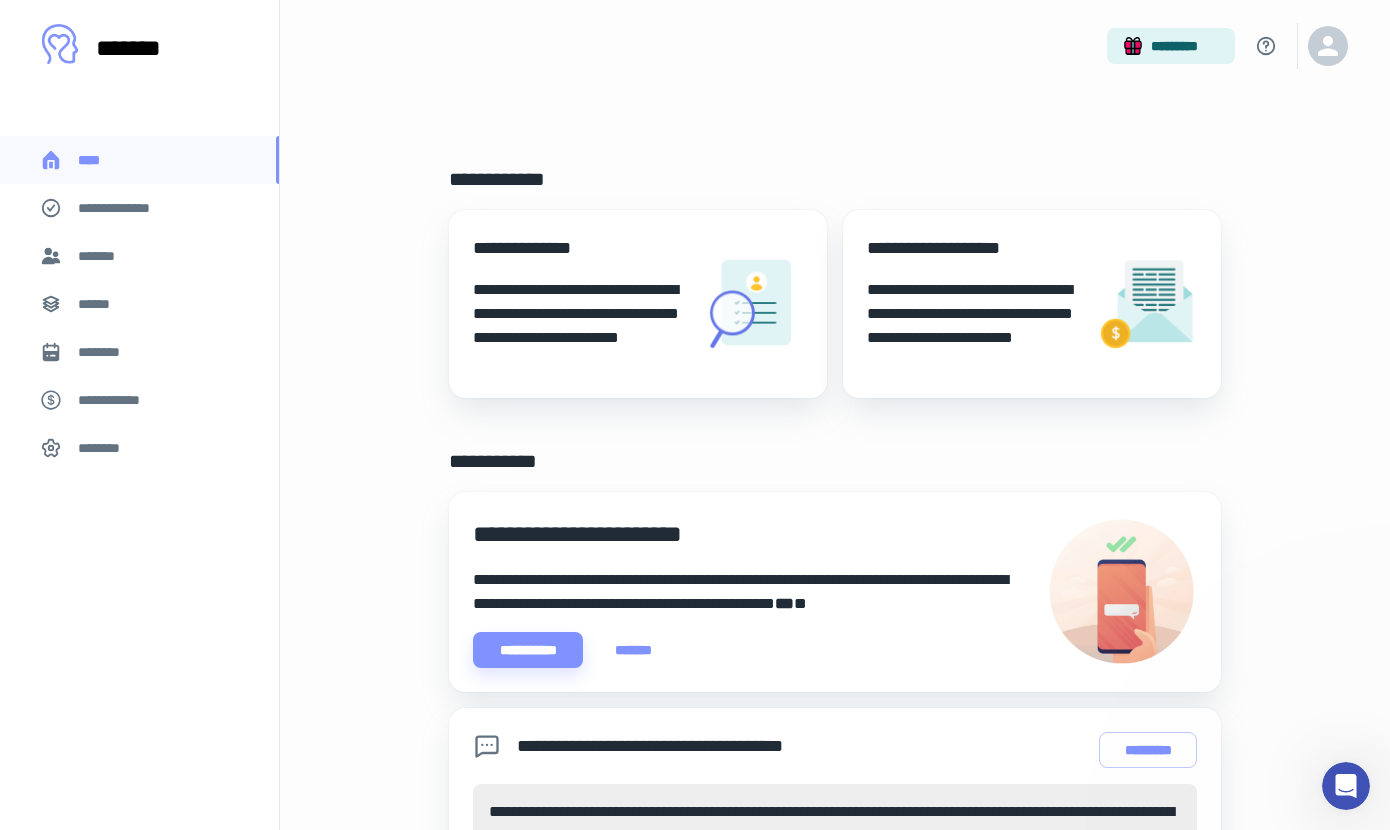 scroll, scrollTop: 0, scrollLeft: 0, axis: both 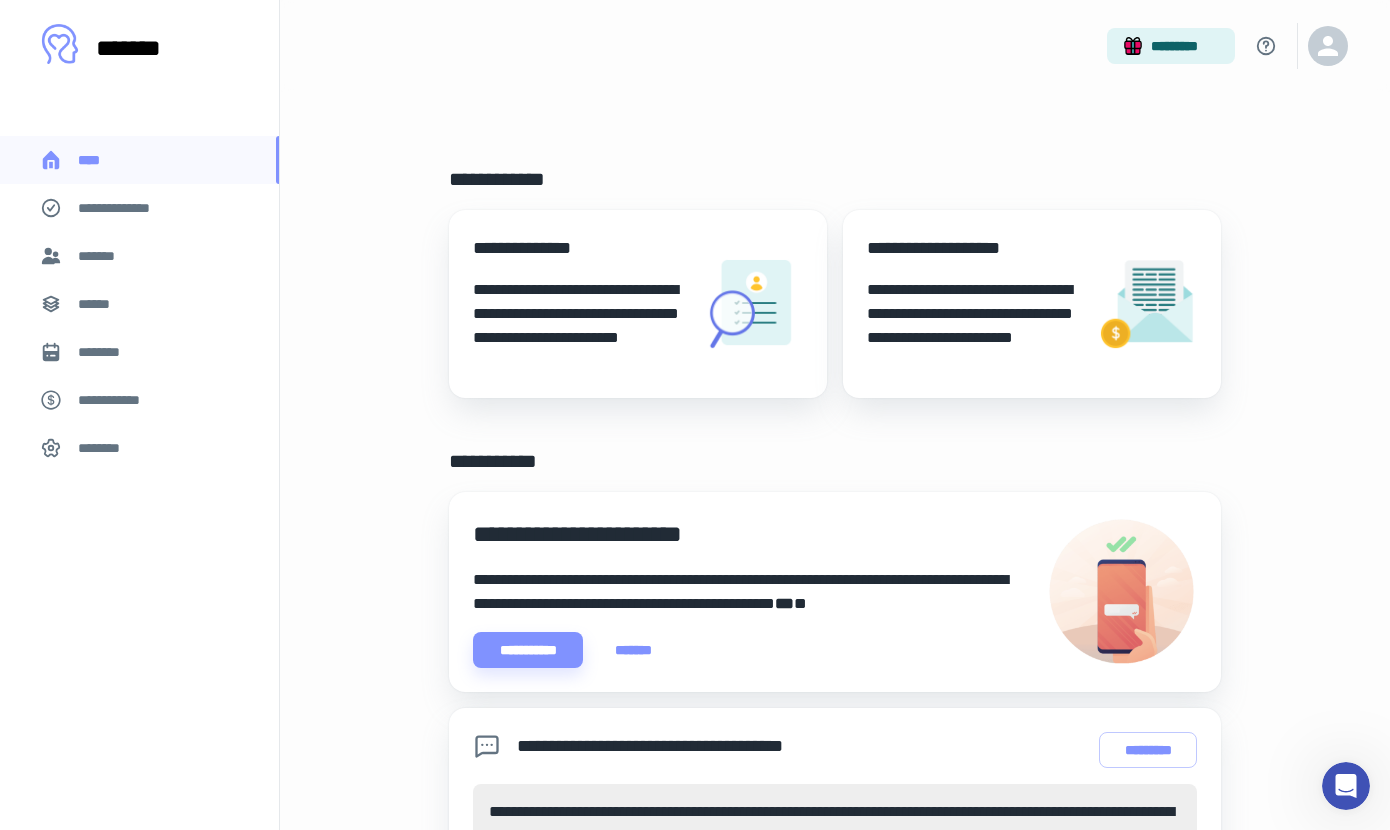 click on "*******" at bounding box center (100, 256) 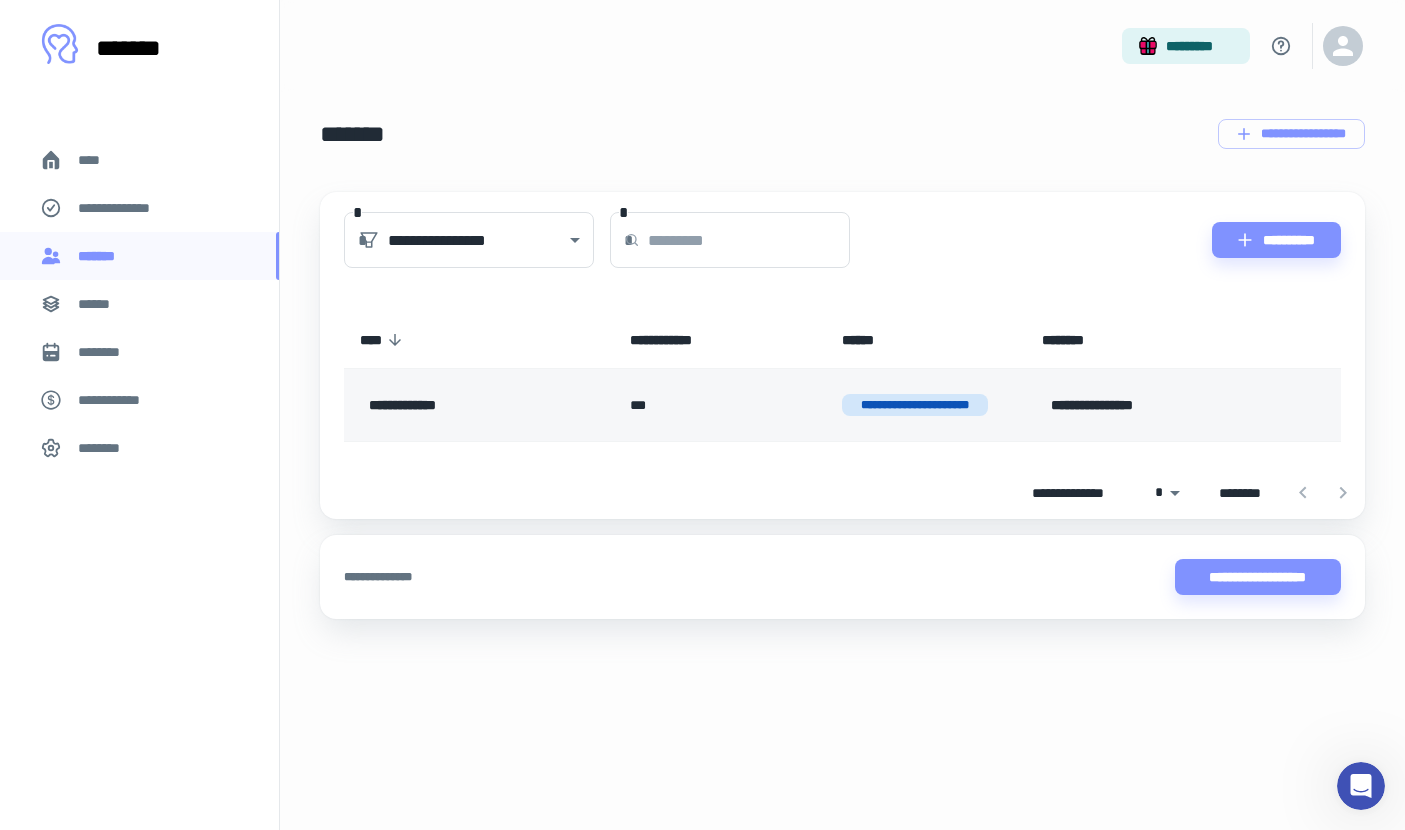 click on "**********" at bounding box center [463, 405] 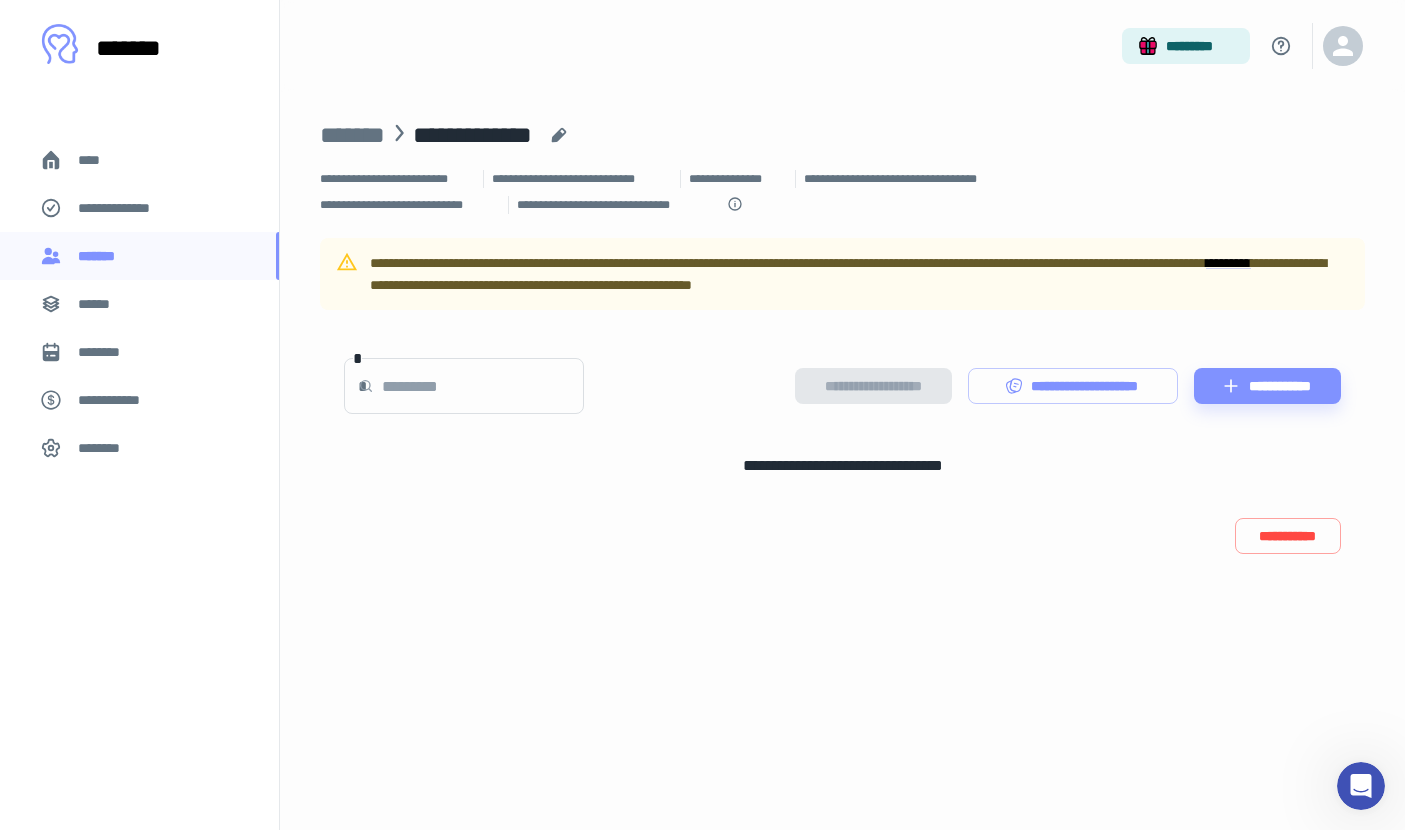 scroll, scrollTop: 3831, scrollLeft: 0, axis: vertical 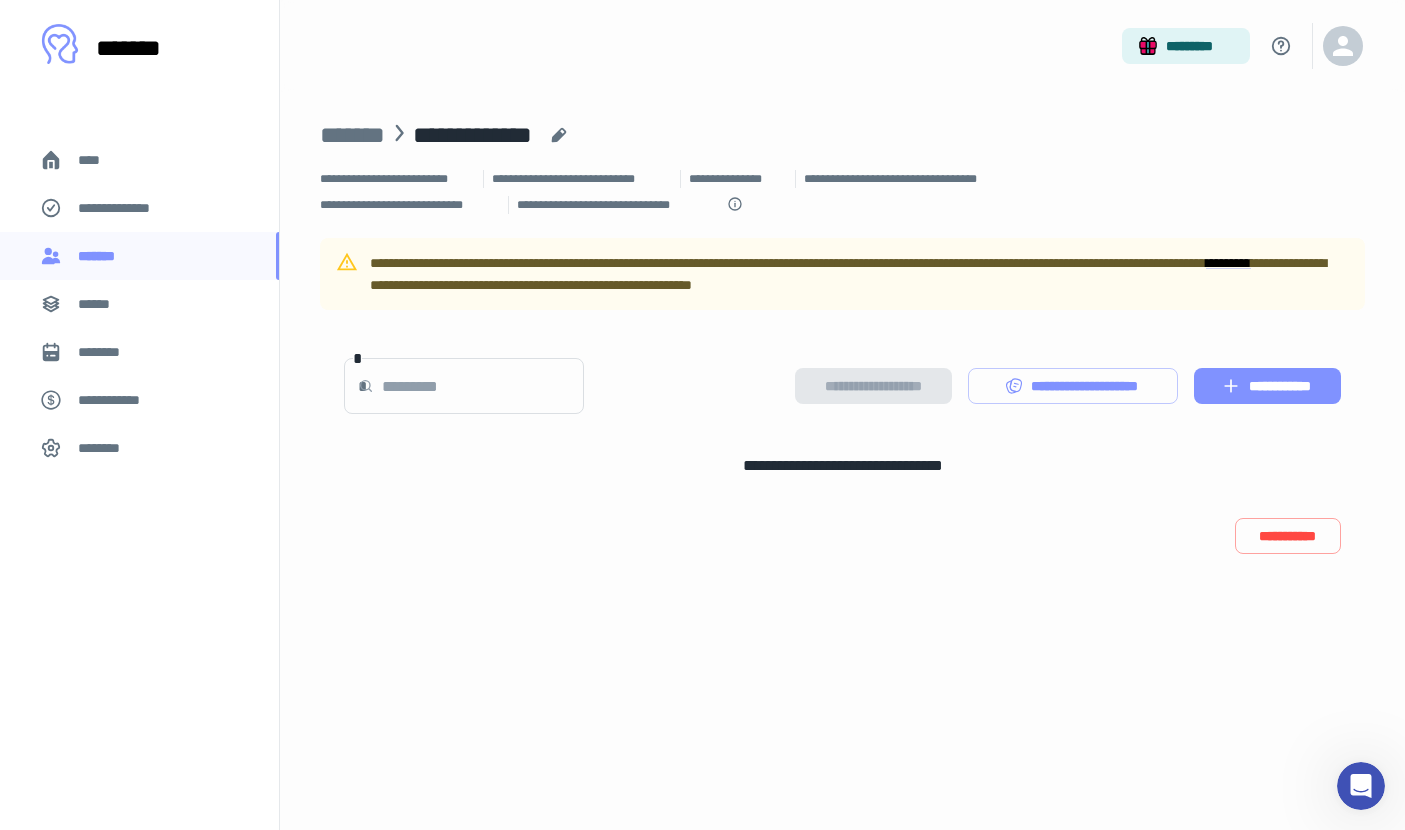 click on "**********" at bounding box center [1267, 386] 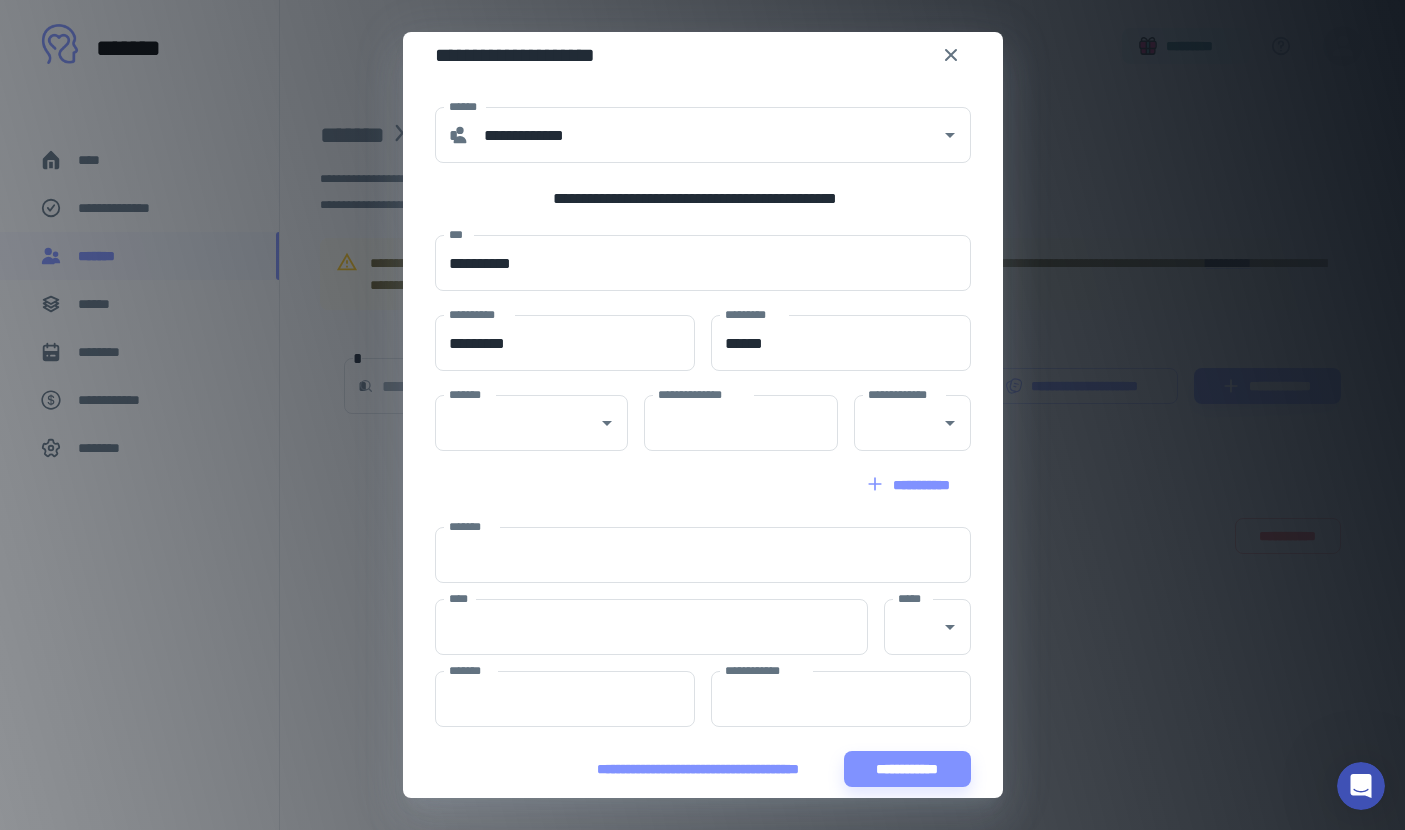 scroll, scrollTop: 42, scrollLeft: 0, axis: vertical 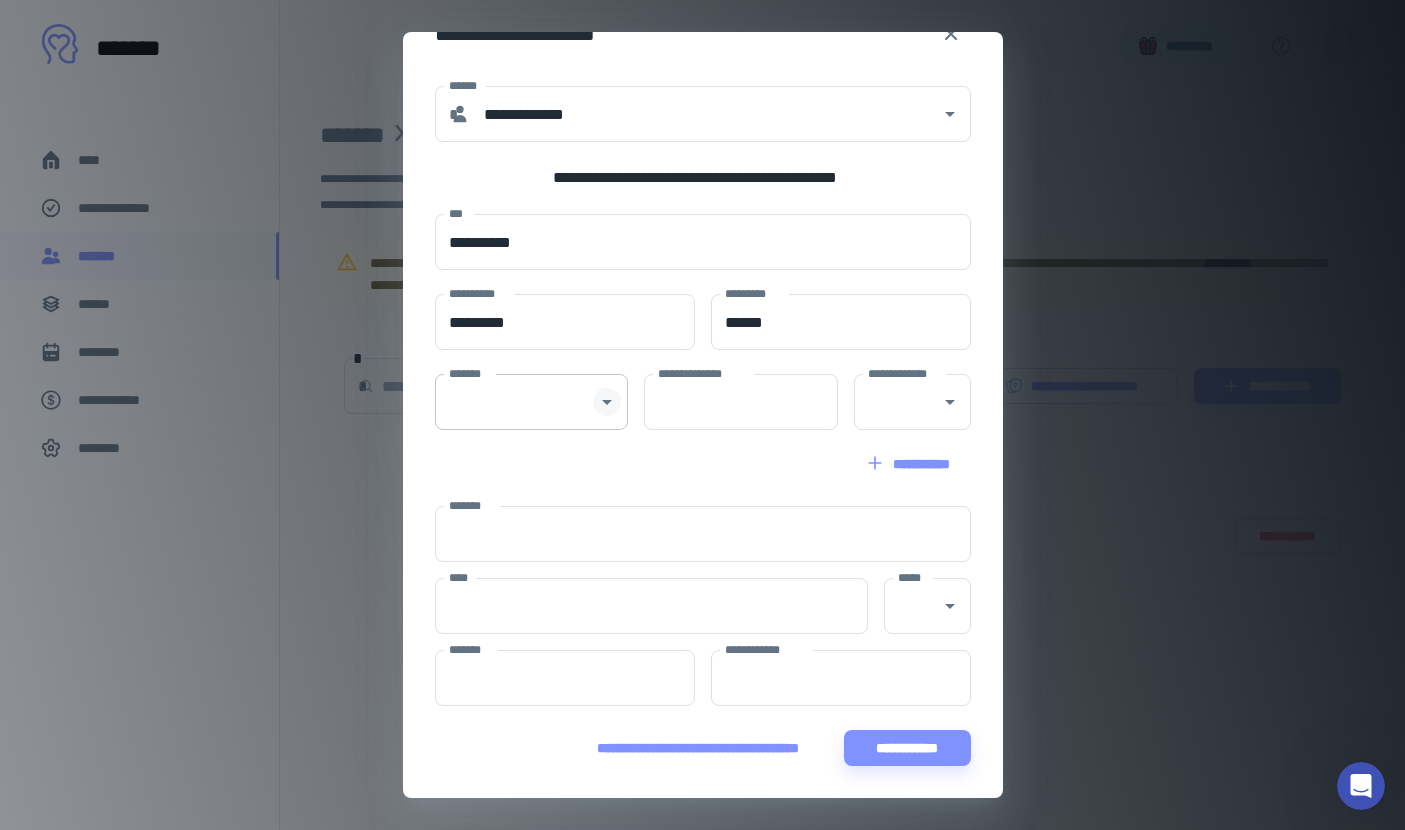 click 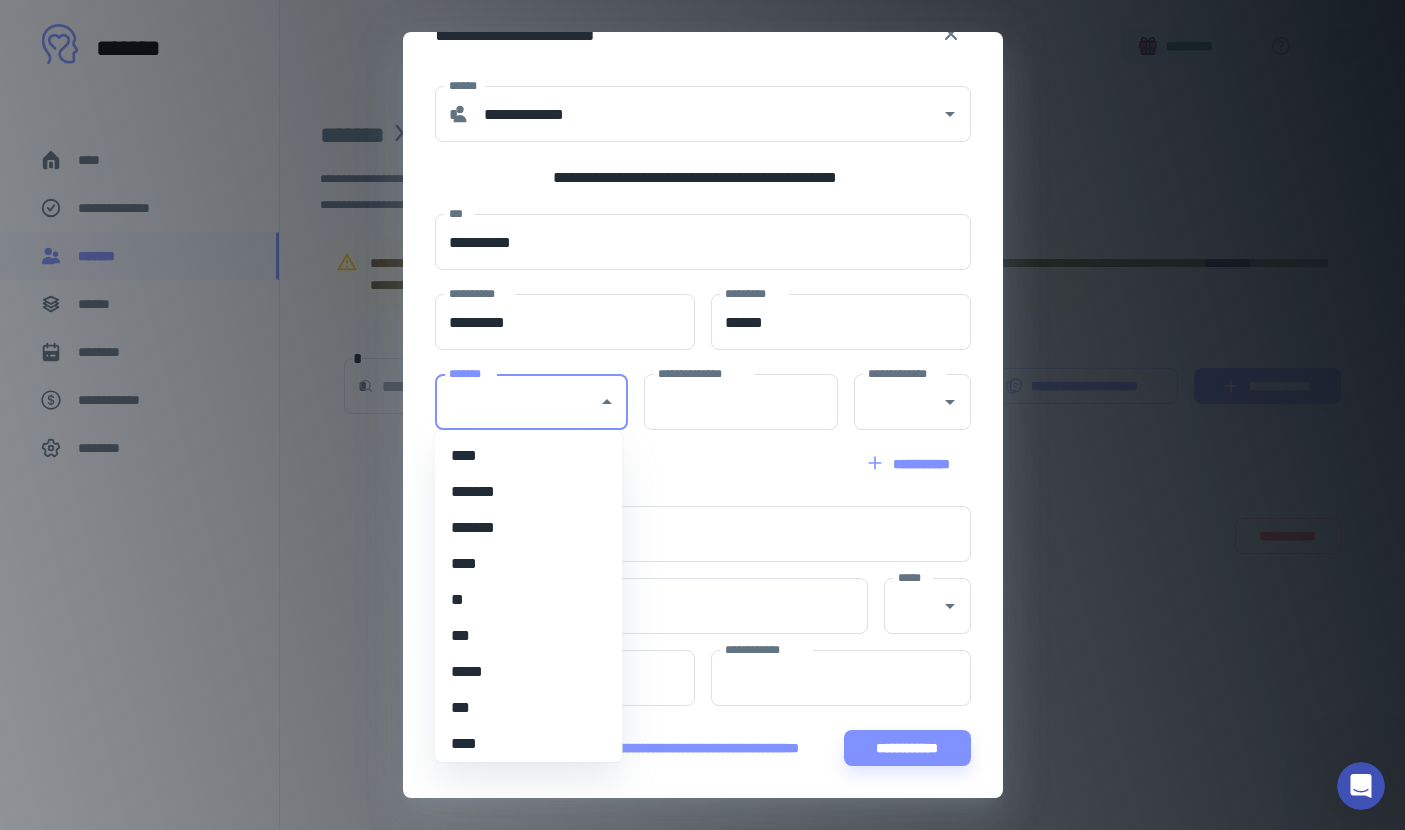 scroll, scrollTop: 312, scrollLeft: 0, axis: vertical 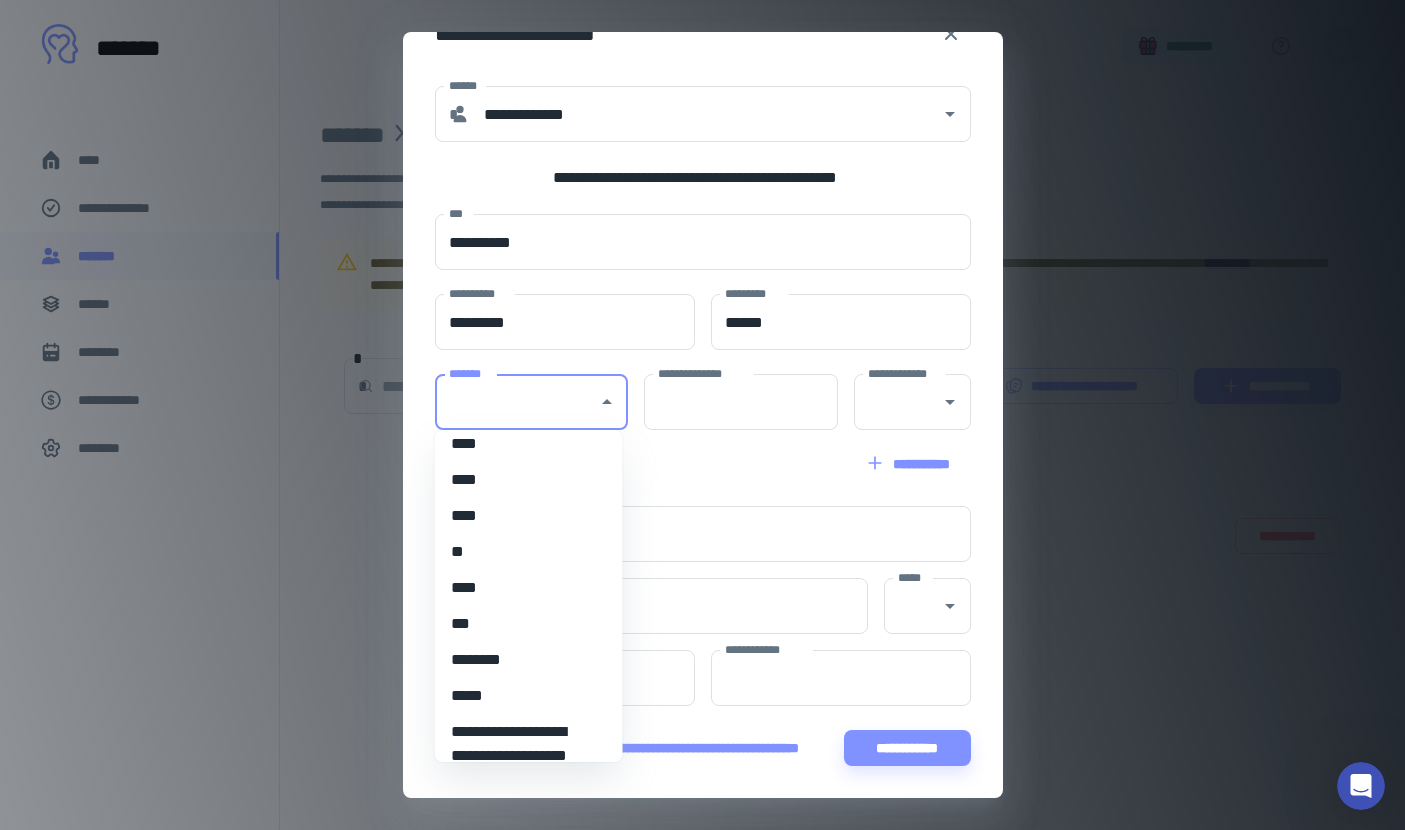 click on "****" at bounding box center [521, 516] 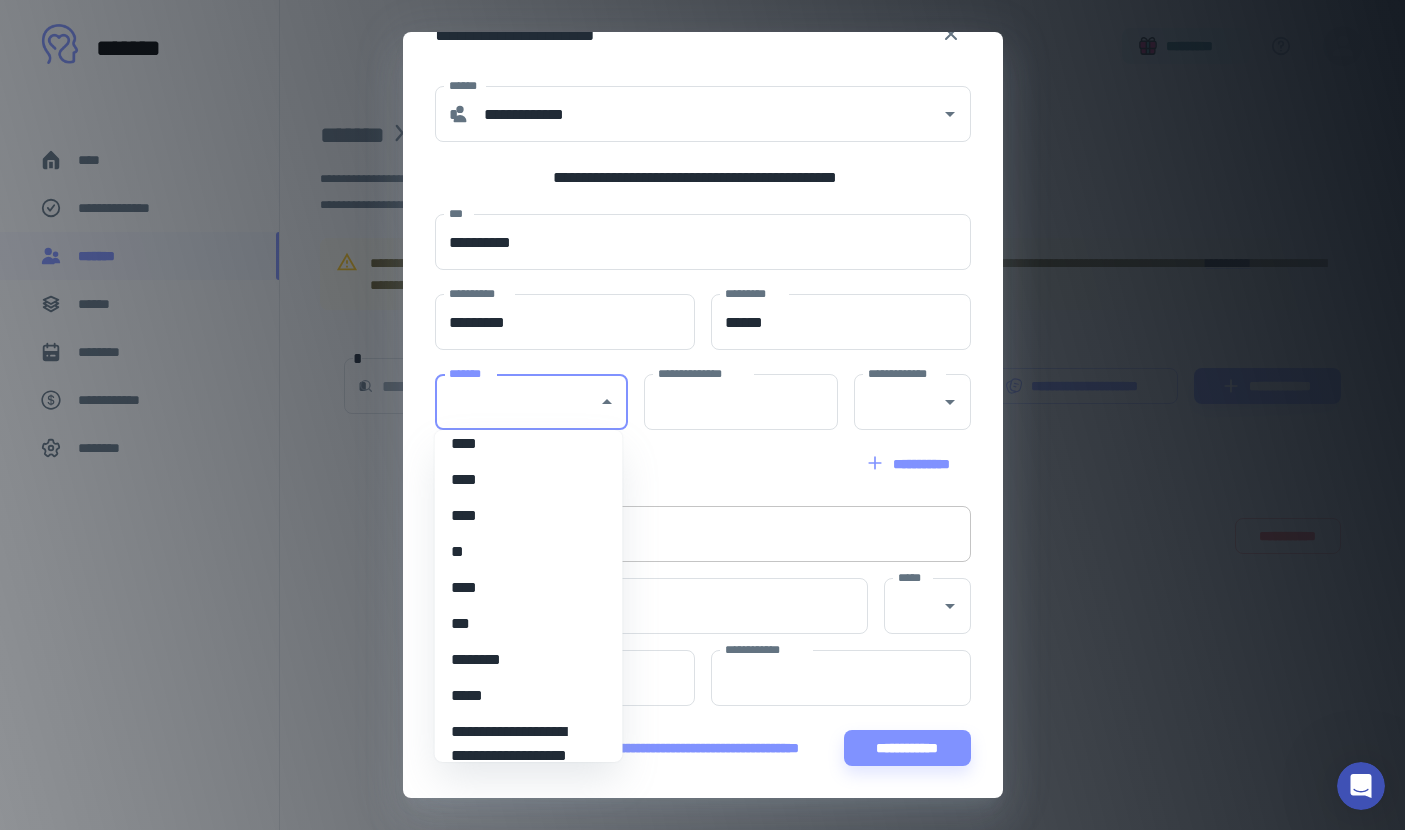 type on "****" 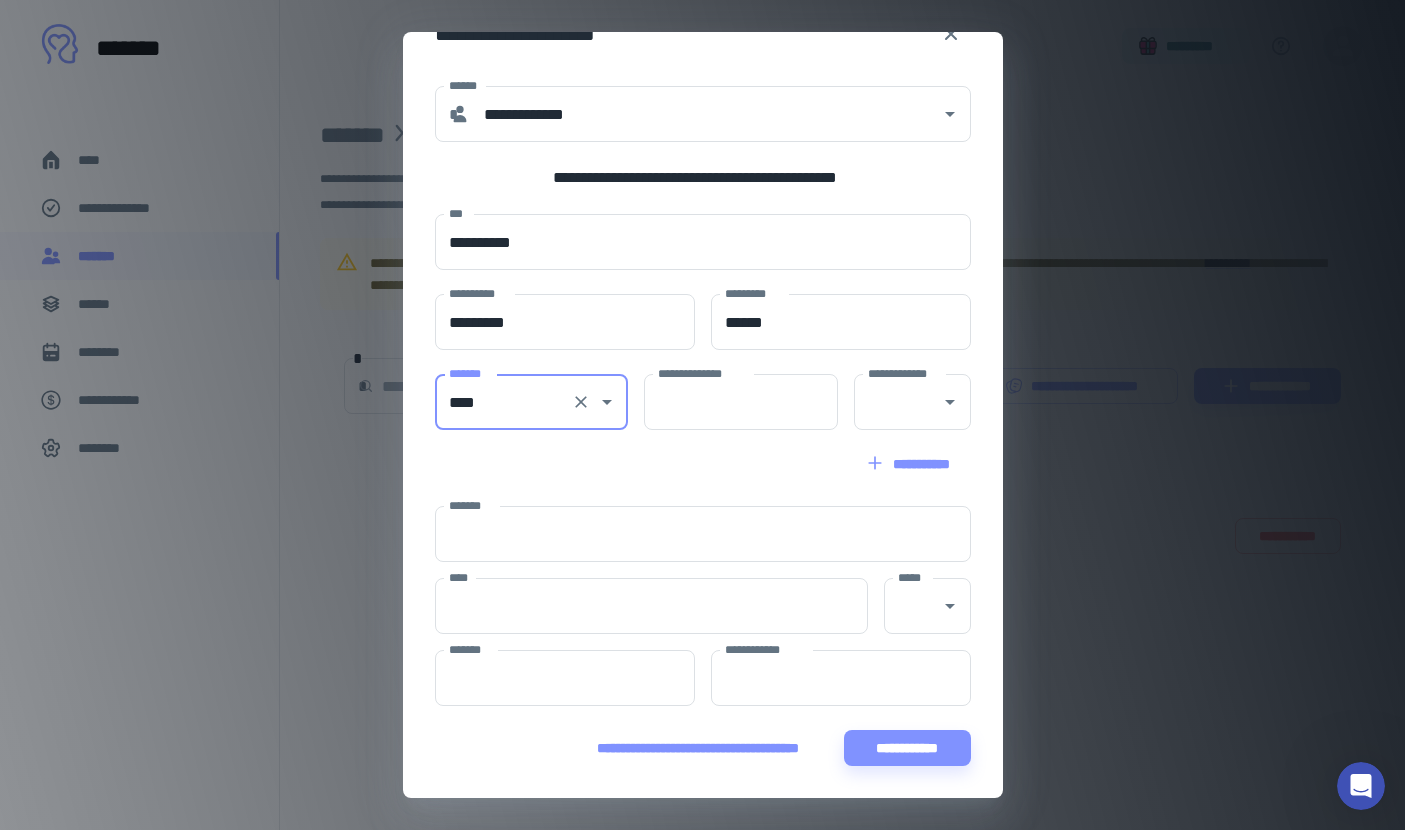 scroll, scrollTop: 3908, scrollLeft: 0, axis: vertical 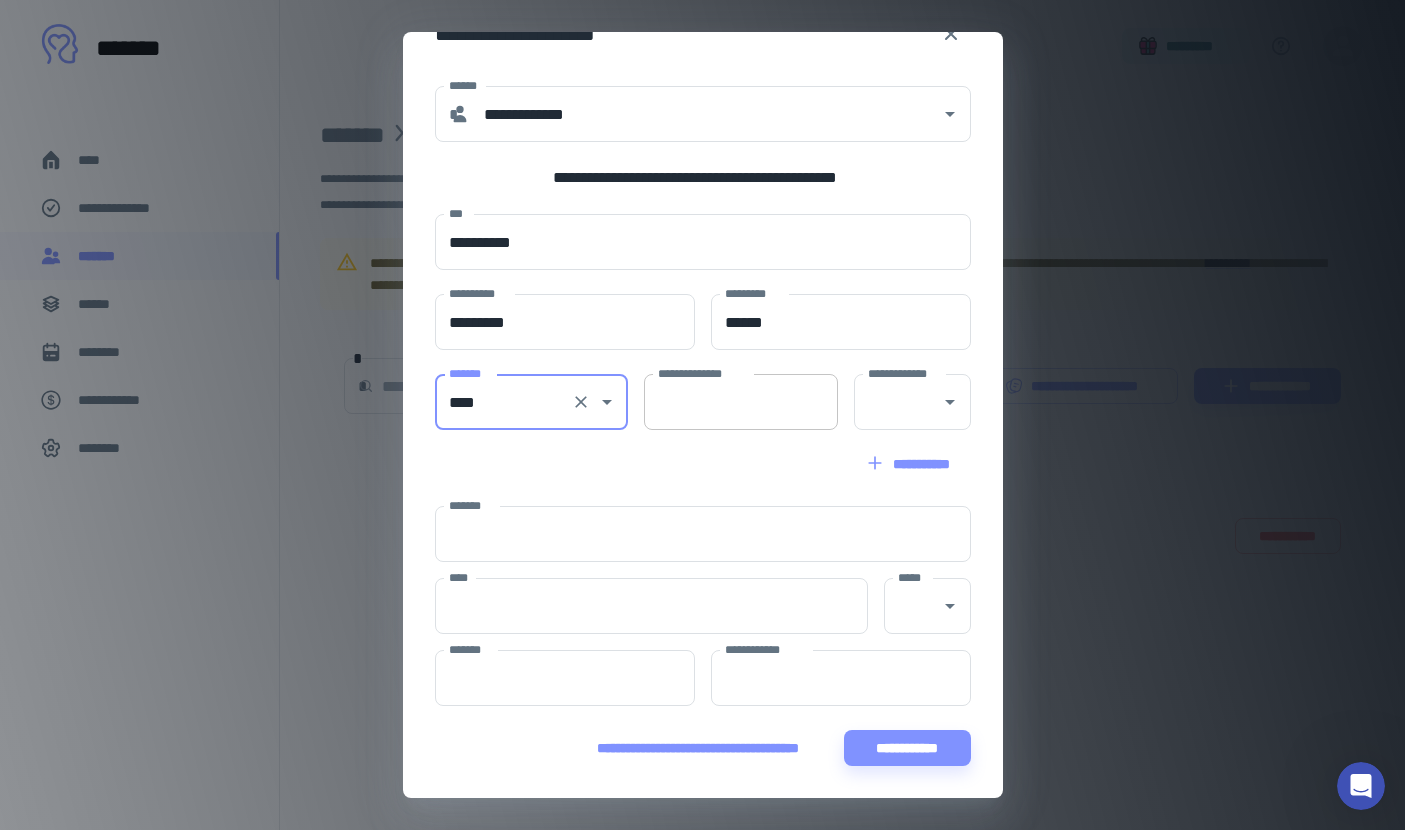 click on "**********" at bounding box center [741, 402] 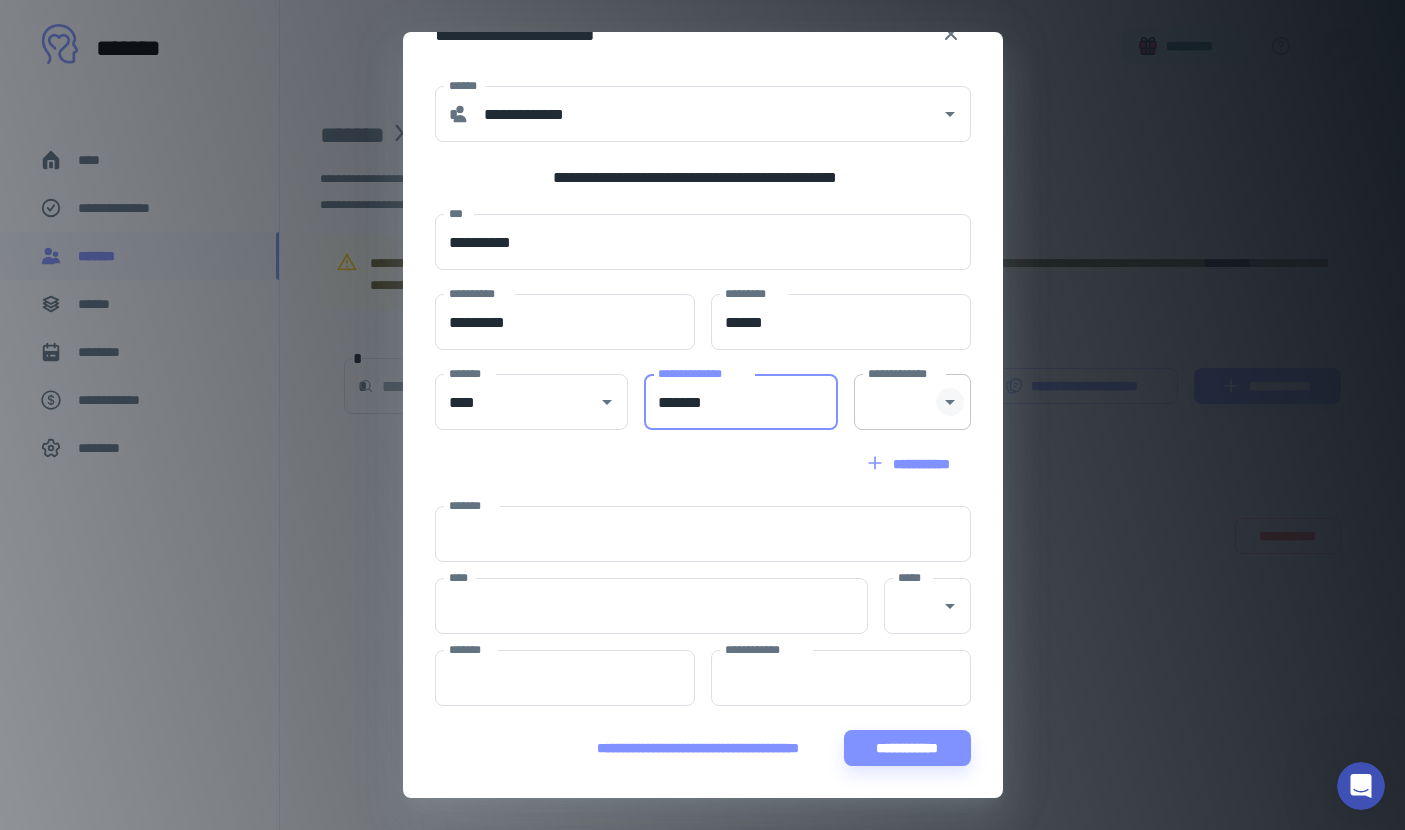 click 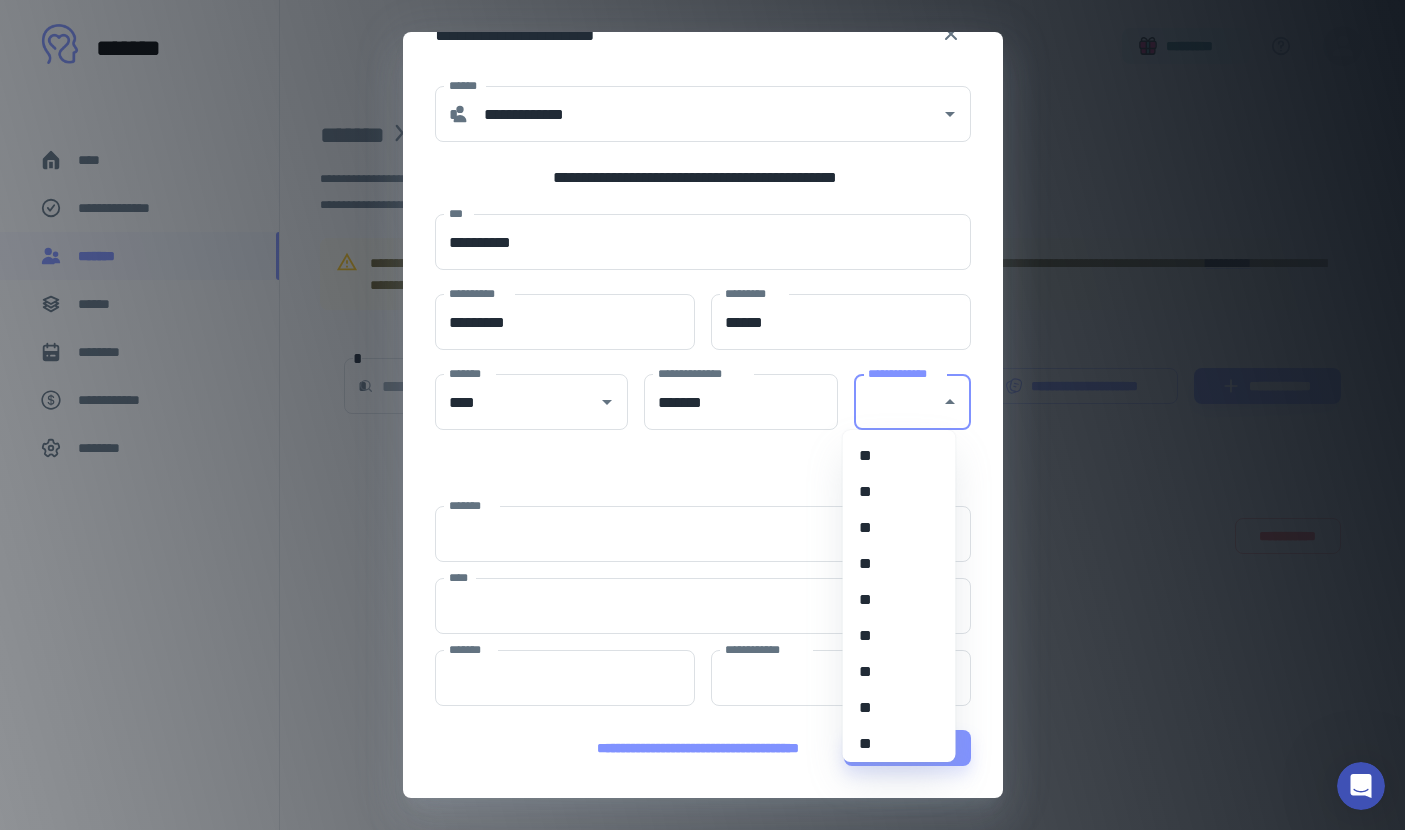 scroll, scrollTop: 312, scrollLeft: 0, axis: vertical 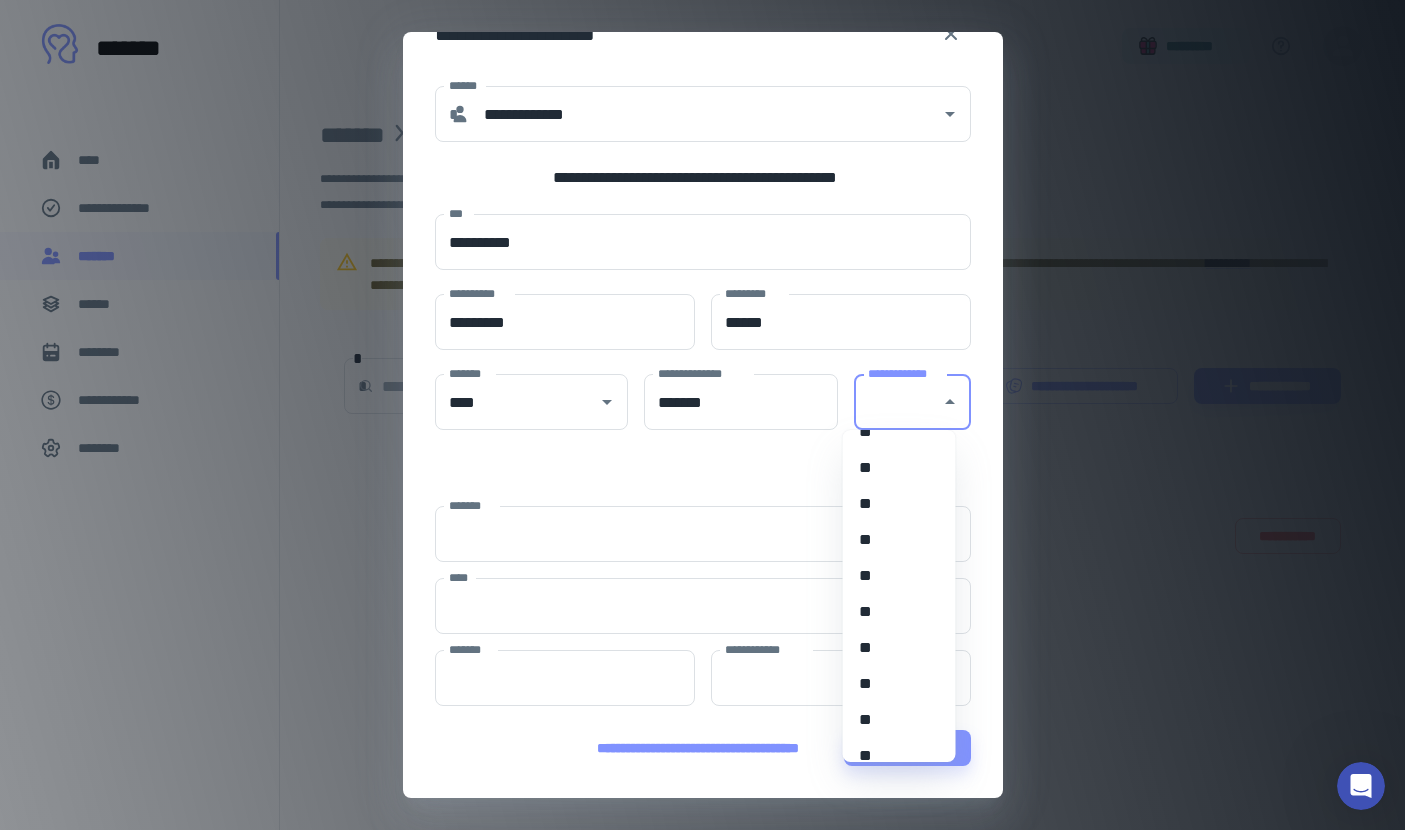 click on "**" at bounding box center (892, 684) 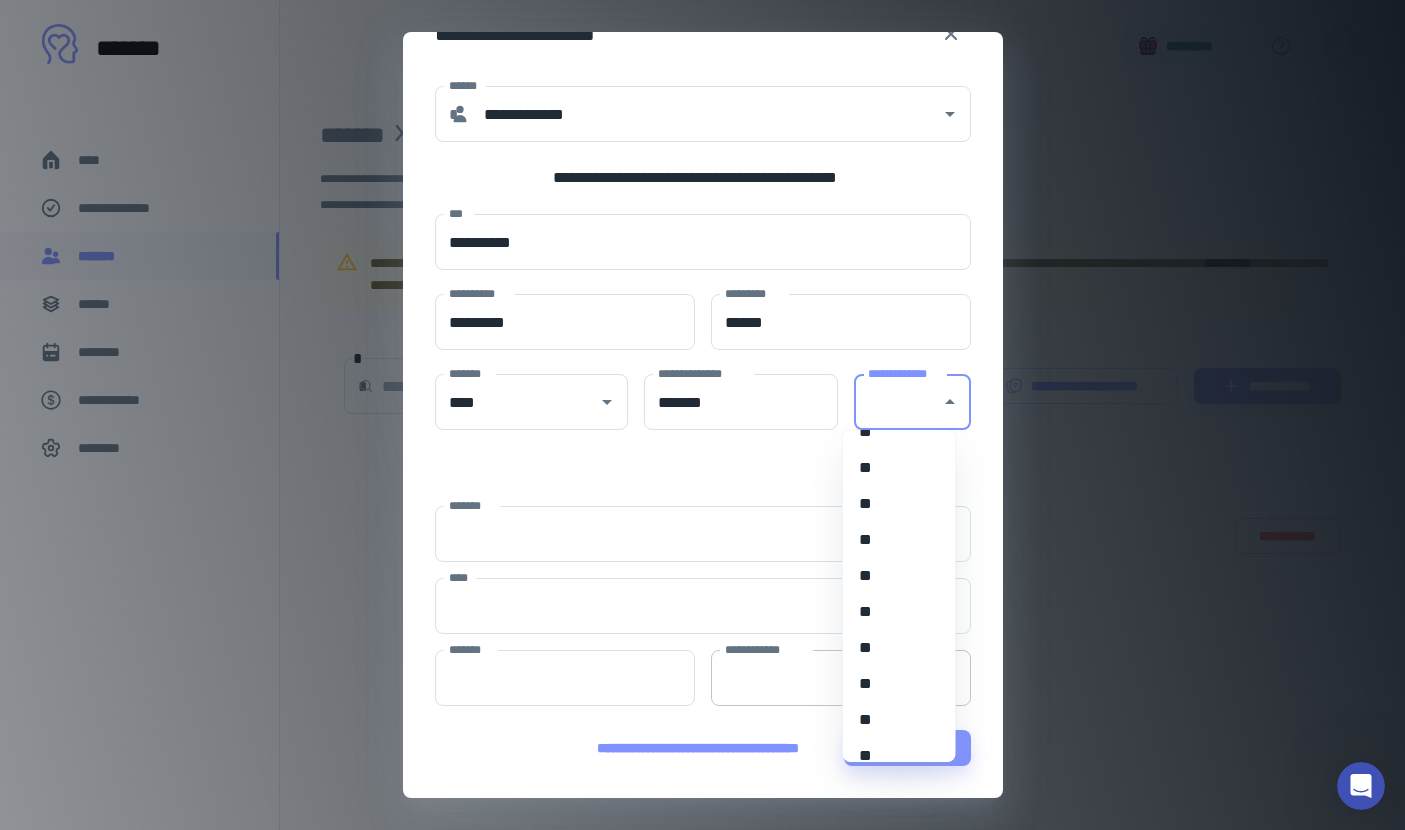 type on "**" 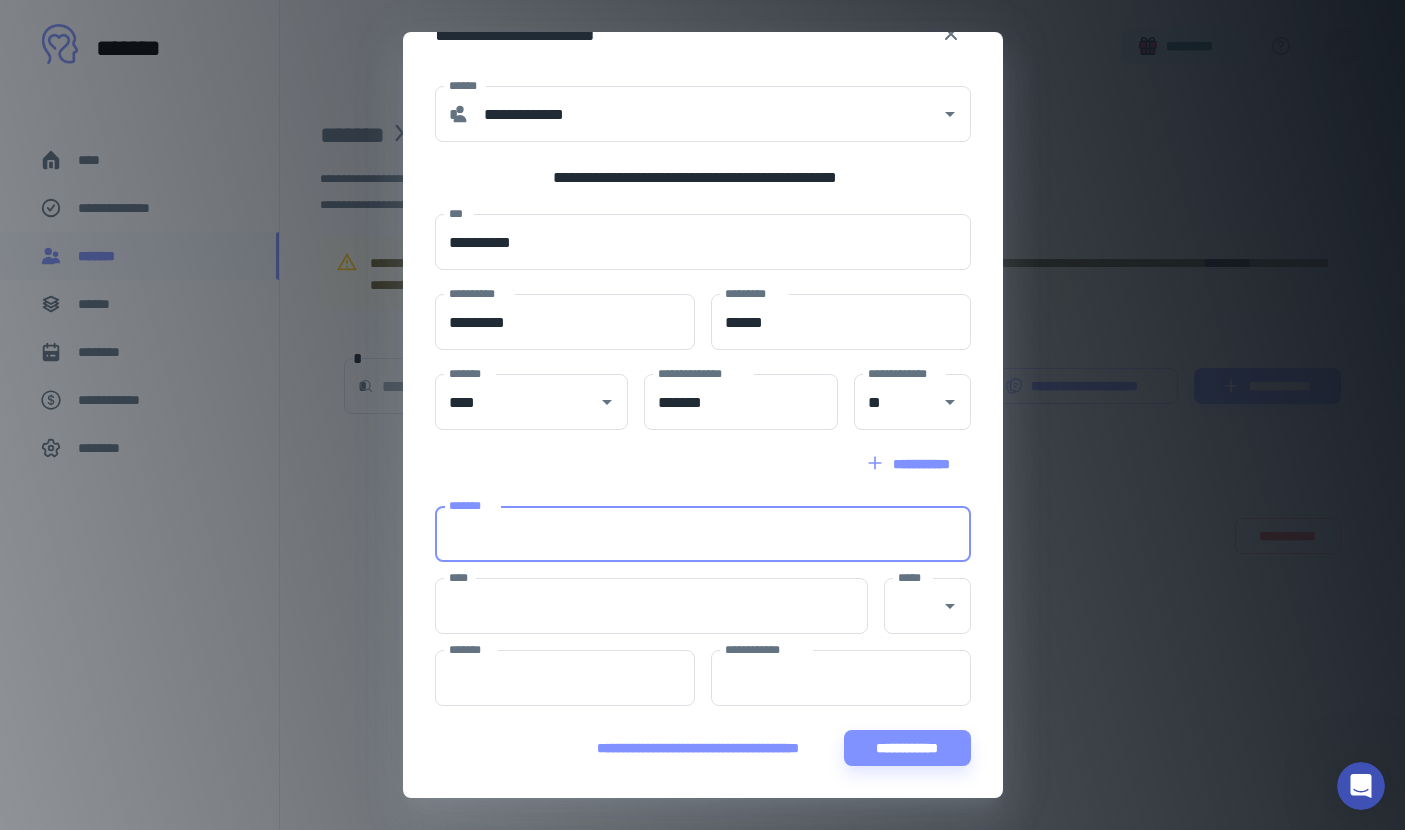 click on "*******" at bounding box center (703, 534) 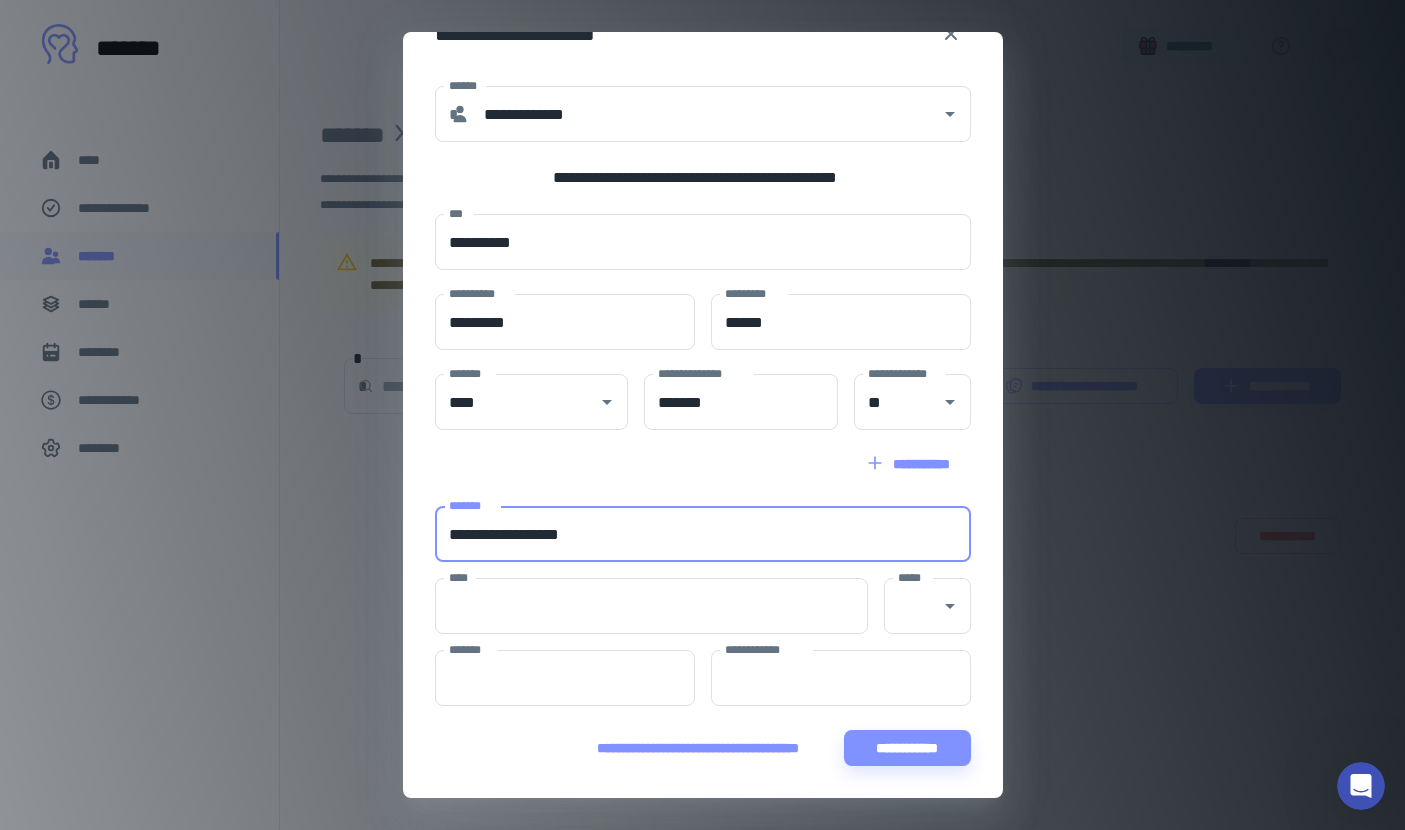 type on "**********" 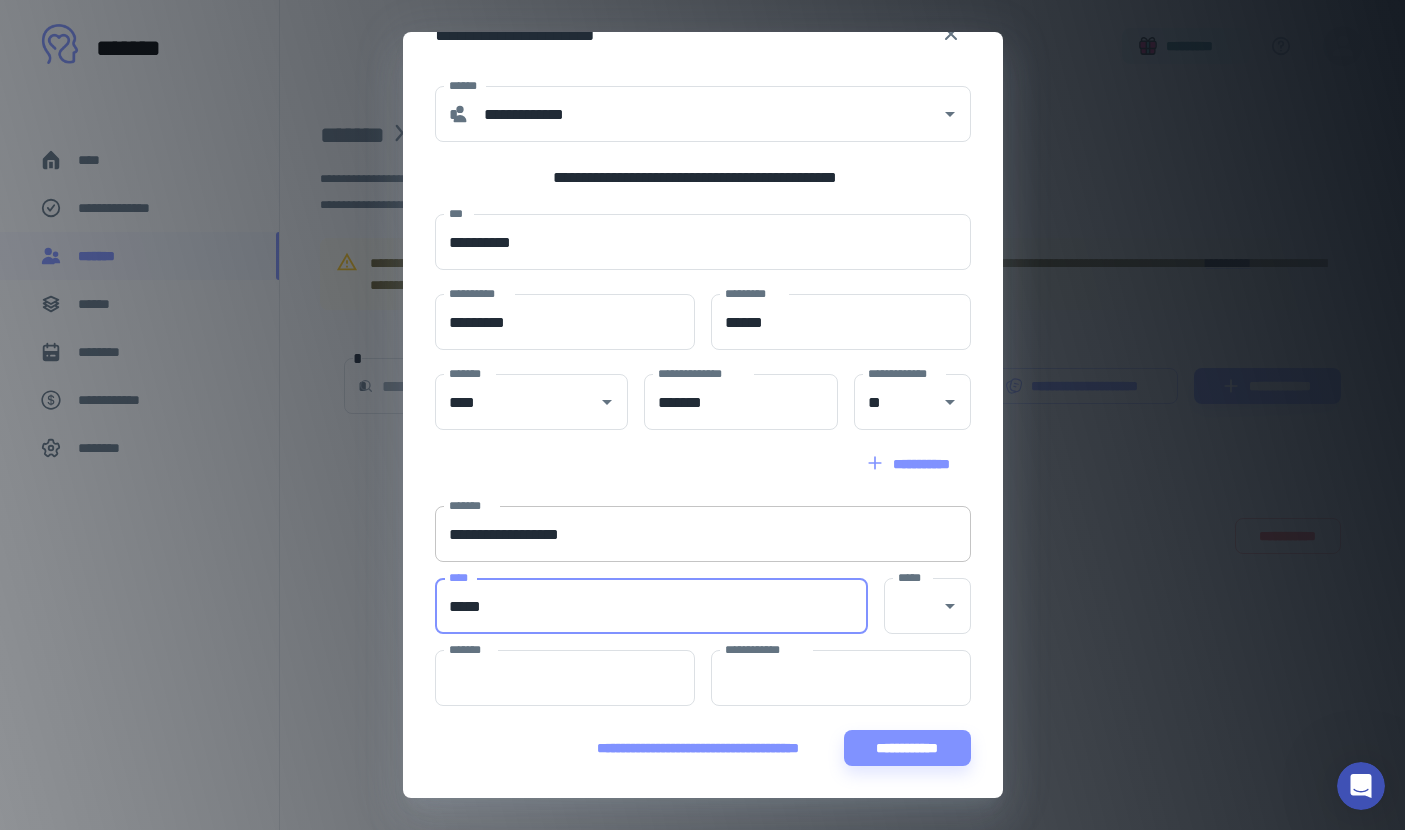 type on "*****" 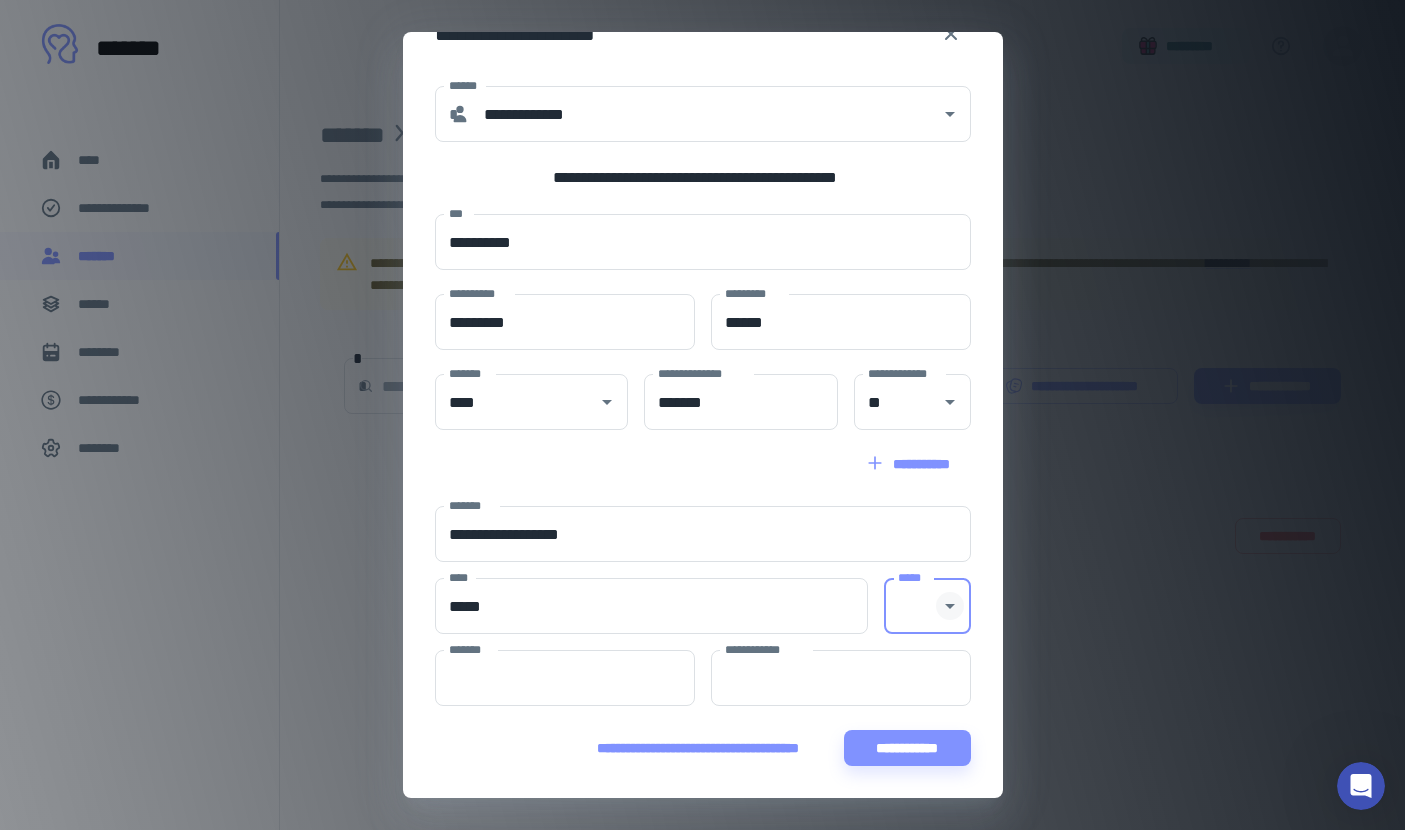 click 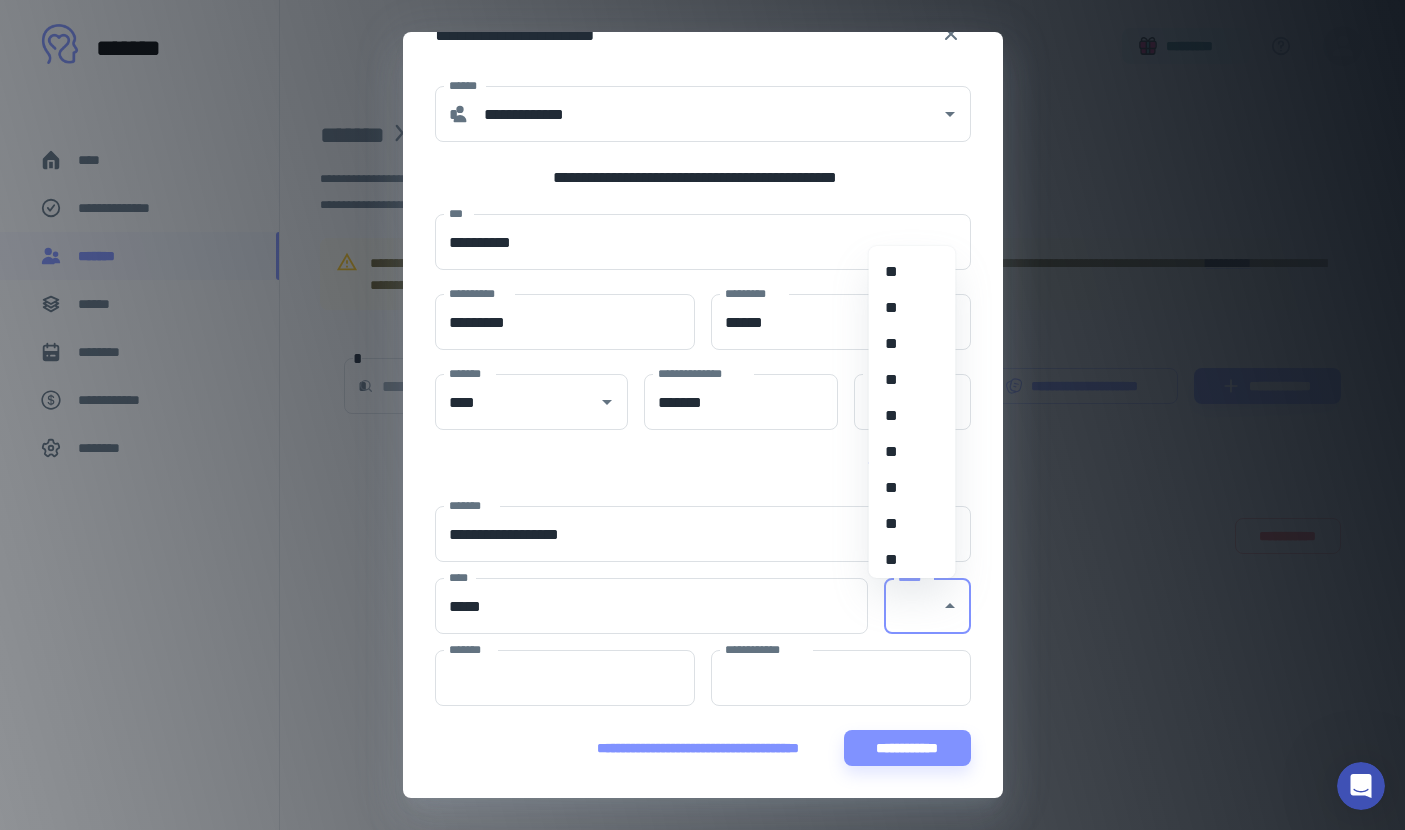 scroll, scrollTop: 312, scrollLeft: 0, axis: vertical 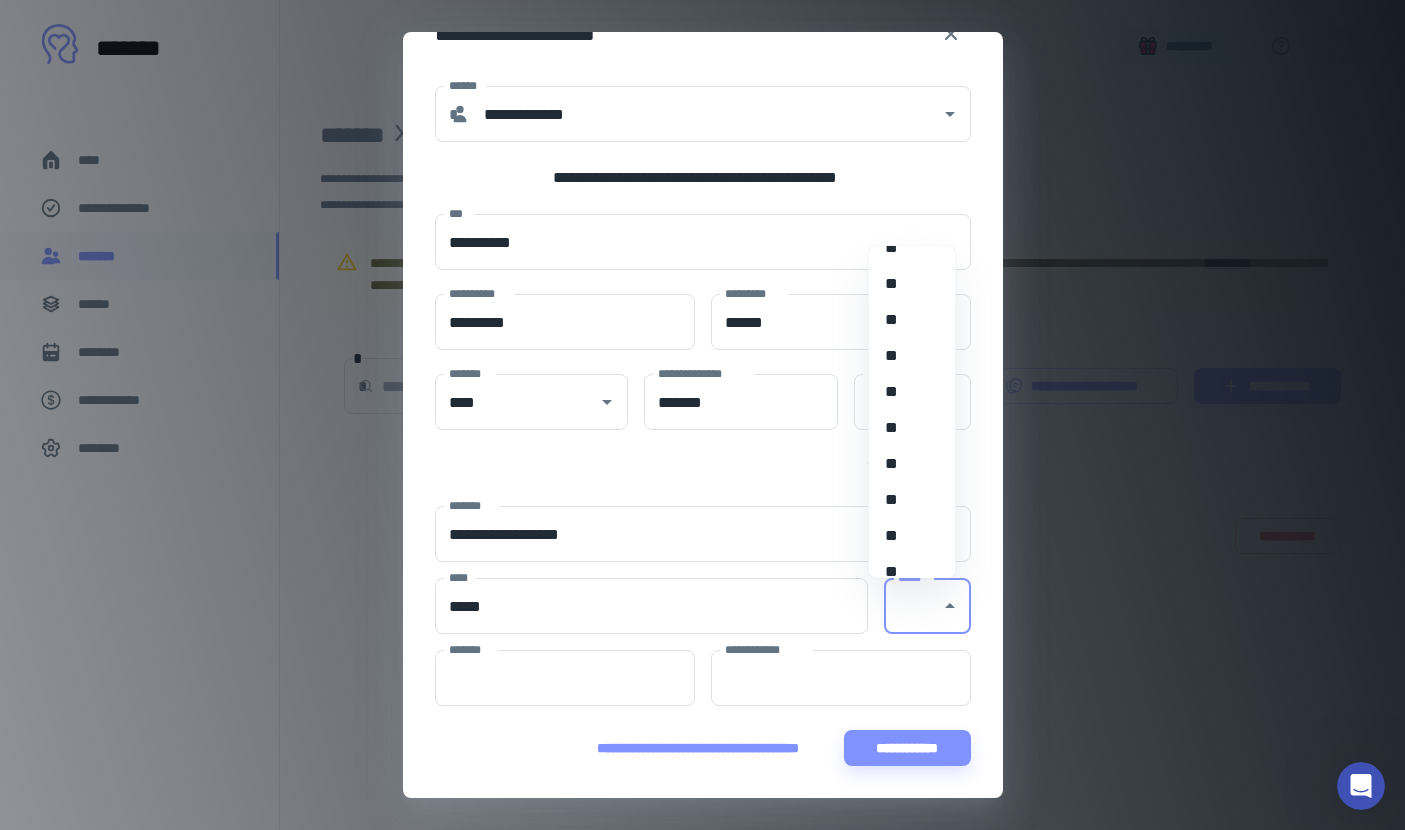 click on "**" at bounding box center [905, 500] 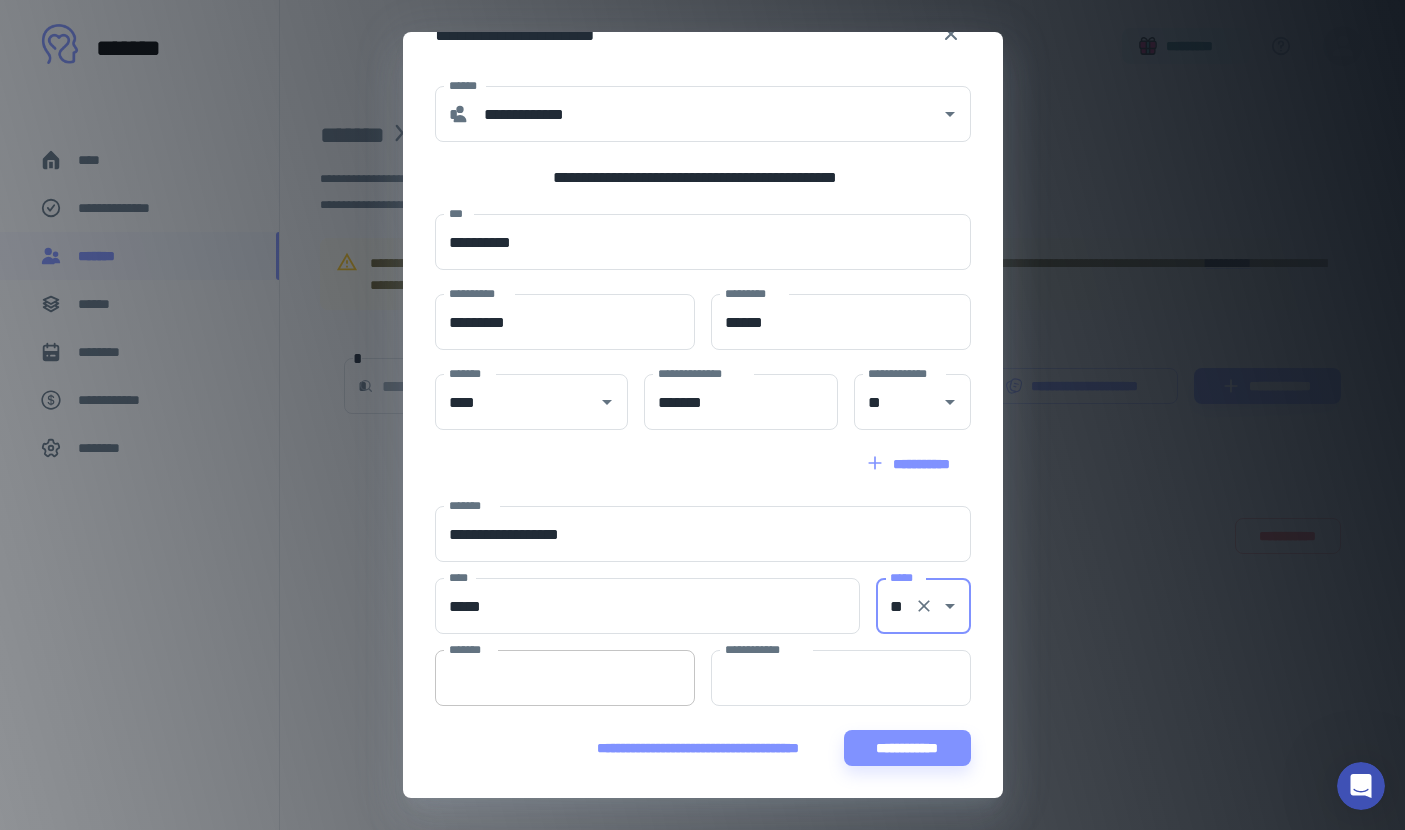 click on "*******" at bounding box center (565, 678) 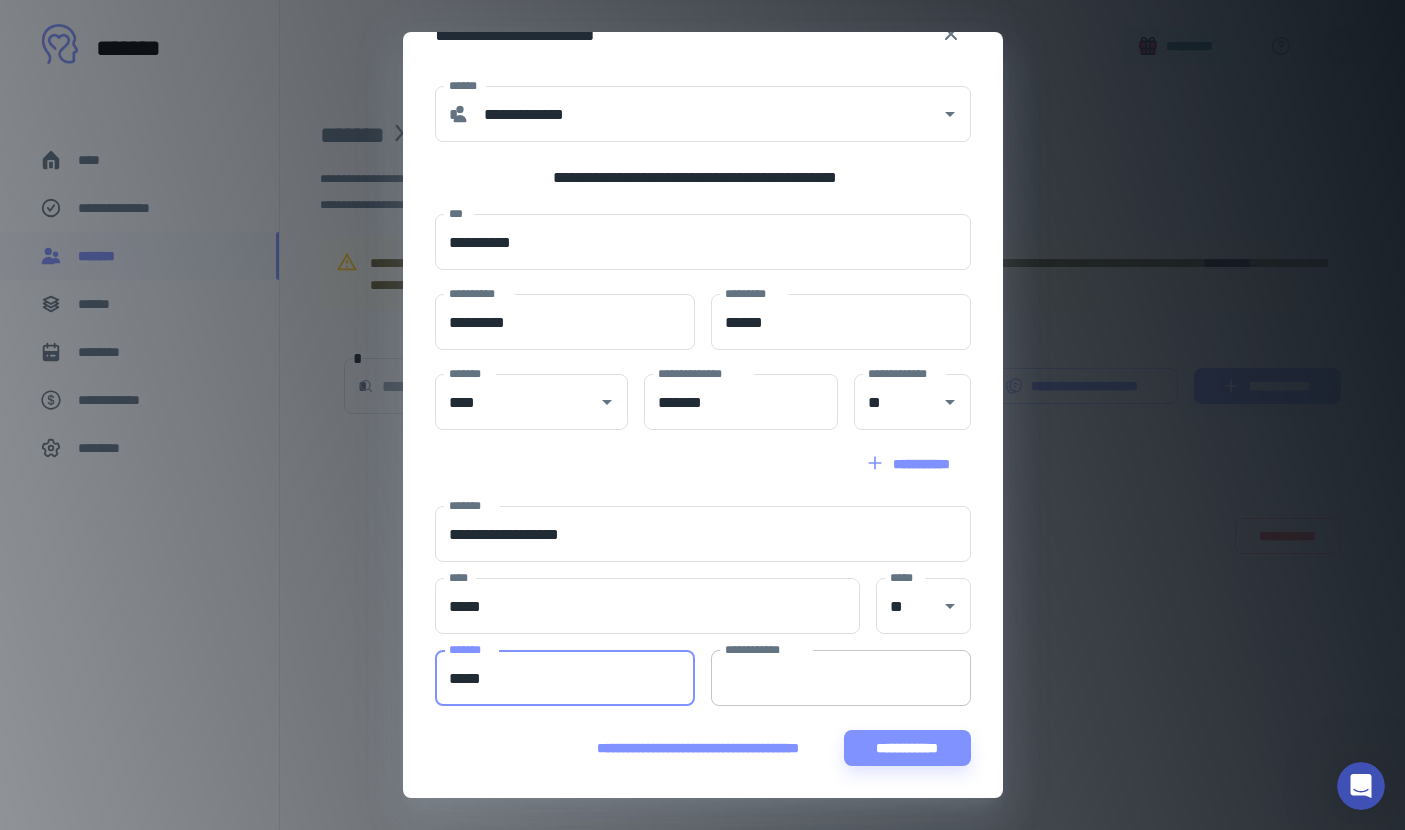 type on "*****" 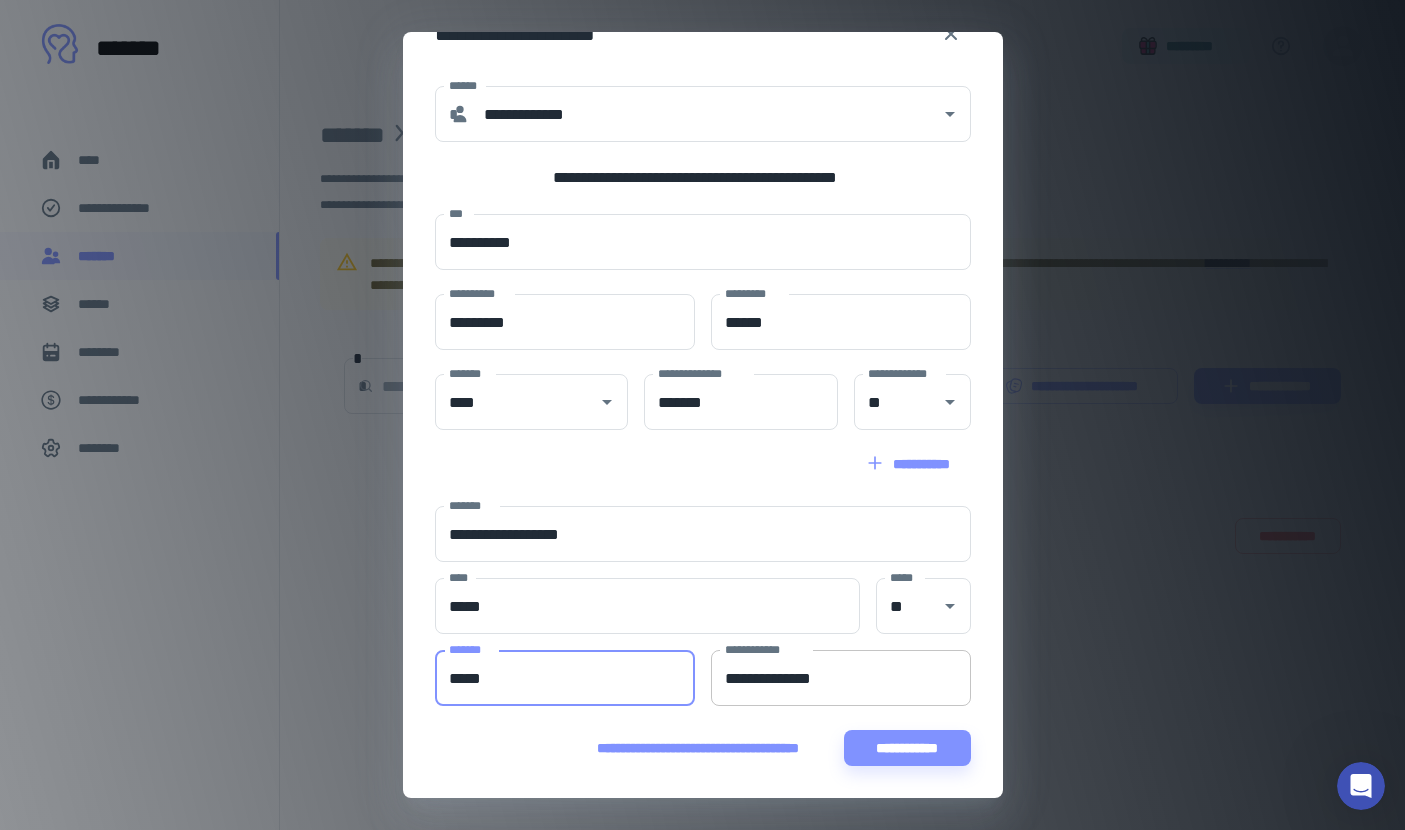 click on "**********" at bounding box center [841, 678] 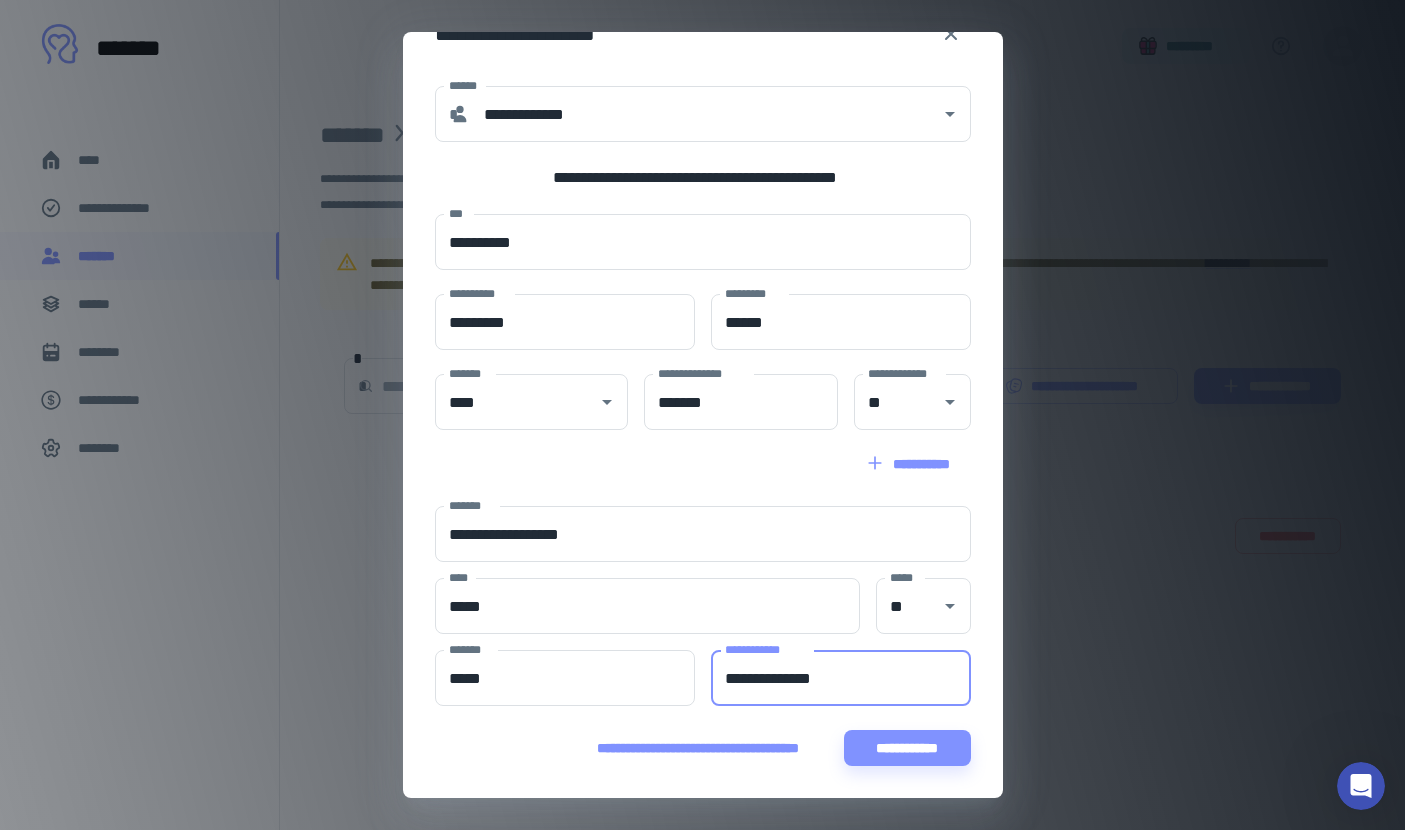 scroll, scrollTop: 3831, scrollLeft: 0, axis: vertical 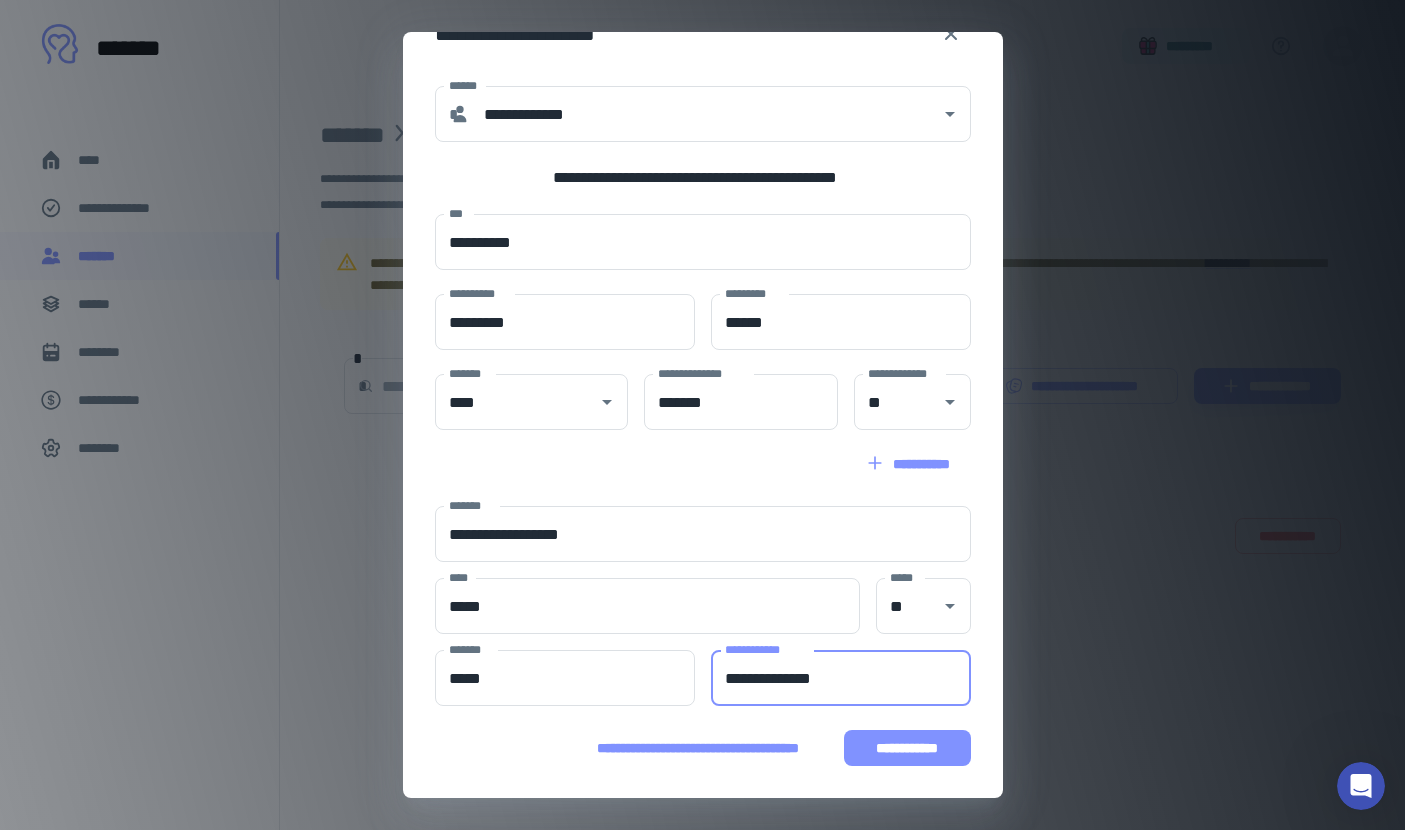type on "**********" 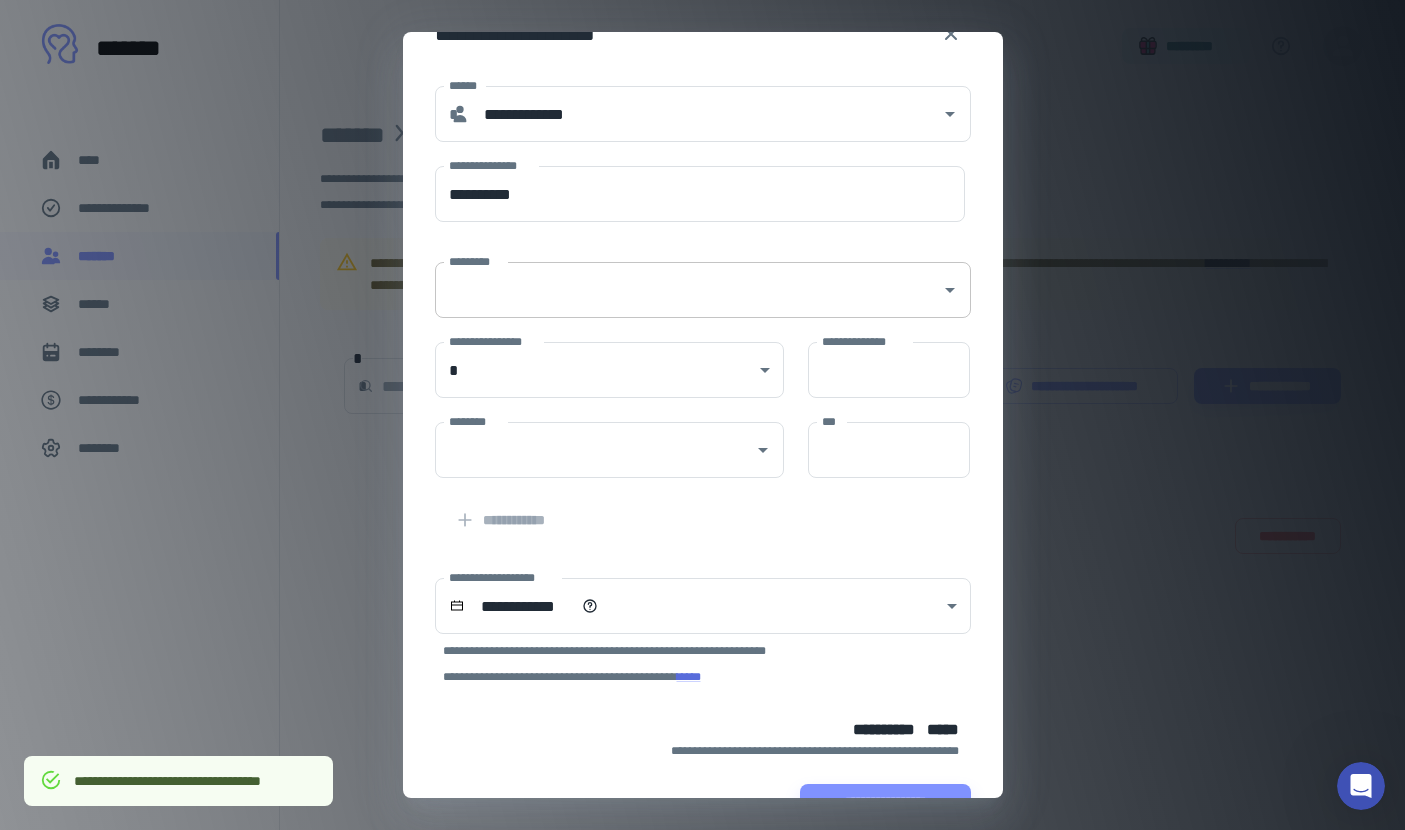 click on "*********" at bounding box center (688, 290) 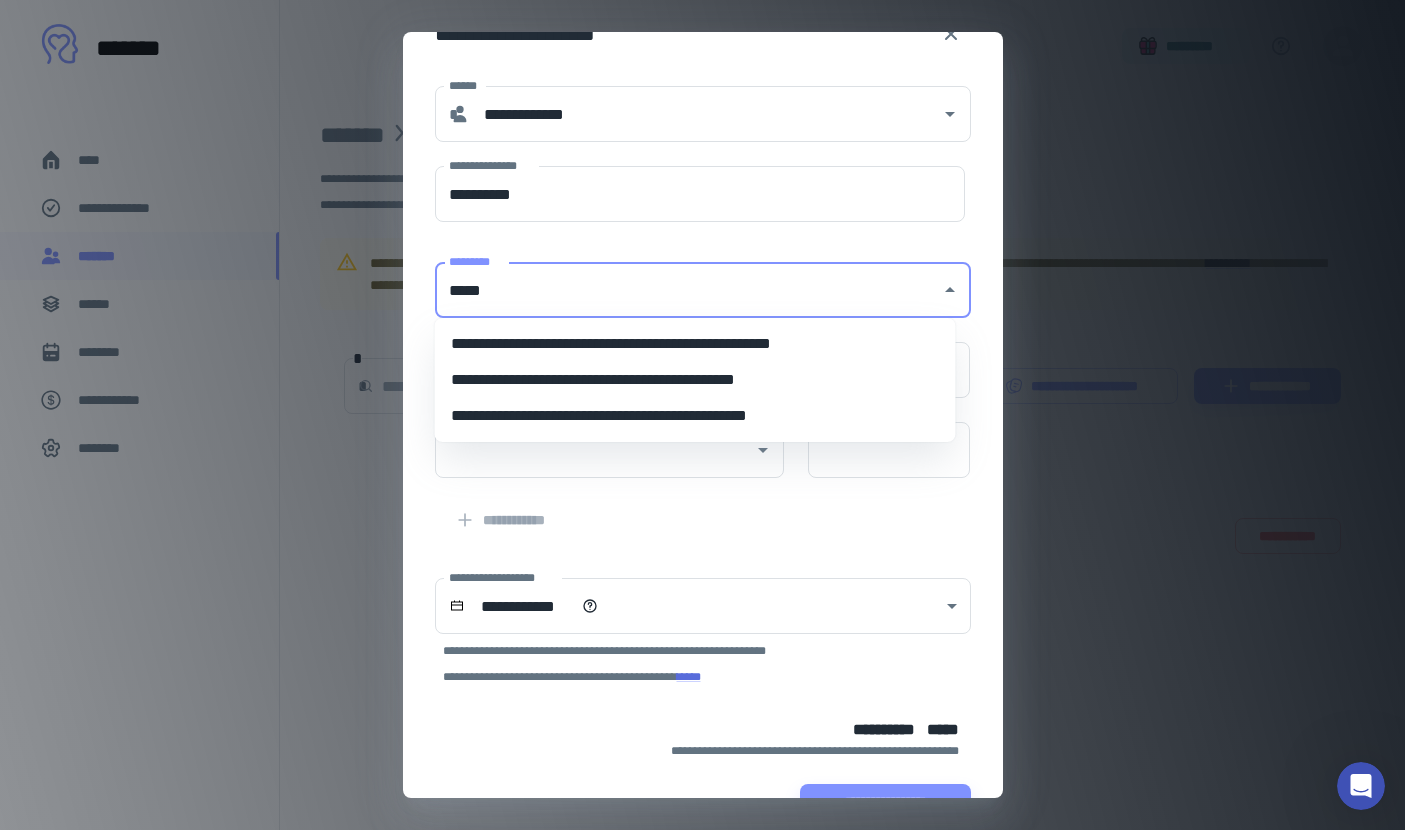 click on "**********" at bounding box center [695, 344] 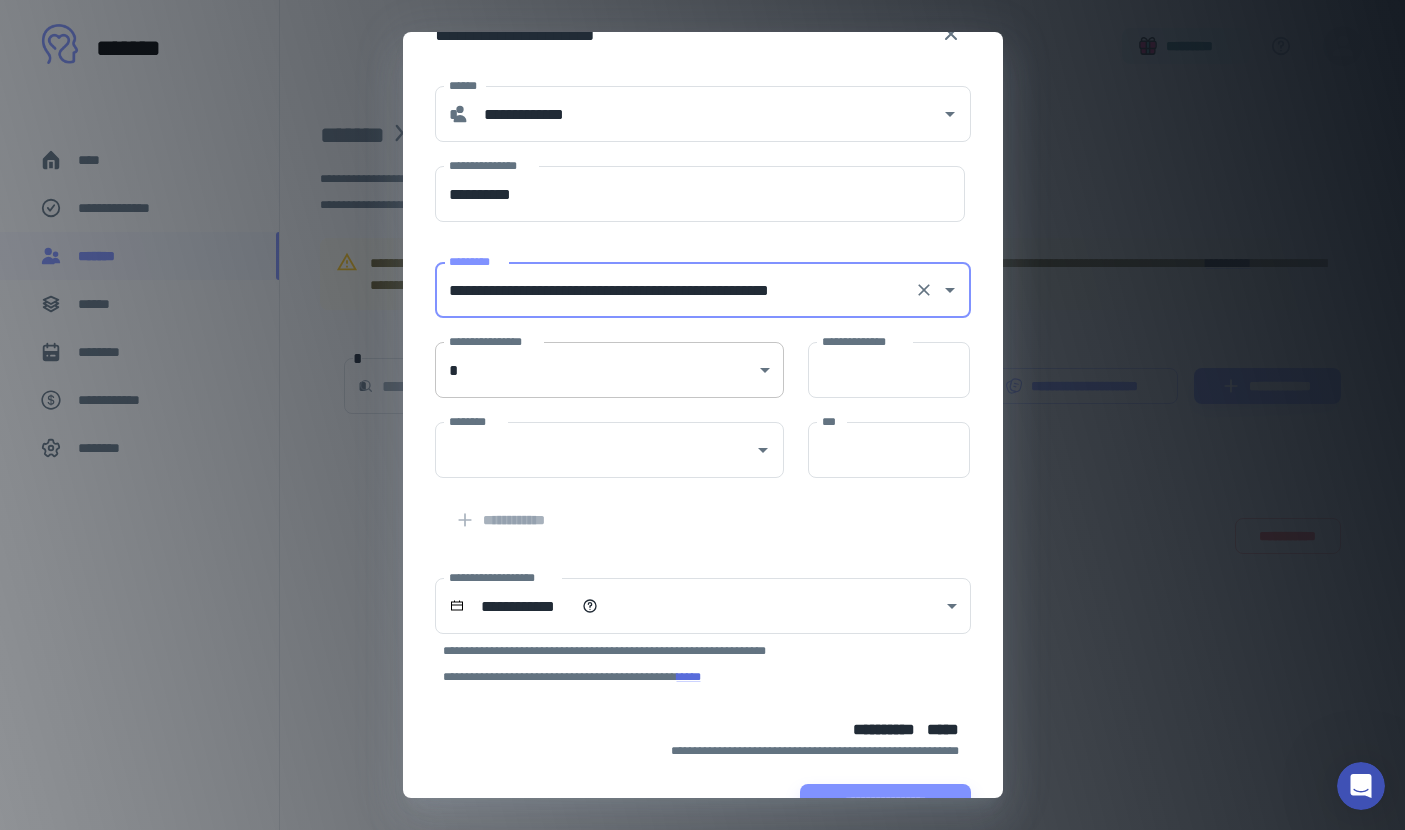 type on "**********" 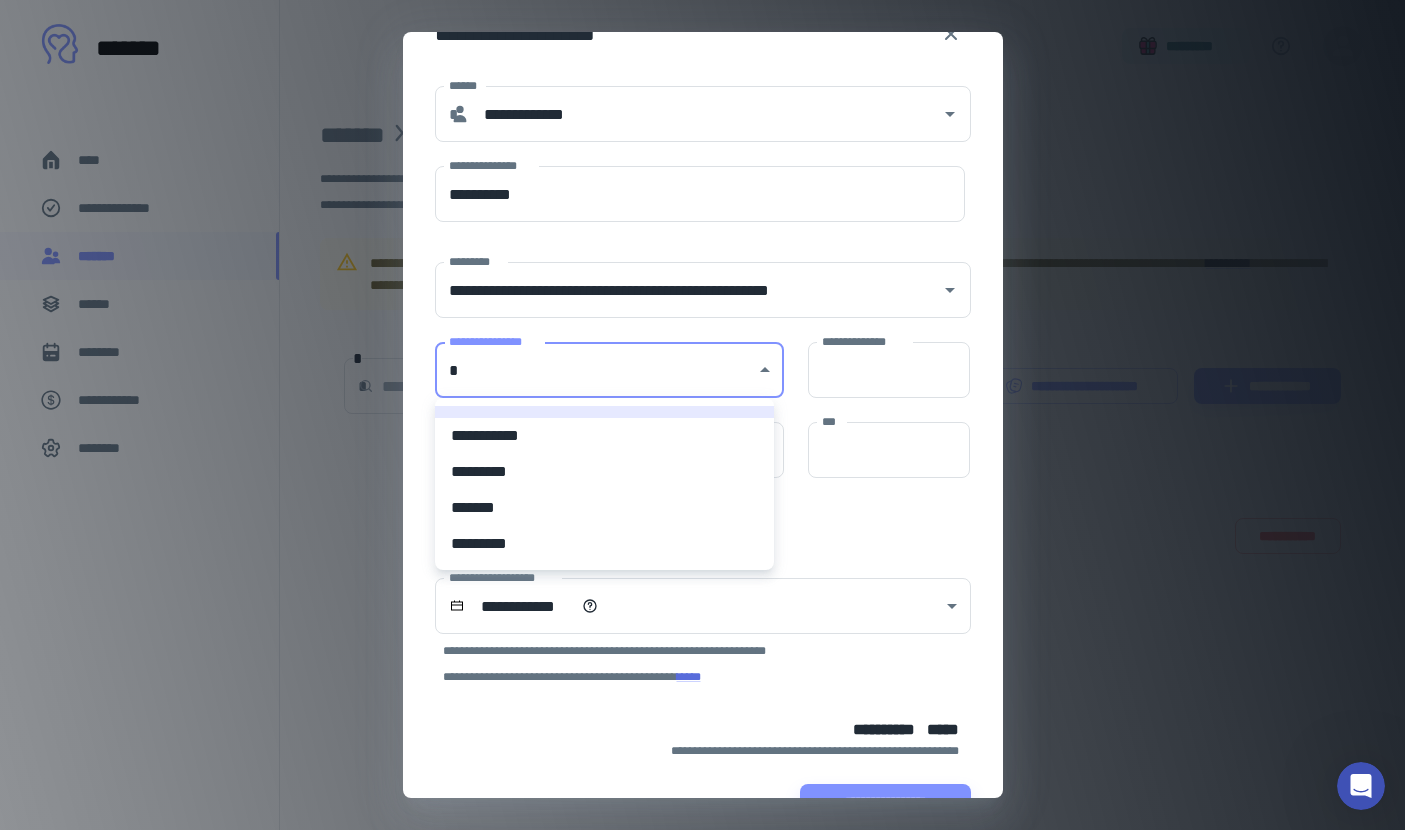 click on "**********" at bounding box center [702, 415] 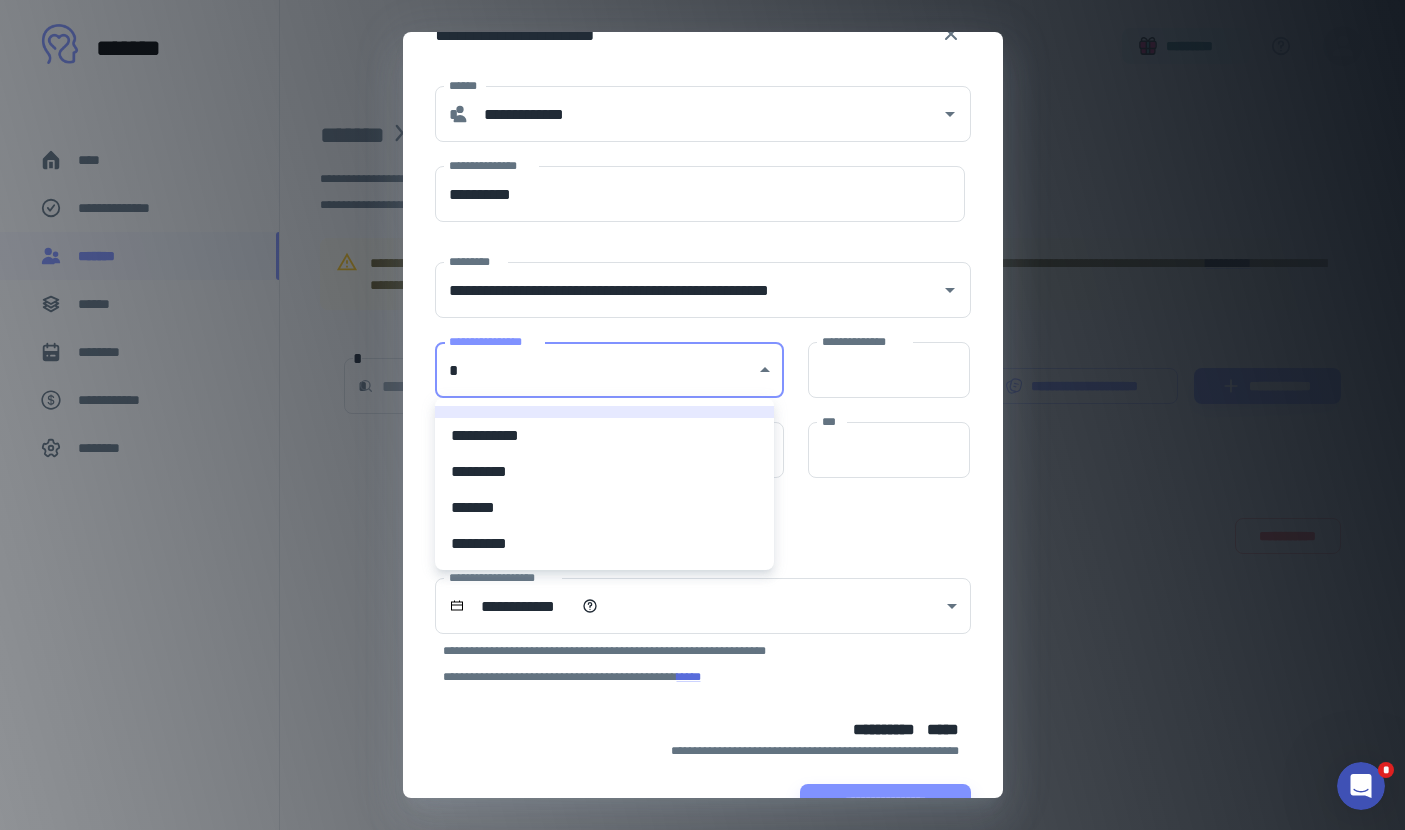 scroll, scrollTop: 3908, scrollLeft: 0, axis: vertical 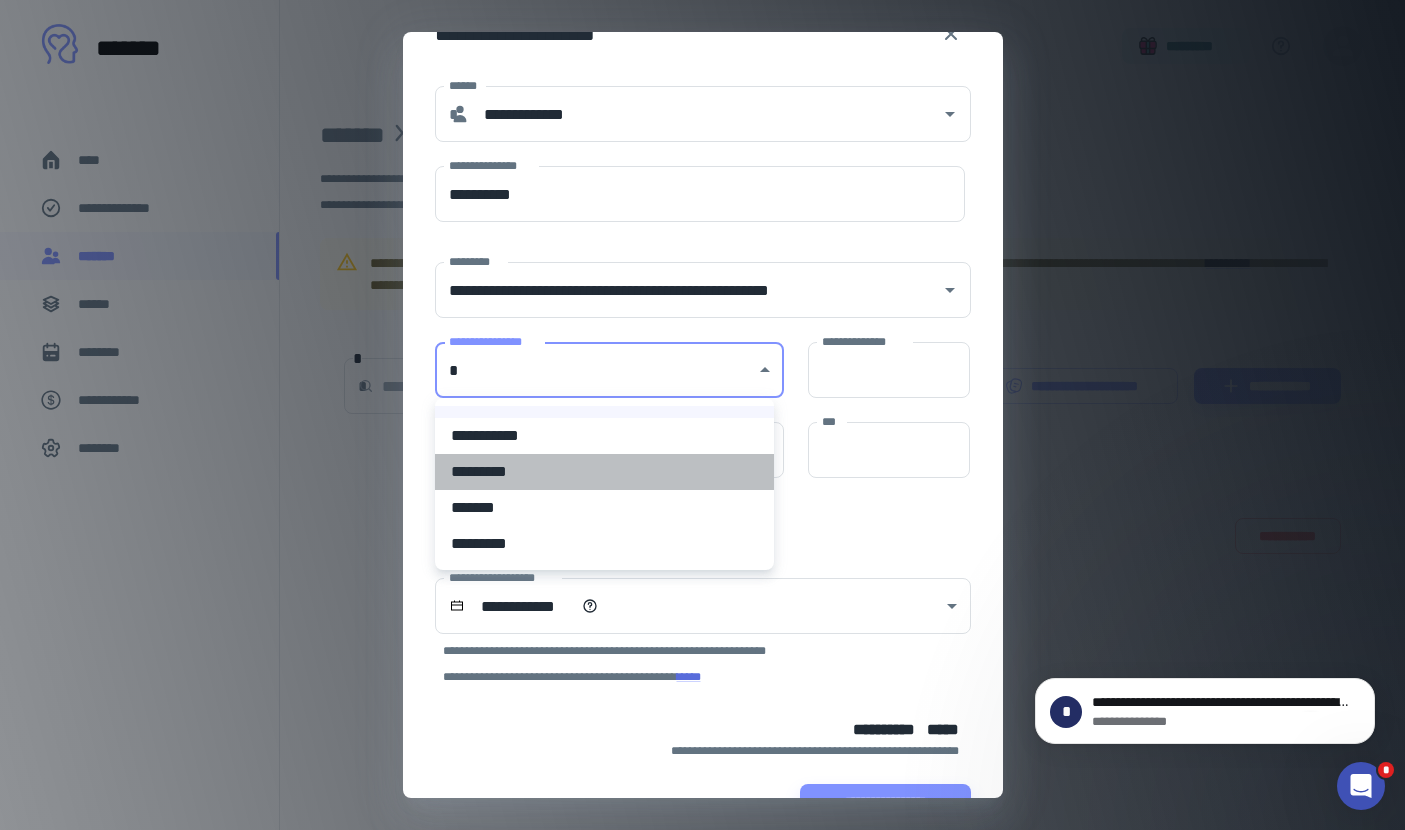 click on "*********" at bounding box center (604, 472) 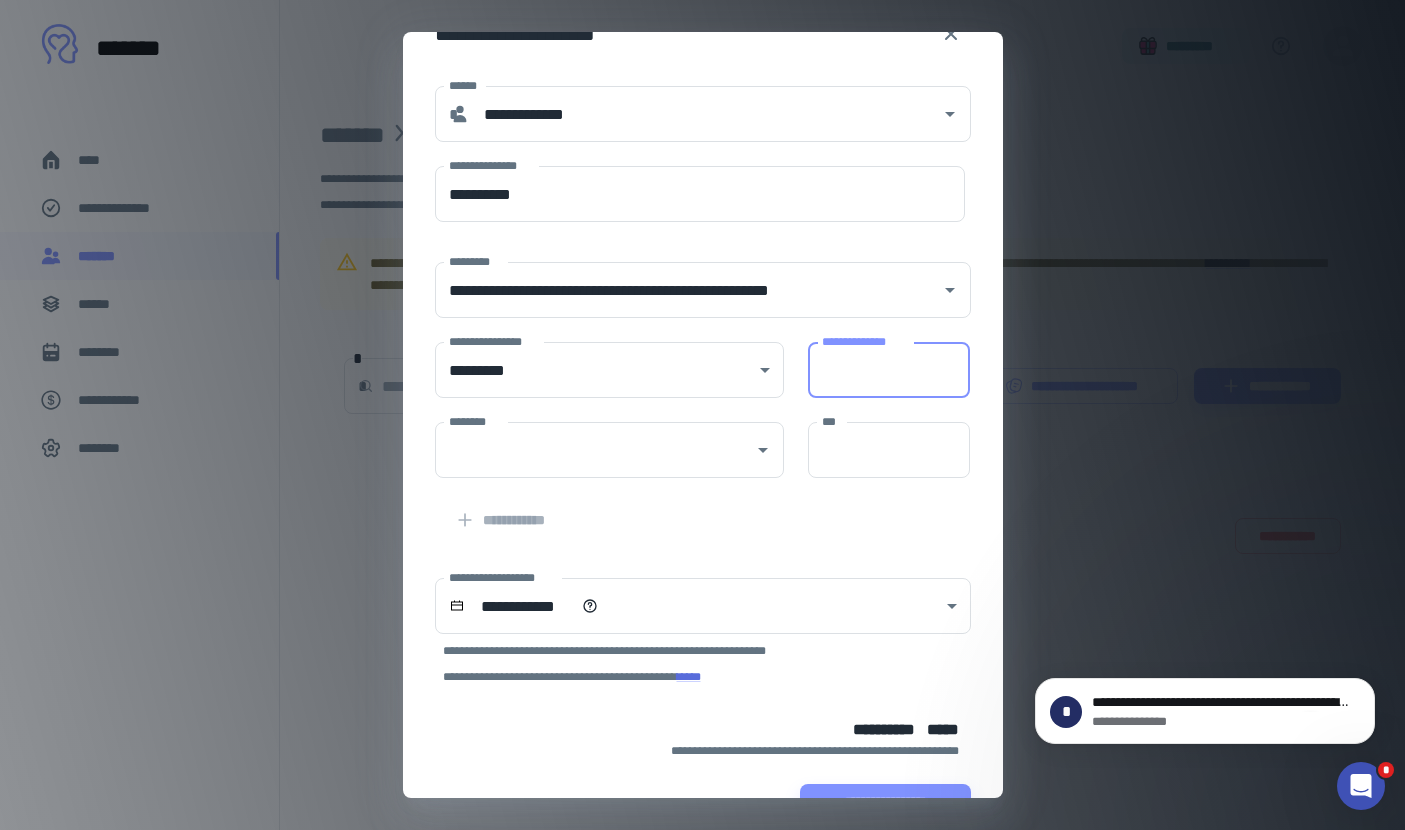 click on "**********" at bounding box center [889, 370] 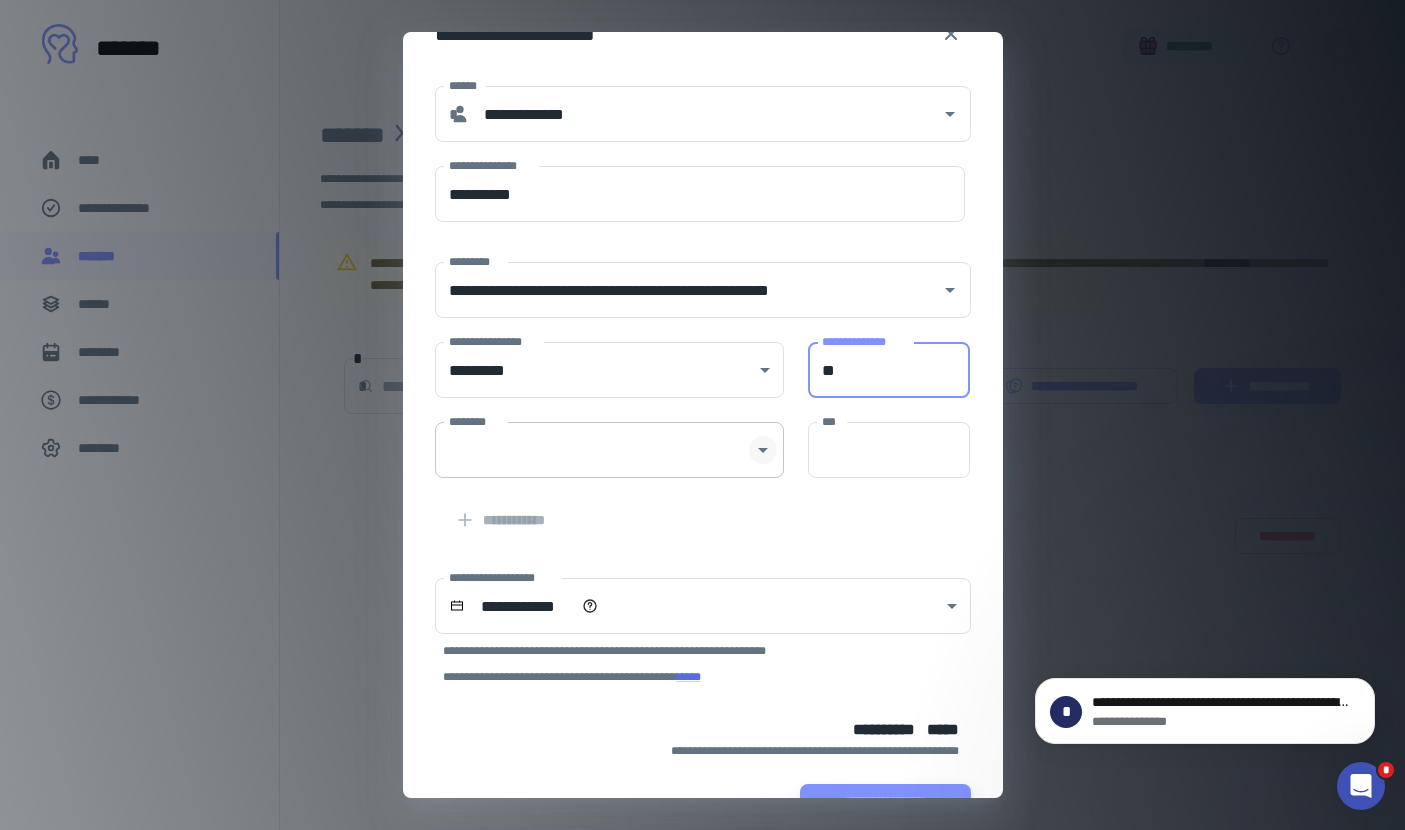 click 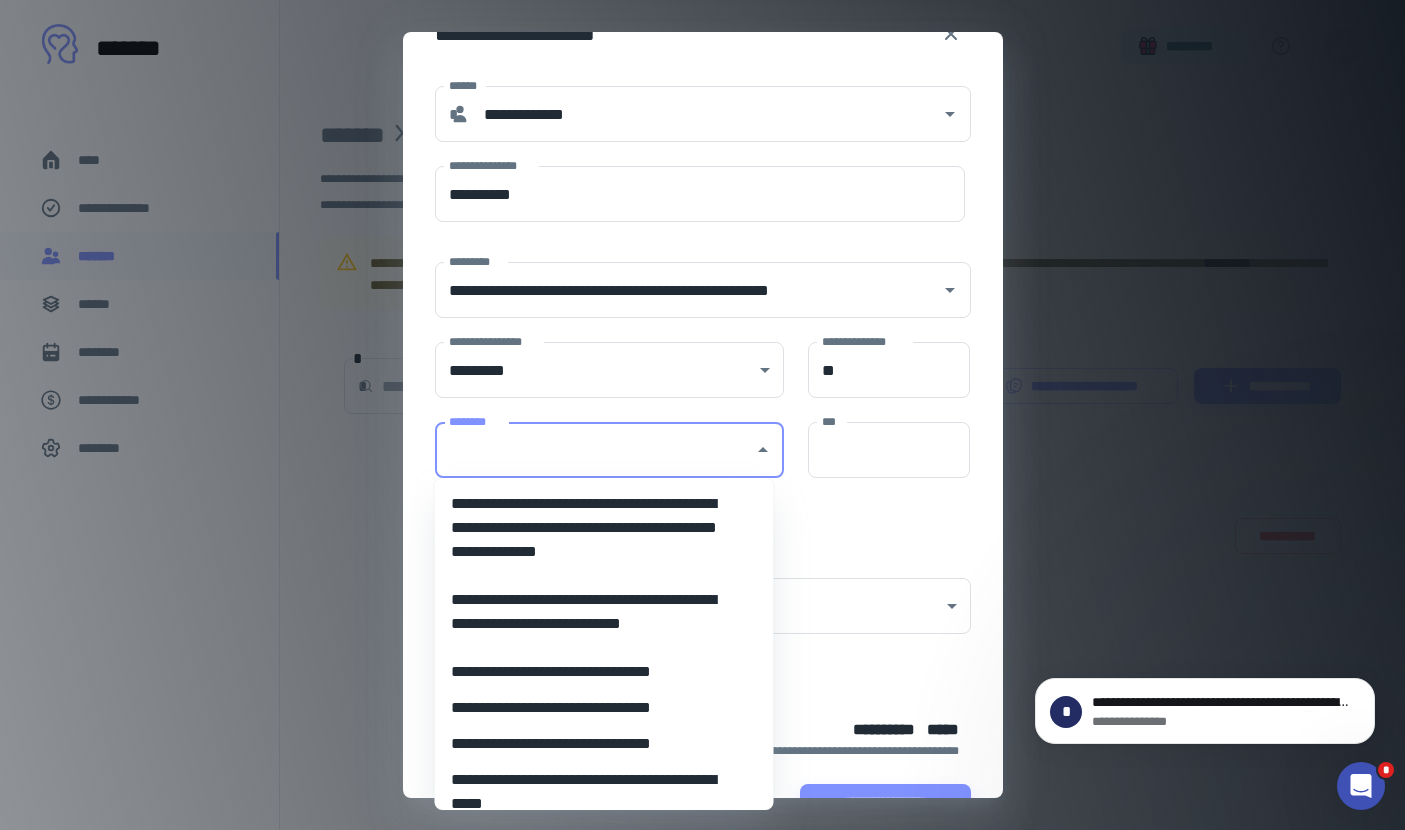 click on "**********" at bounding box center [597, 528] 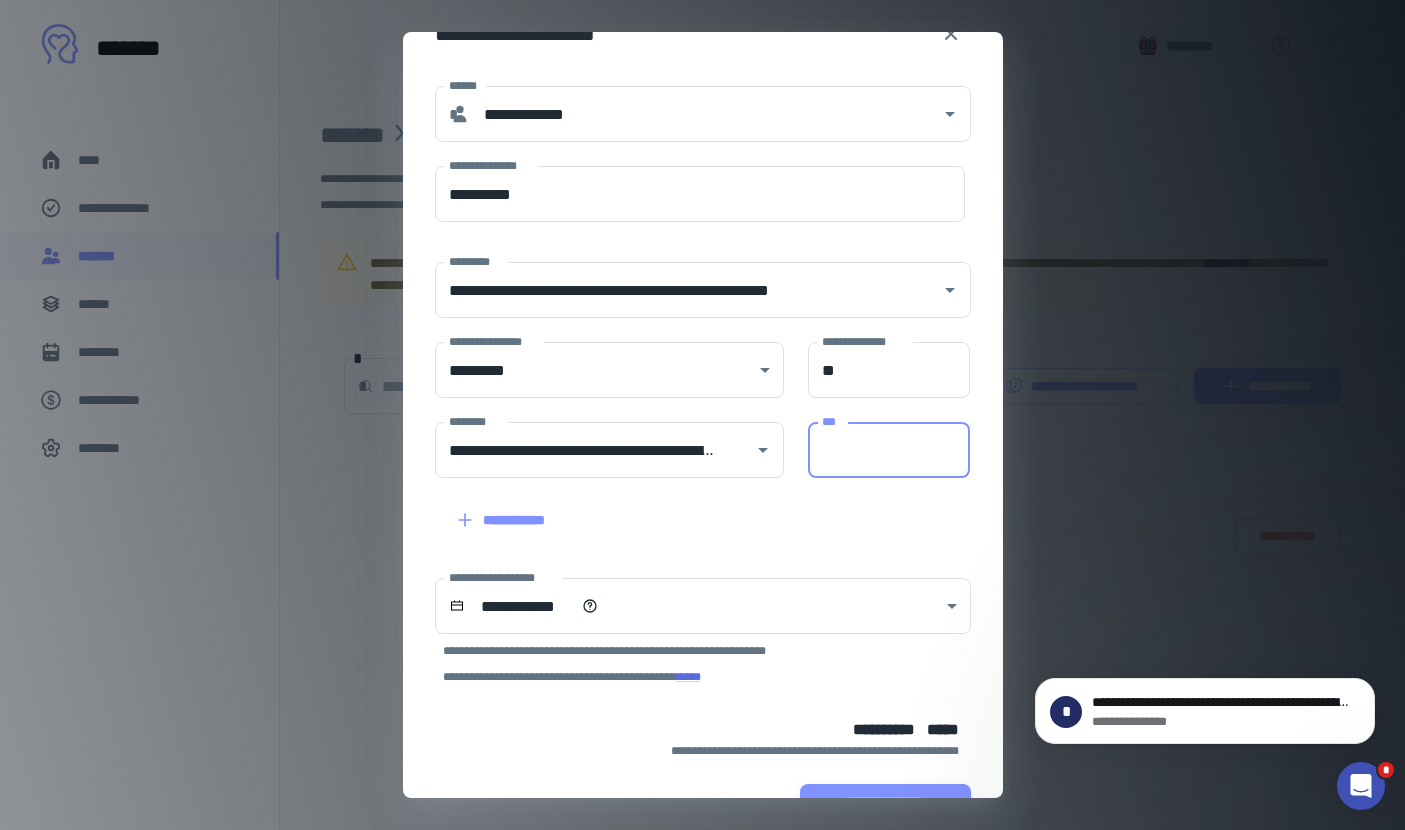 click on "***" at bounding box center [889, 450] 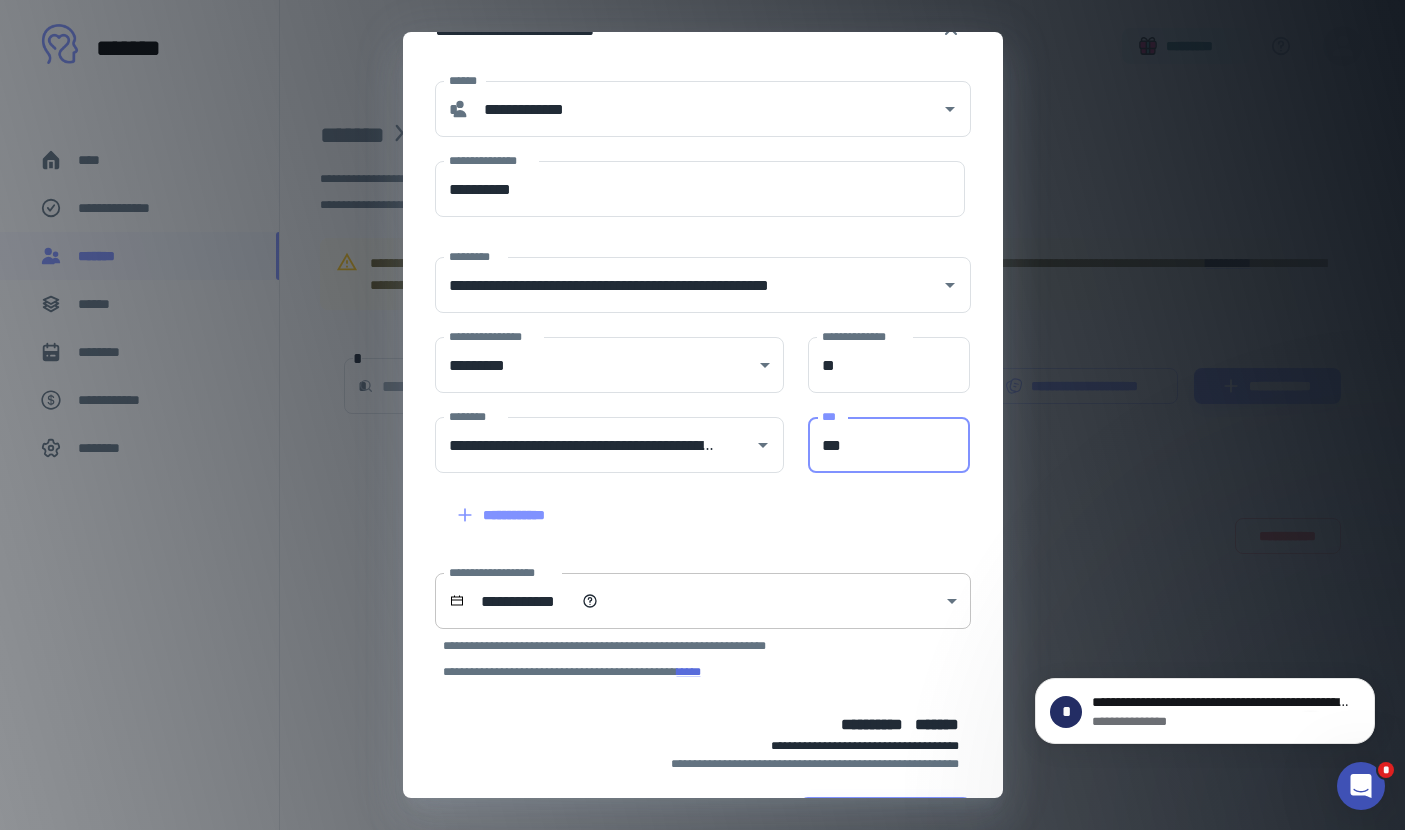 scroll, scrollTop: 114, scrollLeft: 0, axis: vertical 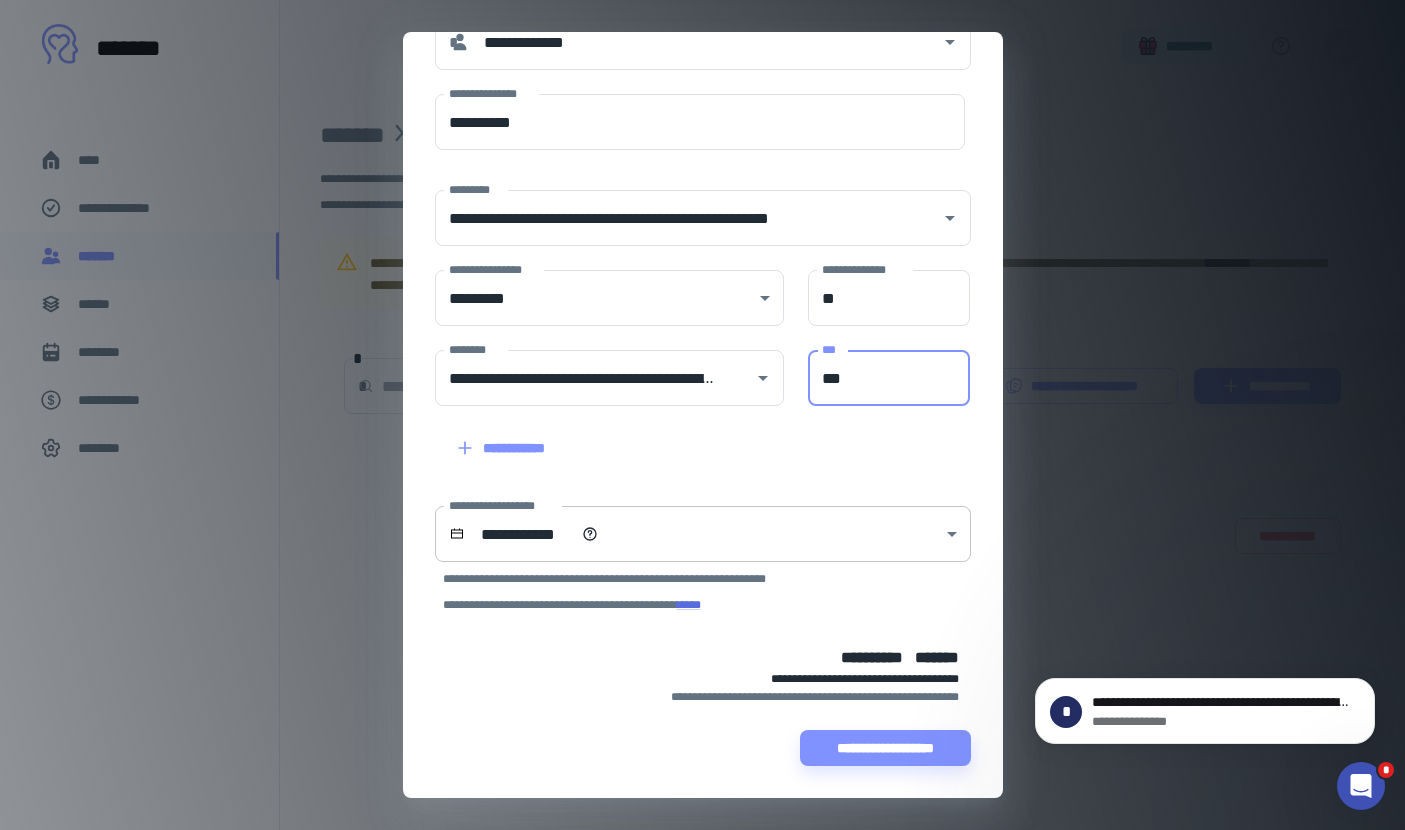 type on "***" 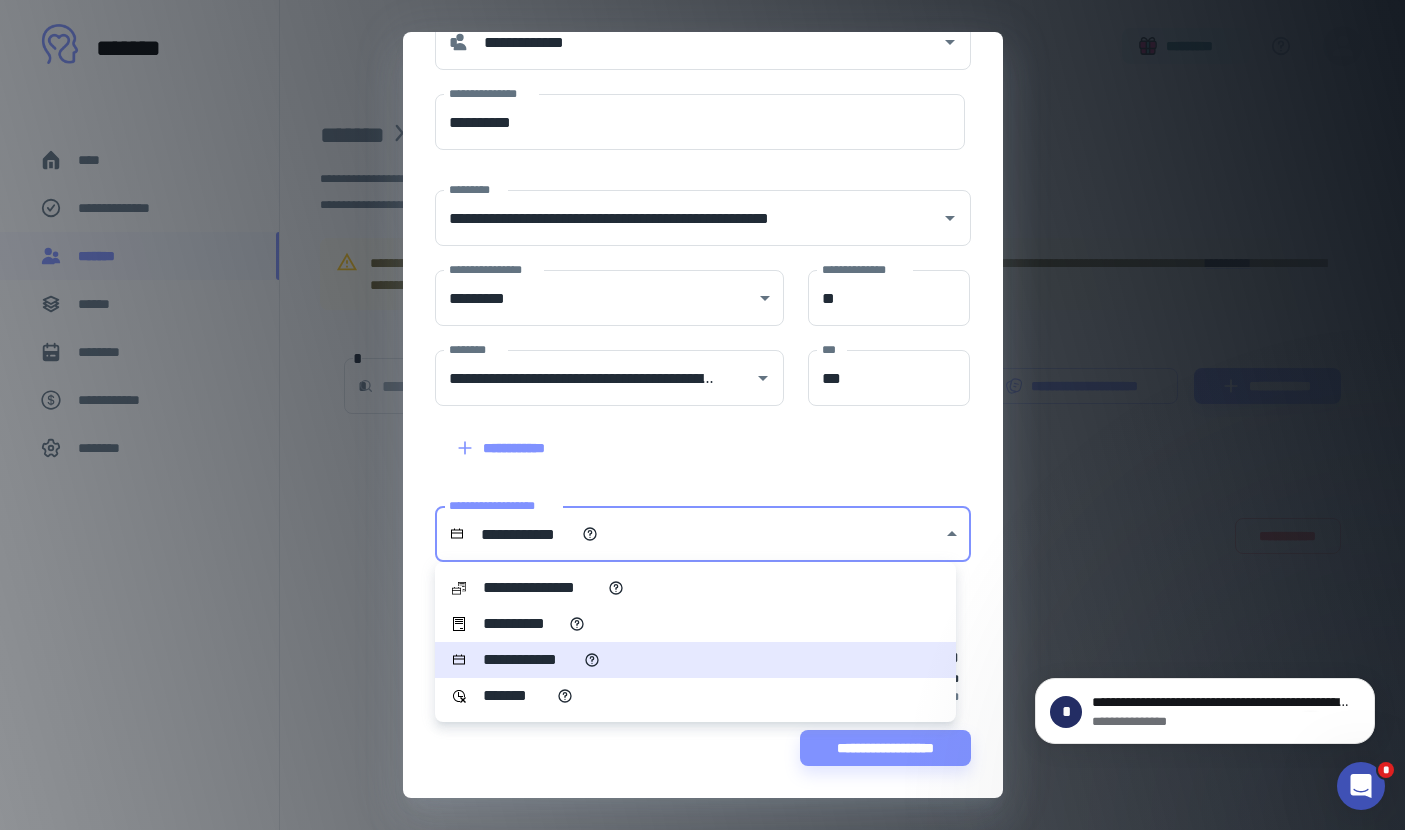 click on "**********" at bounding box center (695, 624) 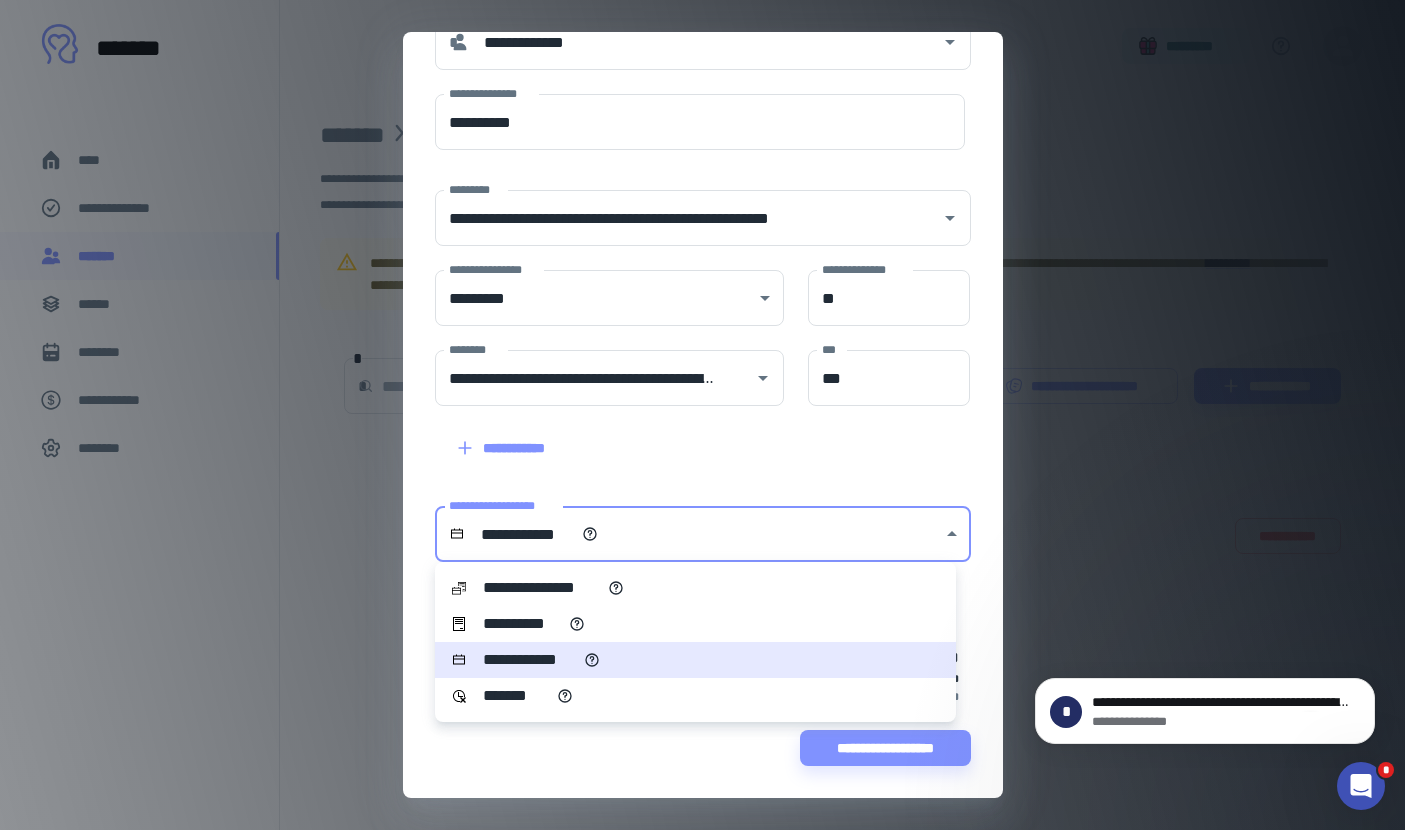 type on "**********" 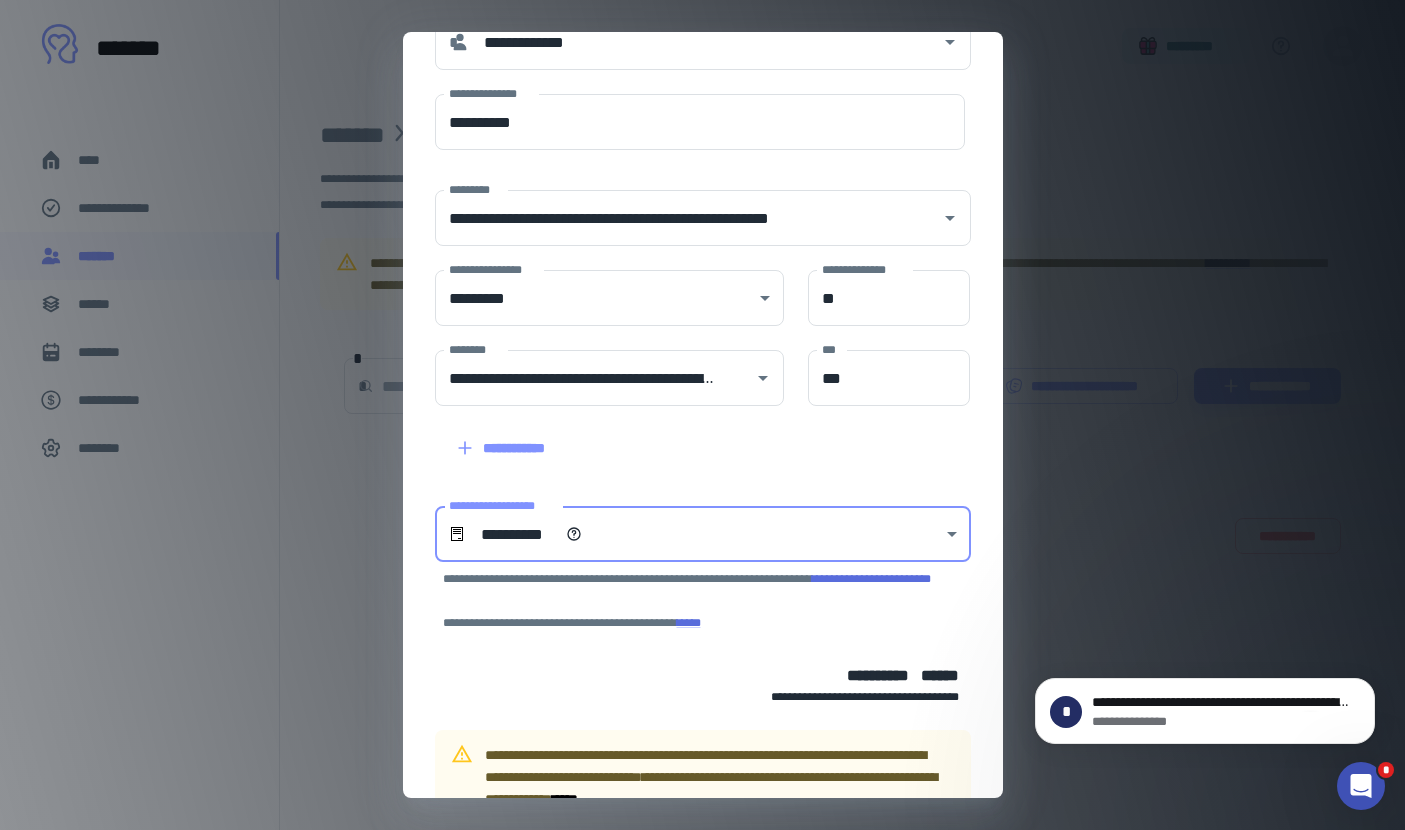 scroll, scrollTop: 232, scrollLeft: 0, axis: vertical 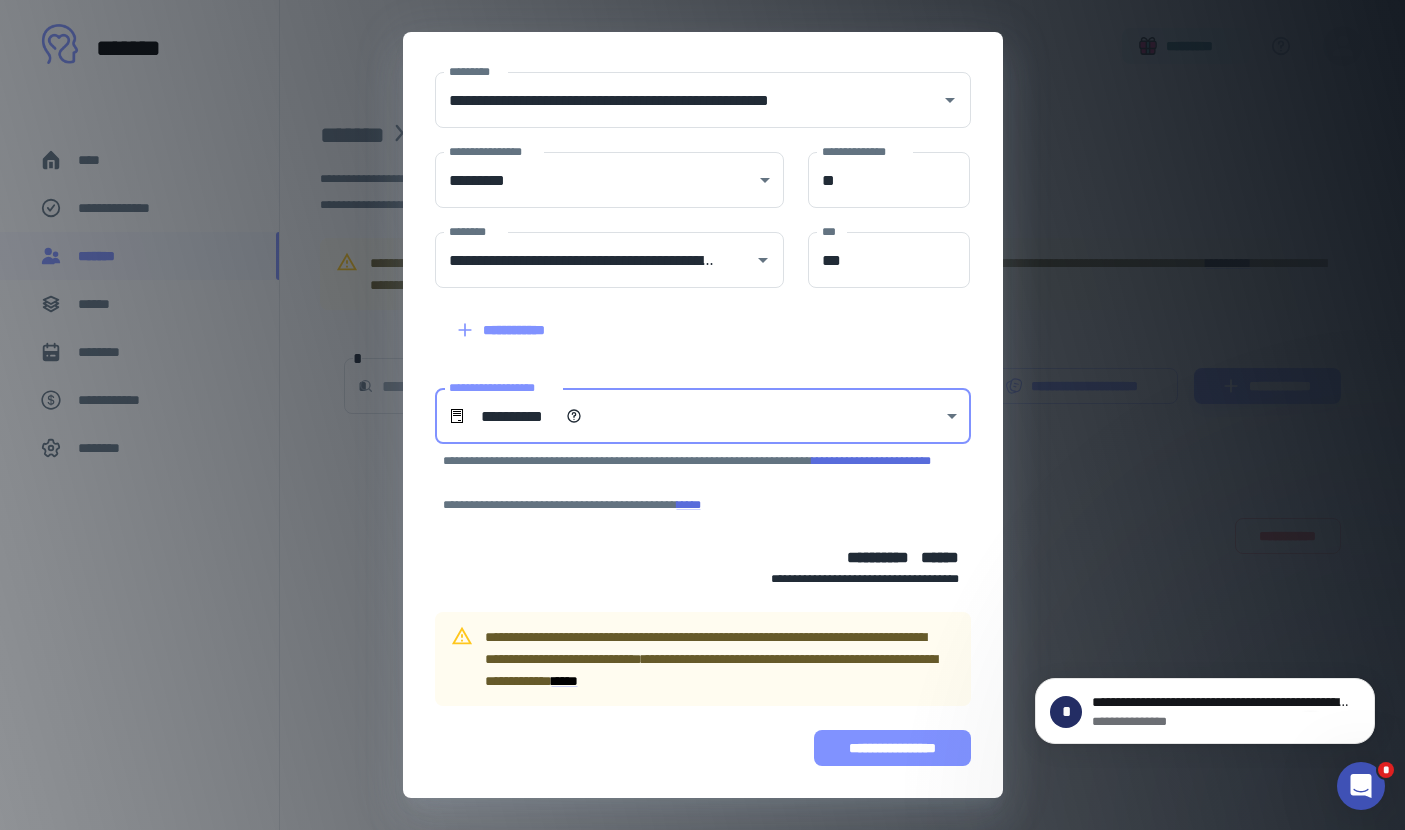 click on "**********" at bounding box center [892, 748] 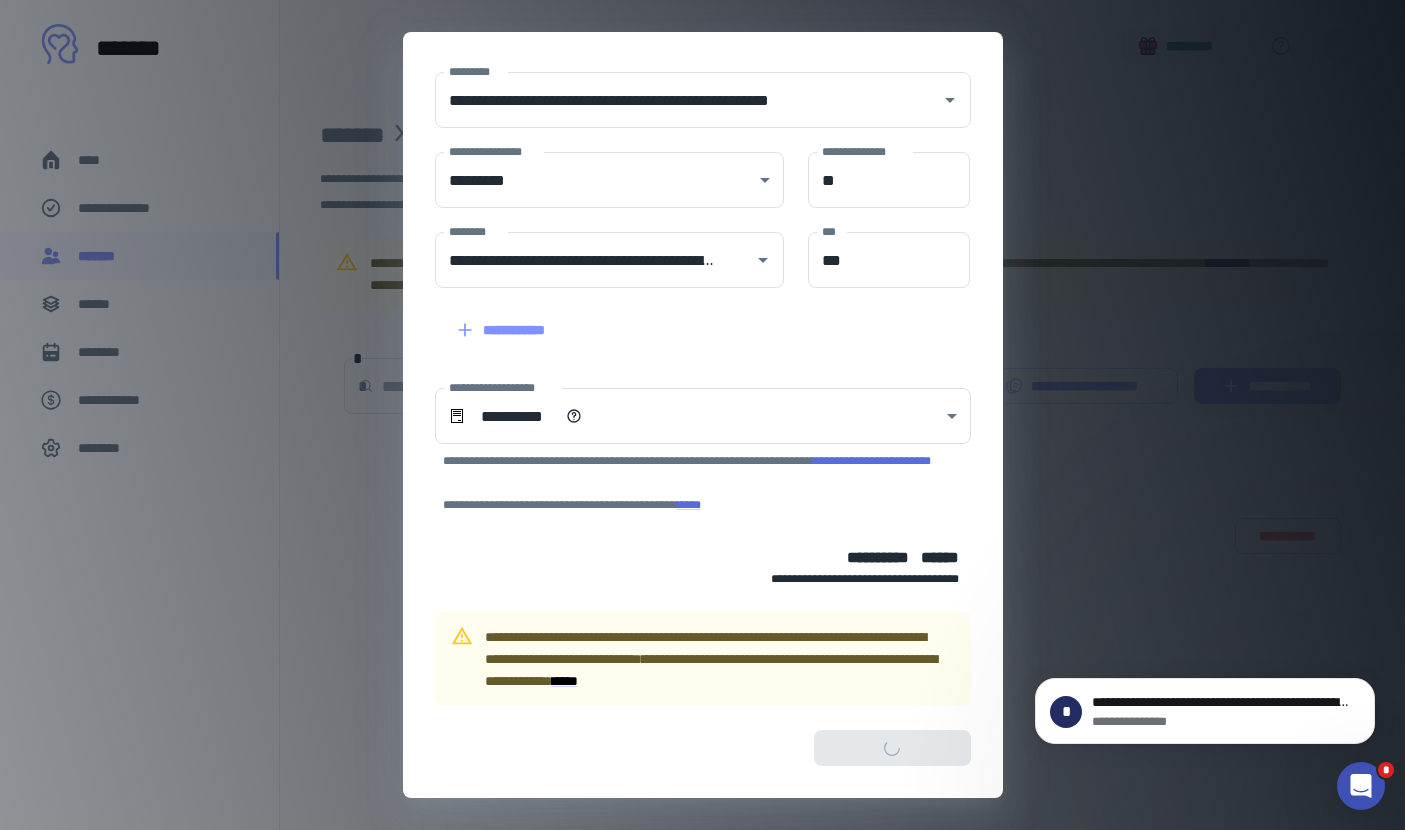 click on "**********" at bounding box center [703, 748] 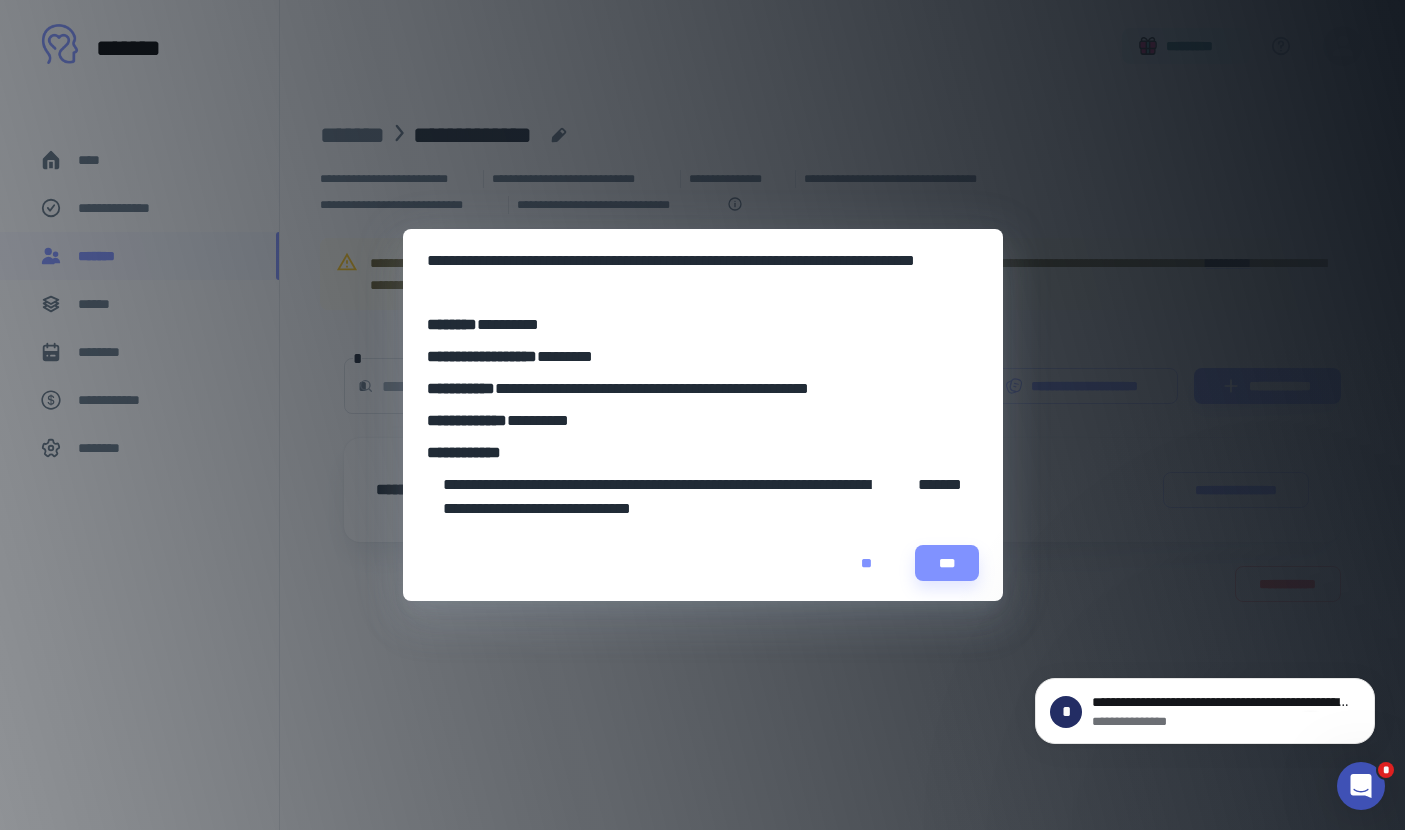 click on "**" at bounding box center (867, 563) 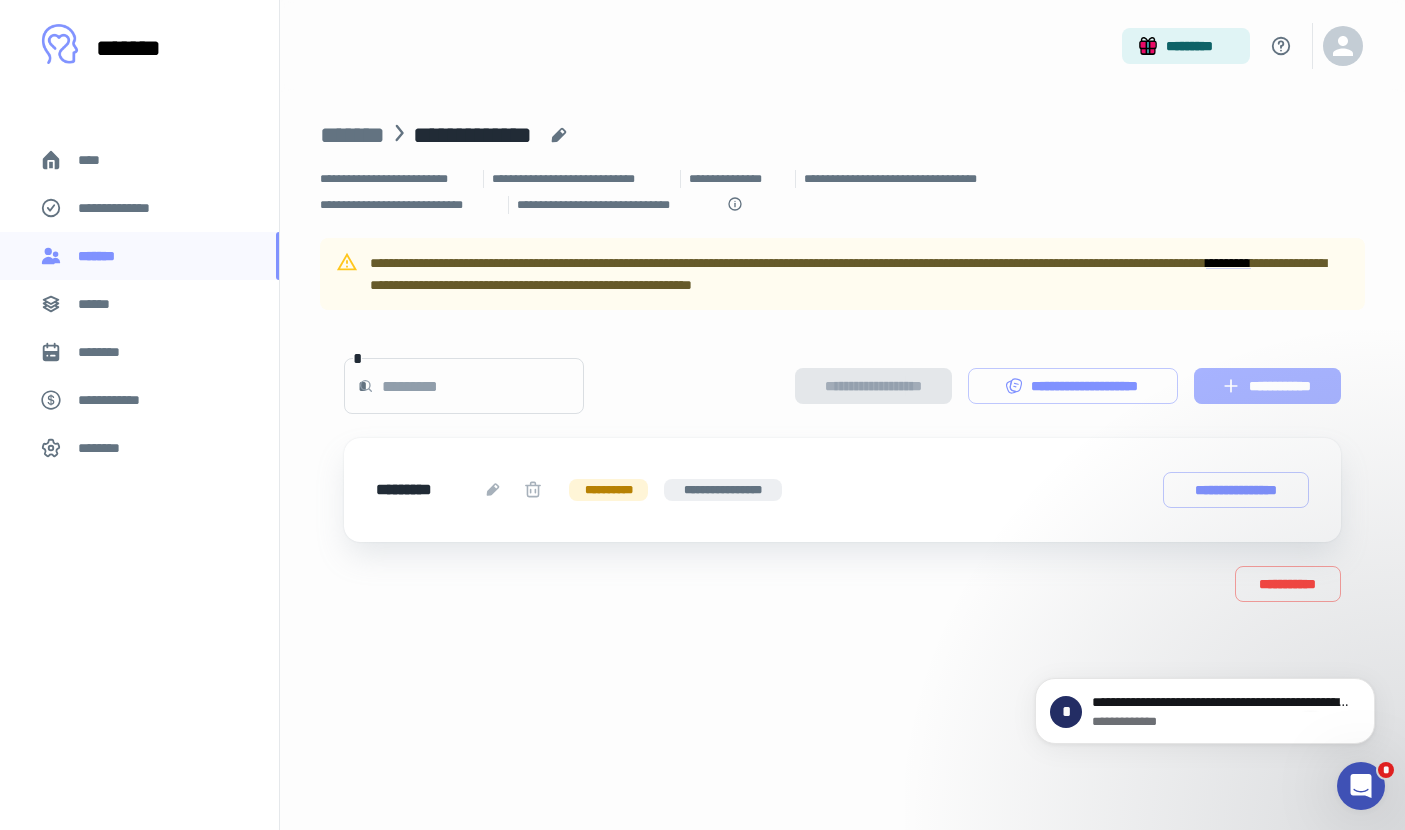 click on "**********" at bounding box center (1267, 386) 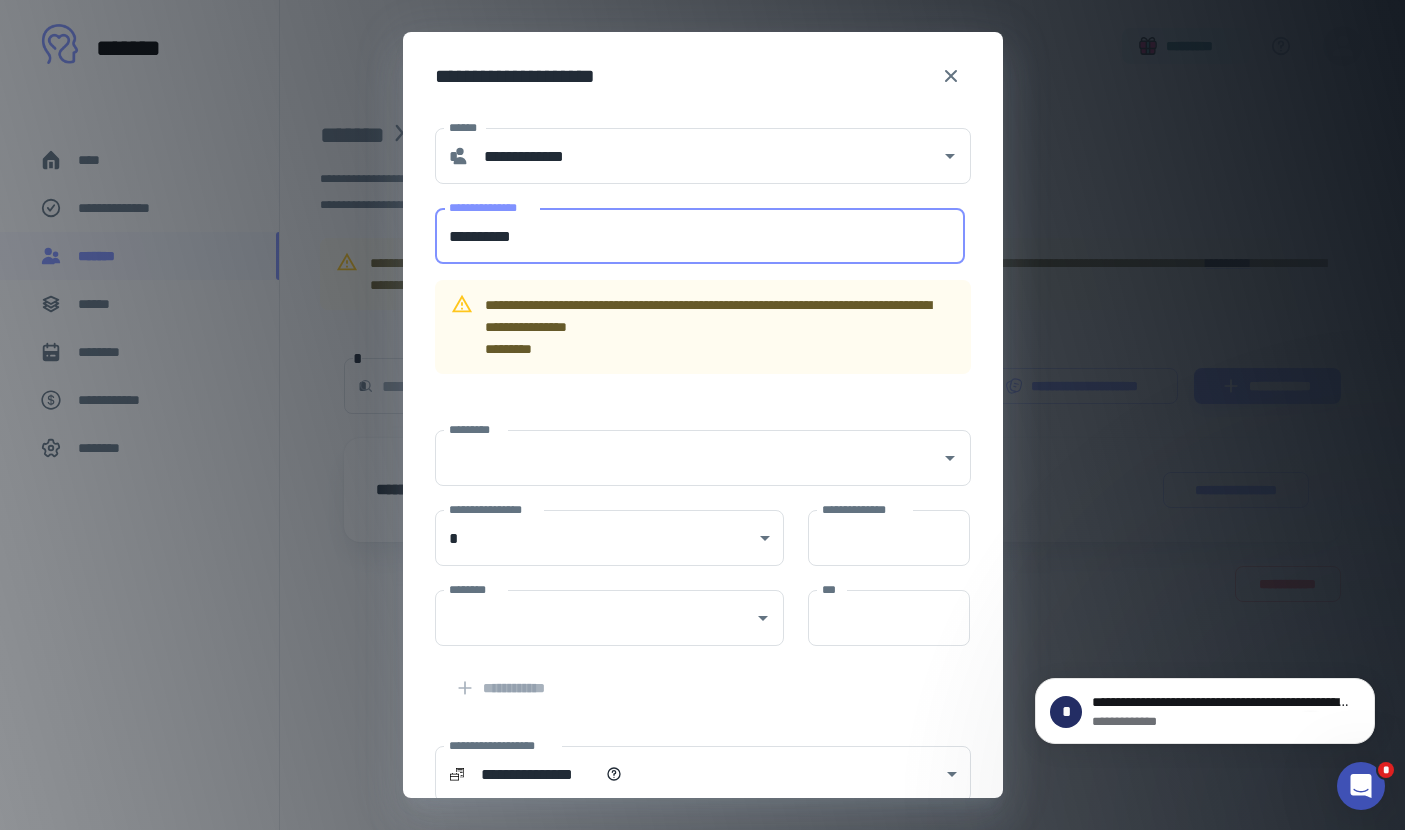click on "**********" at bounding box center (700, 236) 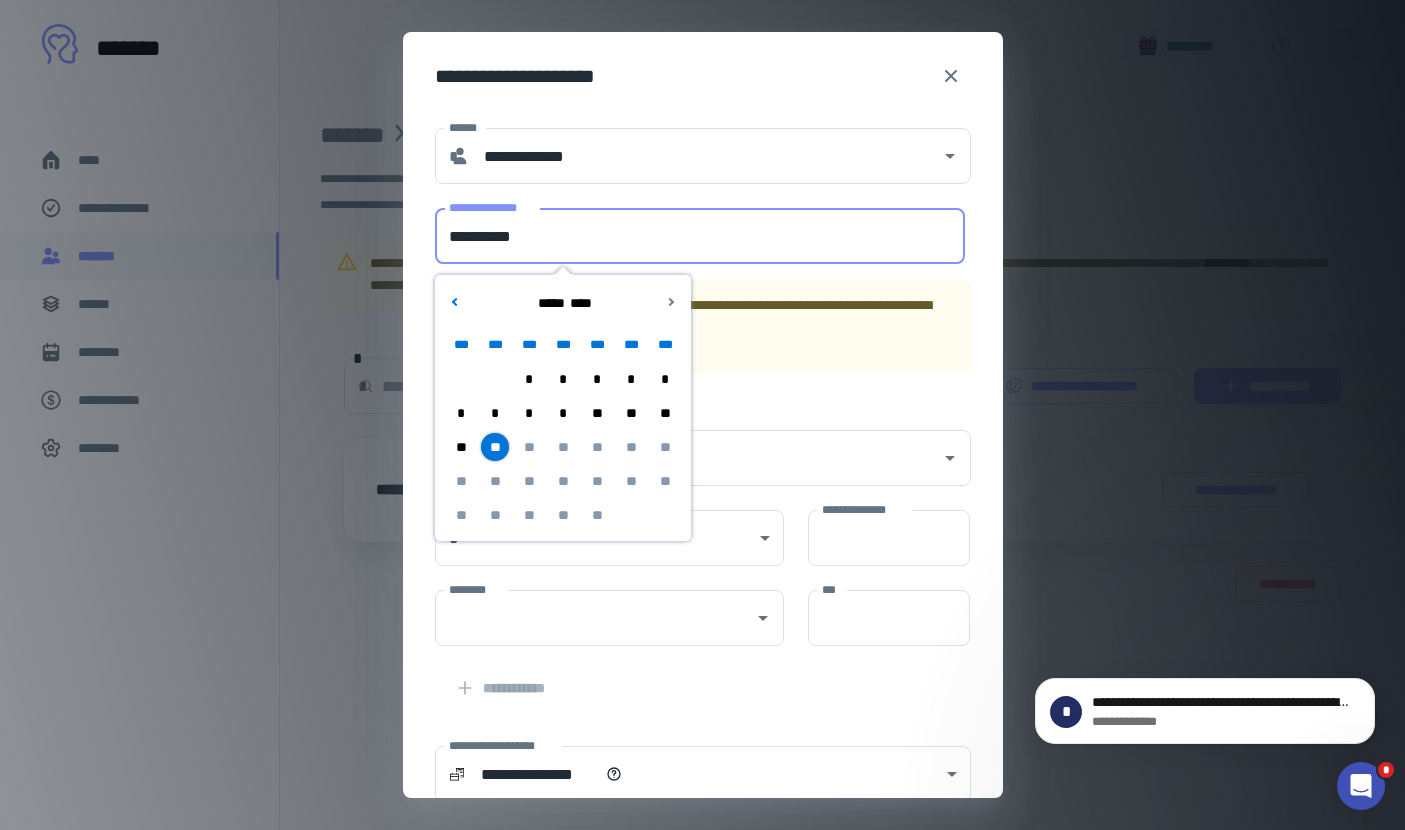 drag, startPoint x: 543, startPoint y: 237, endPoint x: 446, endPoint y: 236, distance: 97.00516 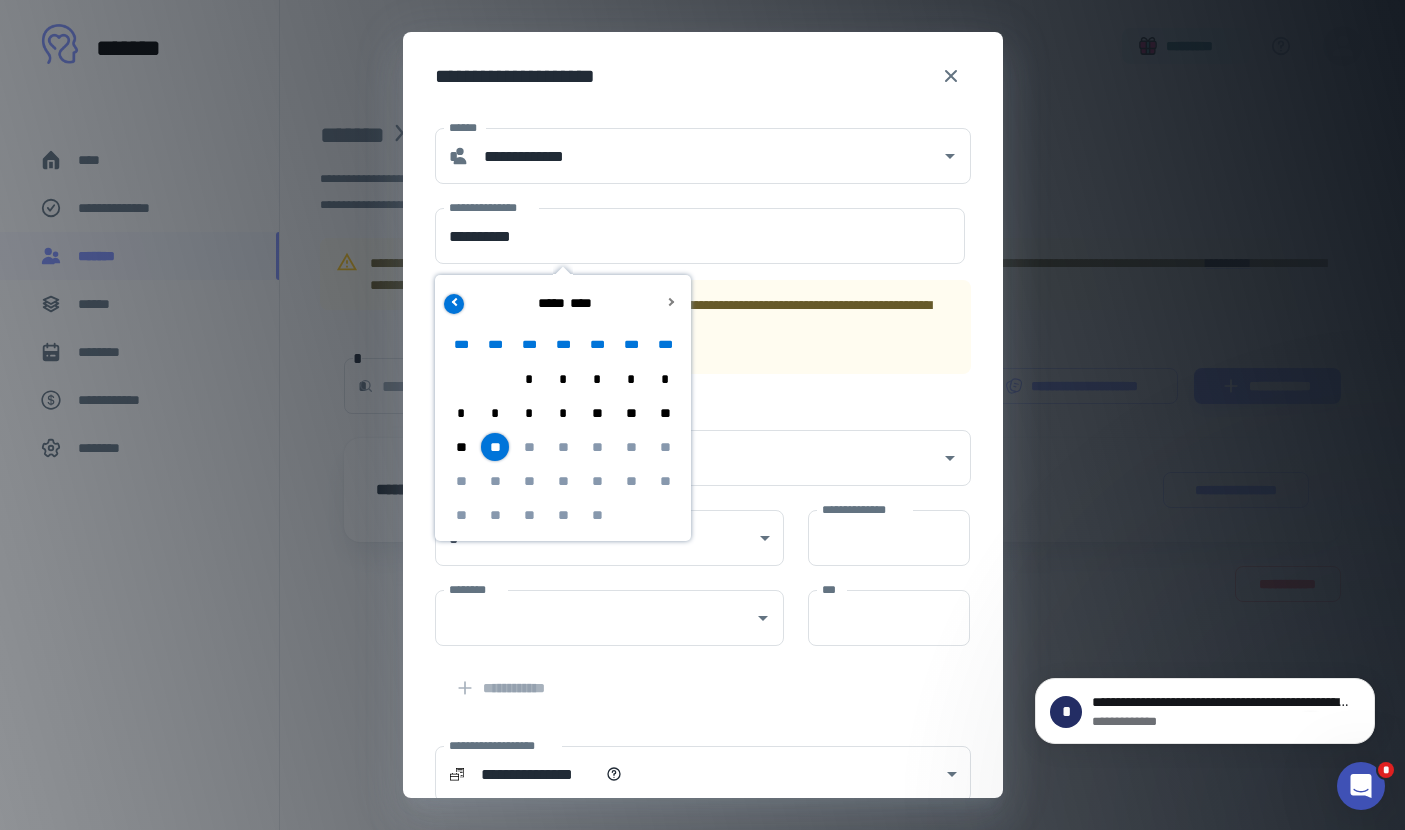 click at bounding box center (454, 304) 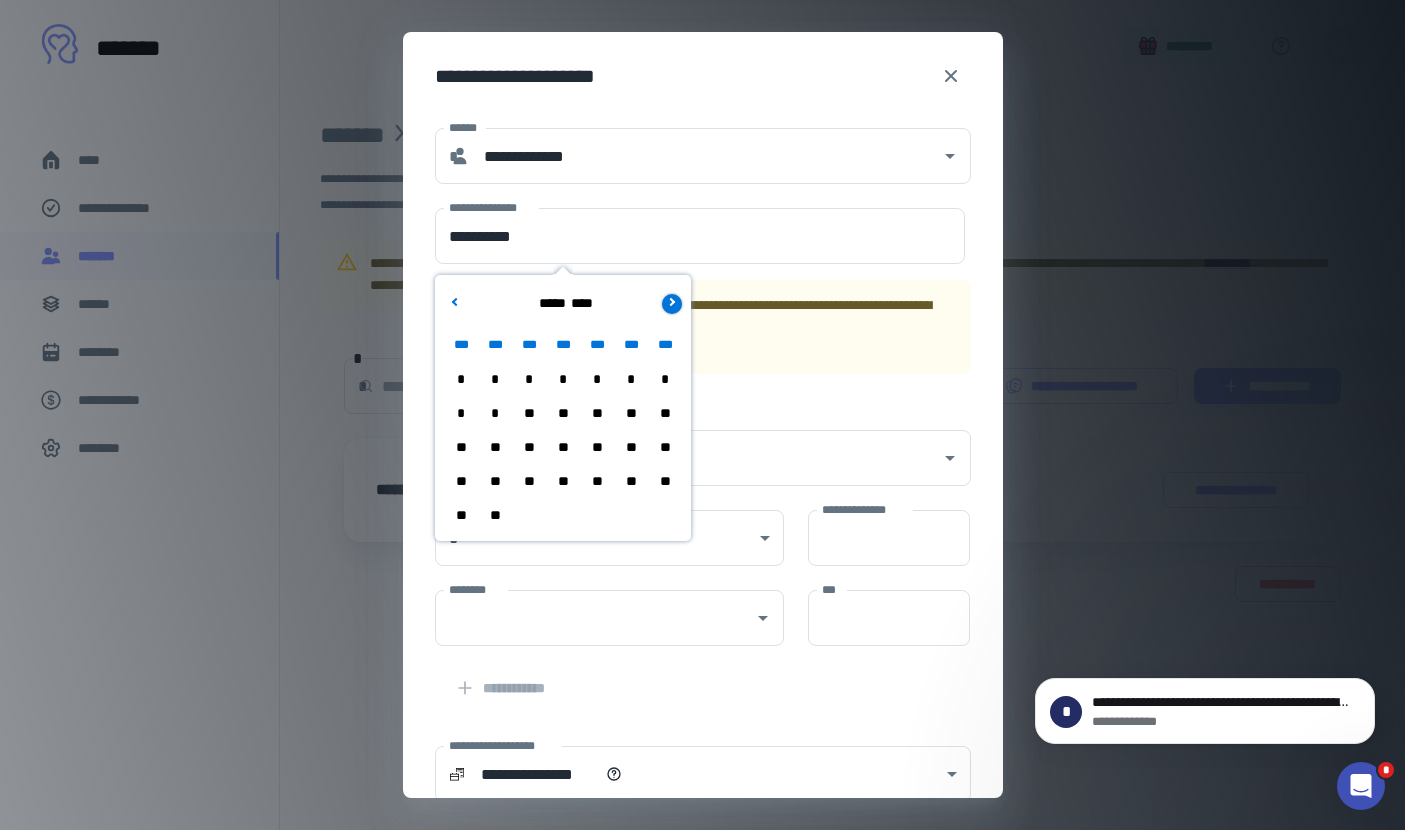 click at bounding box center (670, 301) 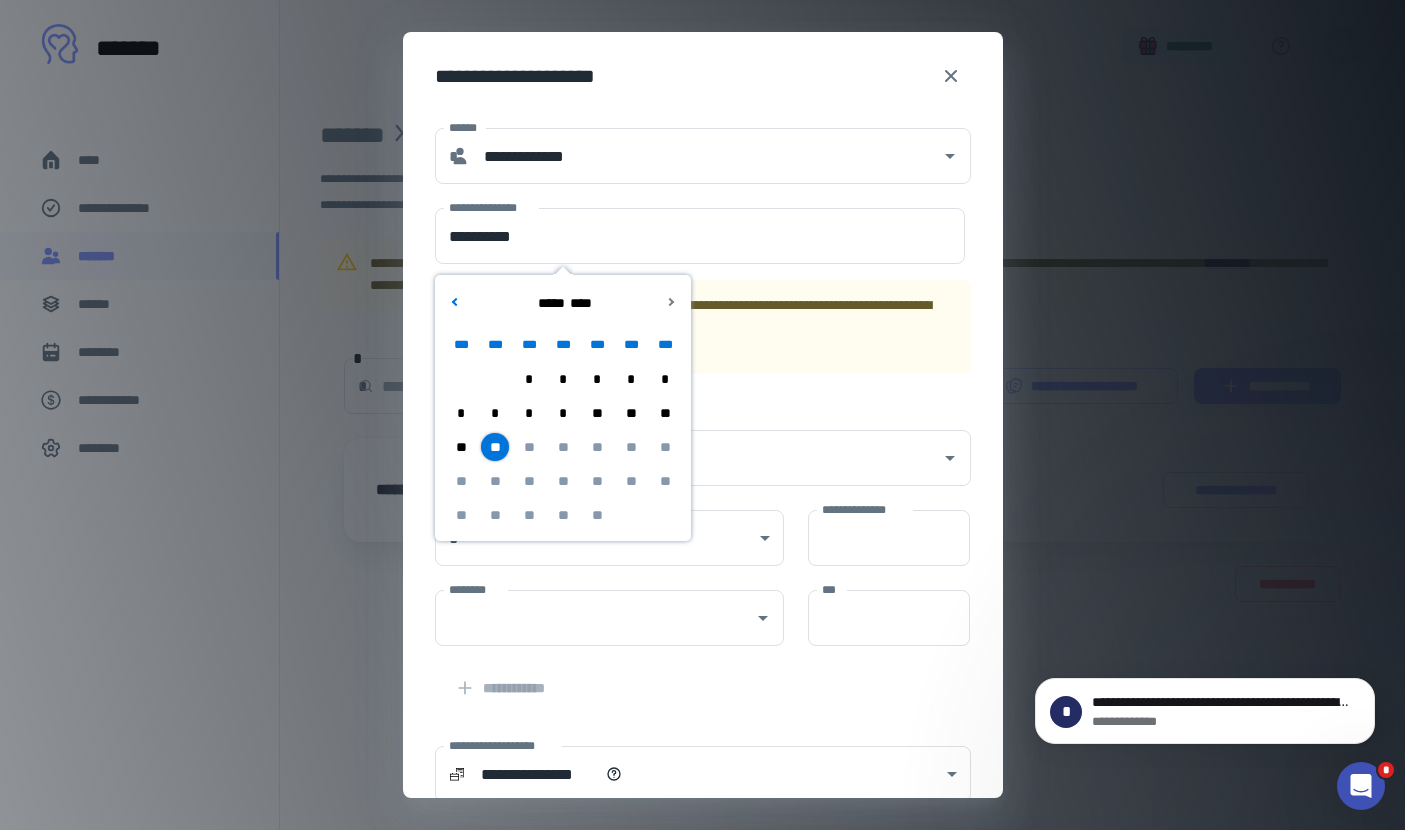 click on "*" at bounding box center [563, 379] 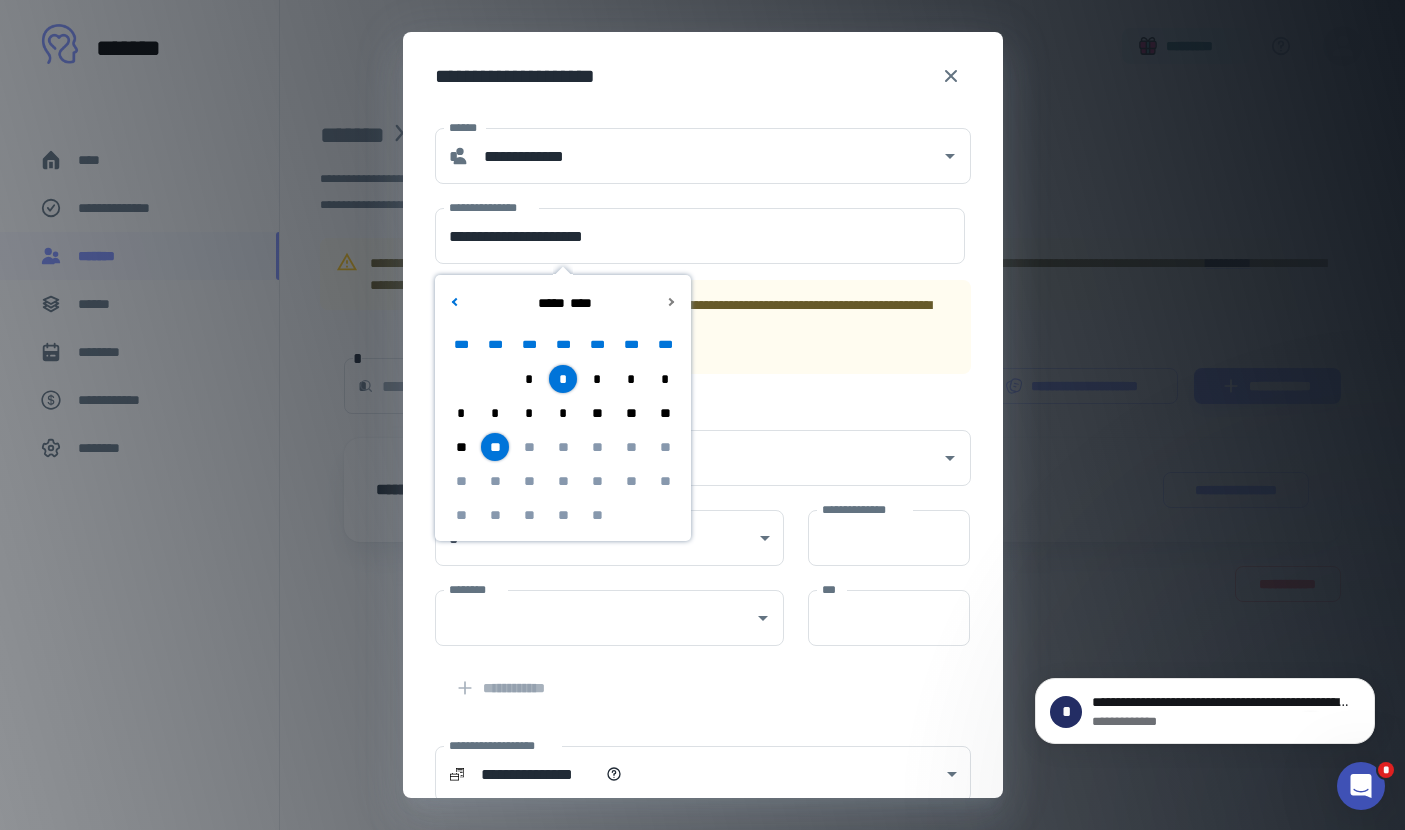 click on "*" at bounding box center (495, 413) 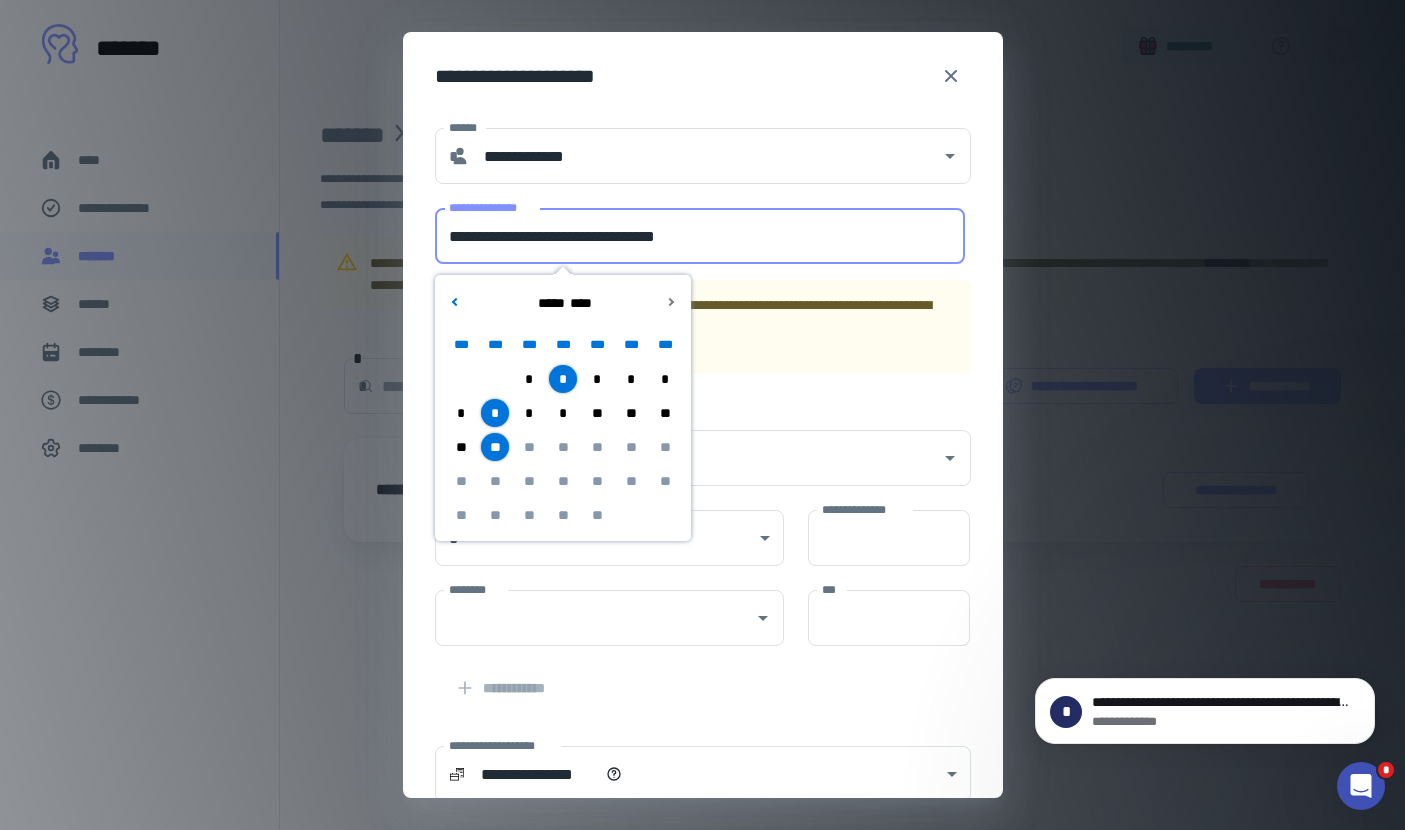 click on "**********" at bounding box center [700, 236] 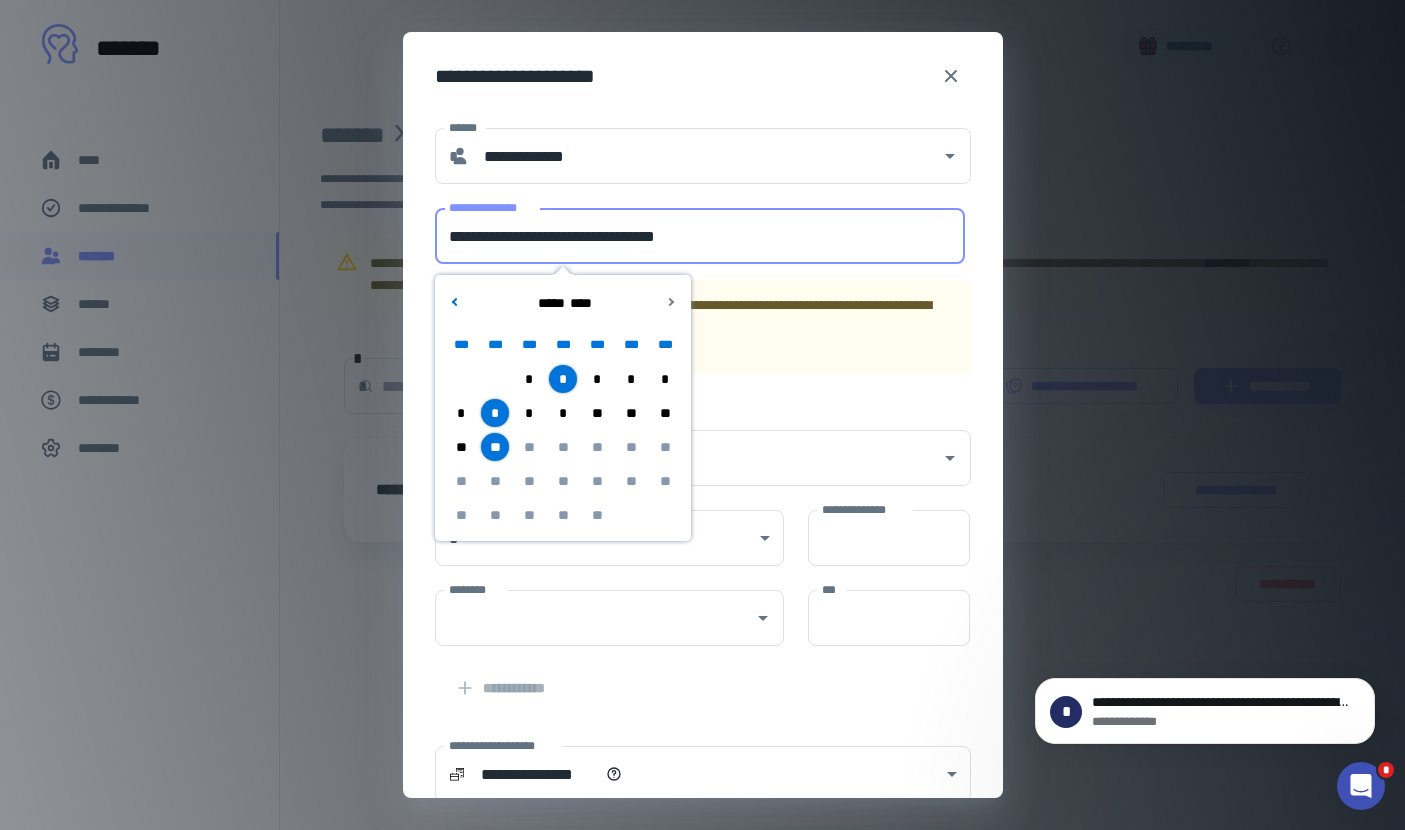 click on "**" at bounding box center [597, 413] 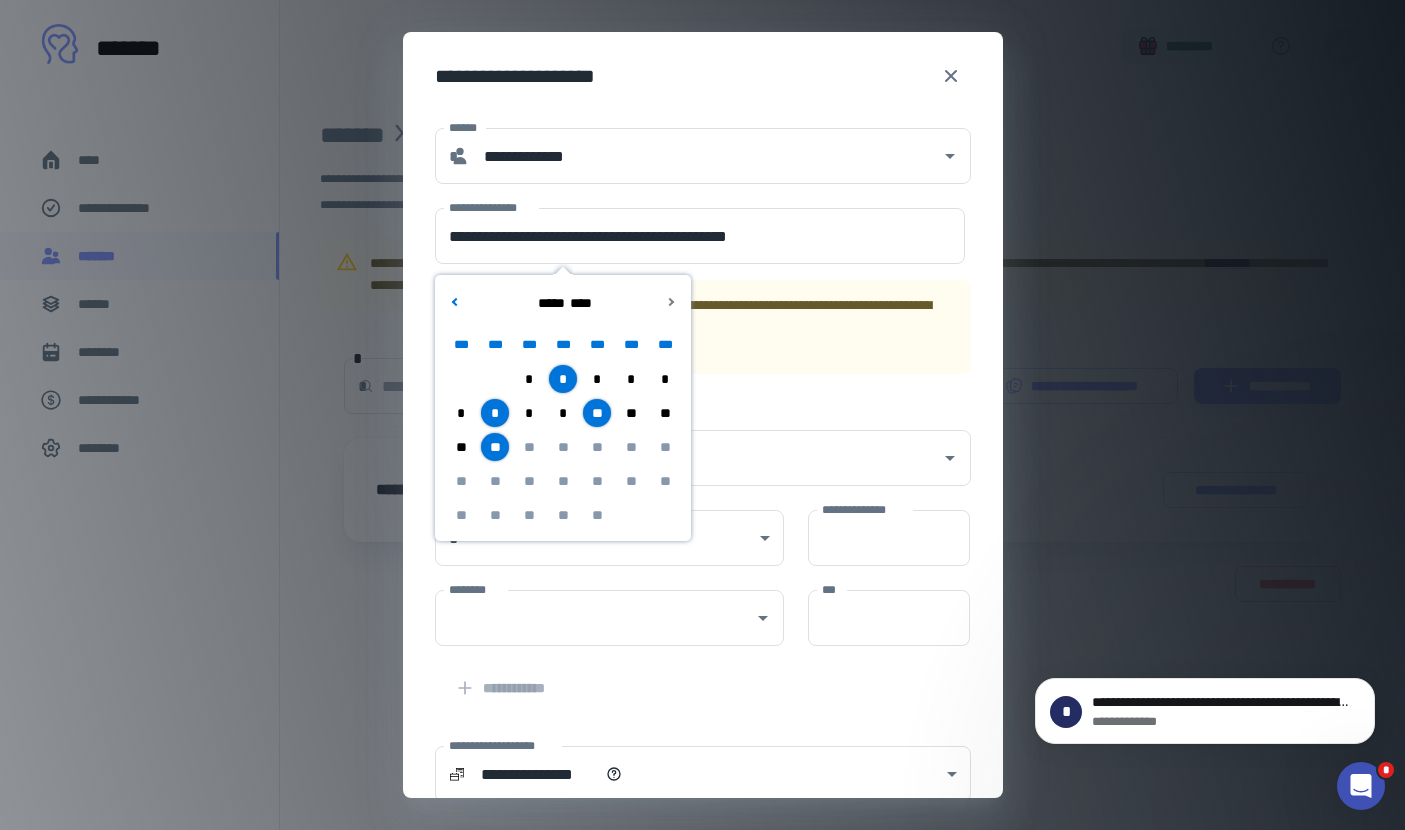 click on "**" at bounding box center (495, 447) 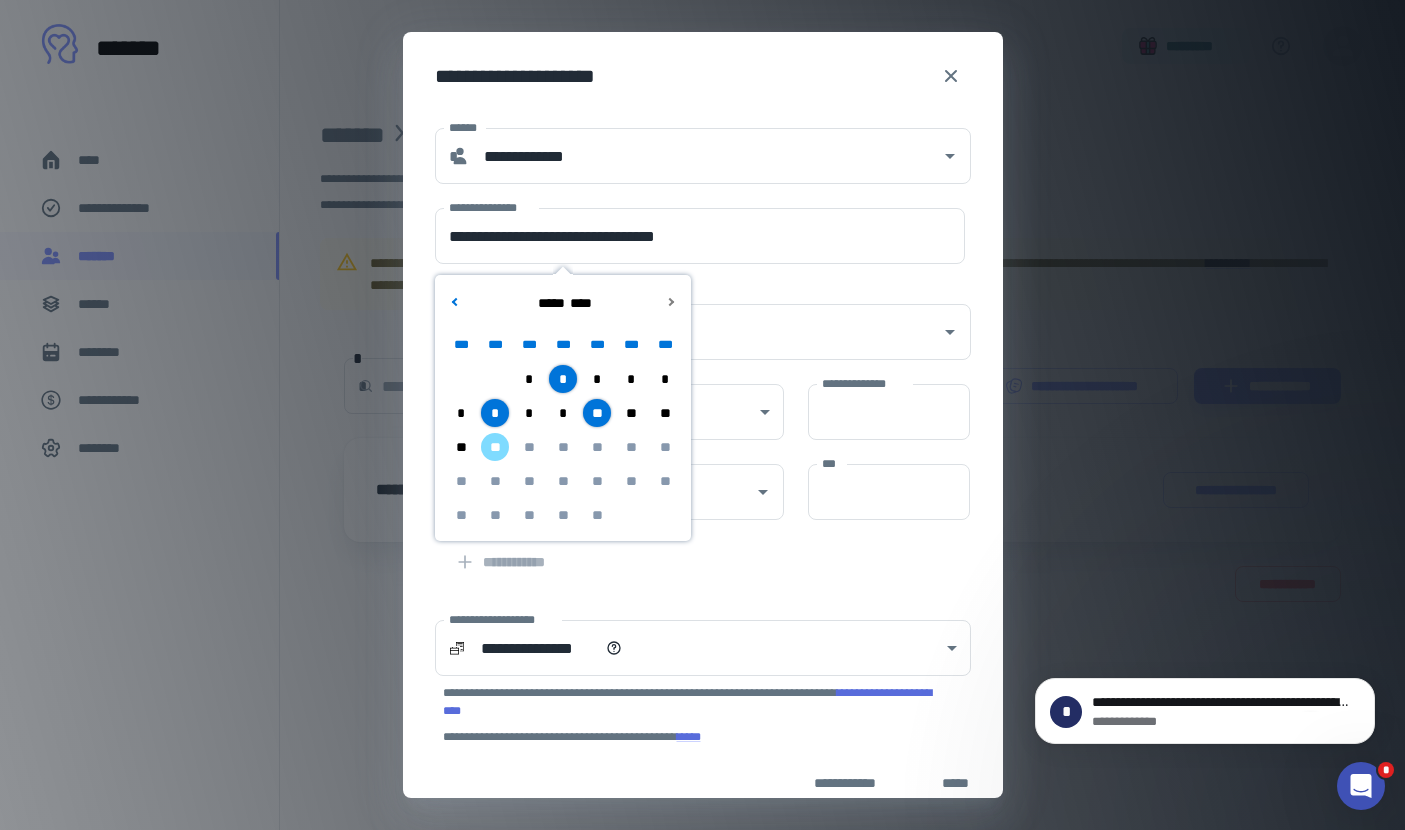 click on "**********" at bounding box center (877, 400) 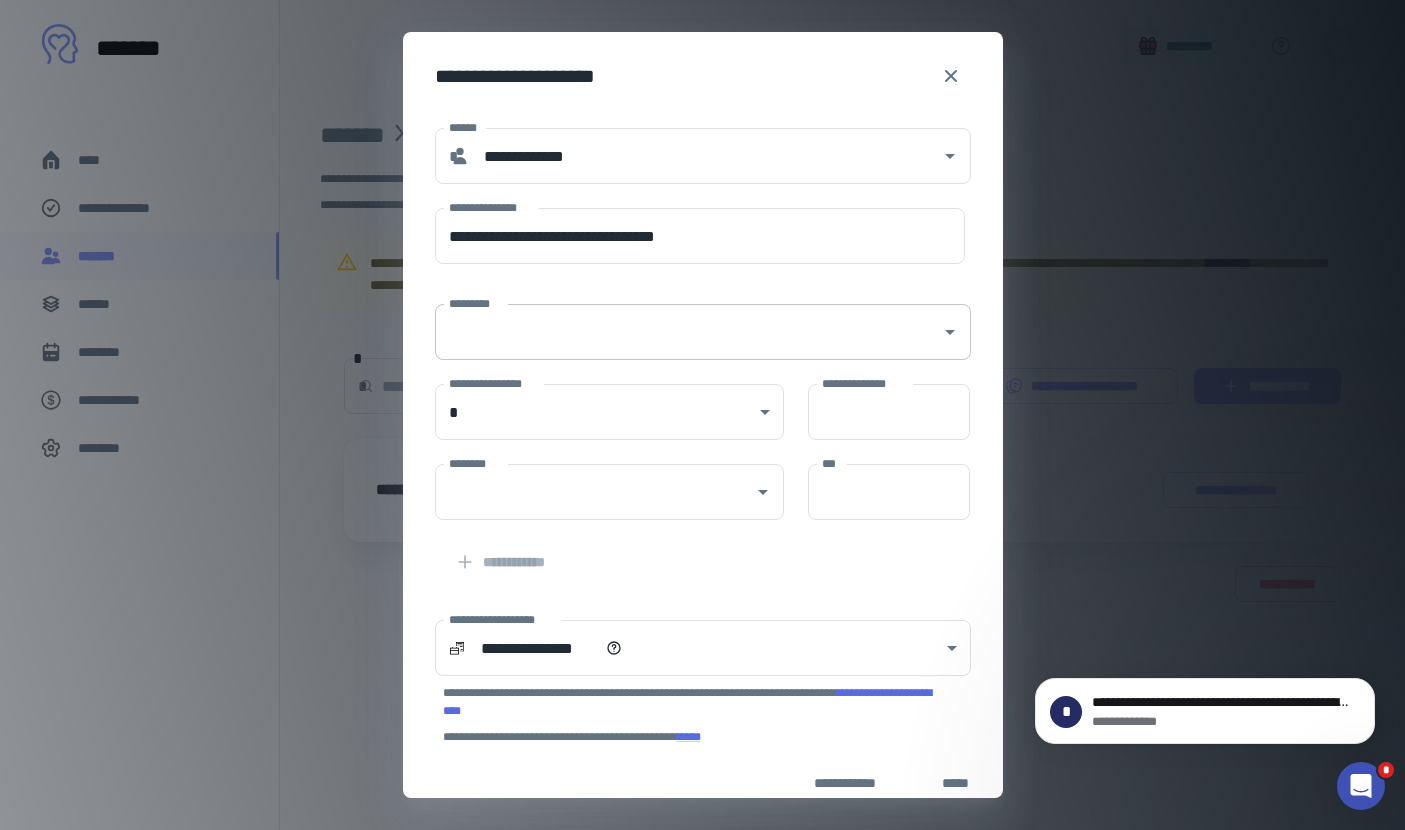 click on "*********" at bounding box center [703, 332] 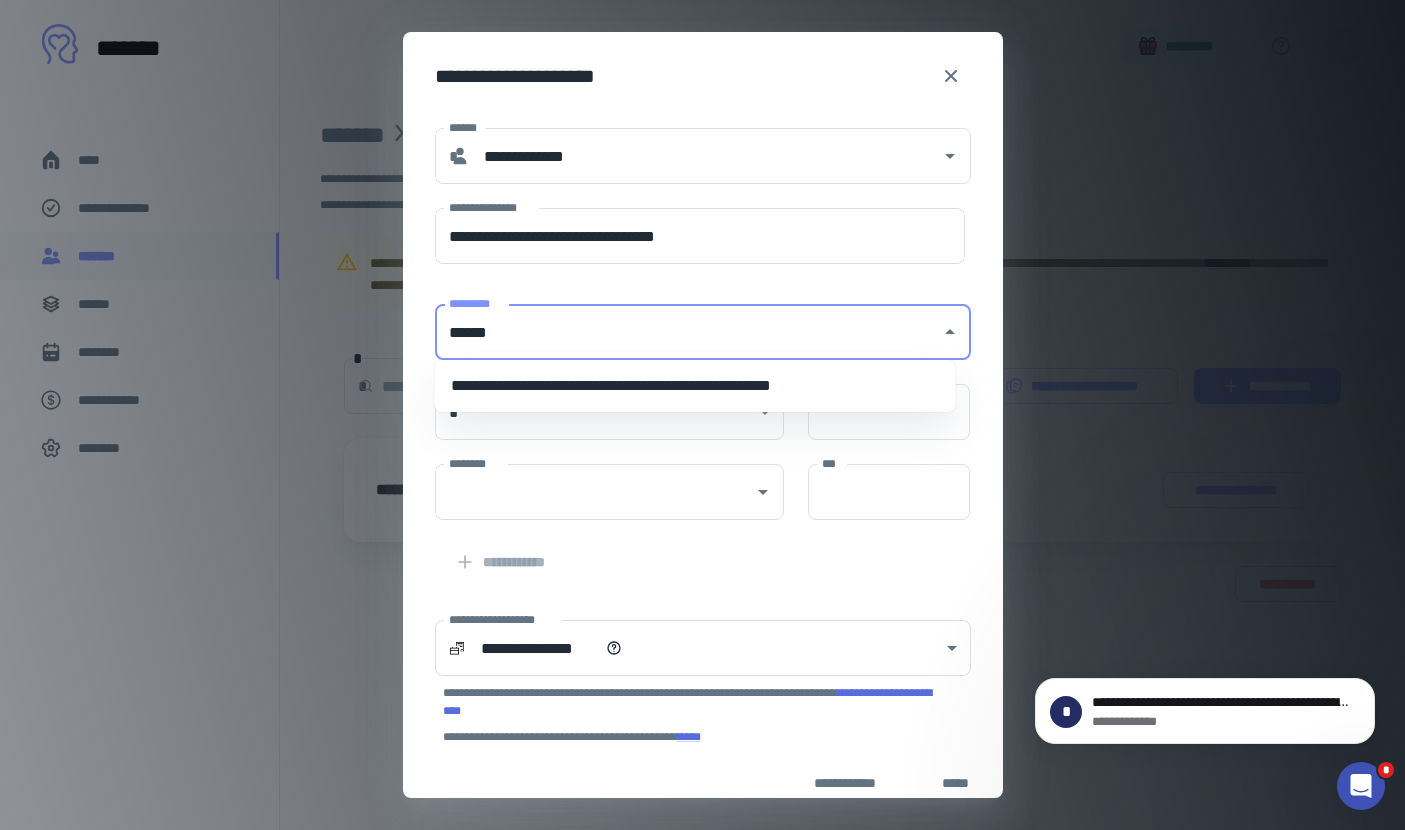 click on "**********" at bounding box center (695, 386) 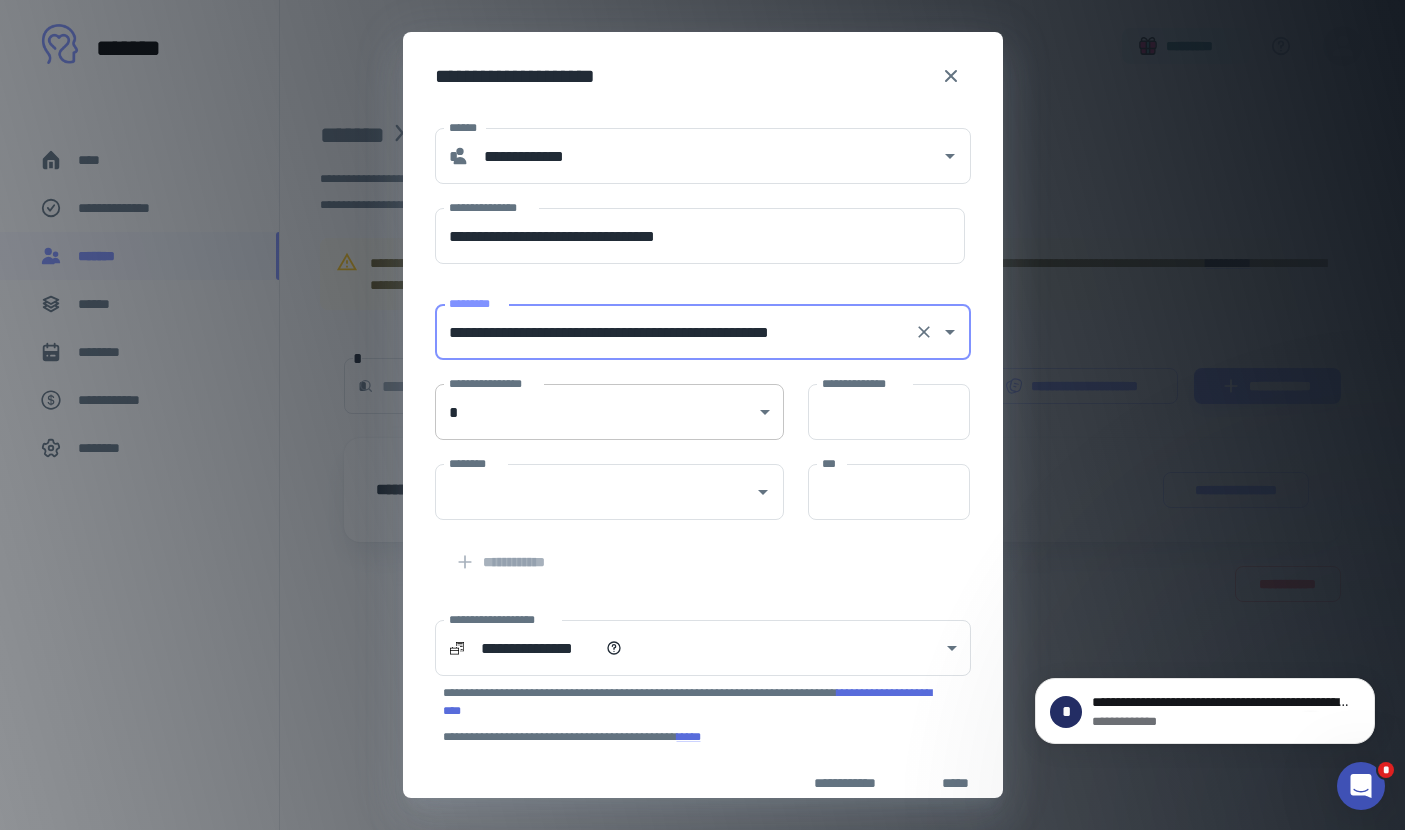 type on "**********" 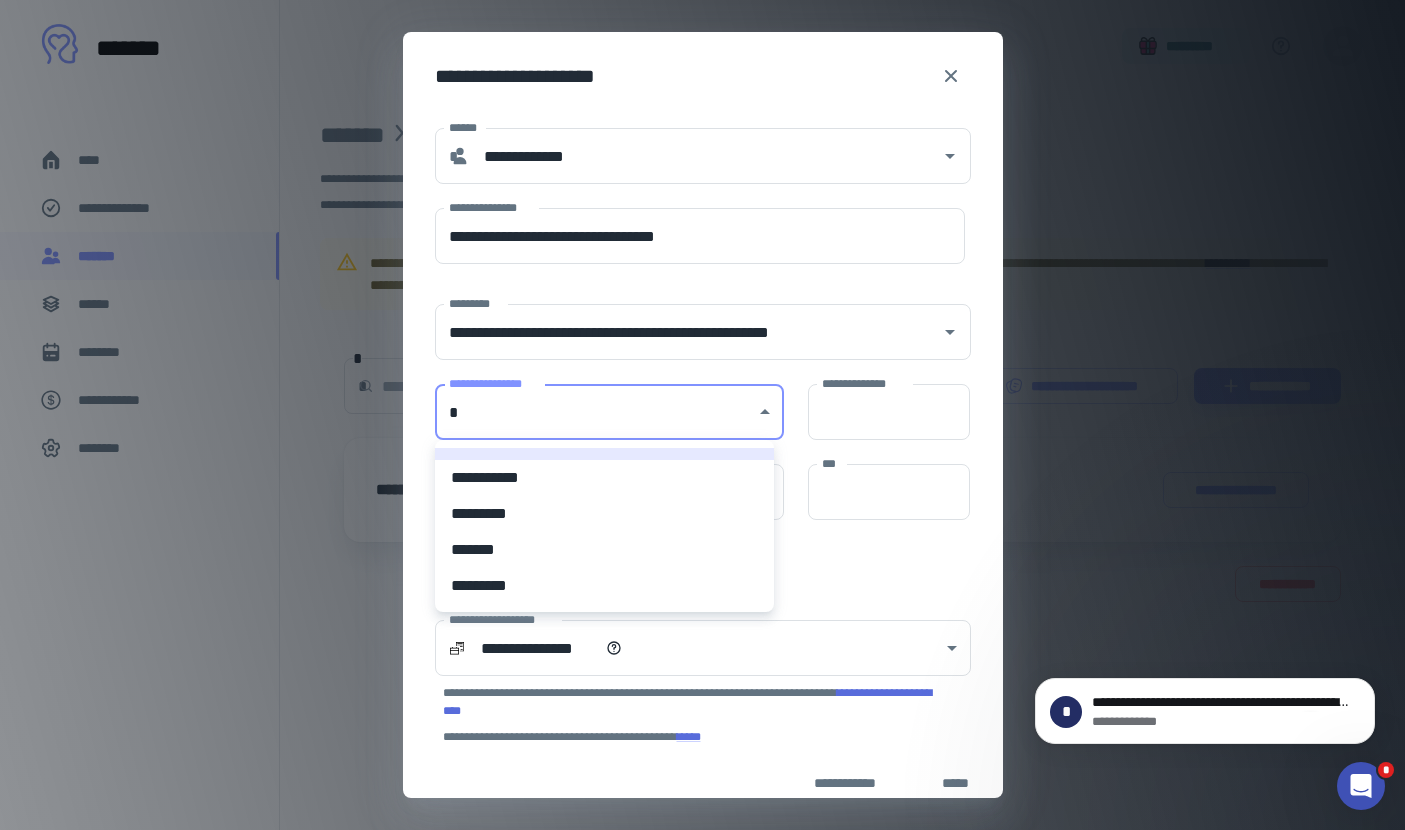 click on "**********" at bounding box center (702, 415) 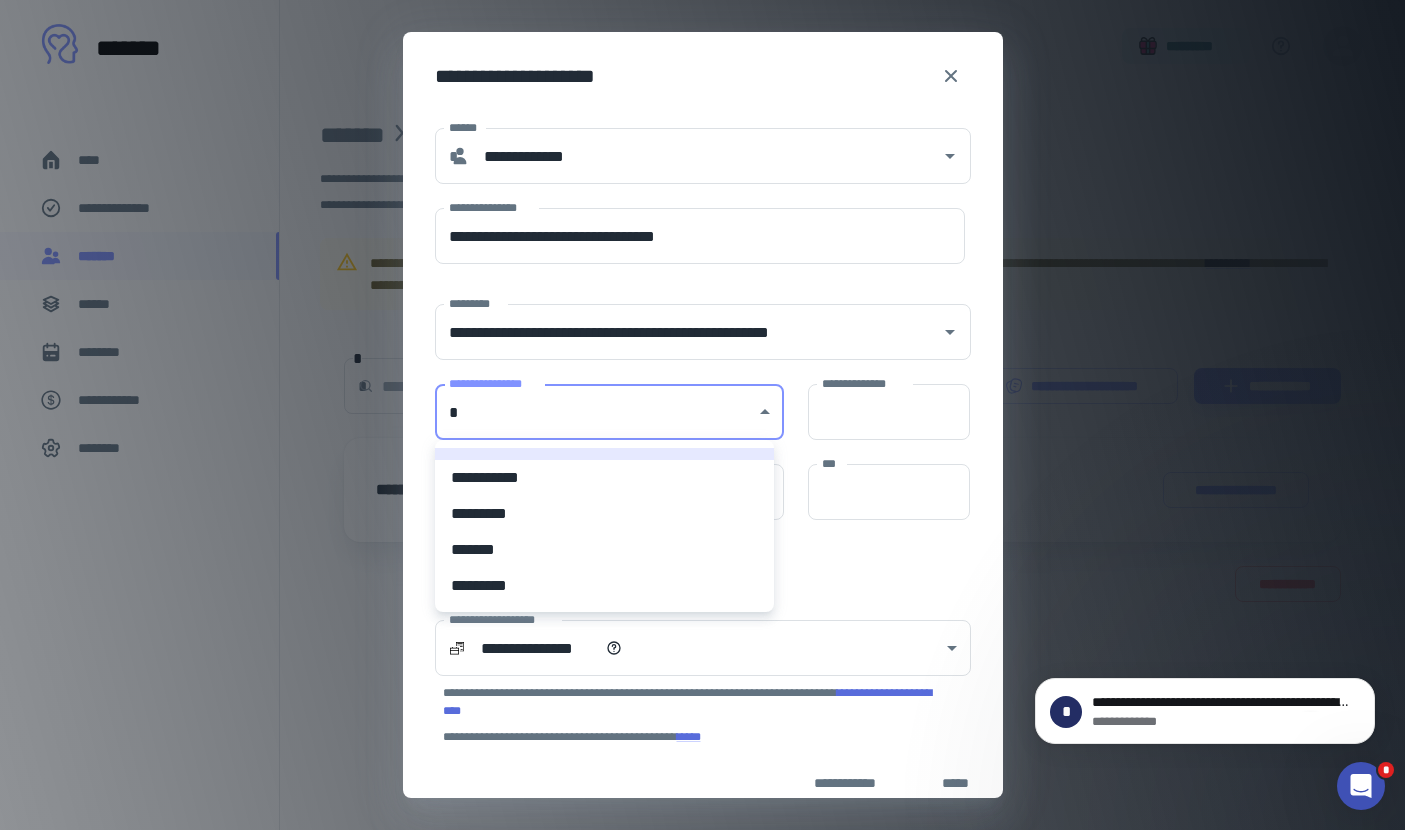 click on "*********" at bounding box center [604, 514] 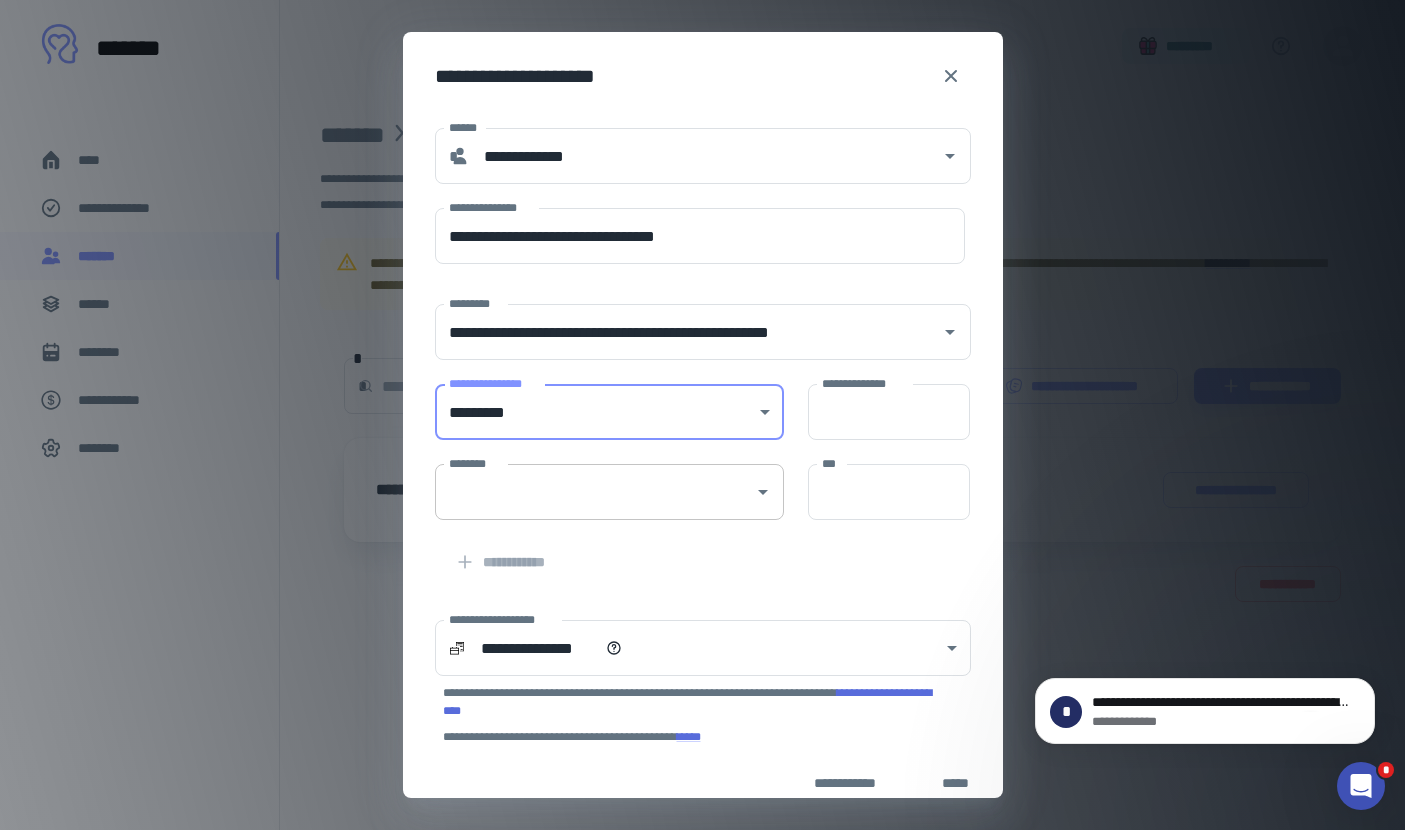 click on "********" at bounding box center [594, 492] 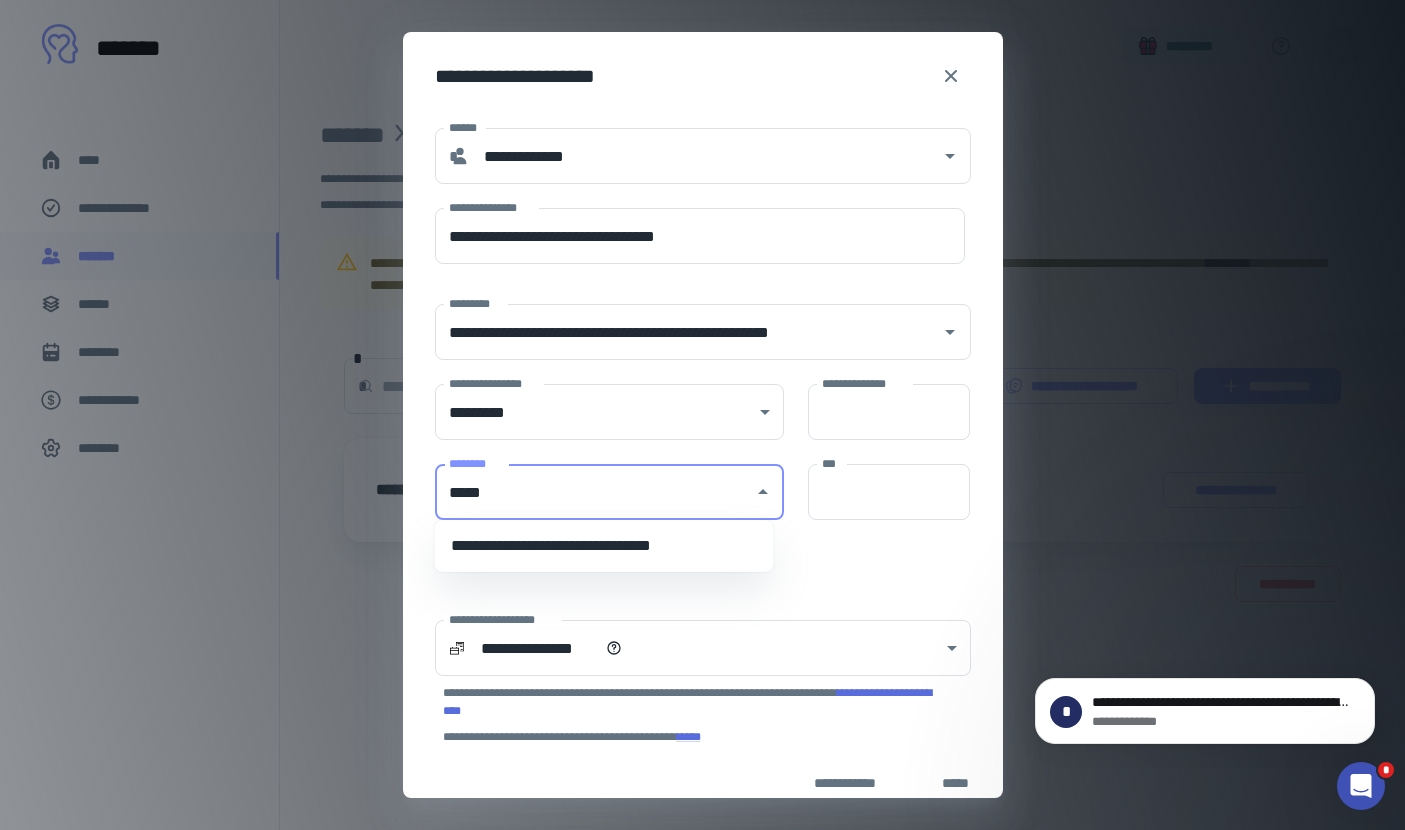 click on "**********" at bounding box center [604, 546] 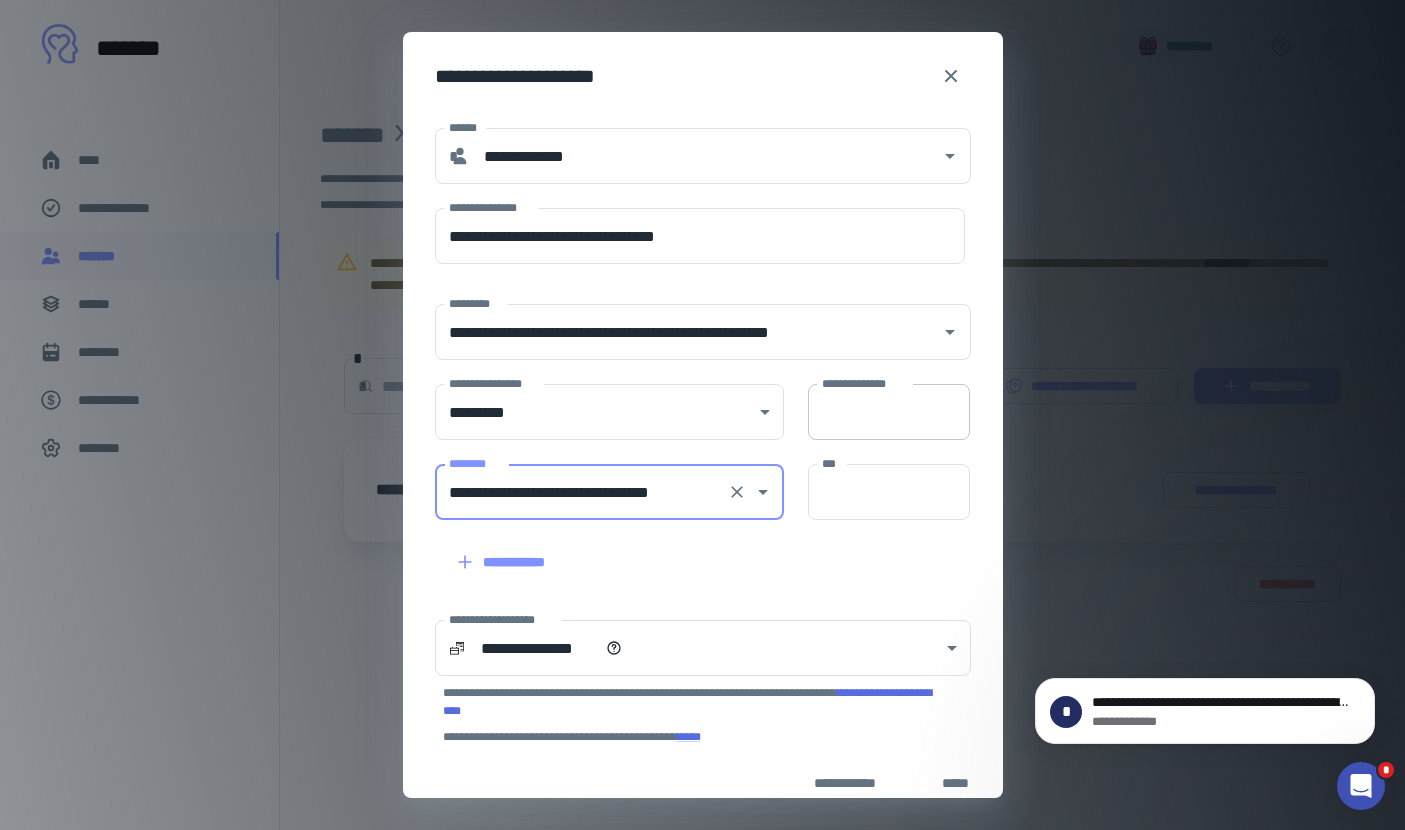 type on "**********" 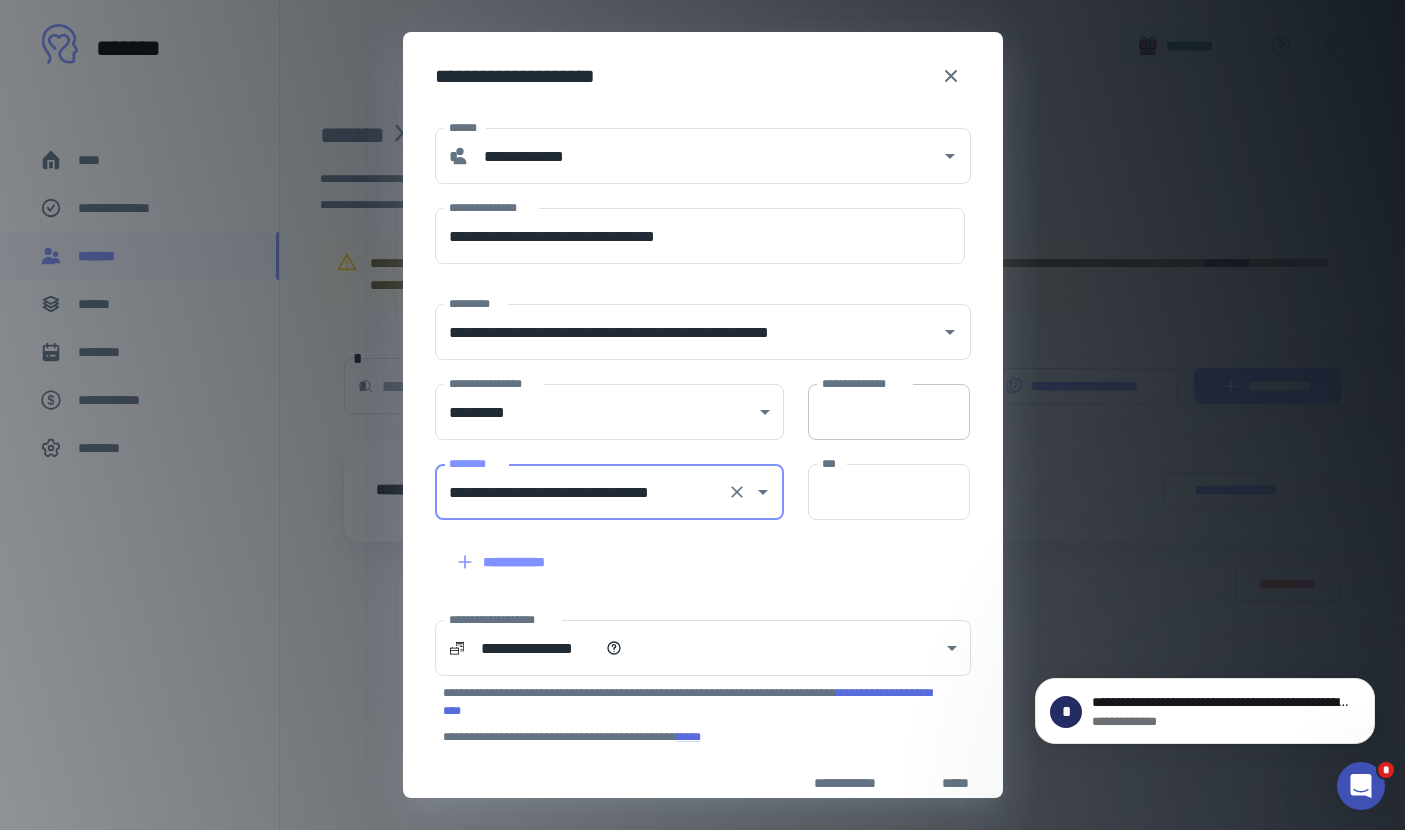 click on "**********" at bounding box center [889, 412] 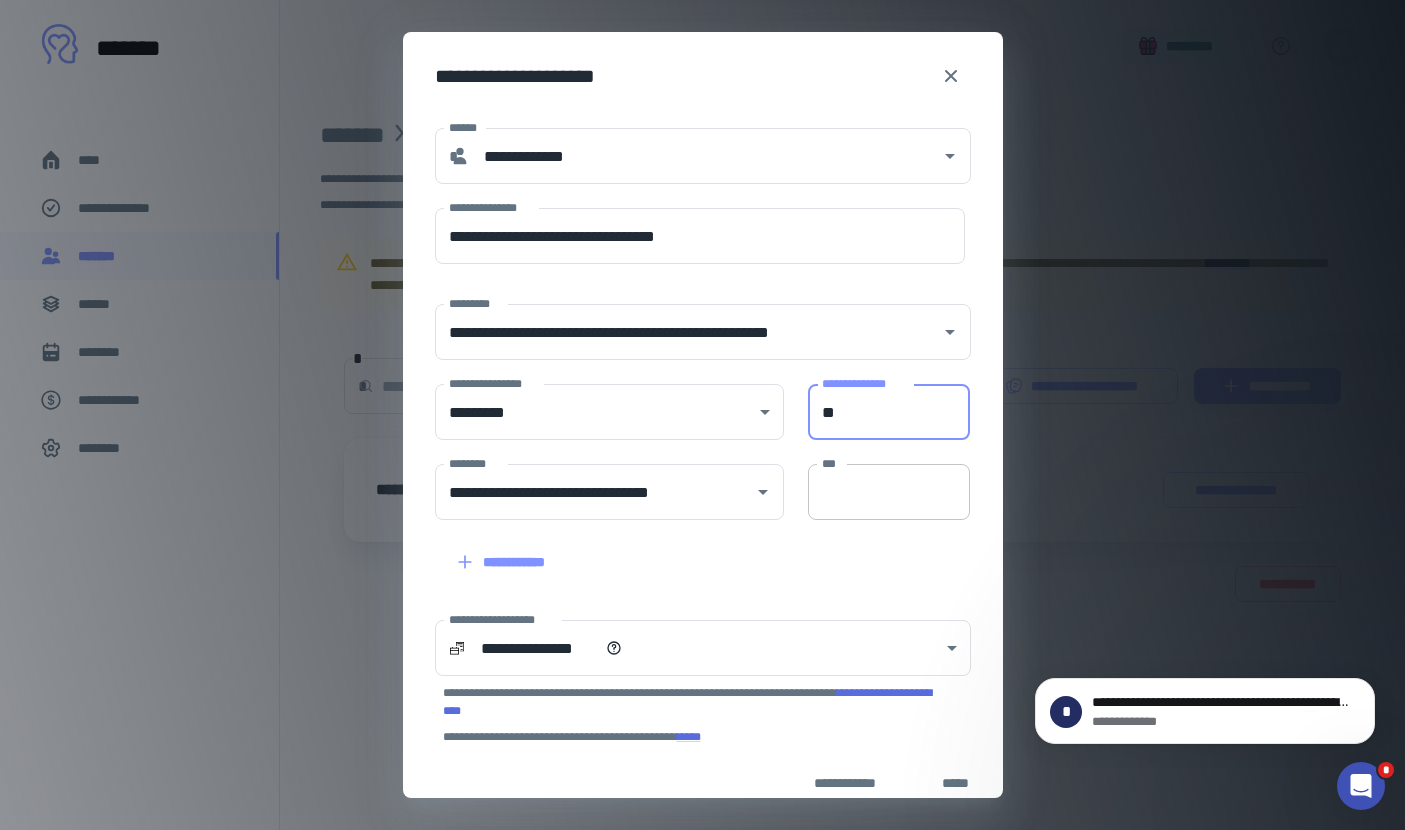 type on "**" 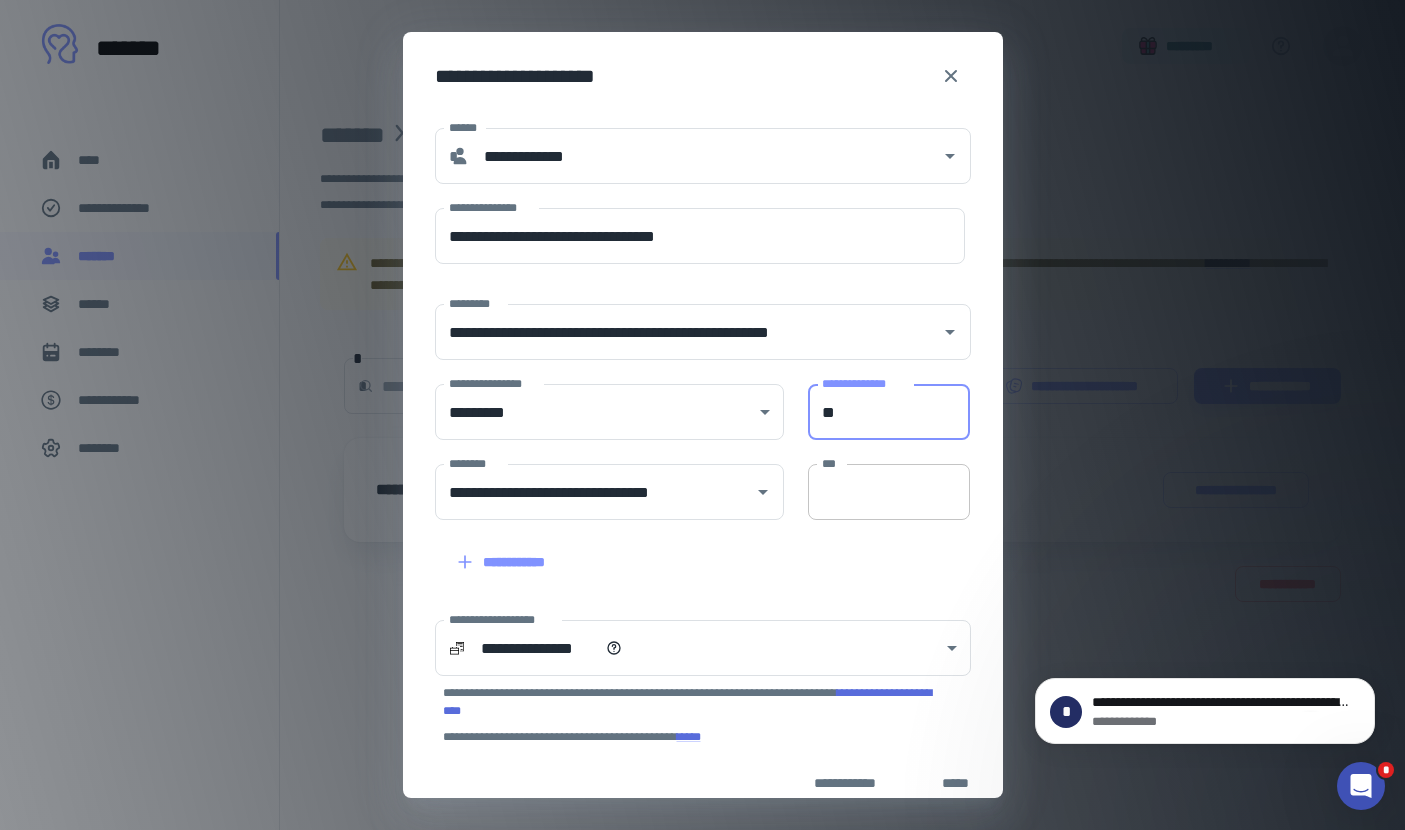 click on "***" at bounding box center [889, 492] 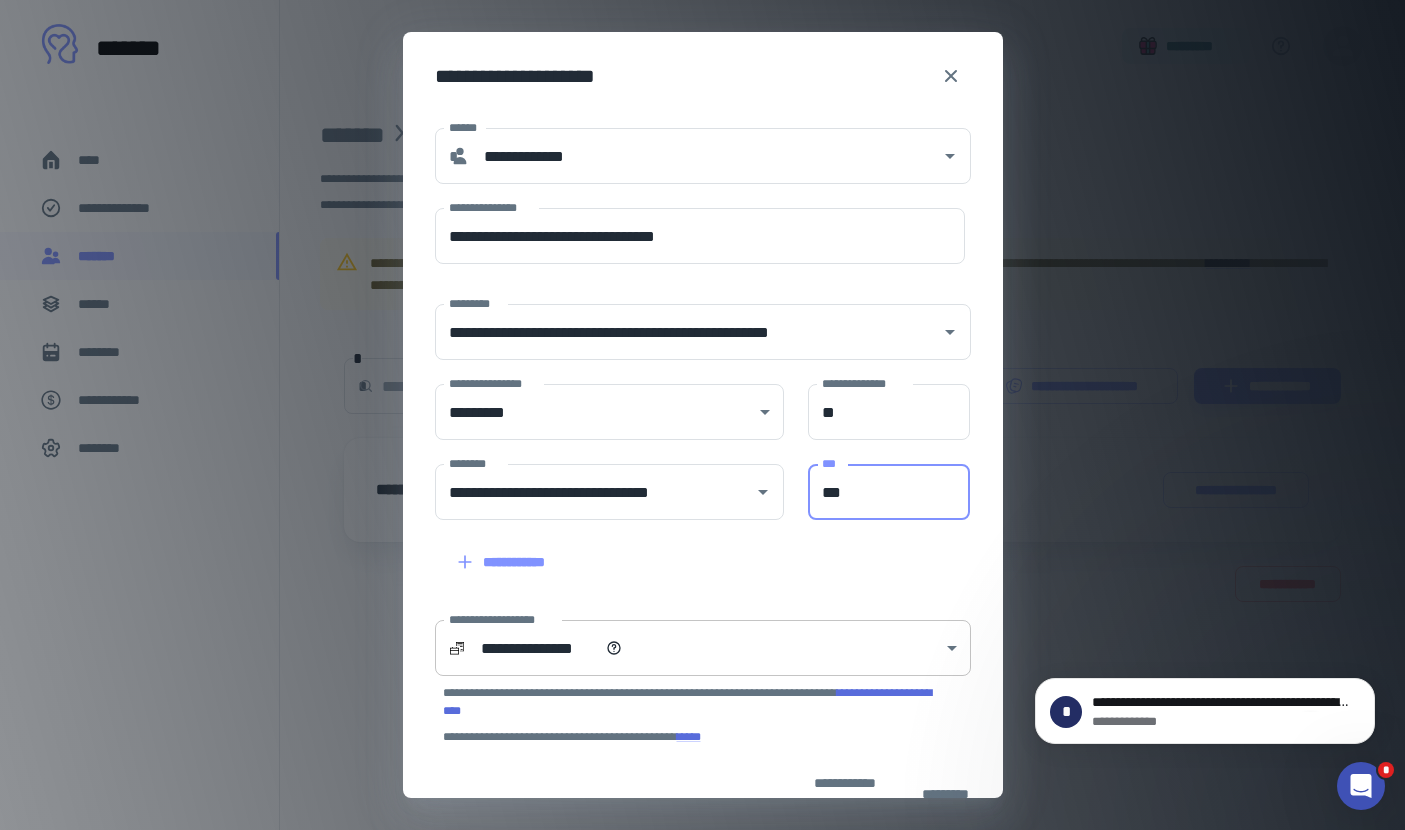 type on "***" 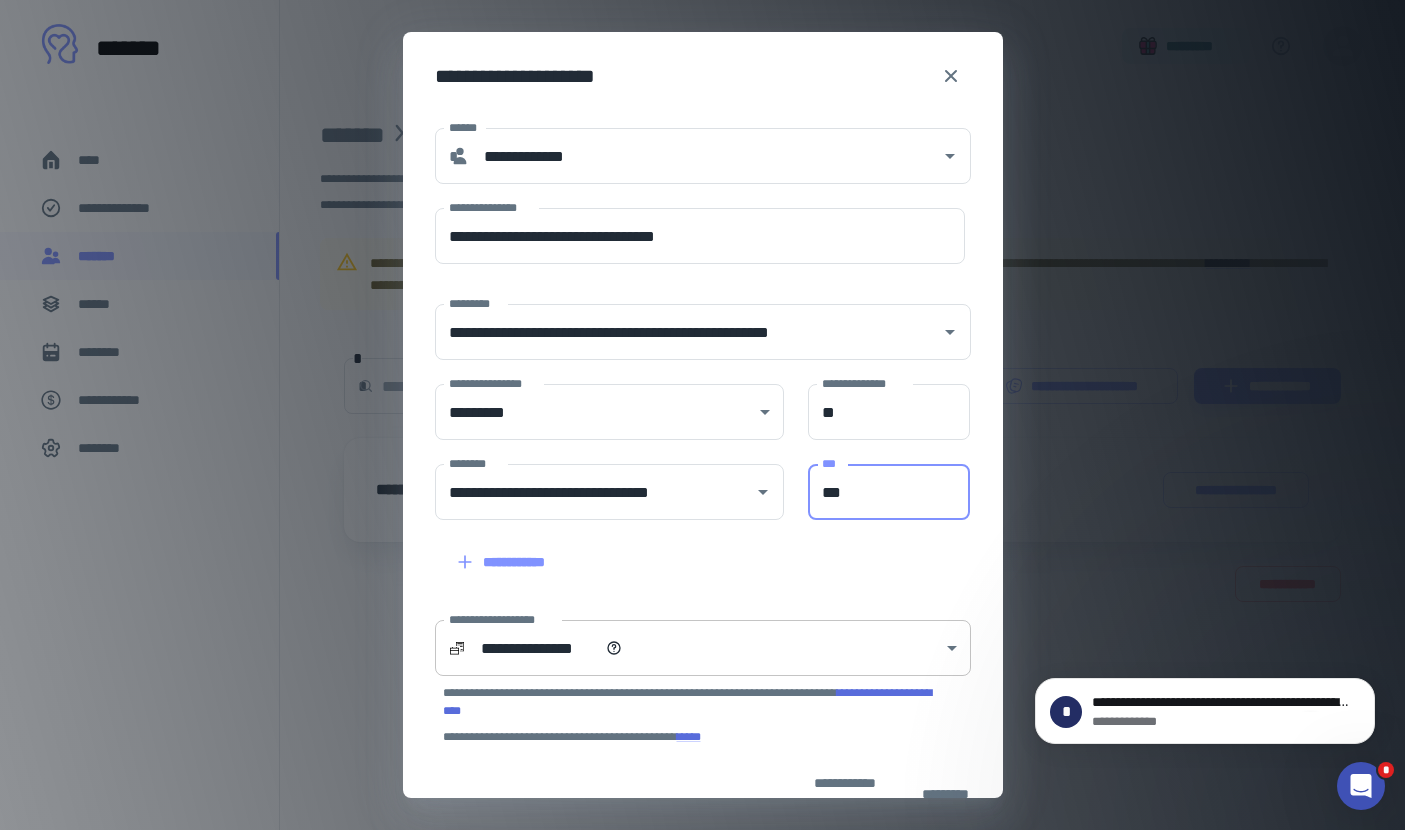 click on "**********" at bounding box center (702, 415) 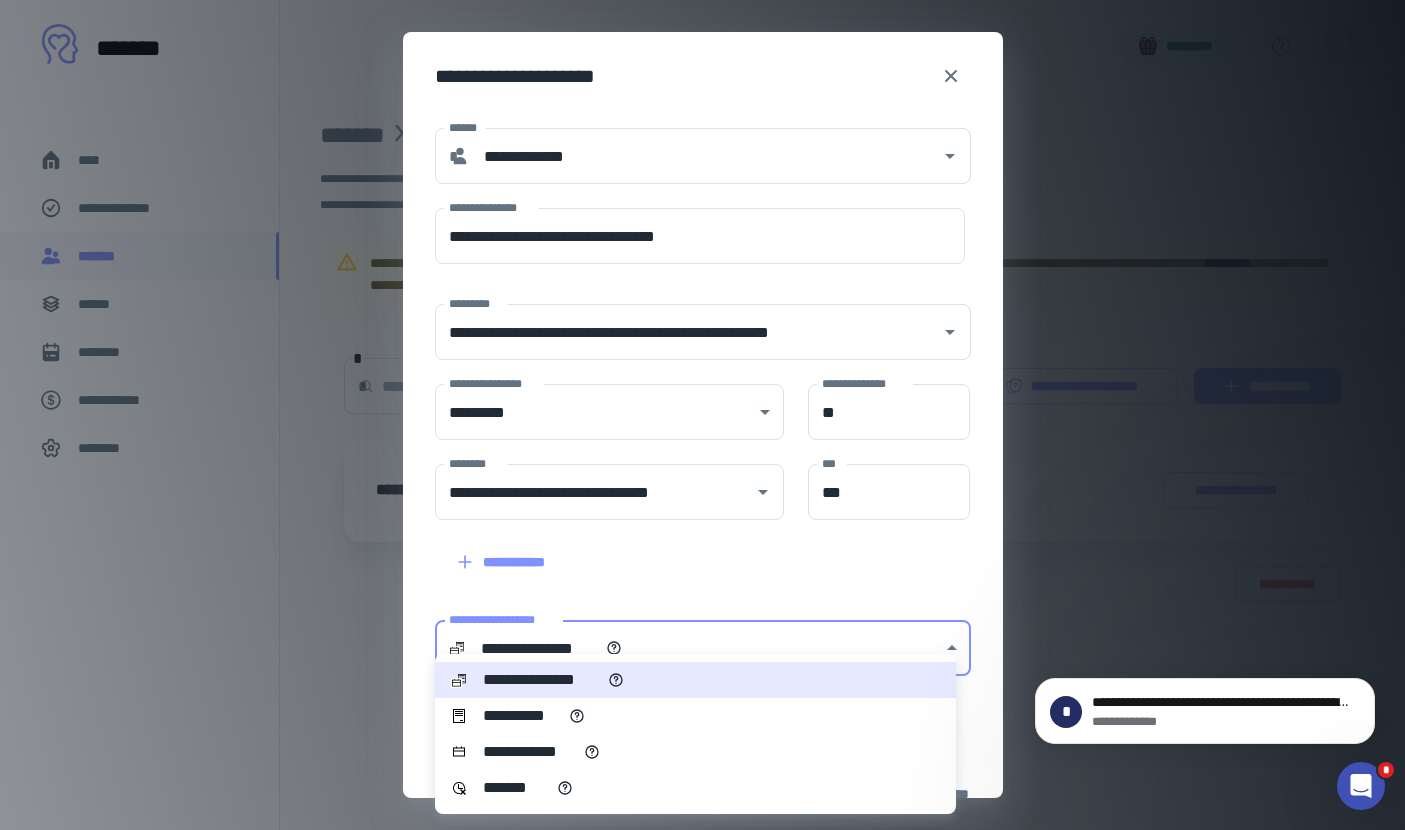 click on "**********" at bounding box center (695, 716) 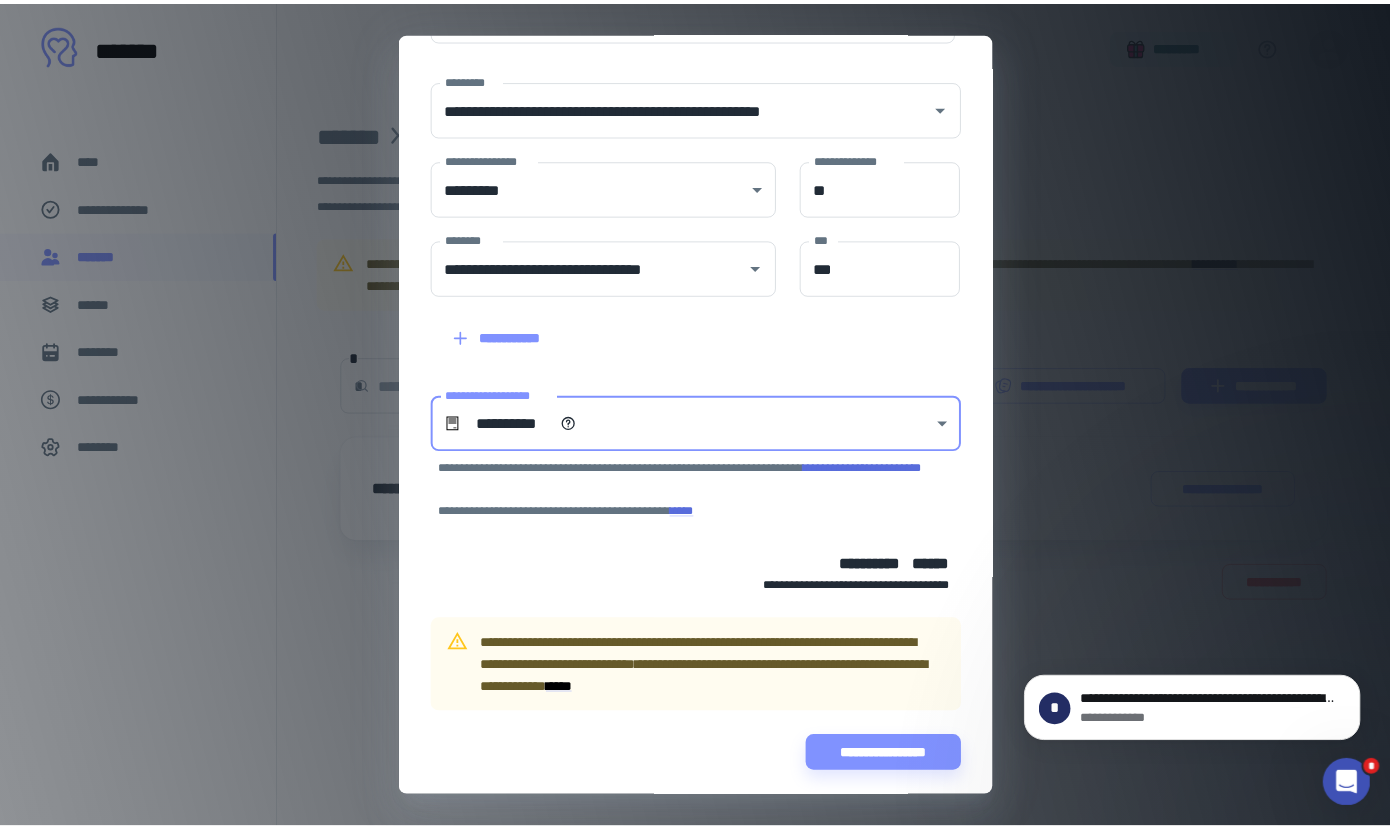 scroll, scrollTop: 232, scrollLeft: 0, axis: vertical 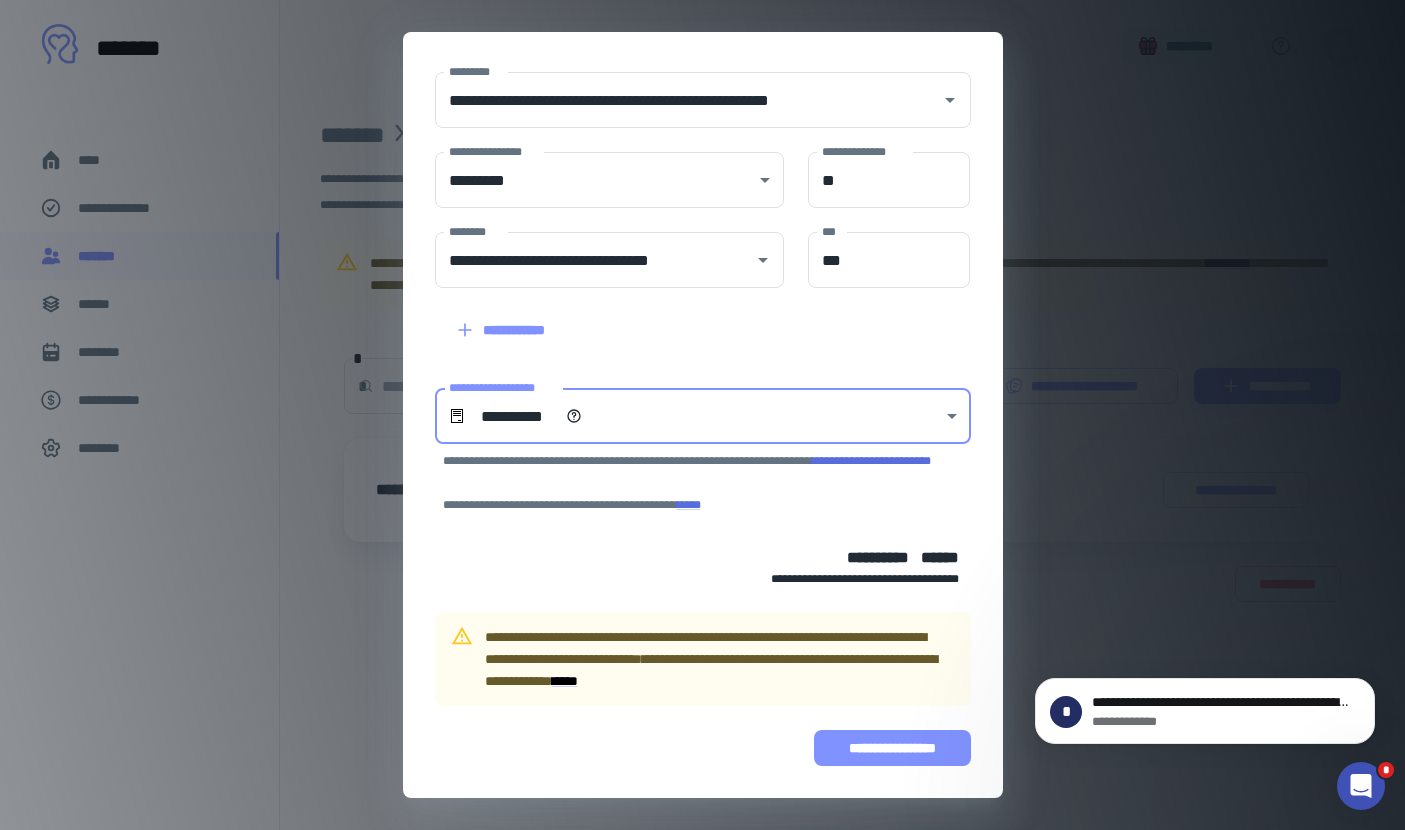 click on "**********" at bounding box center [892, 748] 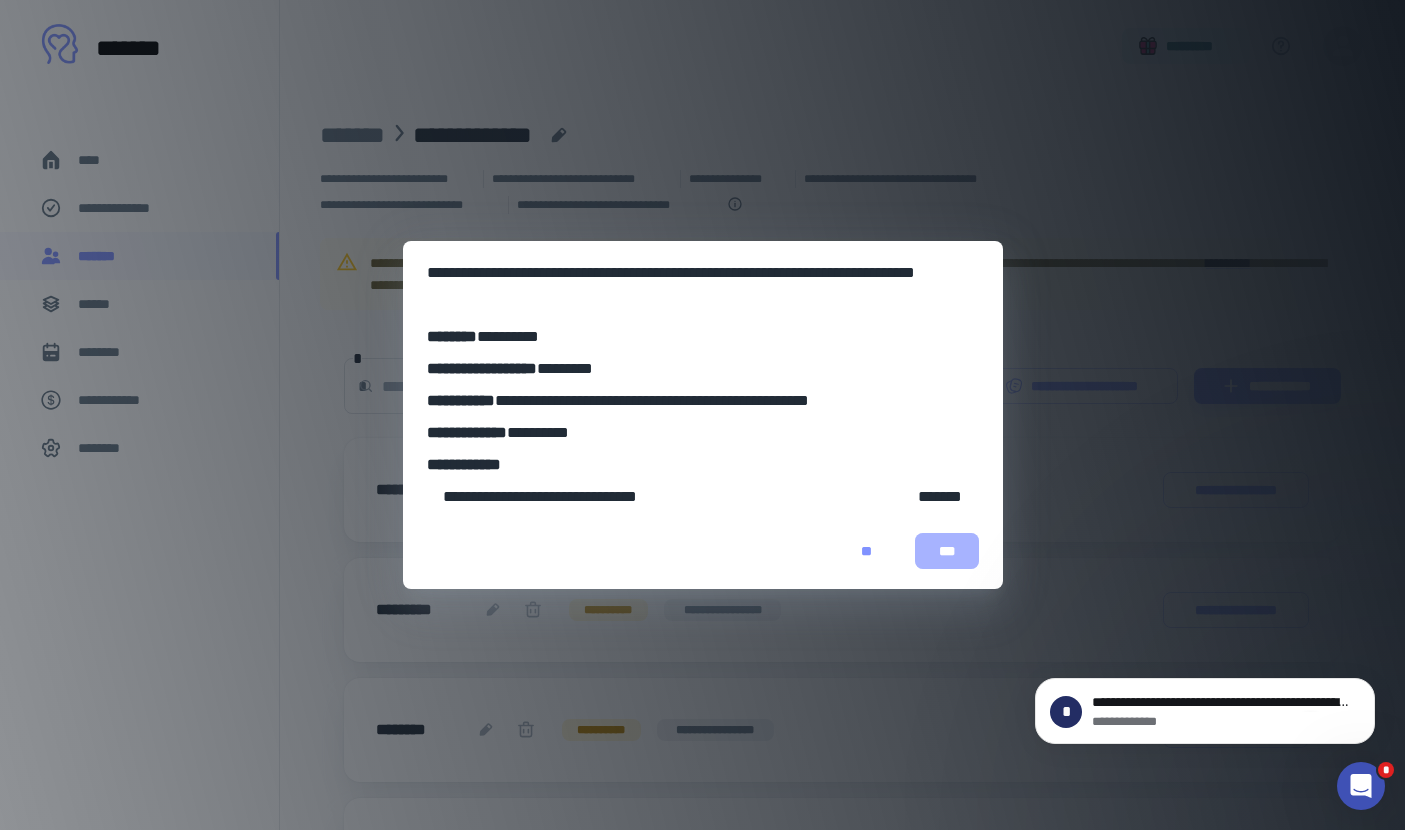 click on "***" at bounding box center (947, 551) 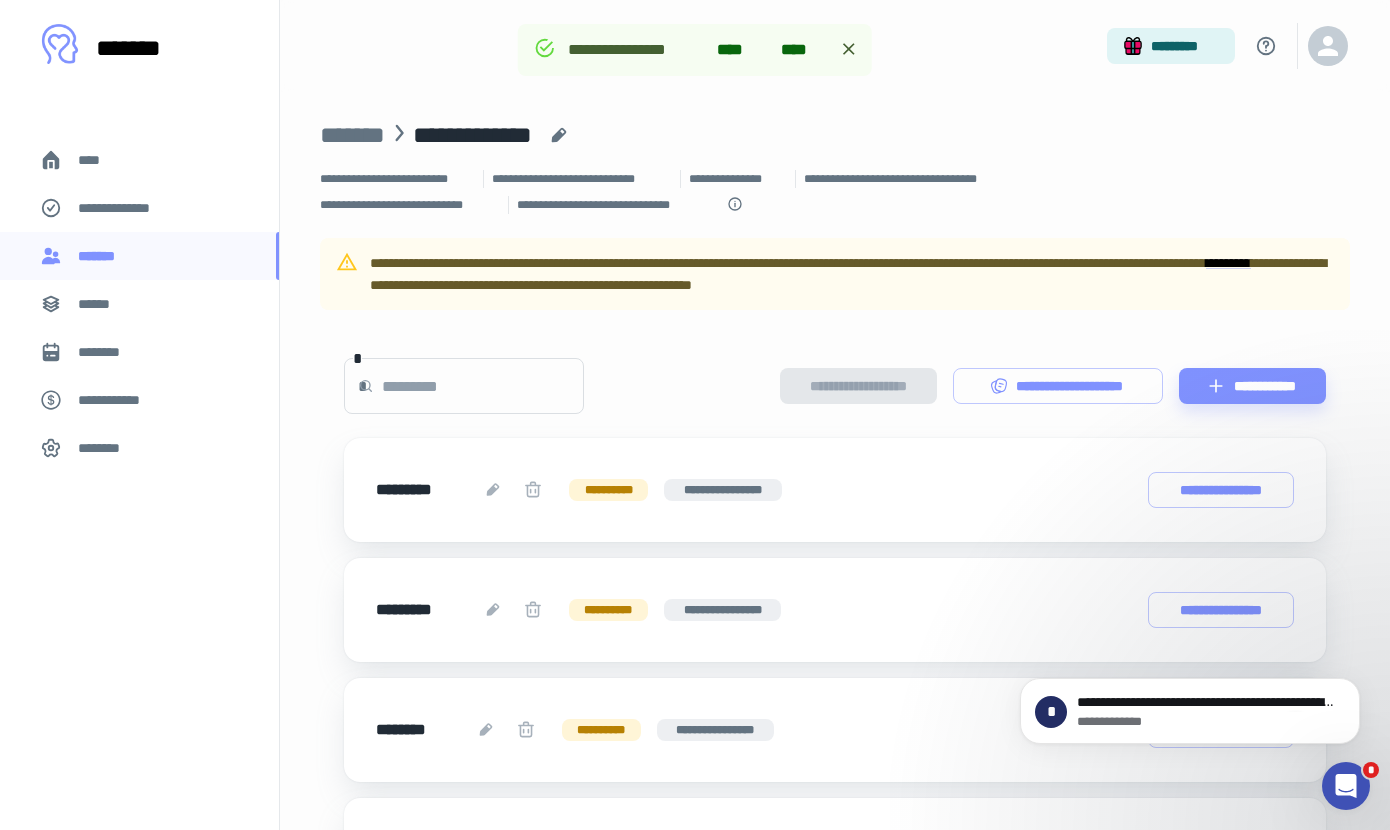 click 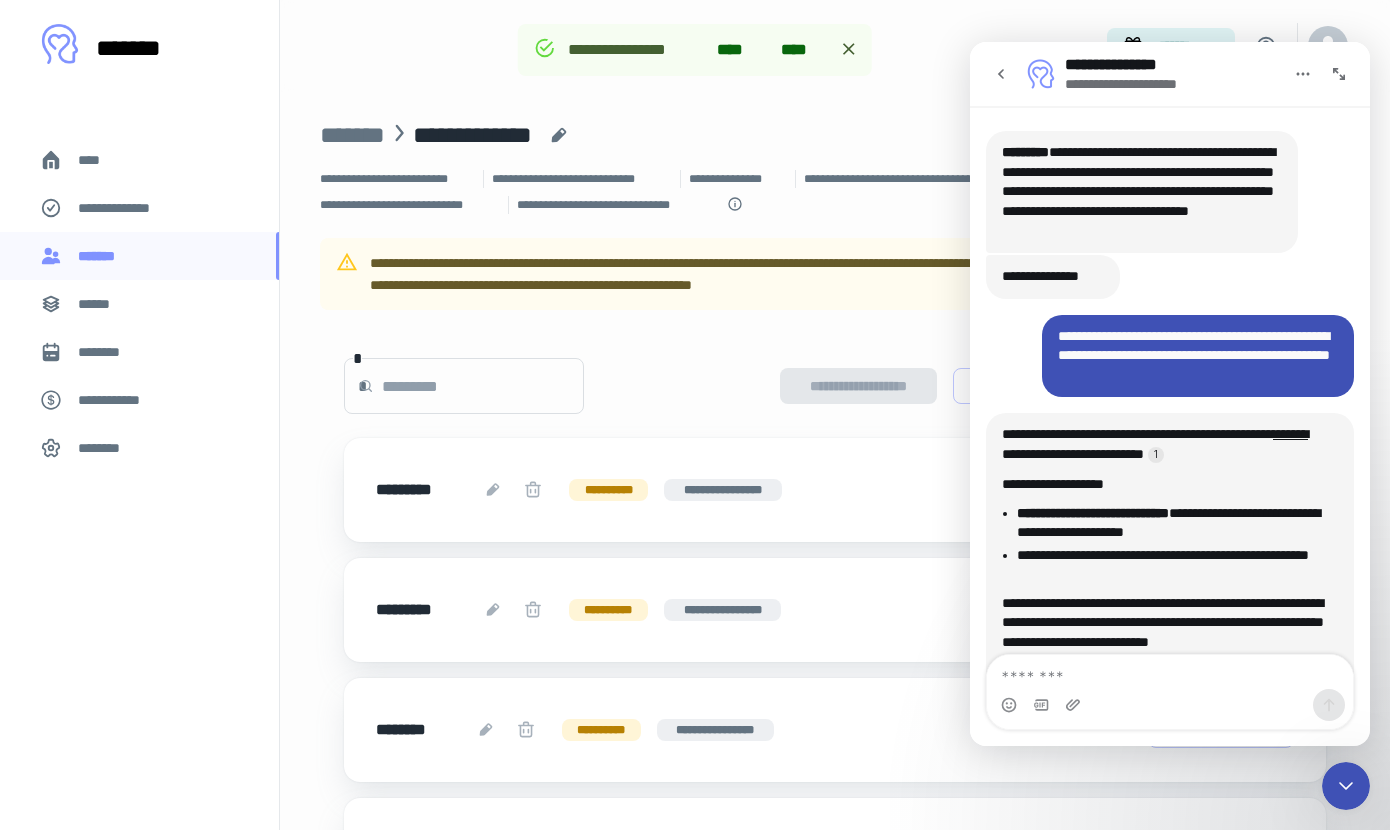 scroll, scrollTop: 137, scrollLeft: 0, axis: vertical 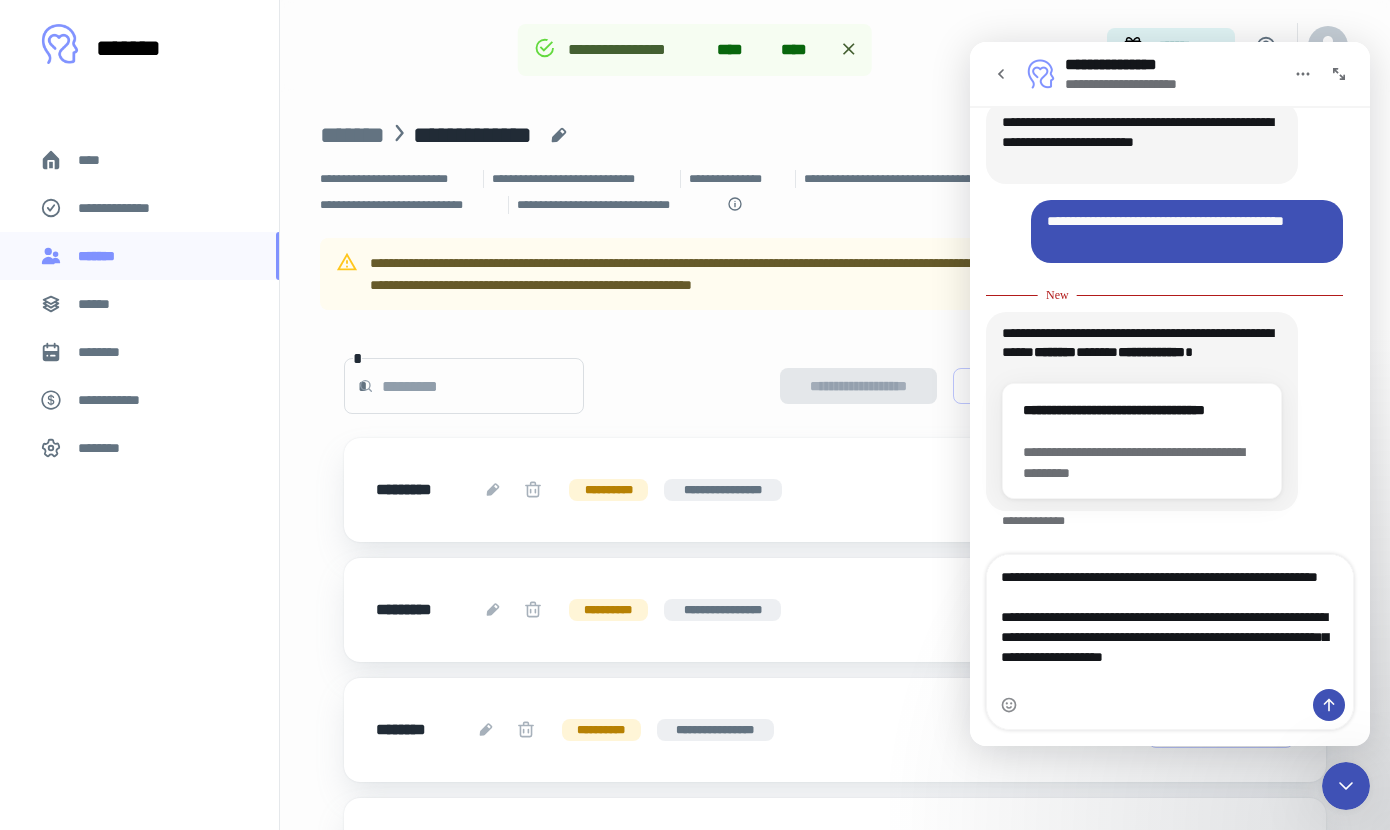 type on "**********" 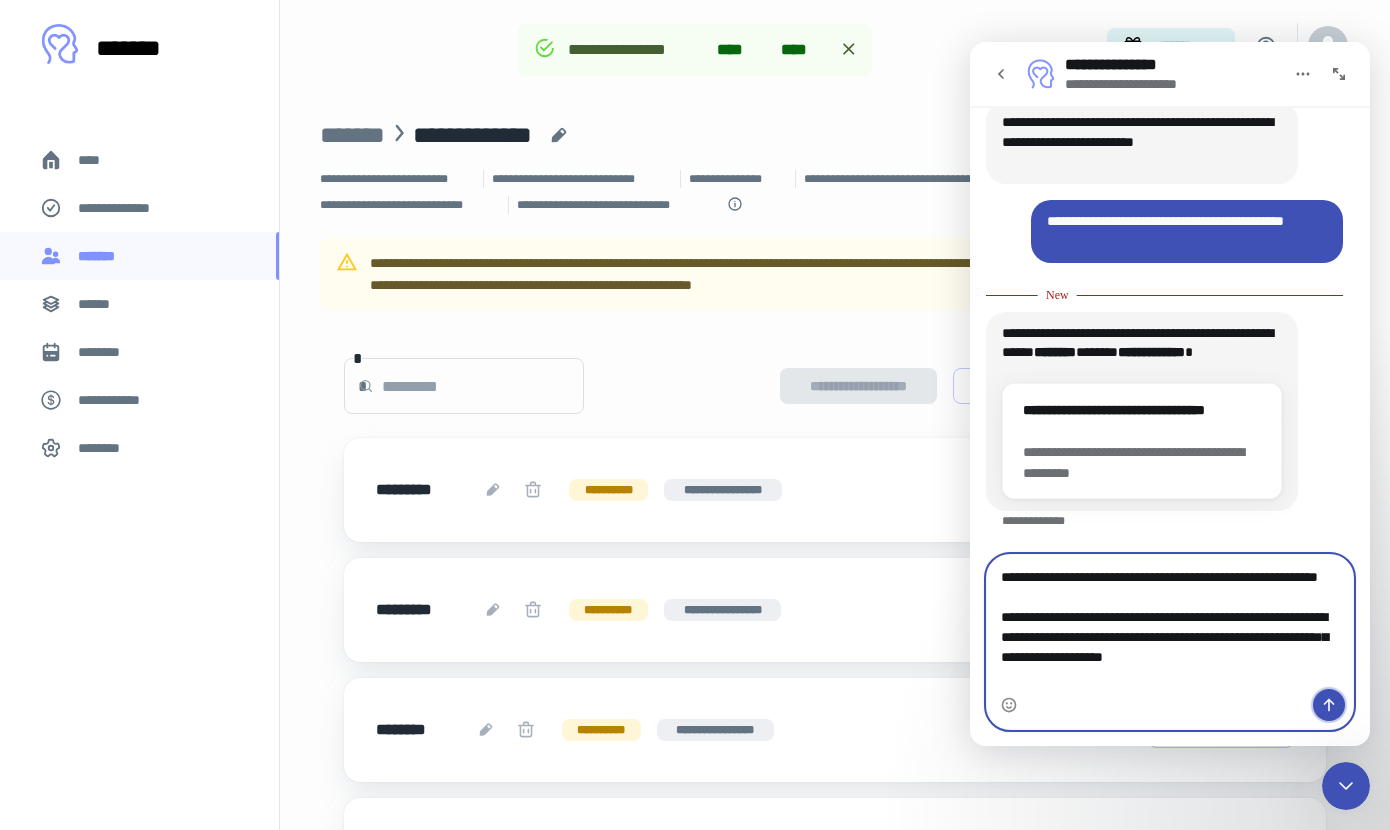click 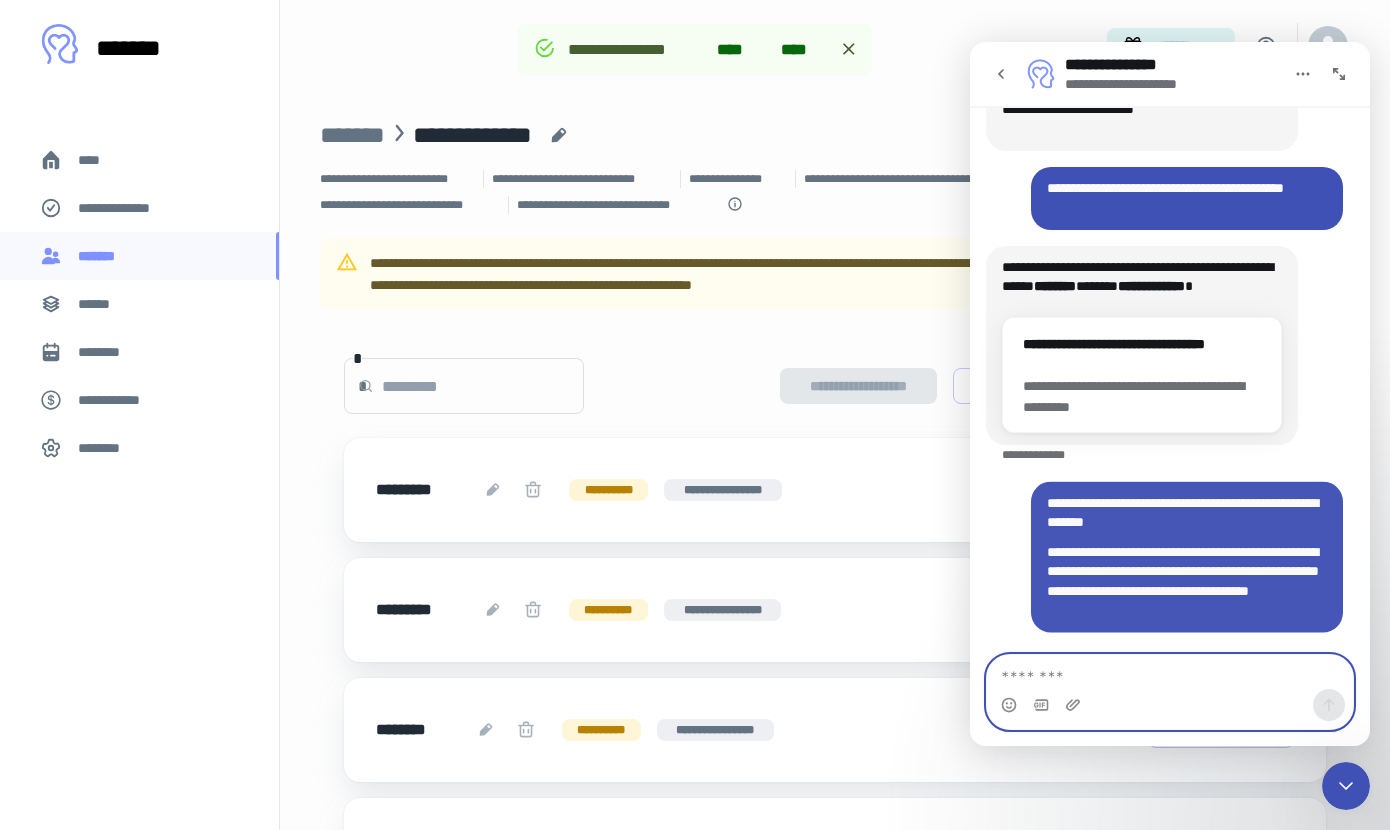 scroll, scrollTop: 4213, scrollLeft: 0, axis: vertical 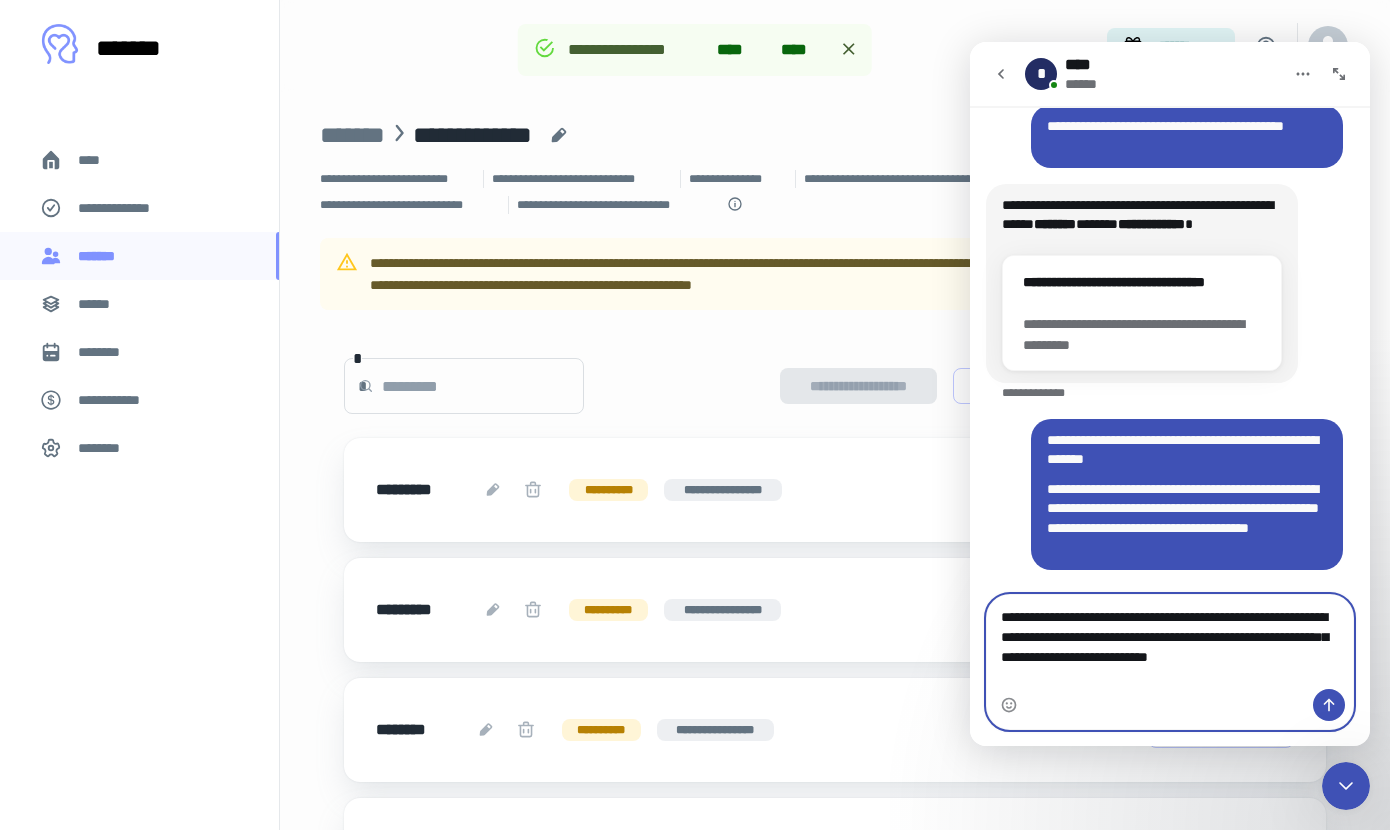 type on "**********" 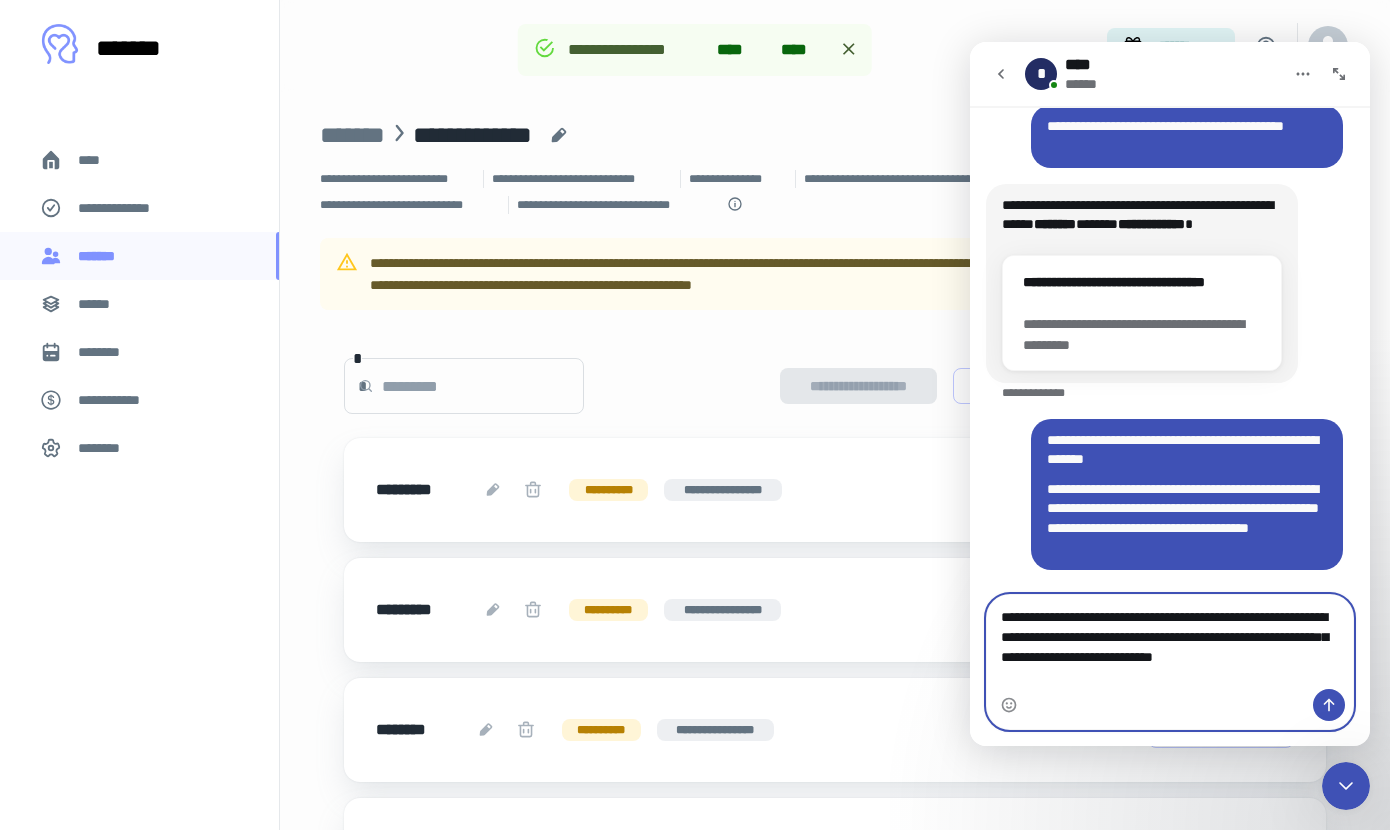 type 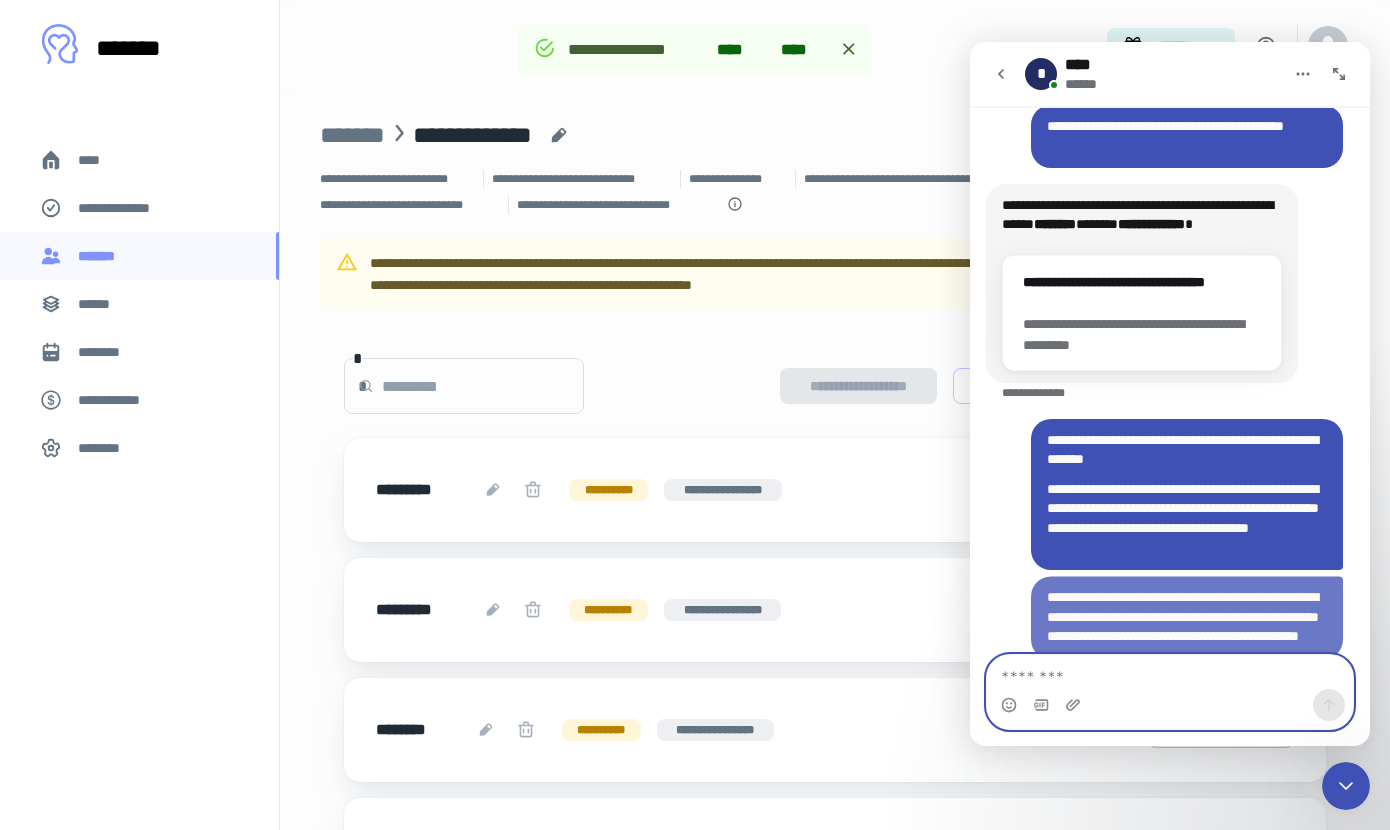 scroll, scrollTop: 4317, scrollLeft: 0, axis: vertical 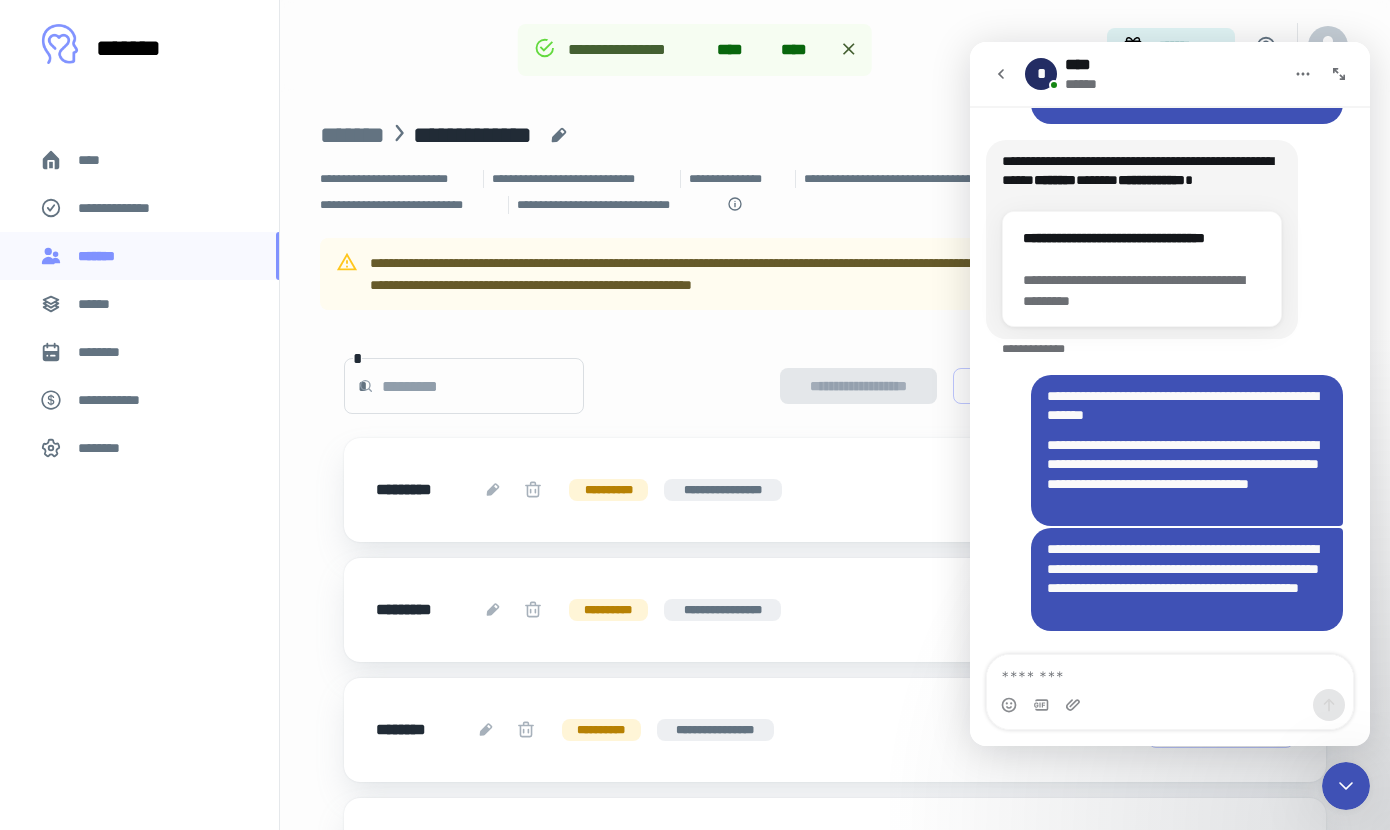 click 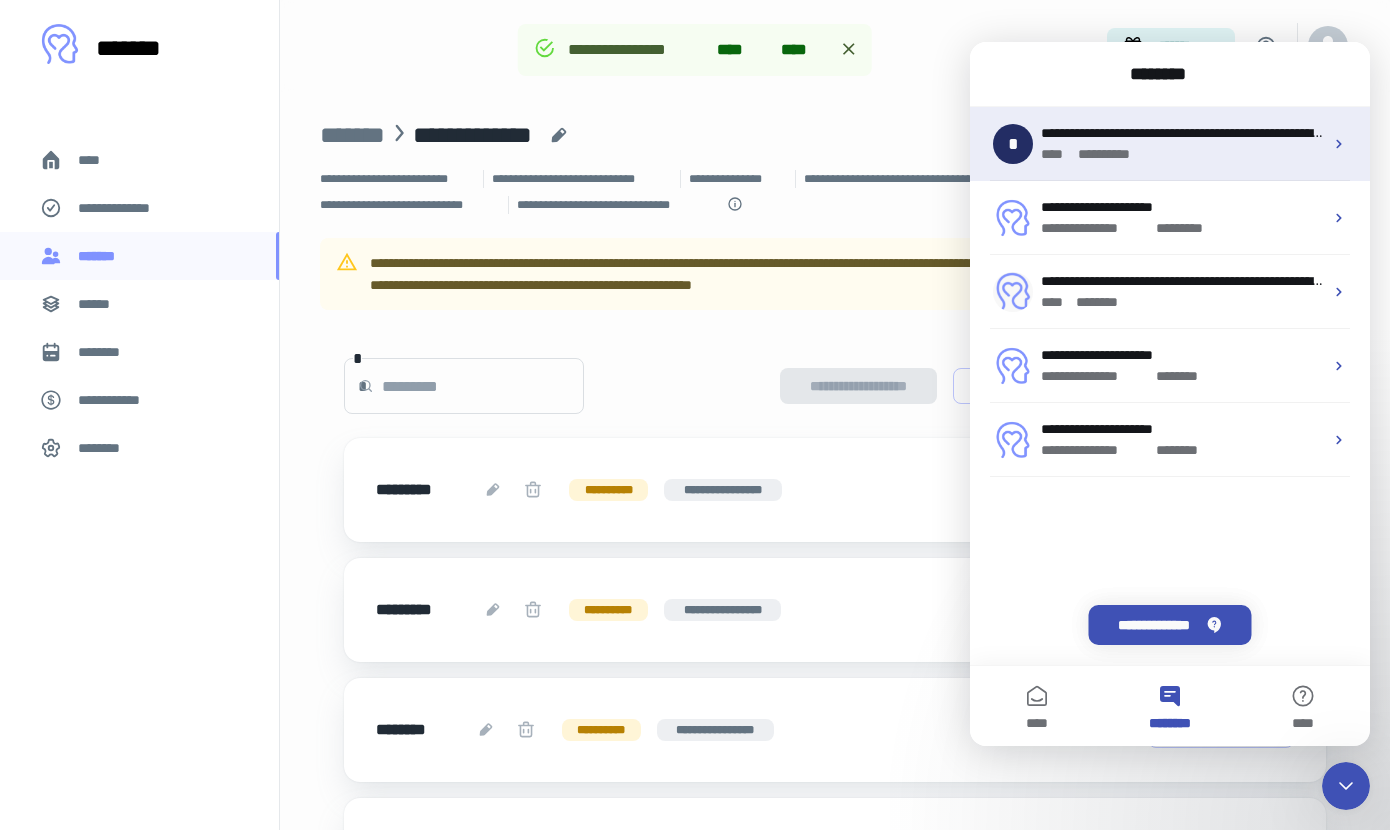 click on "* ********" at bounding box center [1112, 154] 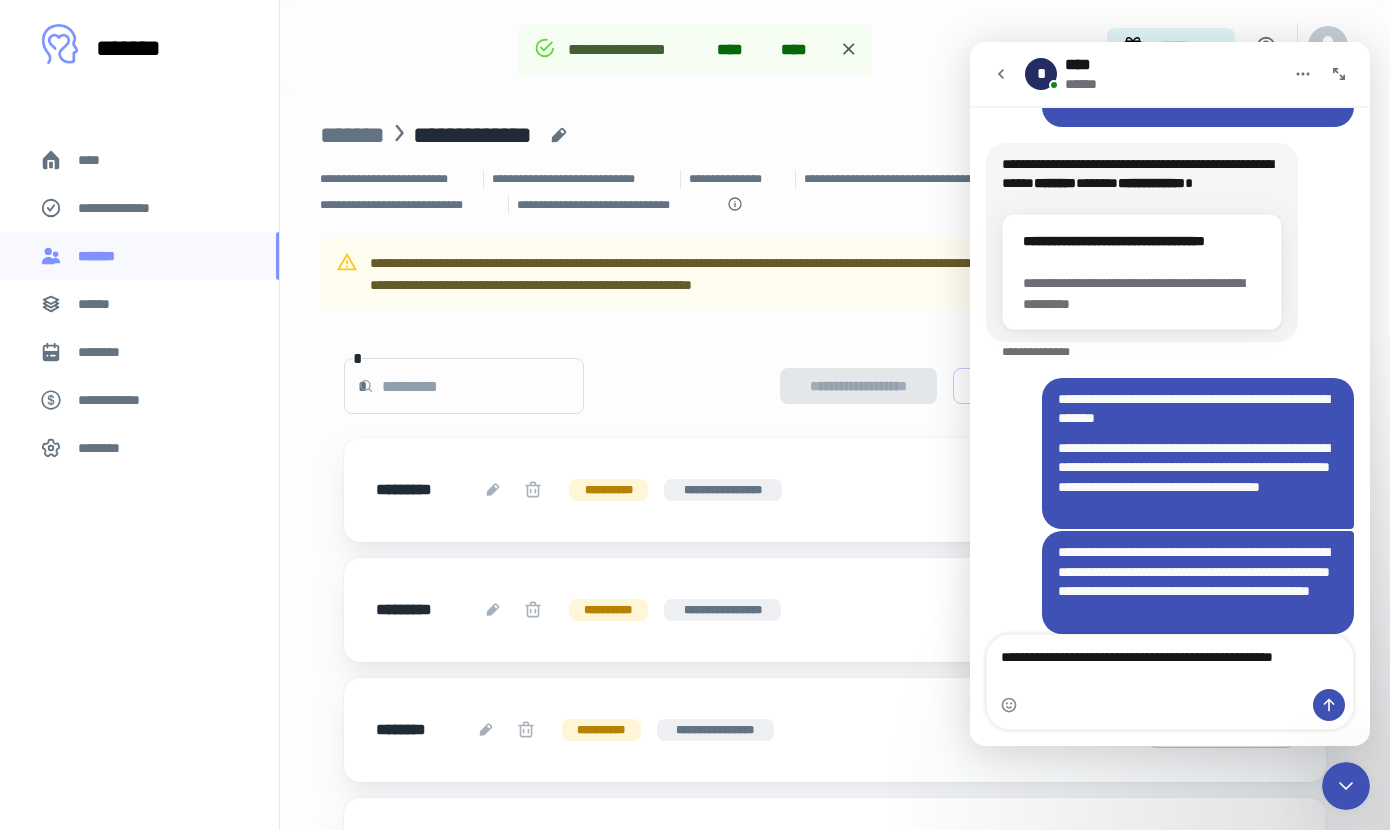 scroll, scrollTop: 4337, scrollLeft: 0, axis: vertical 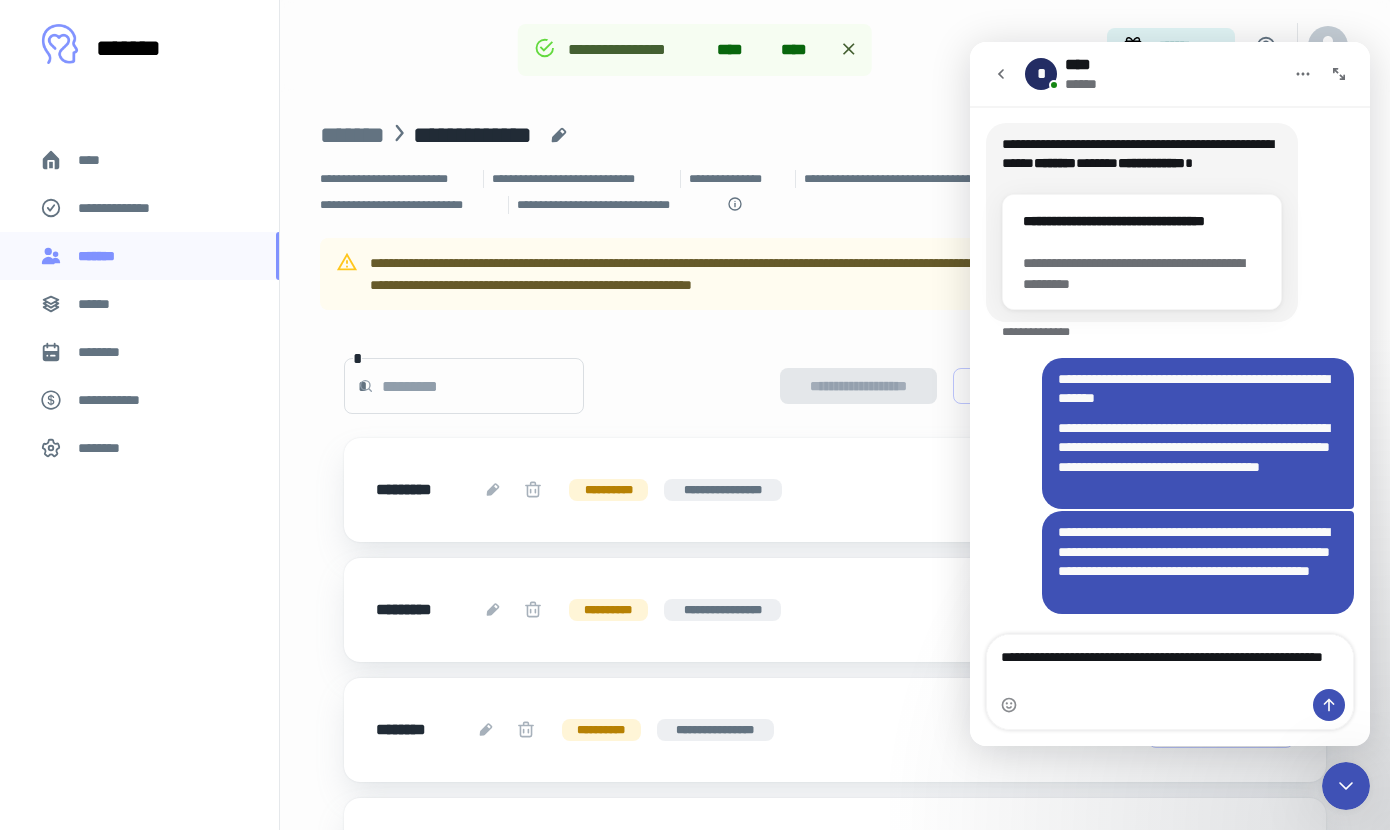 type on "**********" 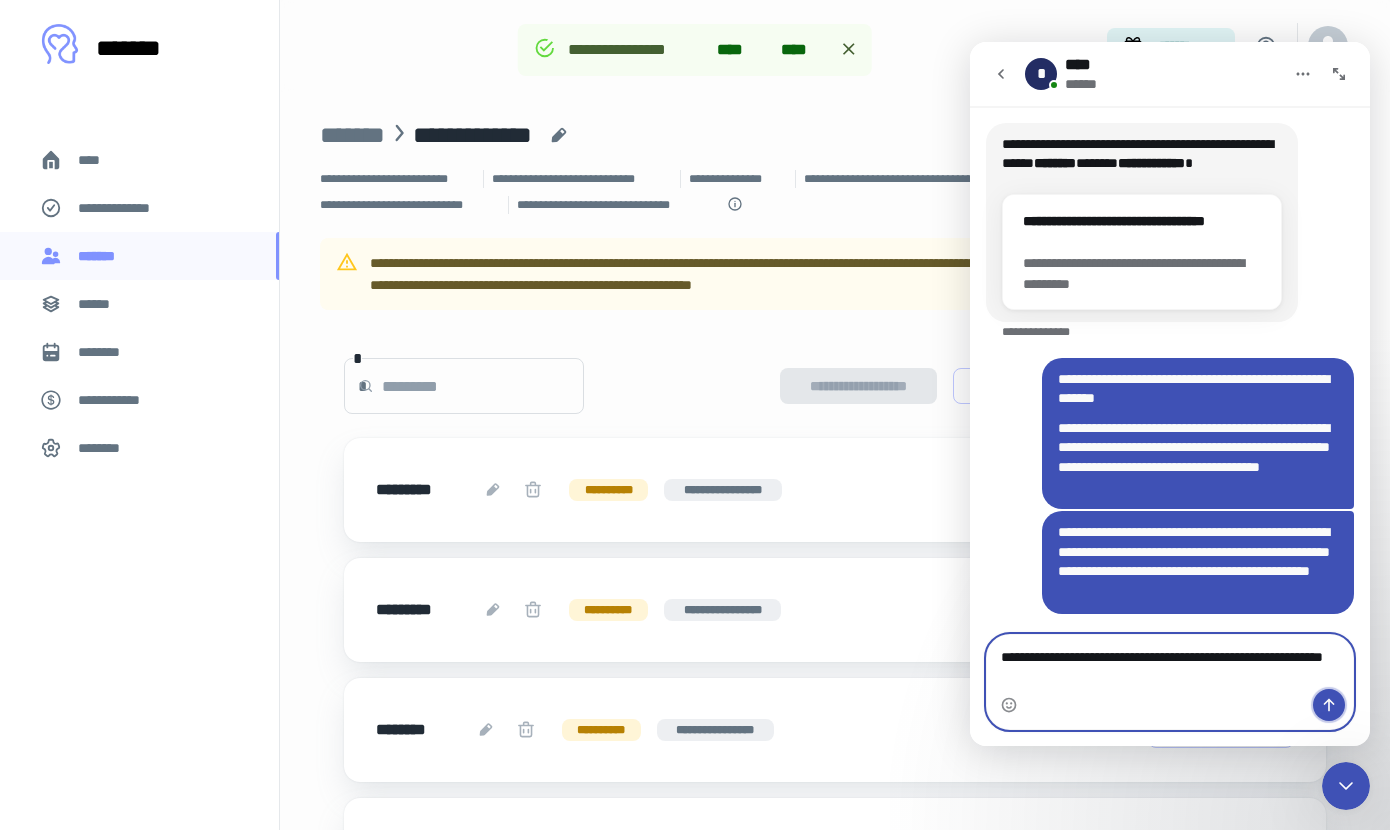 drag, startPoint x: 1331, startPoint y: 701, endPoint x: 1998, endPoint y: 832, distance: 679.7426 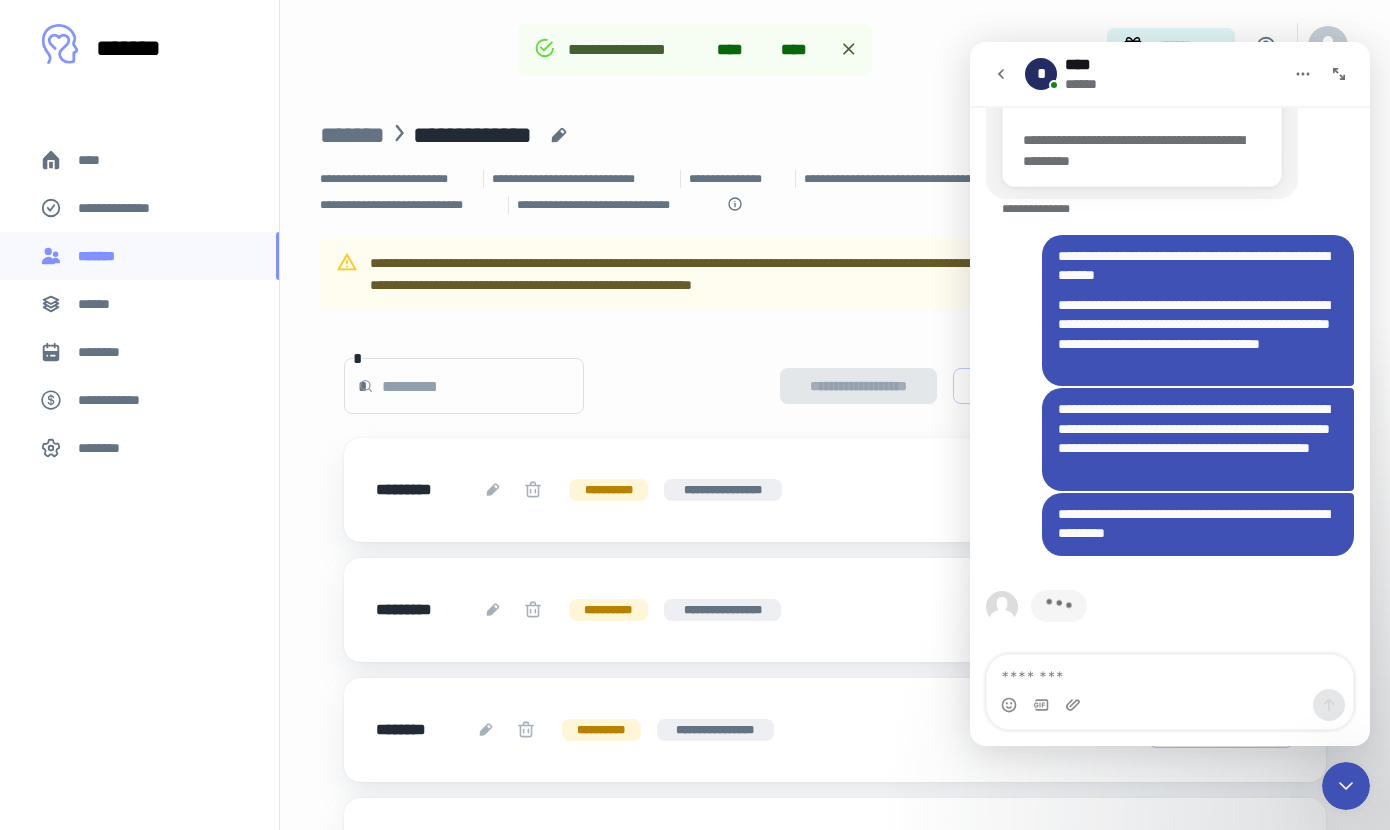 scroll, scrollTop: 4383, scrollLeft: 0, axis: vertical 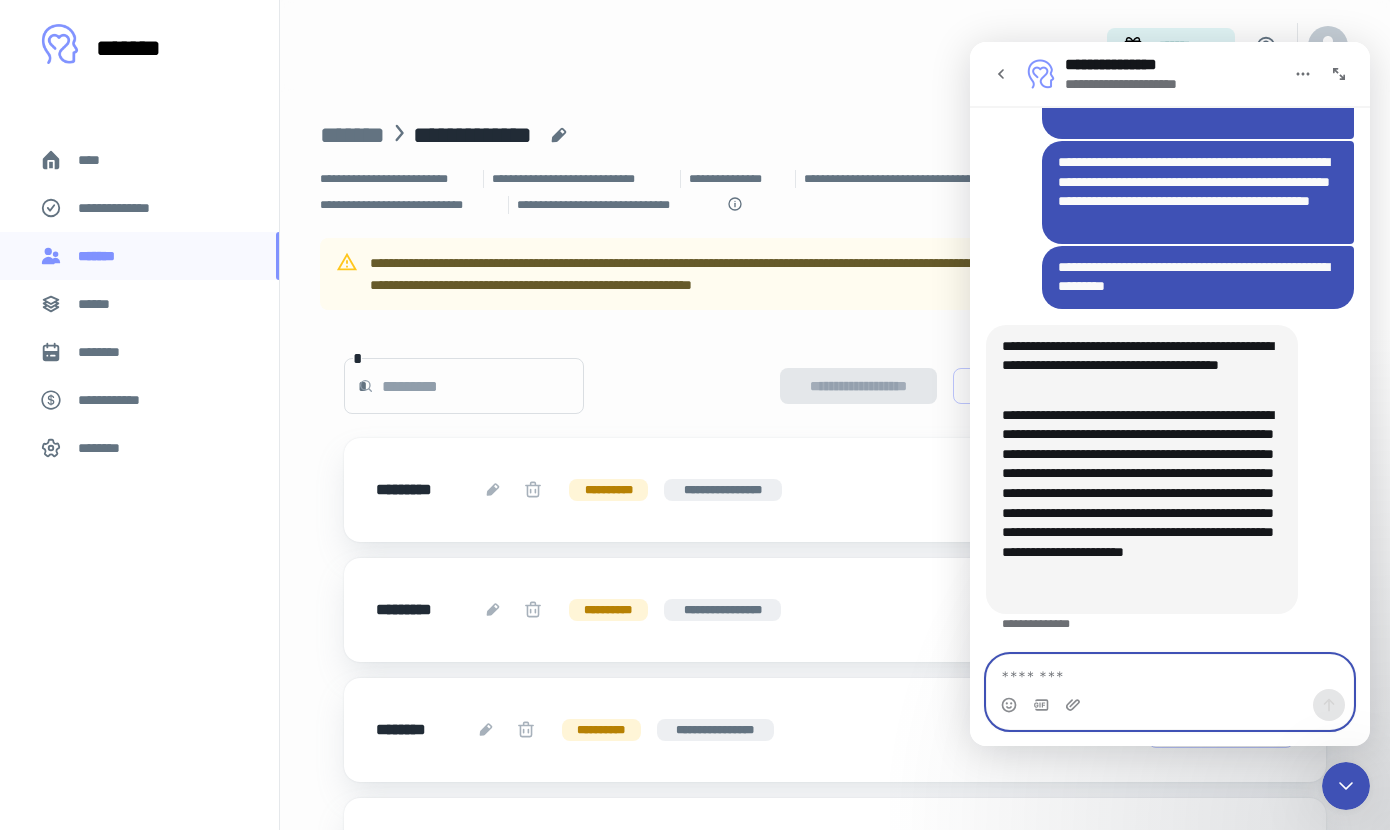 click at bounding box center (1170, 672) 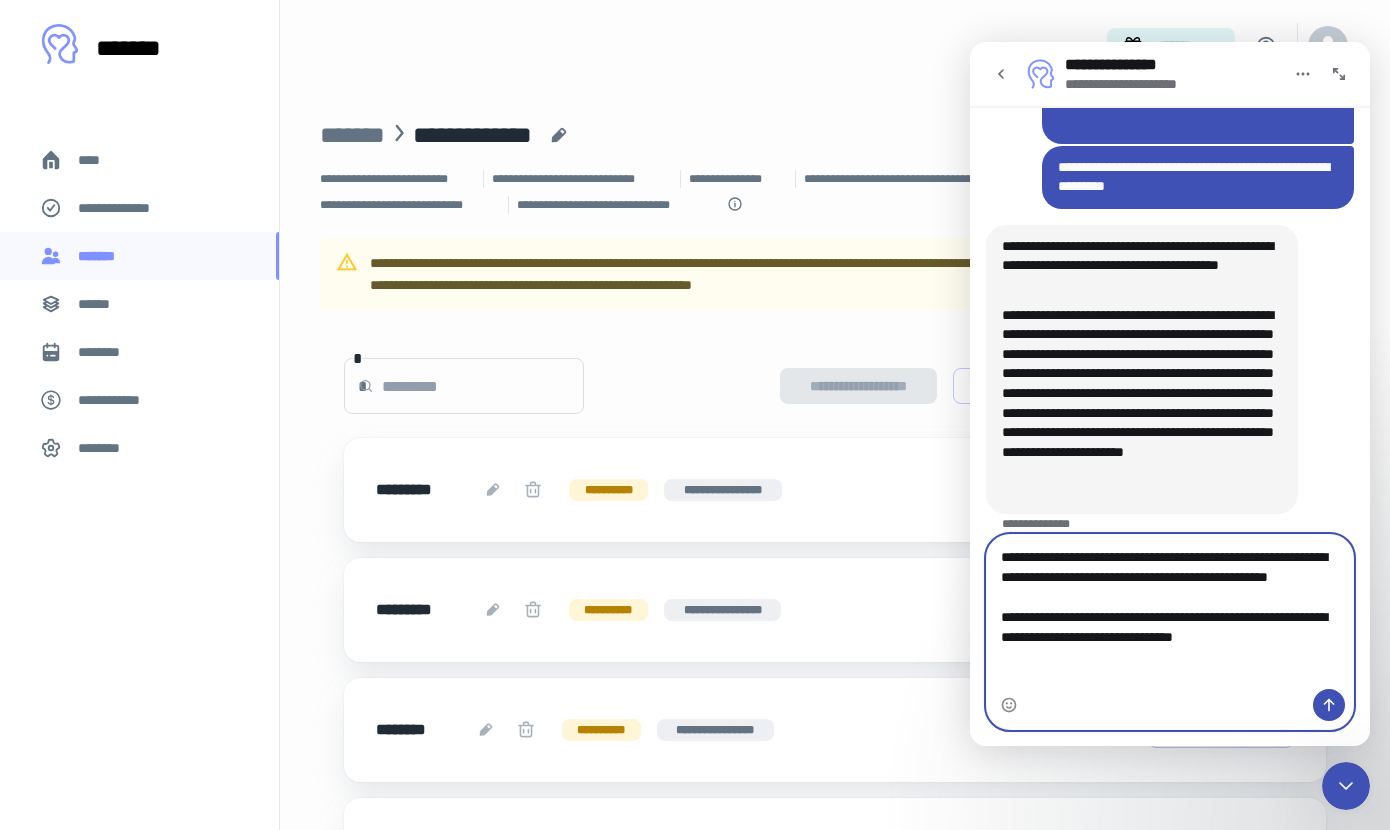 scroll, scrollTop: 4807, scrollLeft: 0, axis: vertical 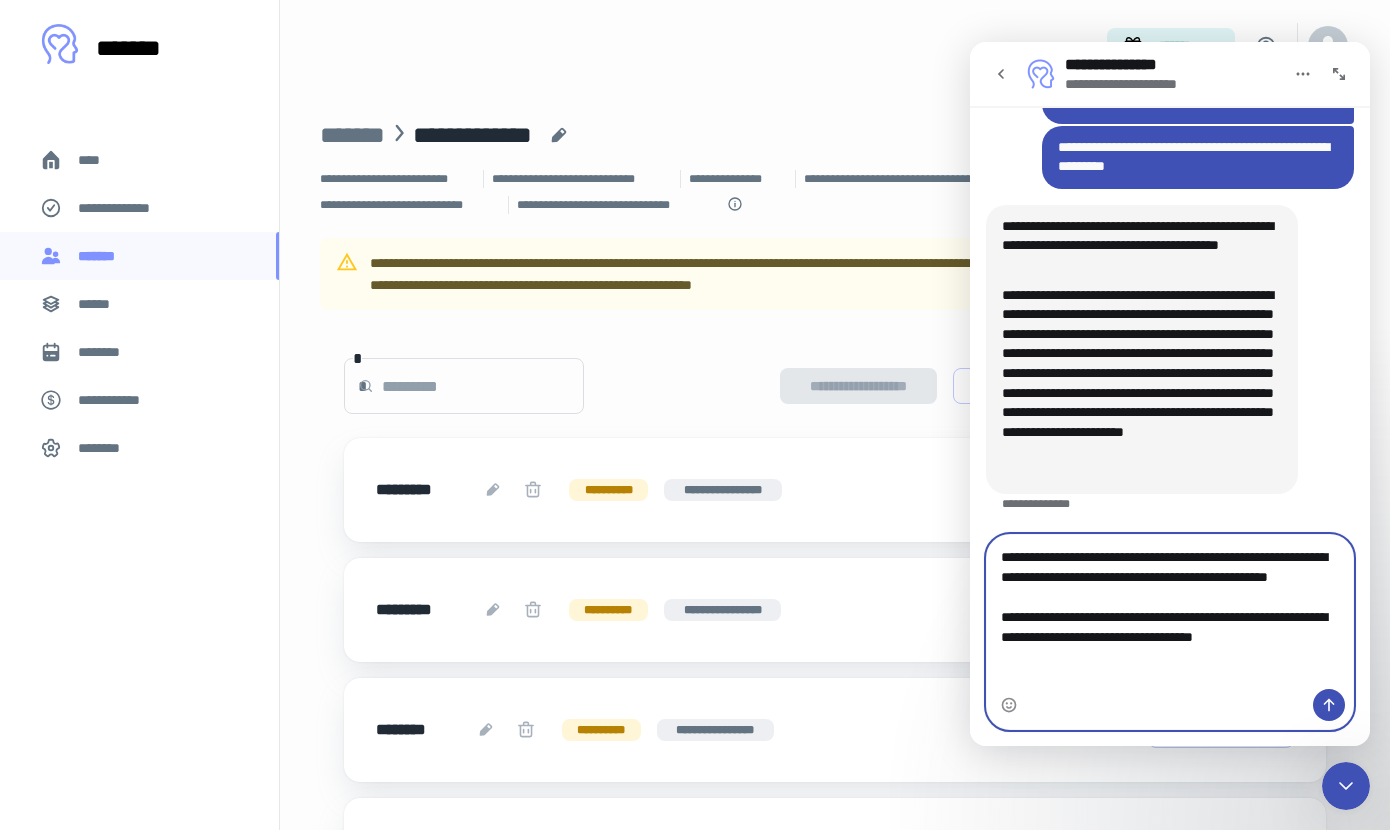 click on "**********" at bounding box center (1170, 612) 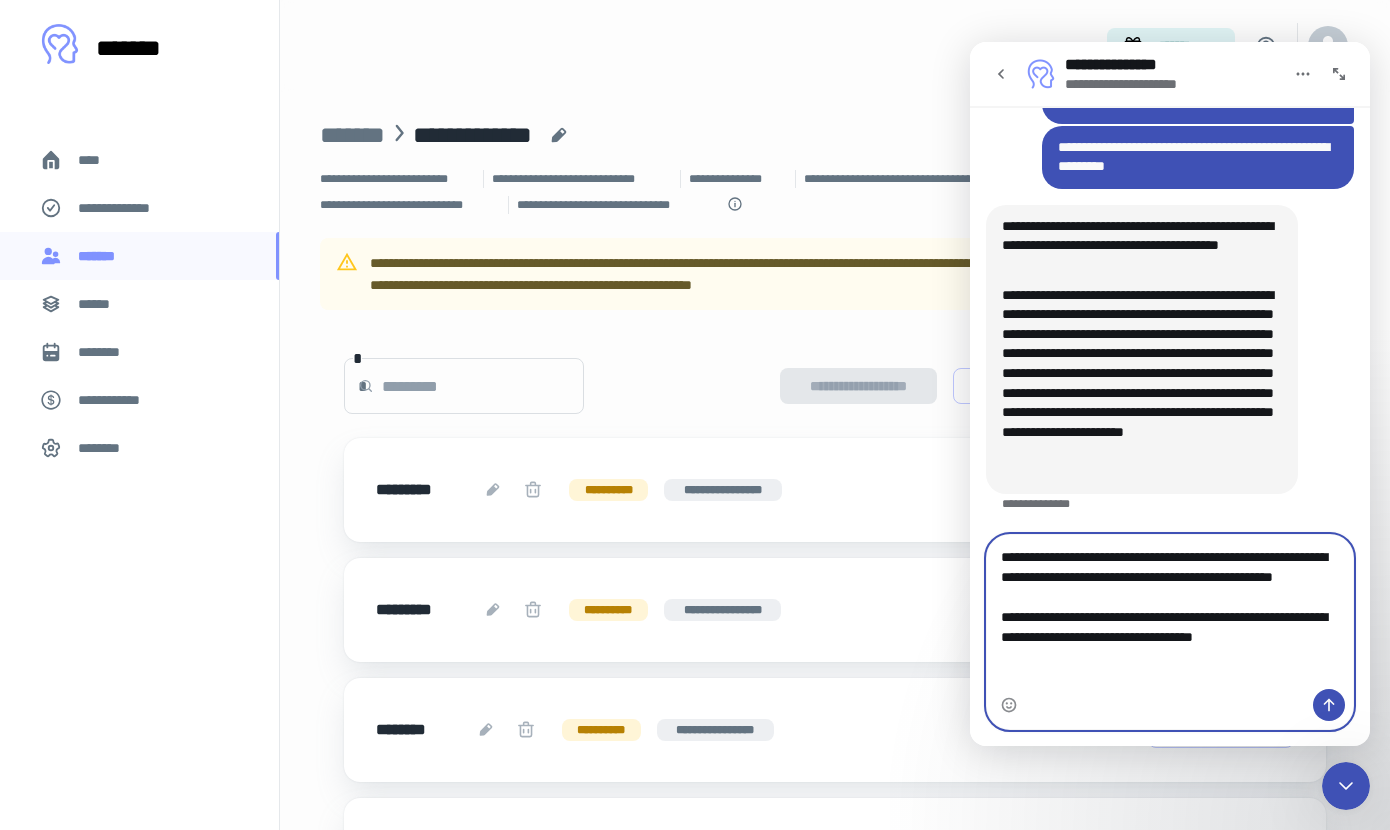 type on "**********" 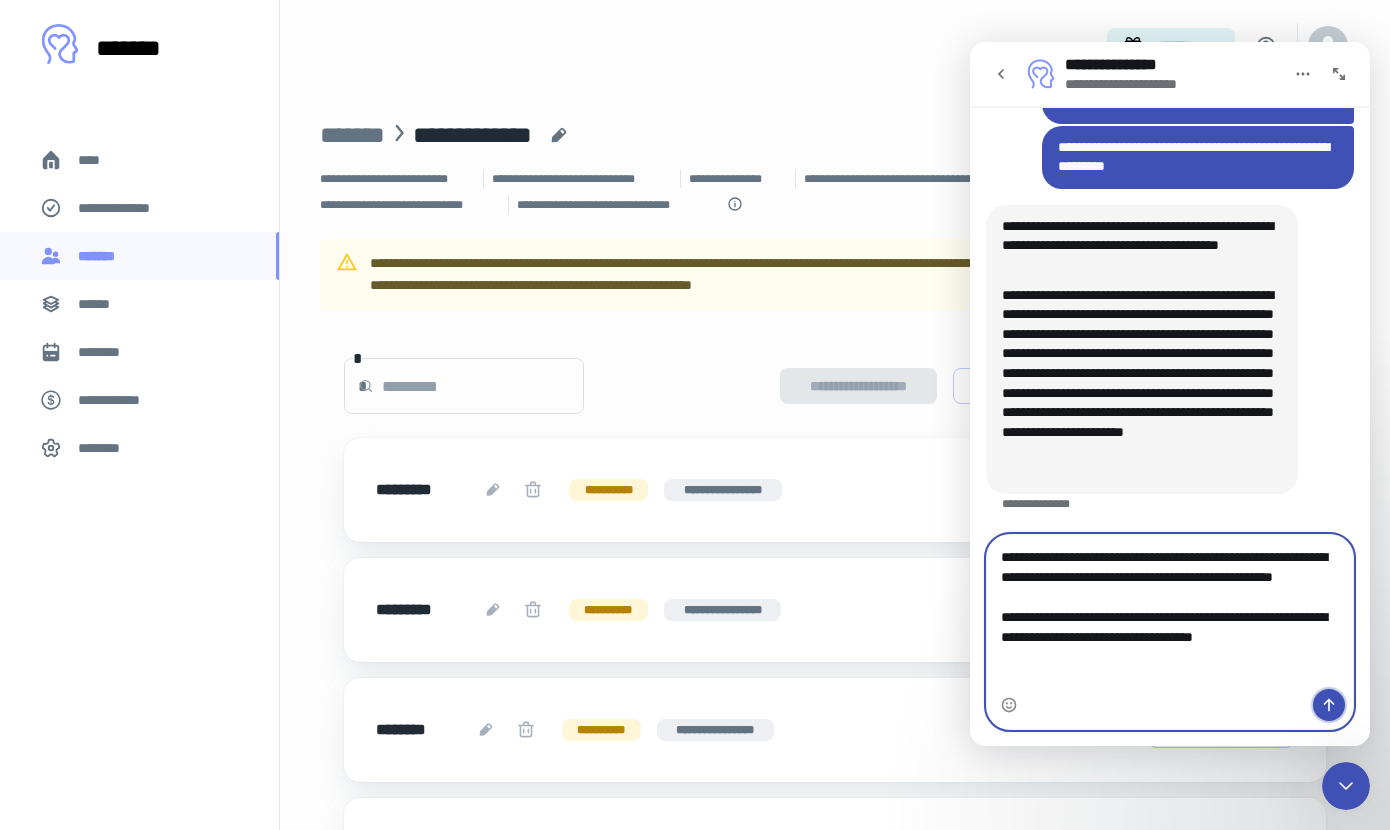 click 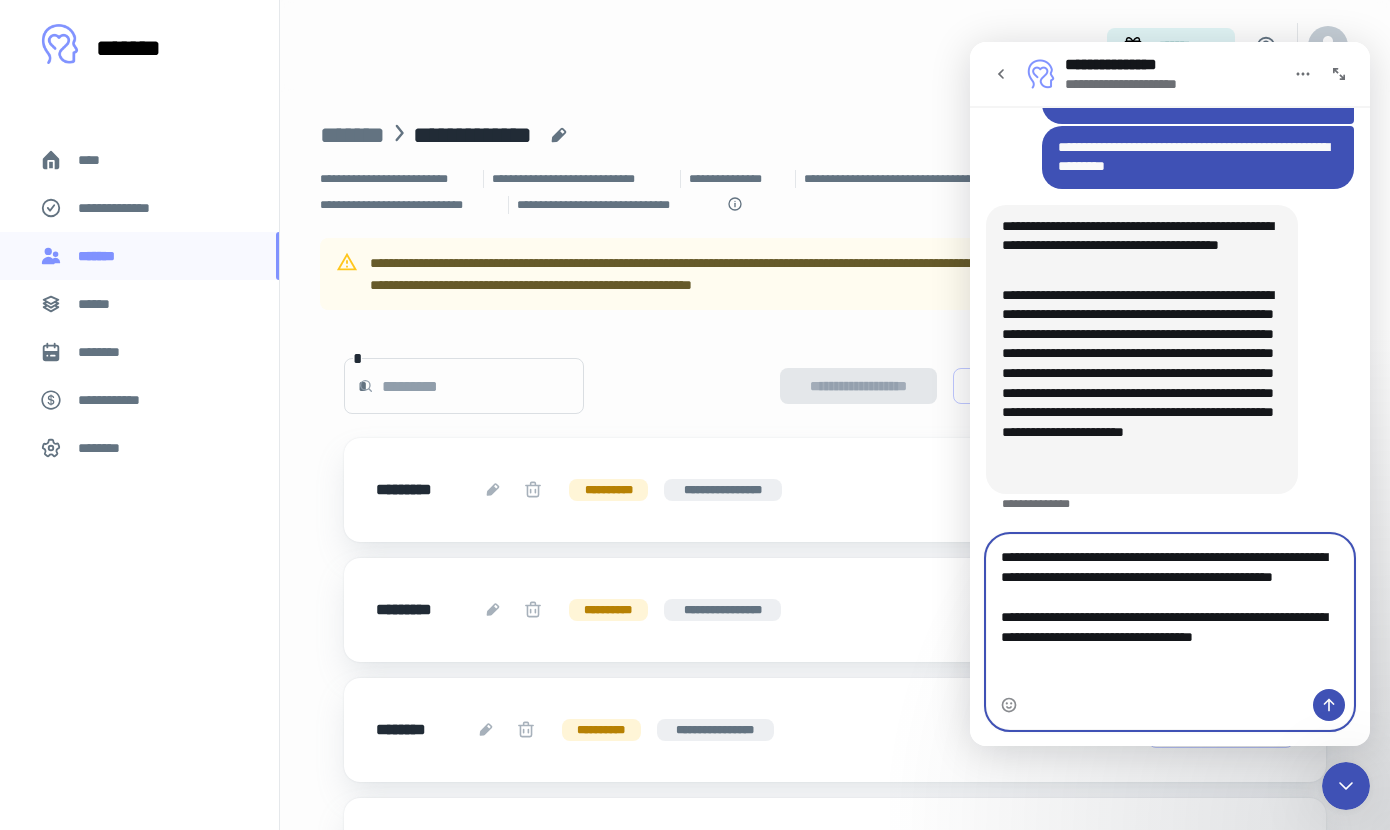 type 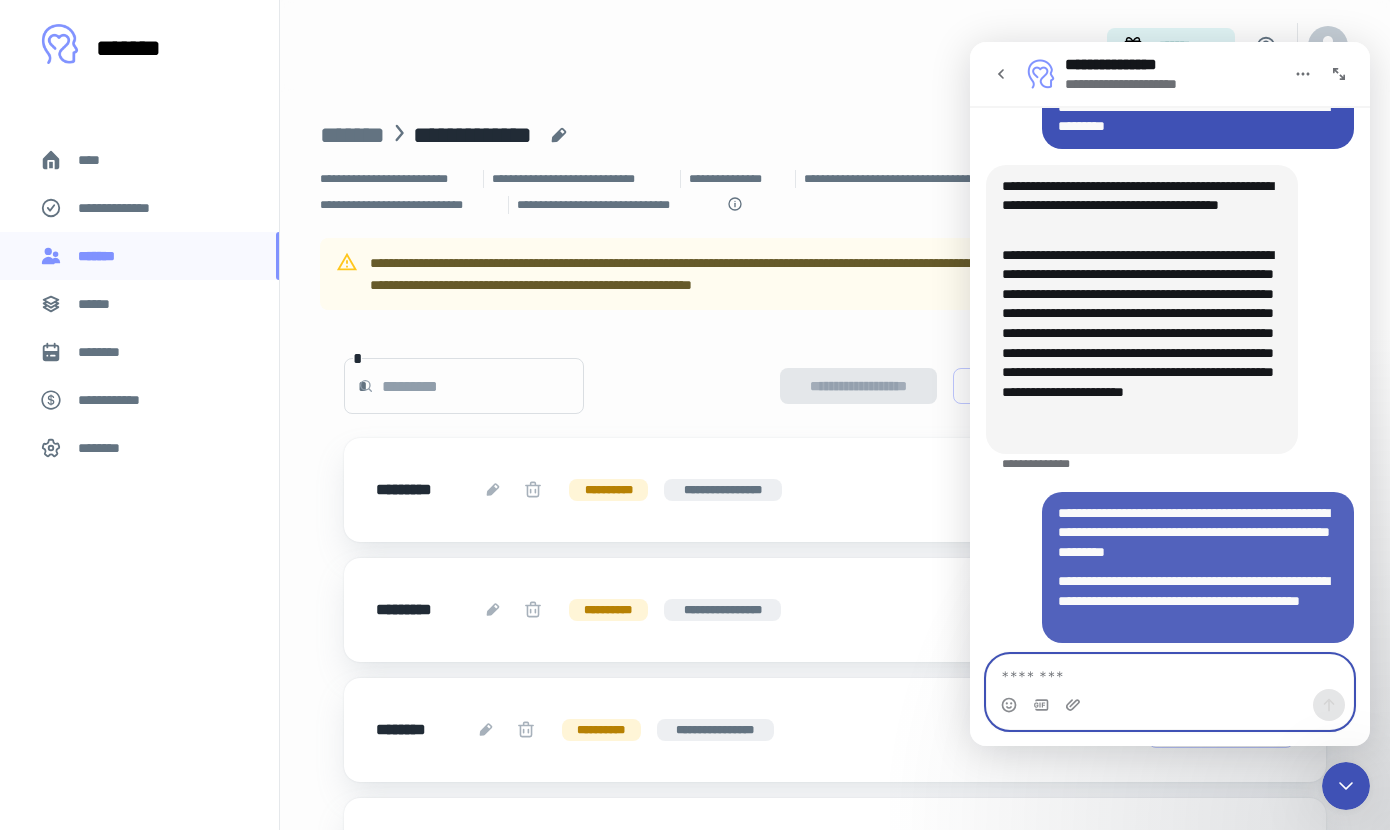 scroll, scrollTop: 4855, scrollLeft: 0, axis: vertical 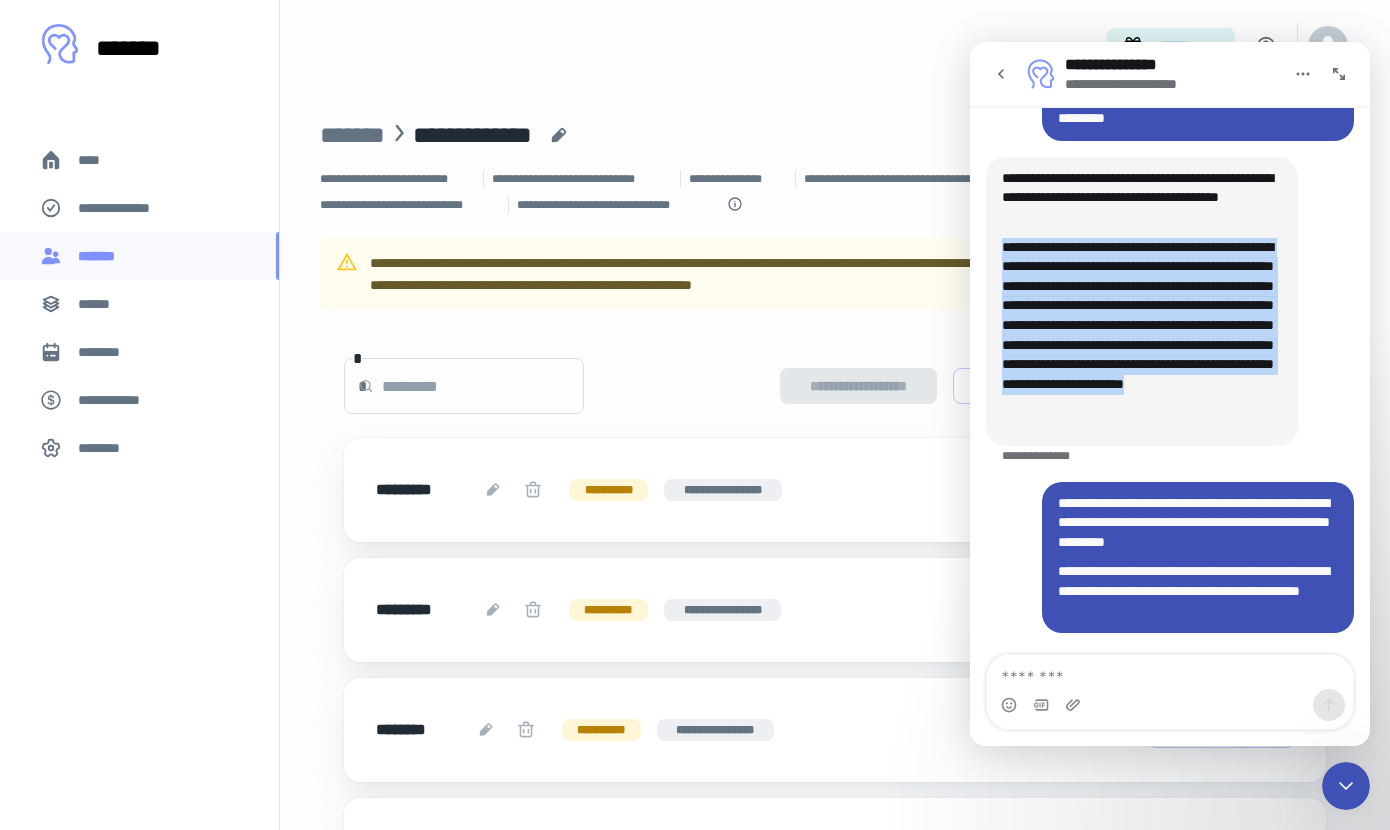drag, startPoint x: 1289, startPoint y: 428, endPoint x: 994, endPoint y: 255, distance: 341.98538 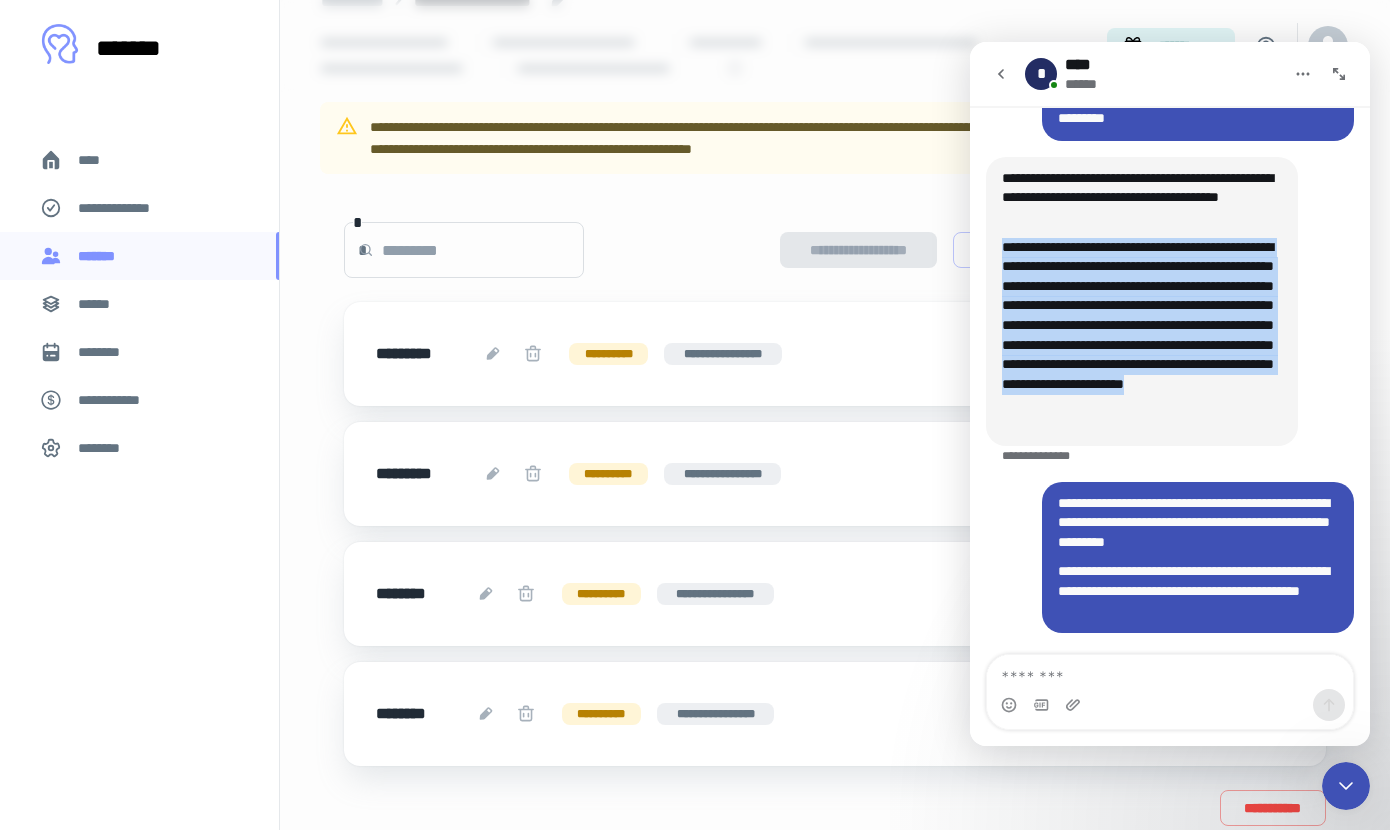 scroll, scrollTop: 212, scrollLeft: 0, axis: vertical 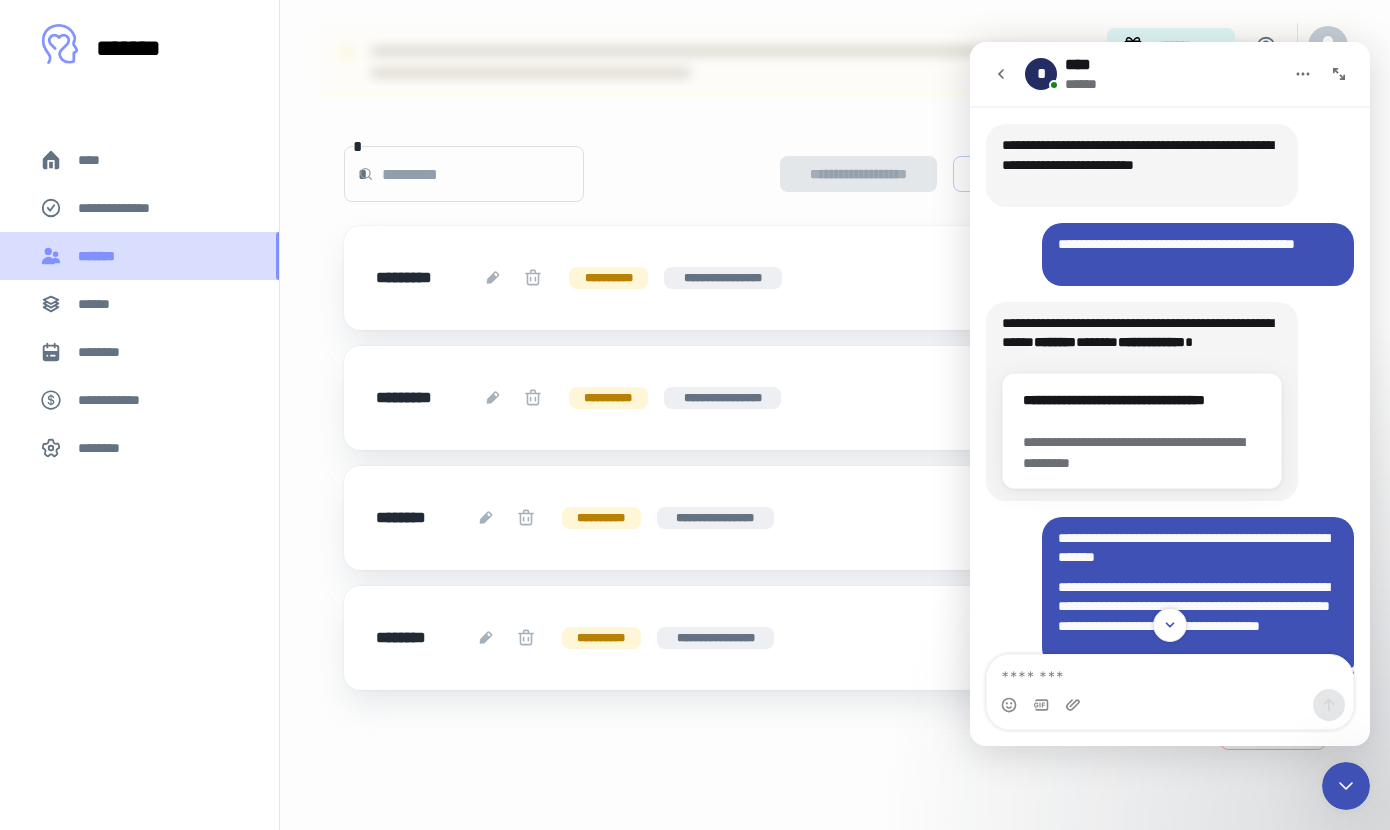 click 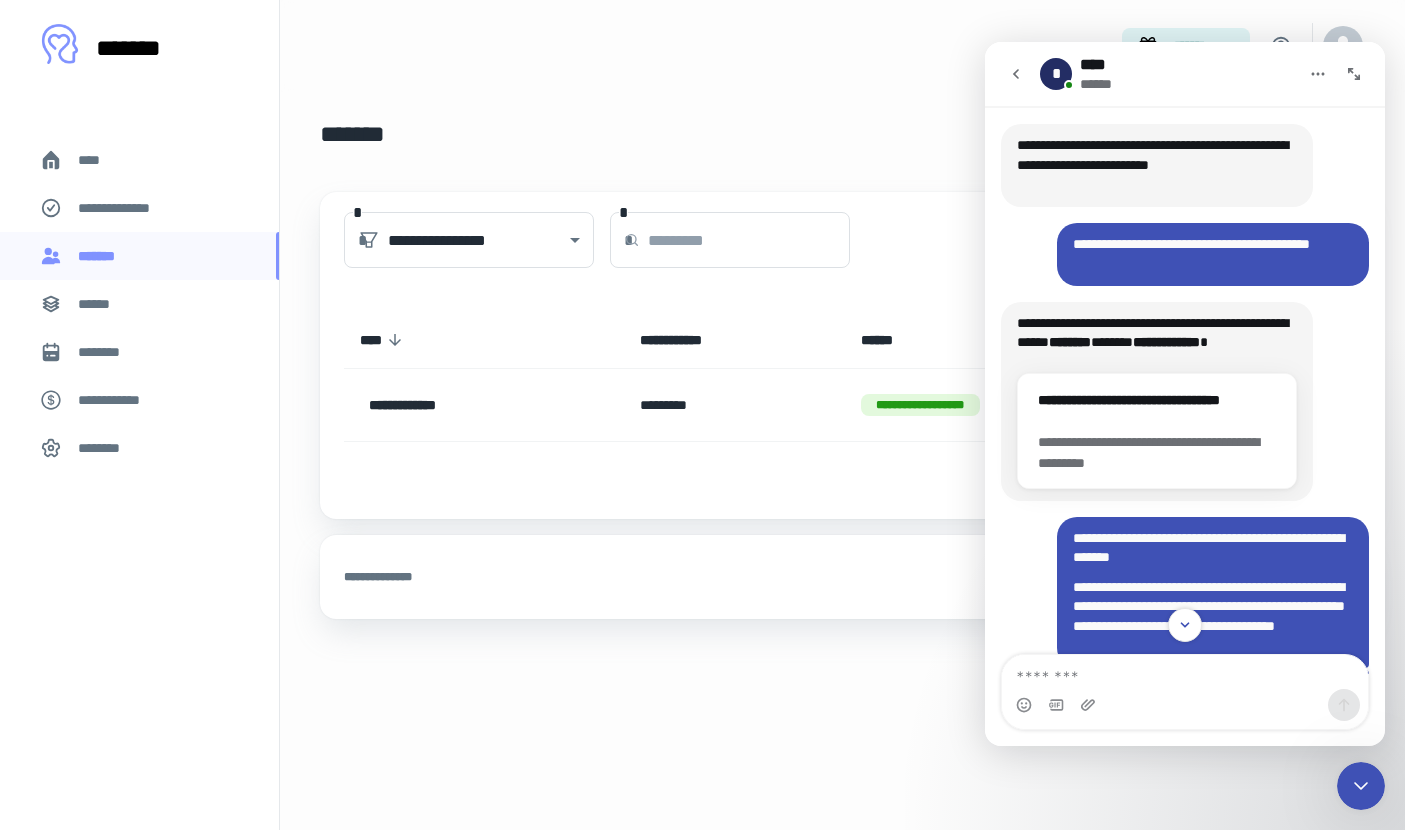click 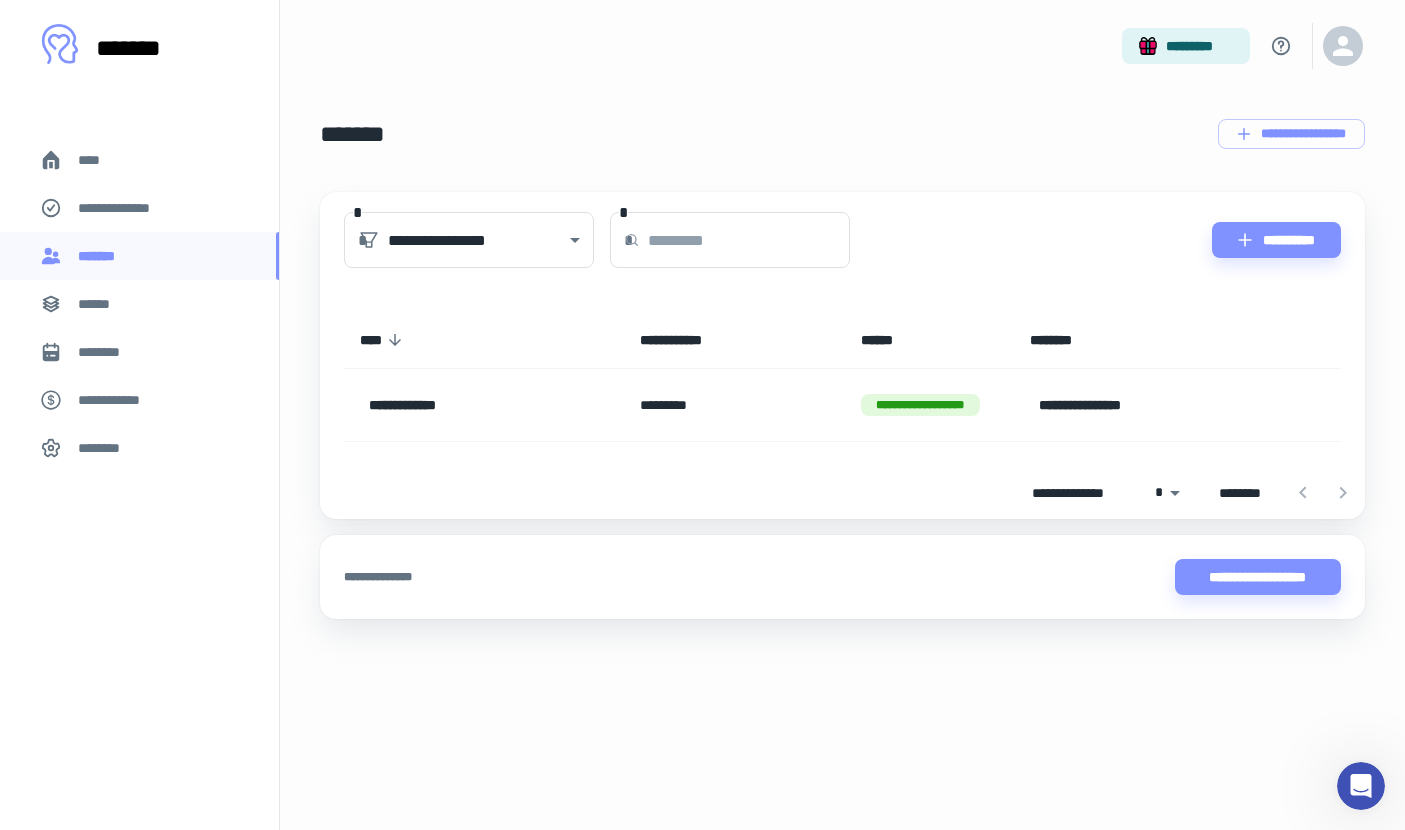 click on "******" at bounding box center (139, 304) 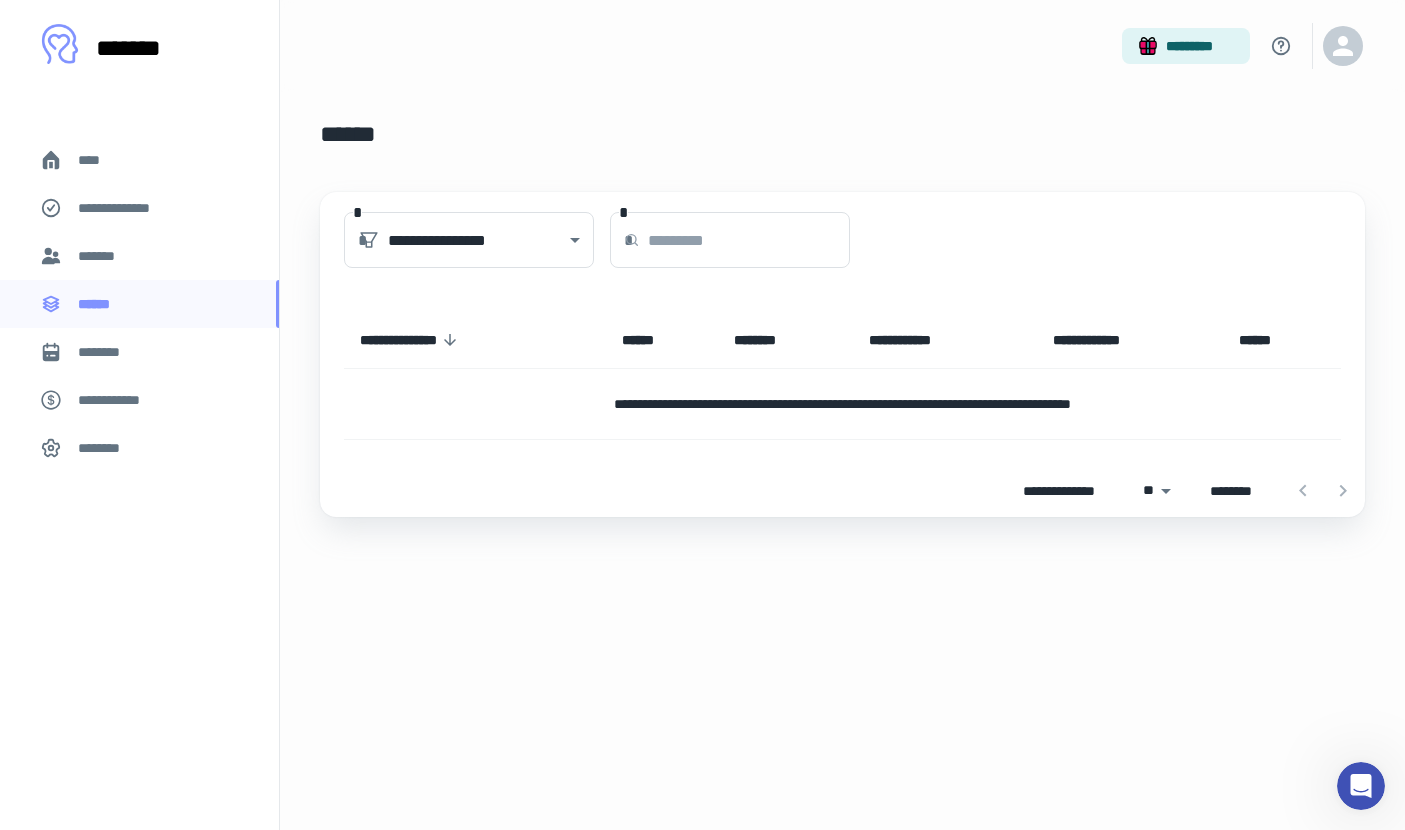 click 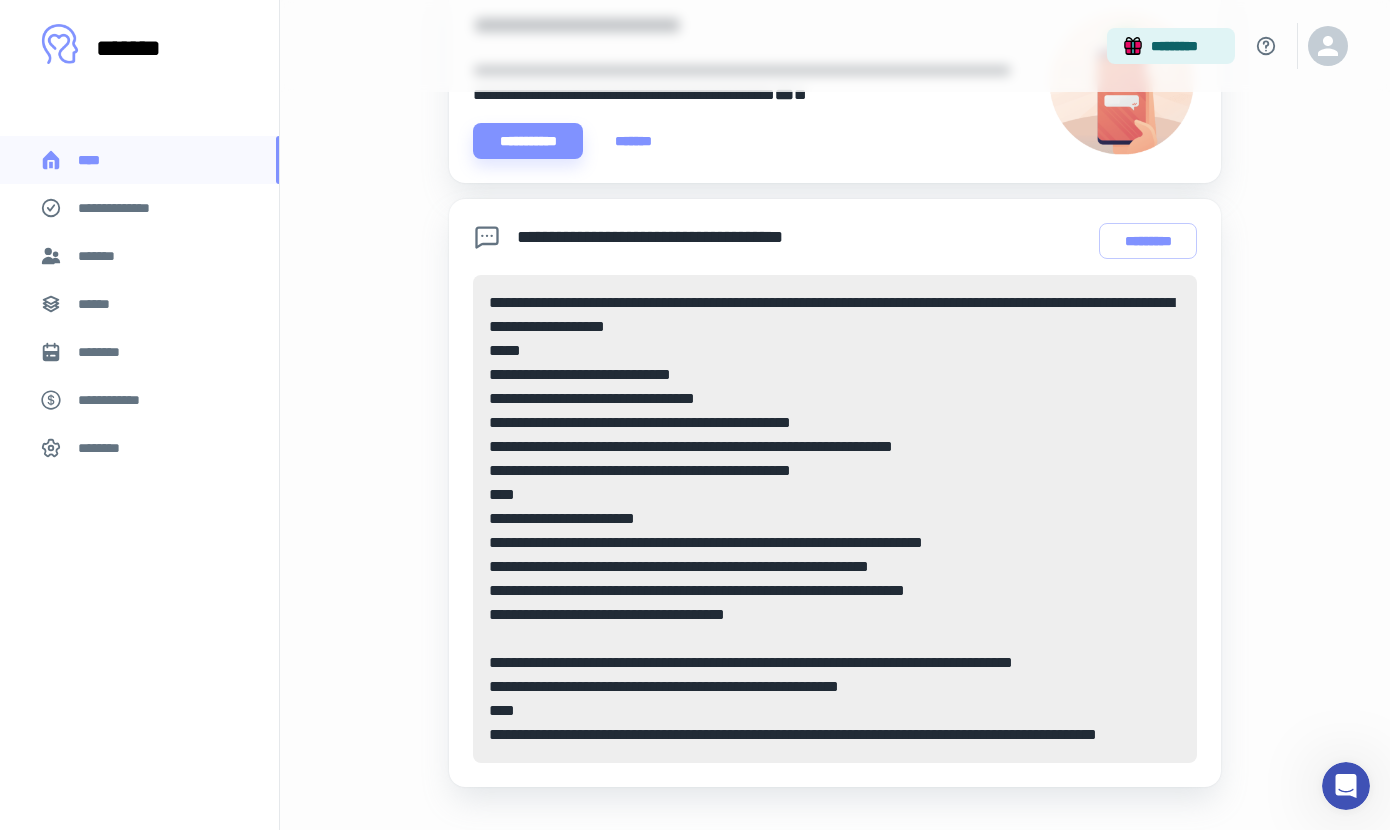 scroll, scrollTop: 546, scrollLeft: 0, axis: vertical 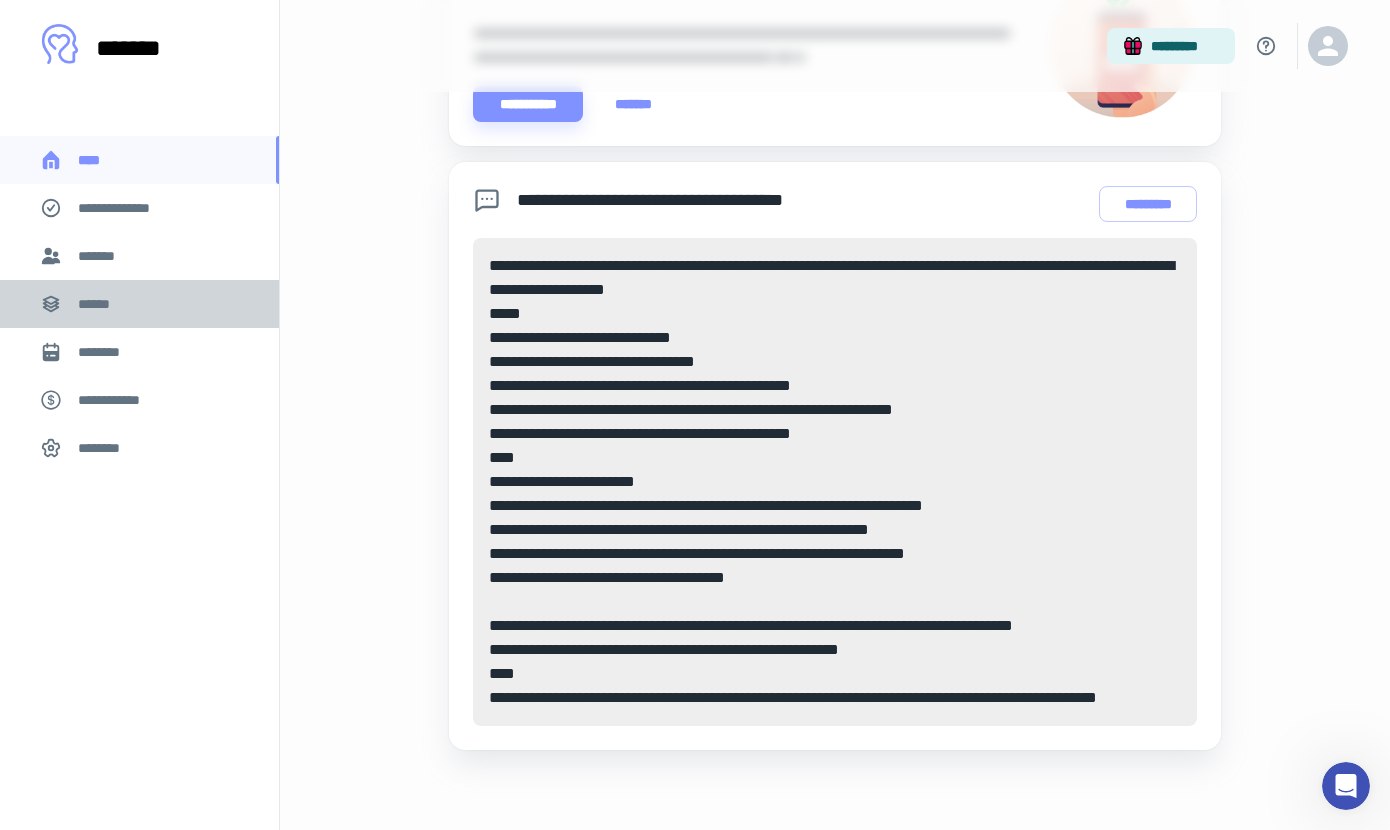 click on "******" at bounding box center [139, 304] 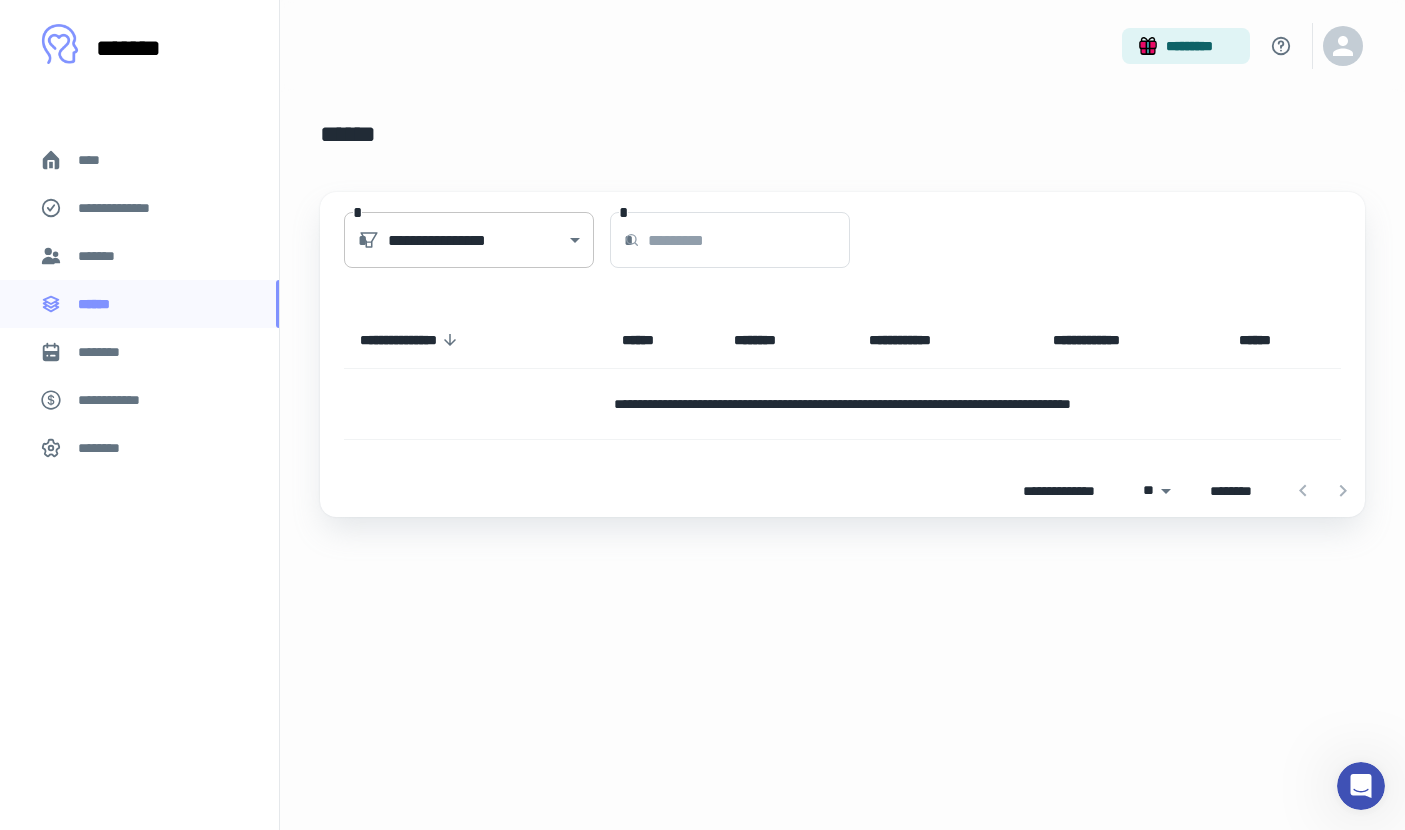 click on "**********" at bounding box center (702, 415) 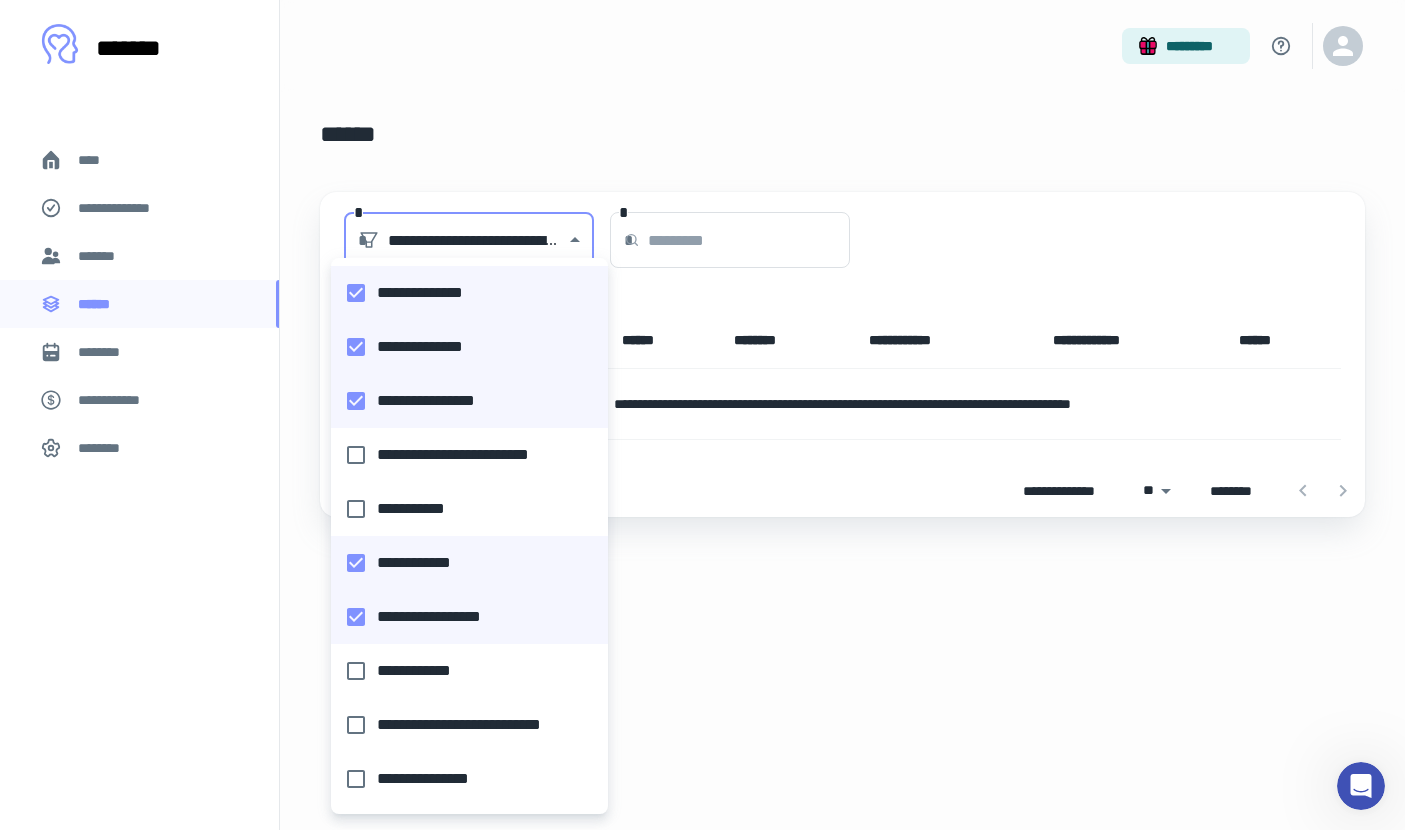 type on "**********" 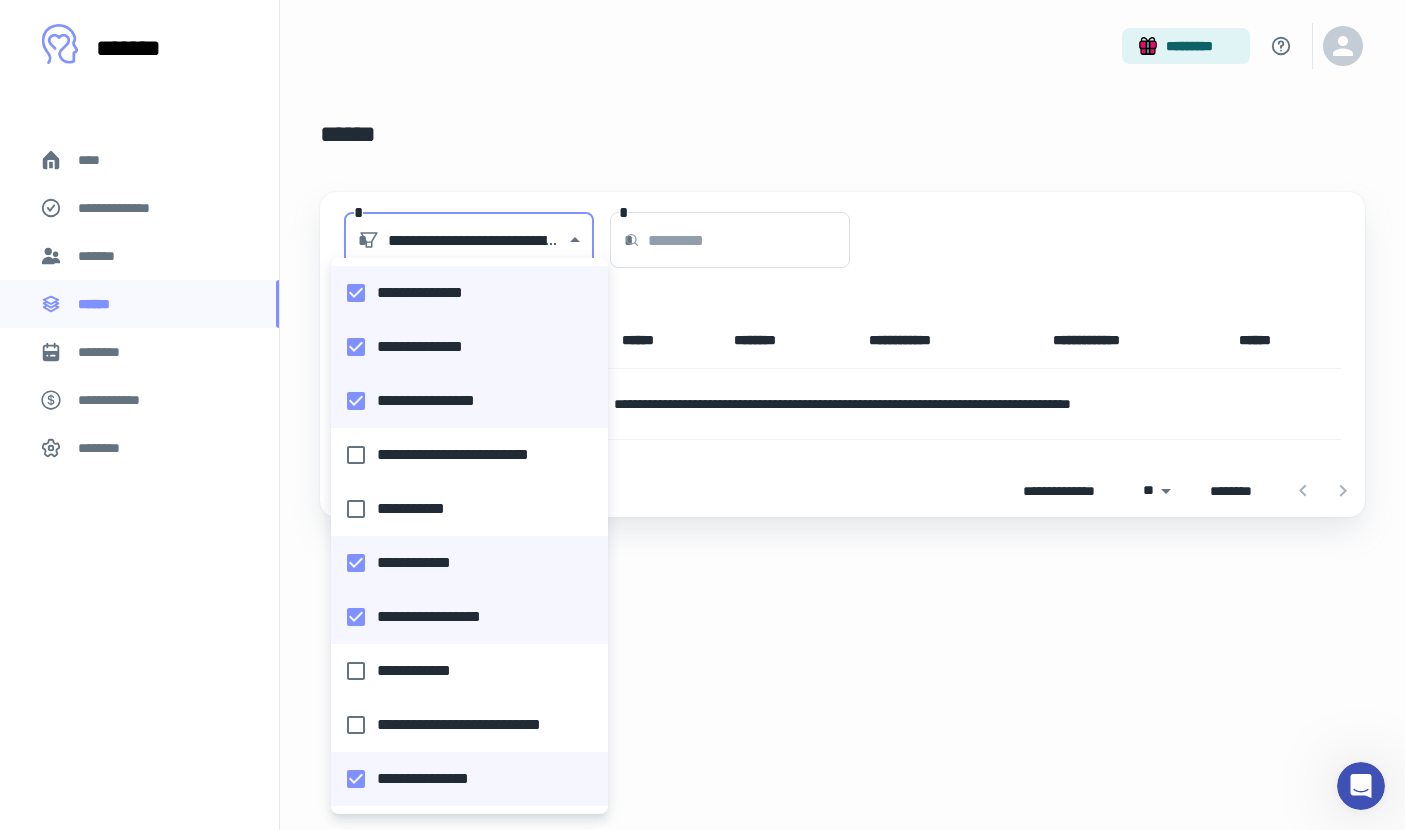 click at bounding box center [702, 415] 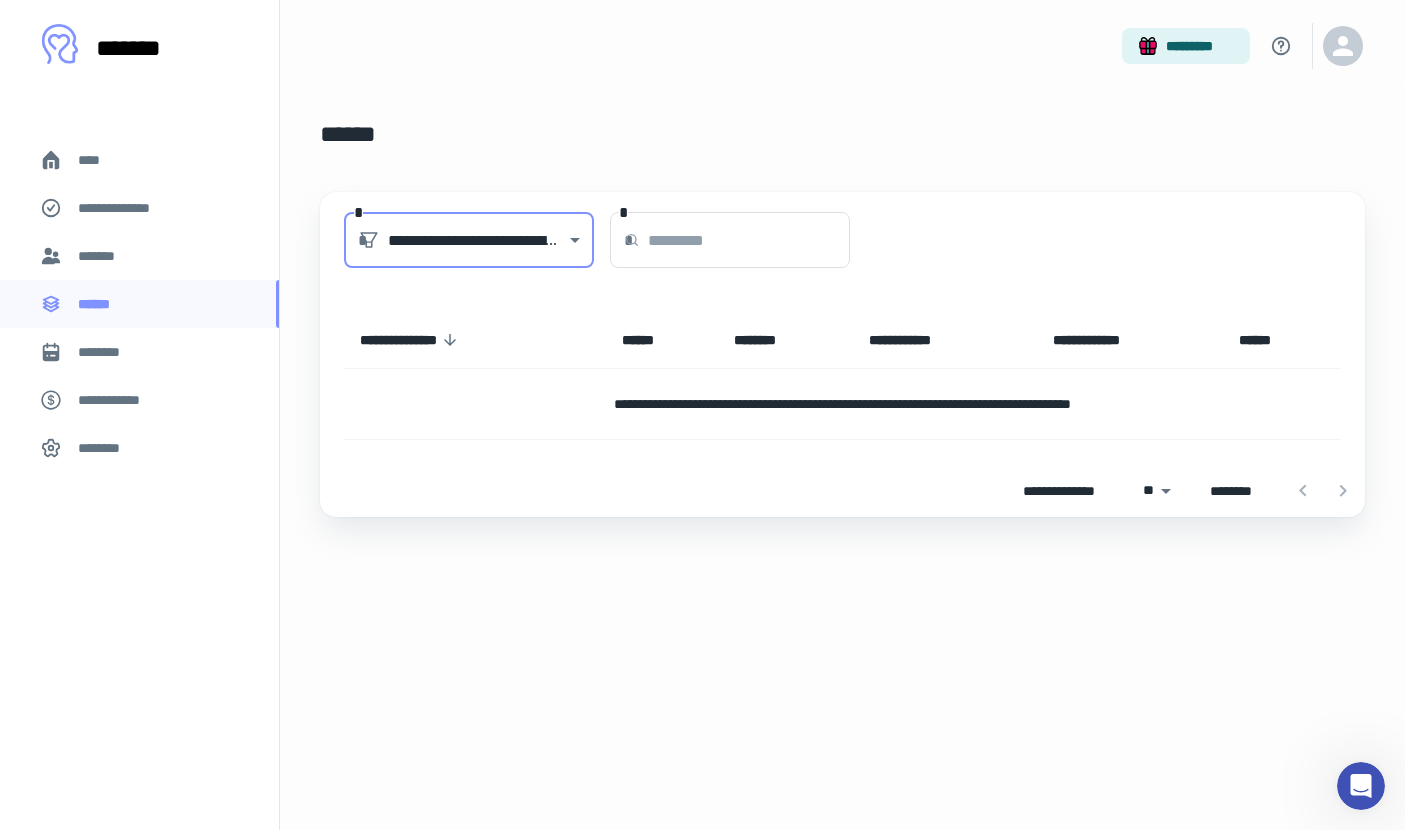 click 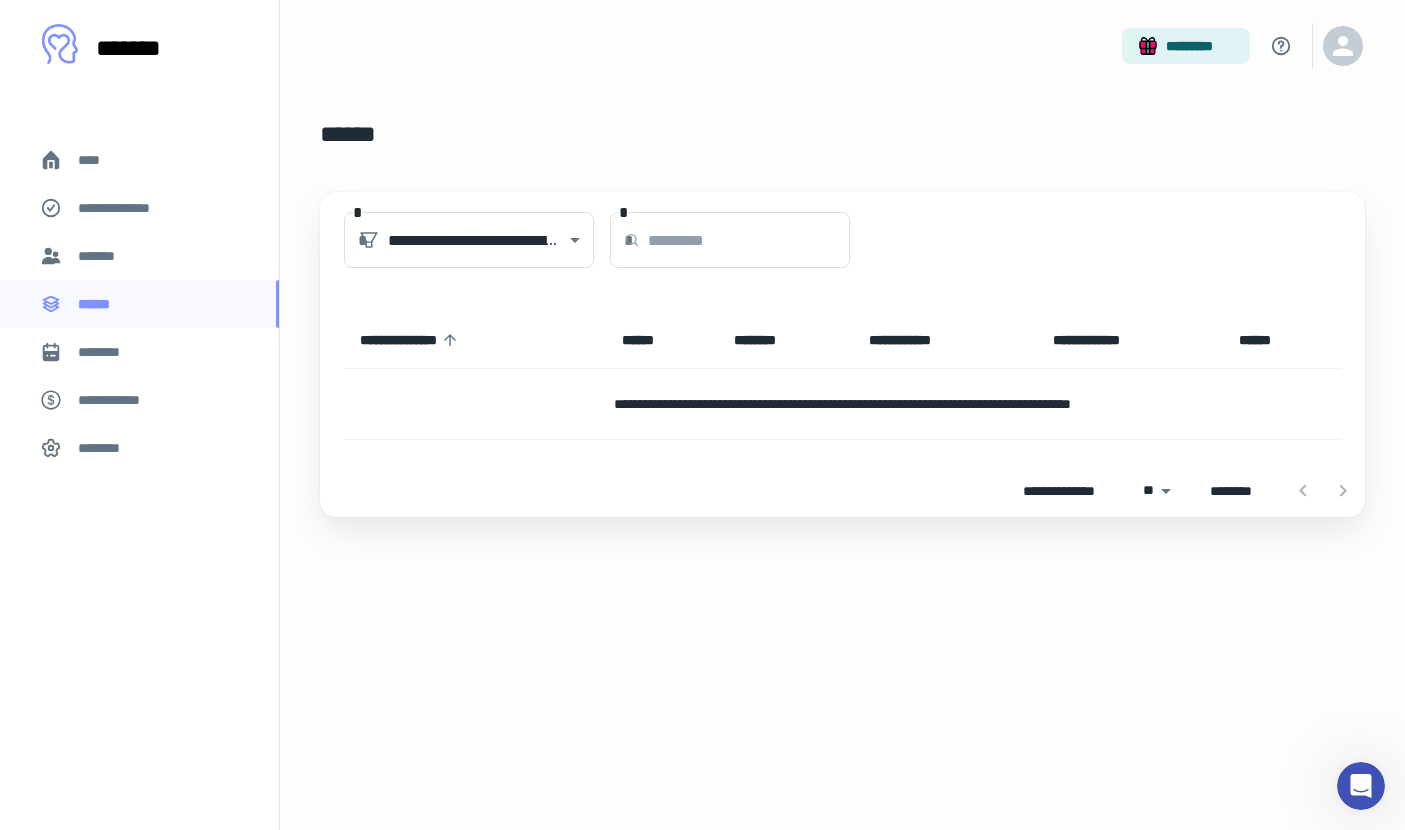 click 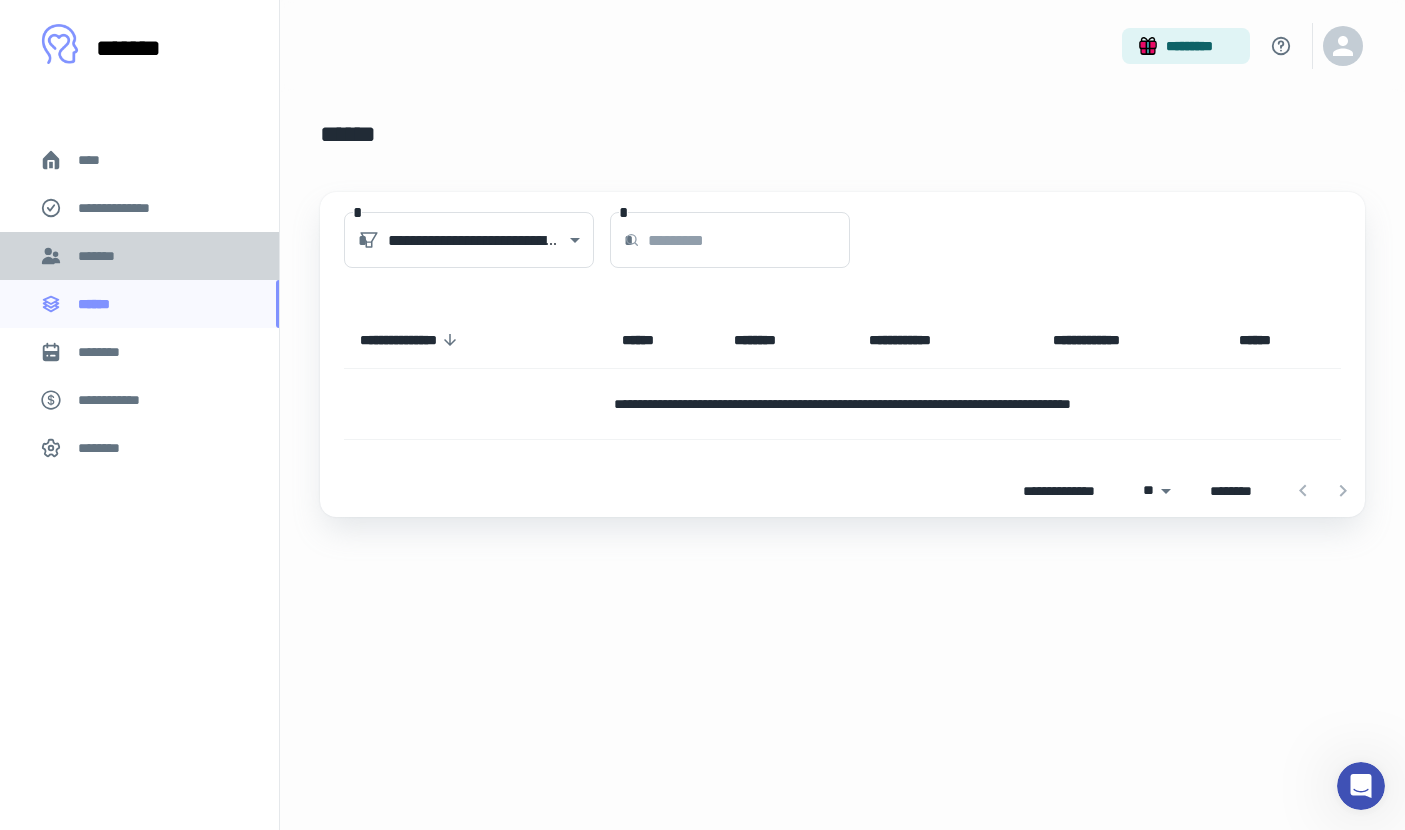 click on "*******" at bounding box center [139, 256] 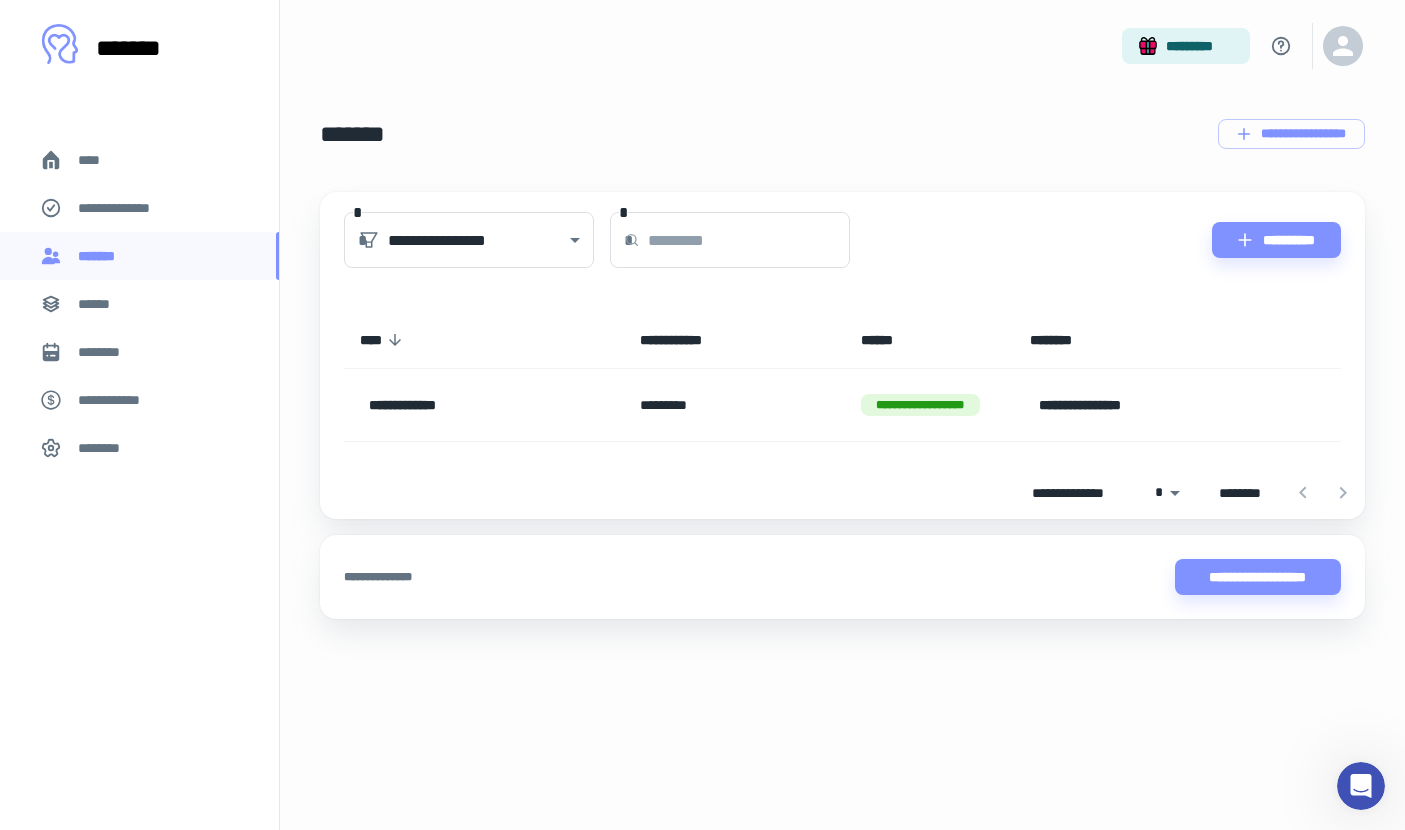 click at bounding box center [1323, 493] 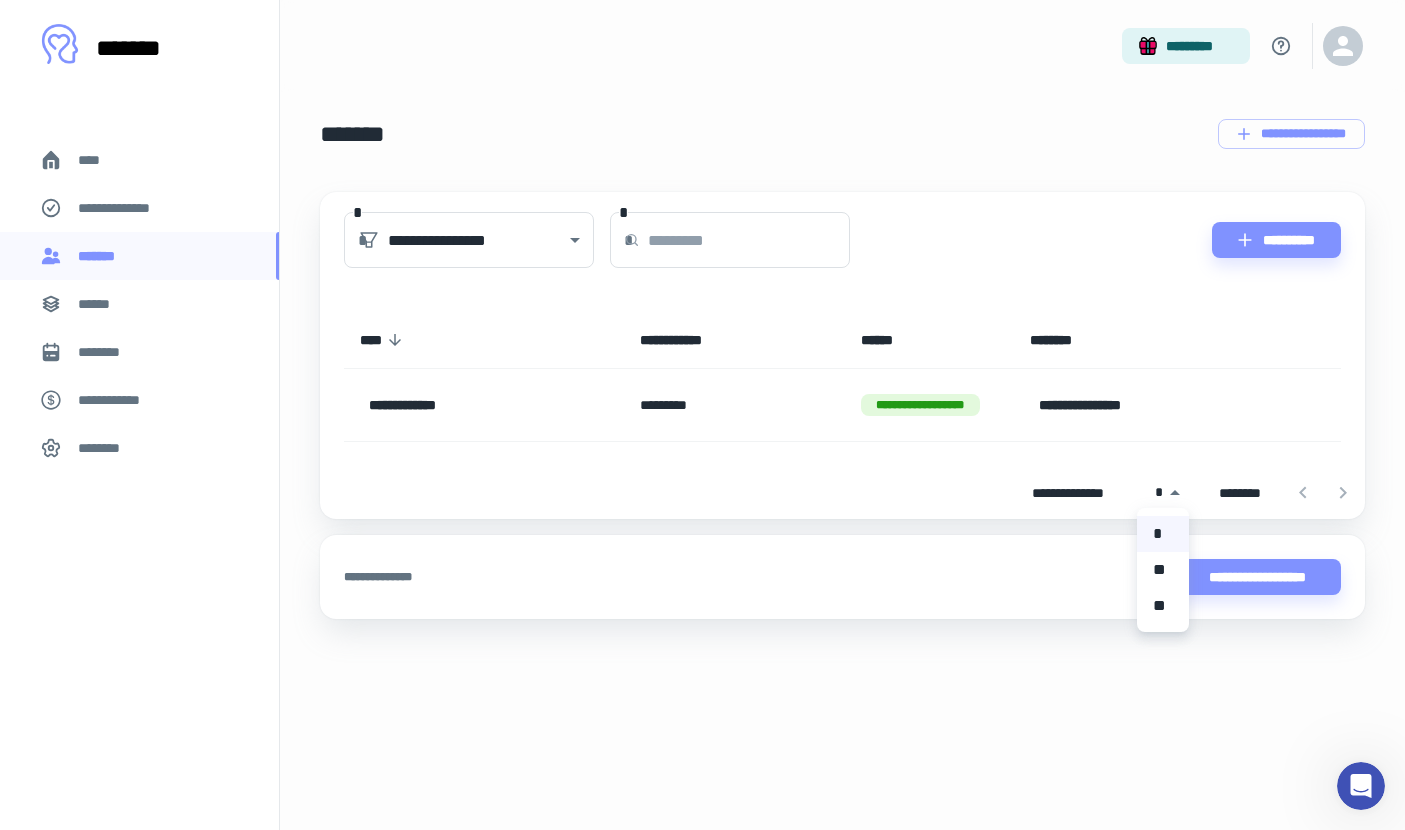click on "**********" at bounding box center (702, 415) 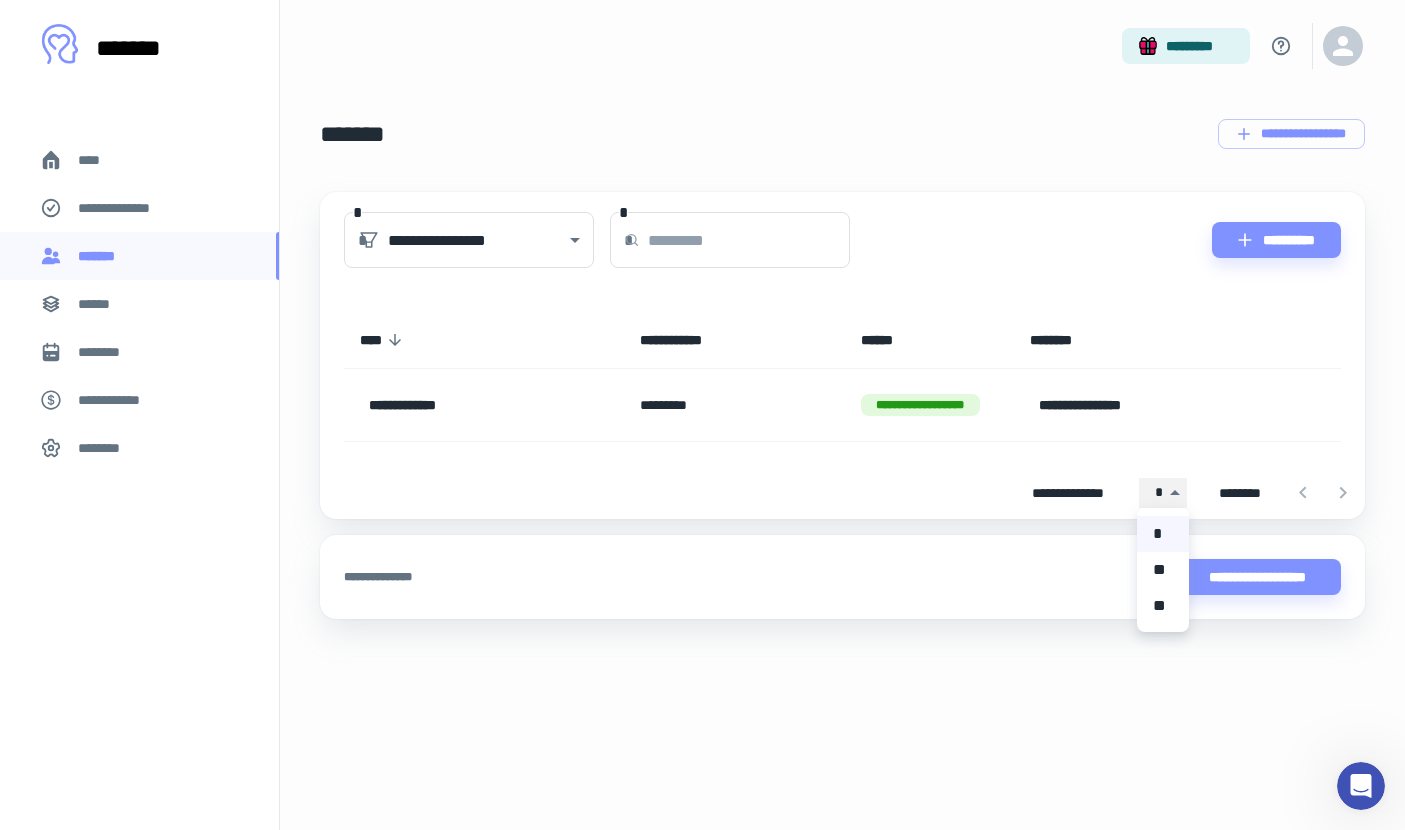 type on "**" 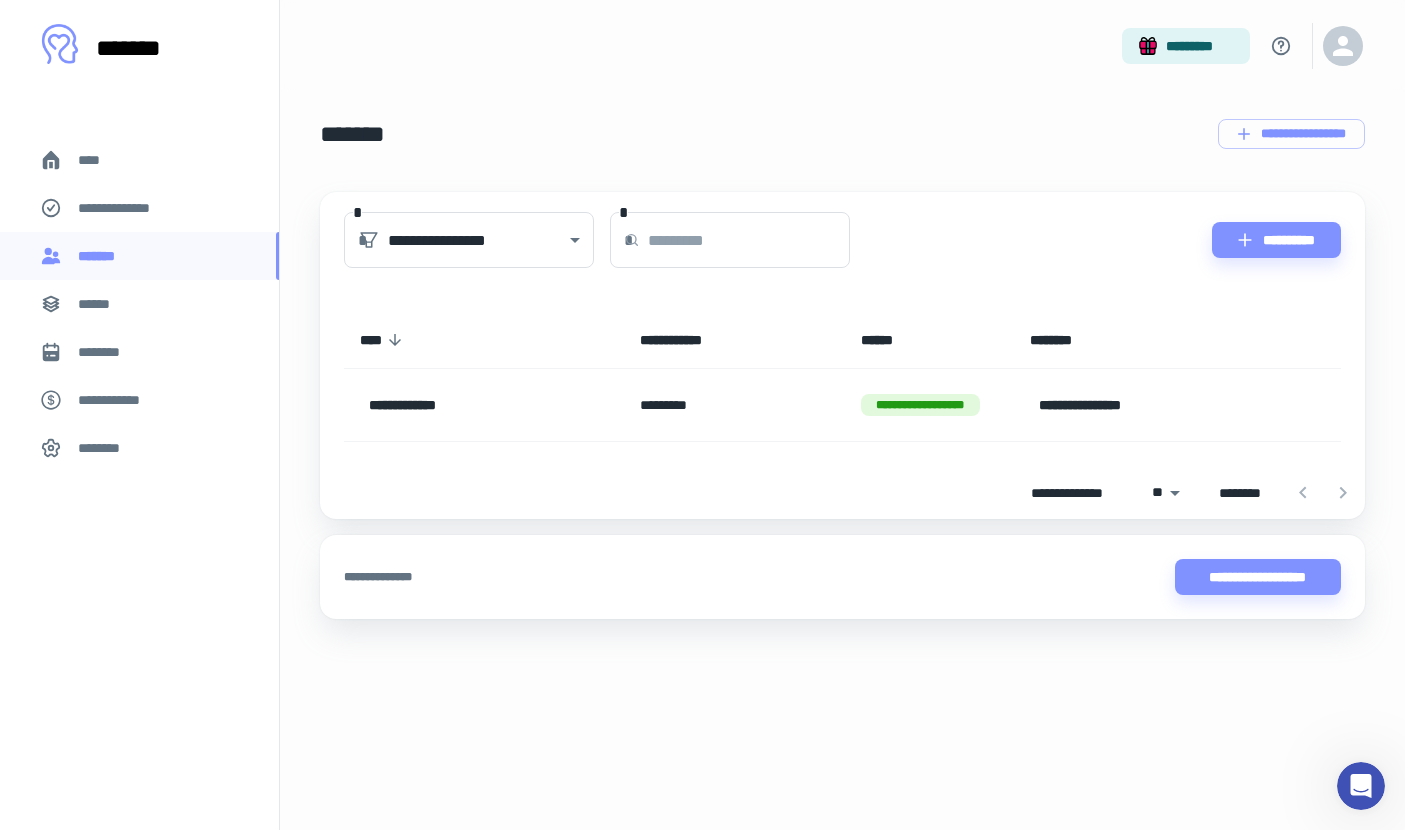 click on "********" at bounding box center (107, 352) 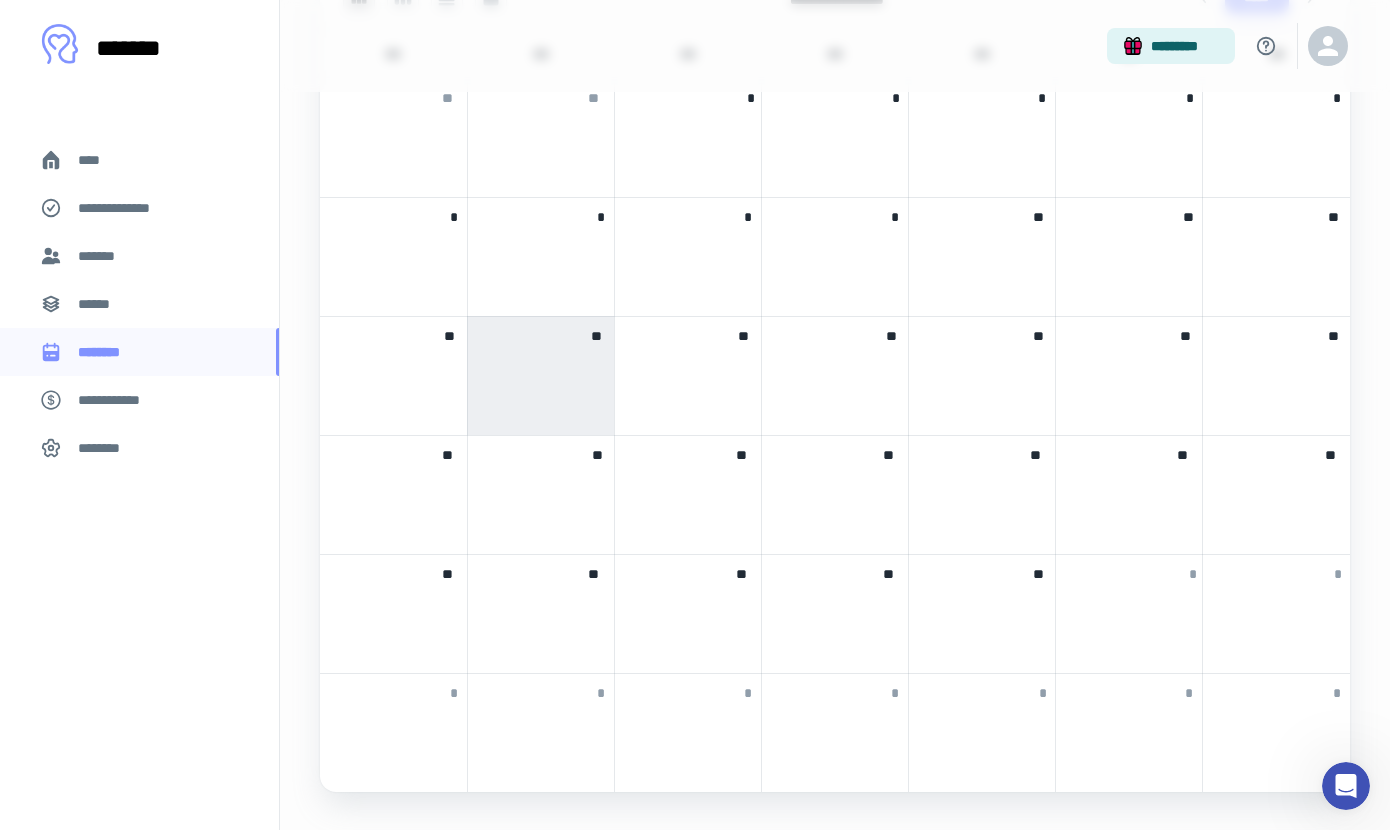 scroll, scrollTop: 832, scrollLeft: 0, axis: vertical 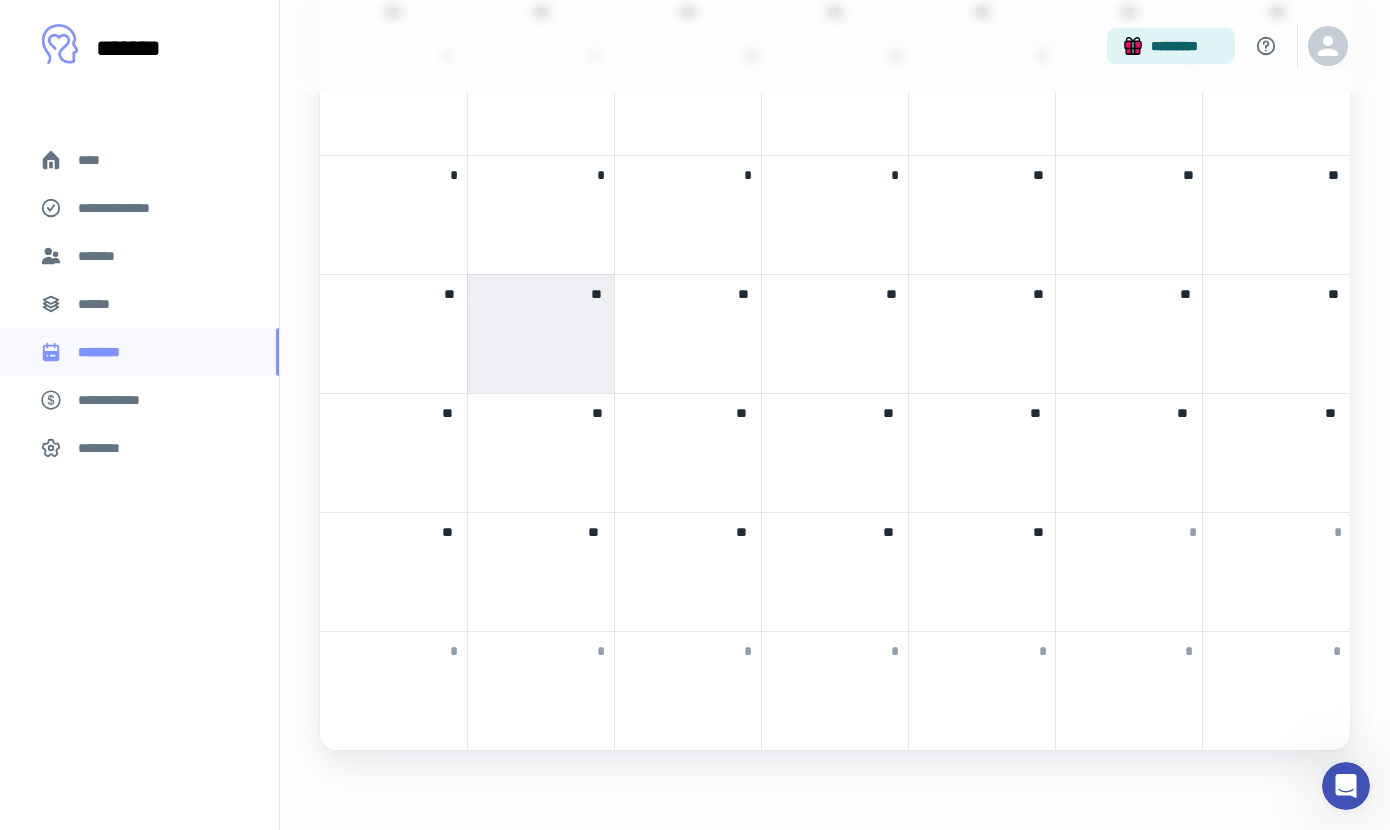 click on "*******" at bounding box center [139, 256] 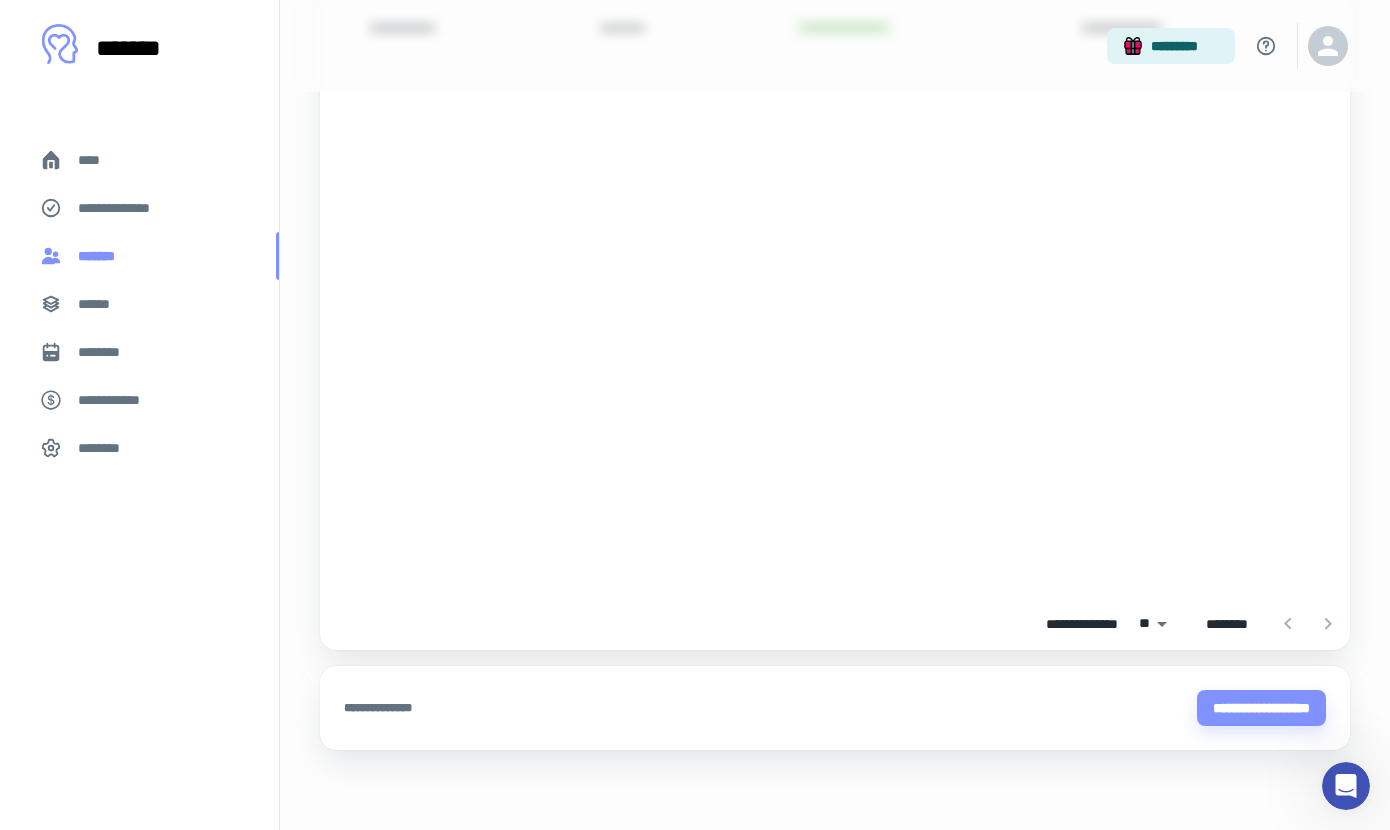 scroll, scrollTop: 0, scrollLeft: 0, axis: both 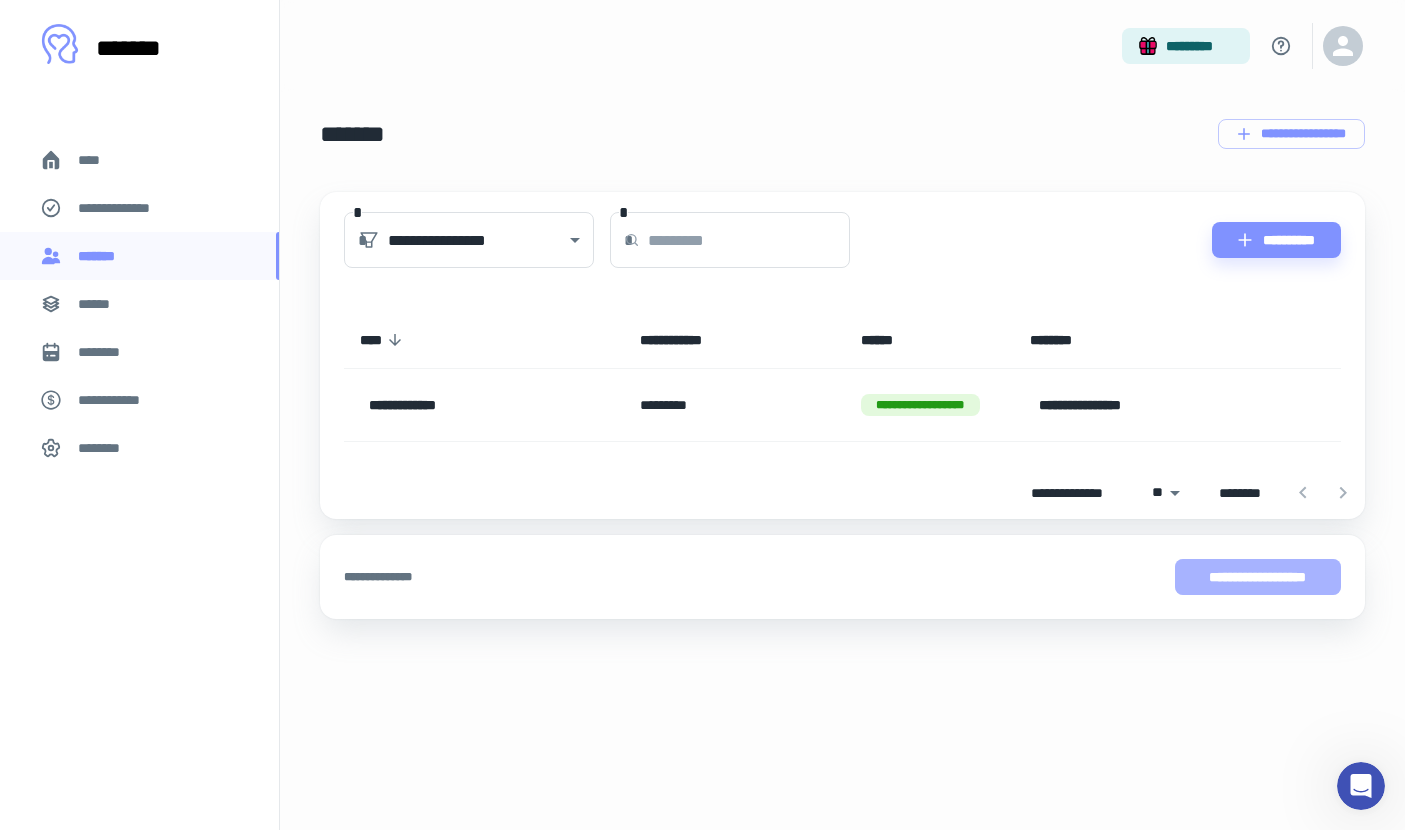 click on "**********" at bounding box center [1258, 577] 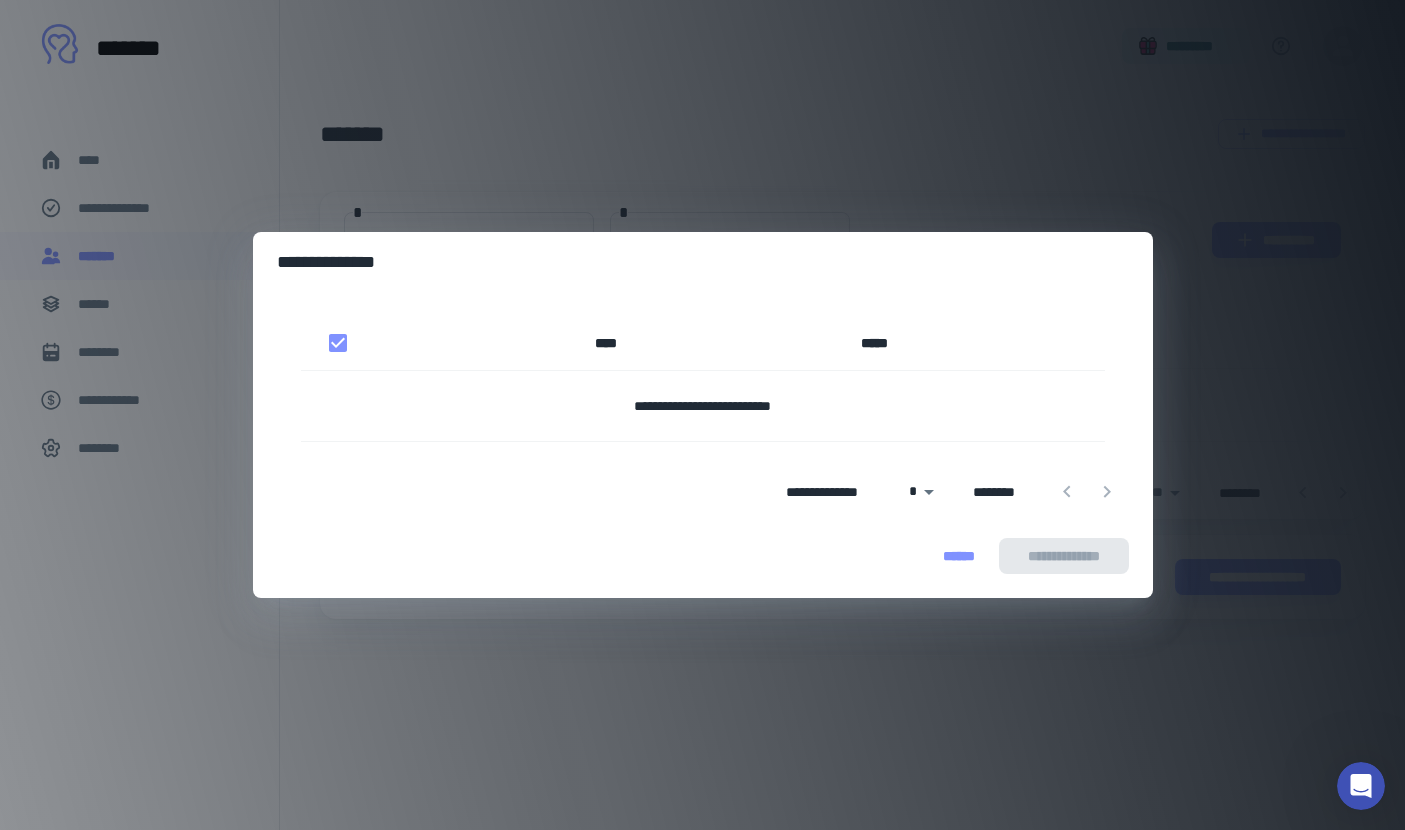 click on "******" at bounding box center (959, 556) 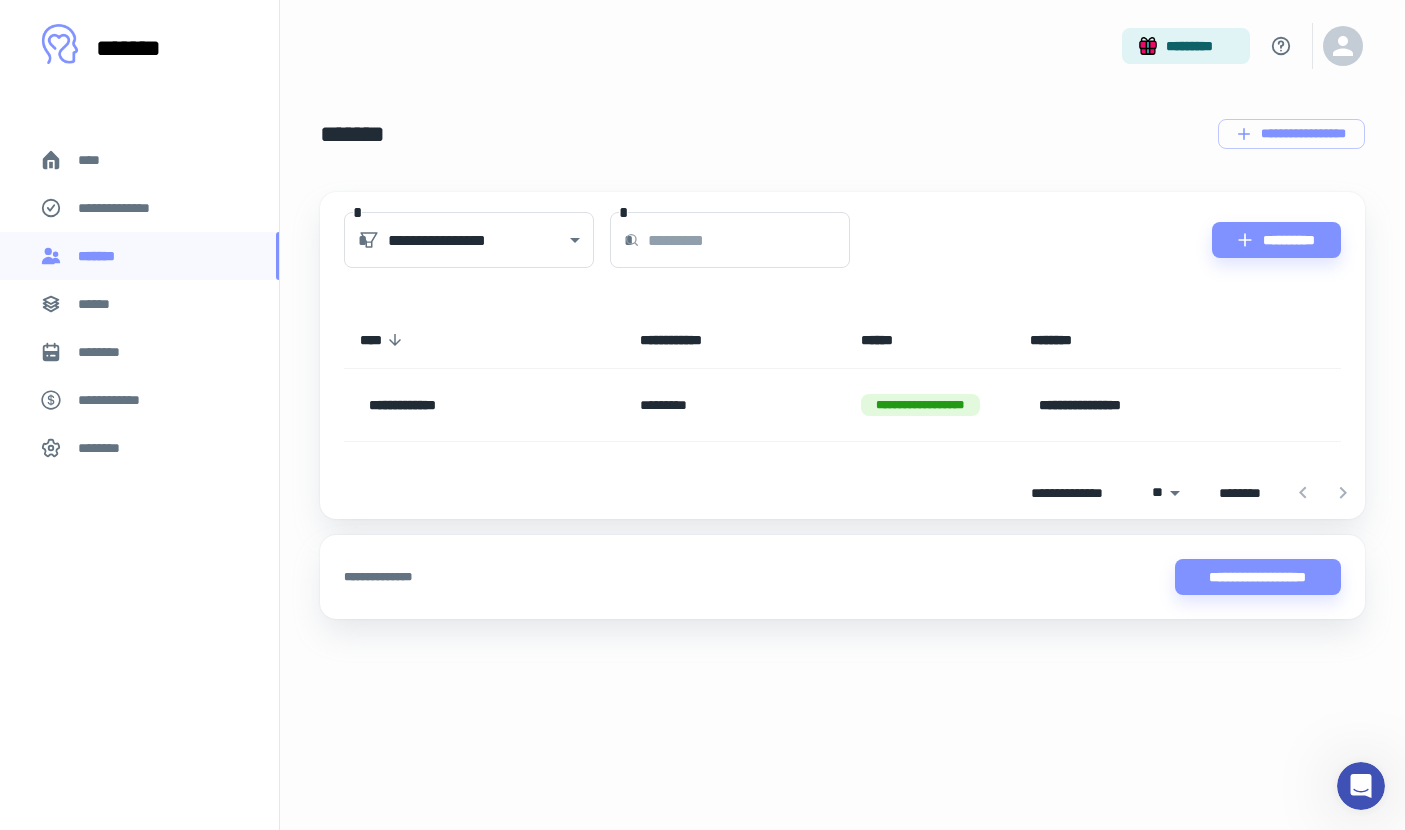 click 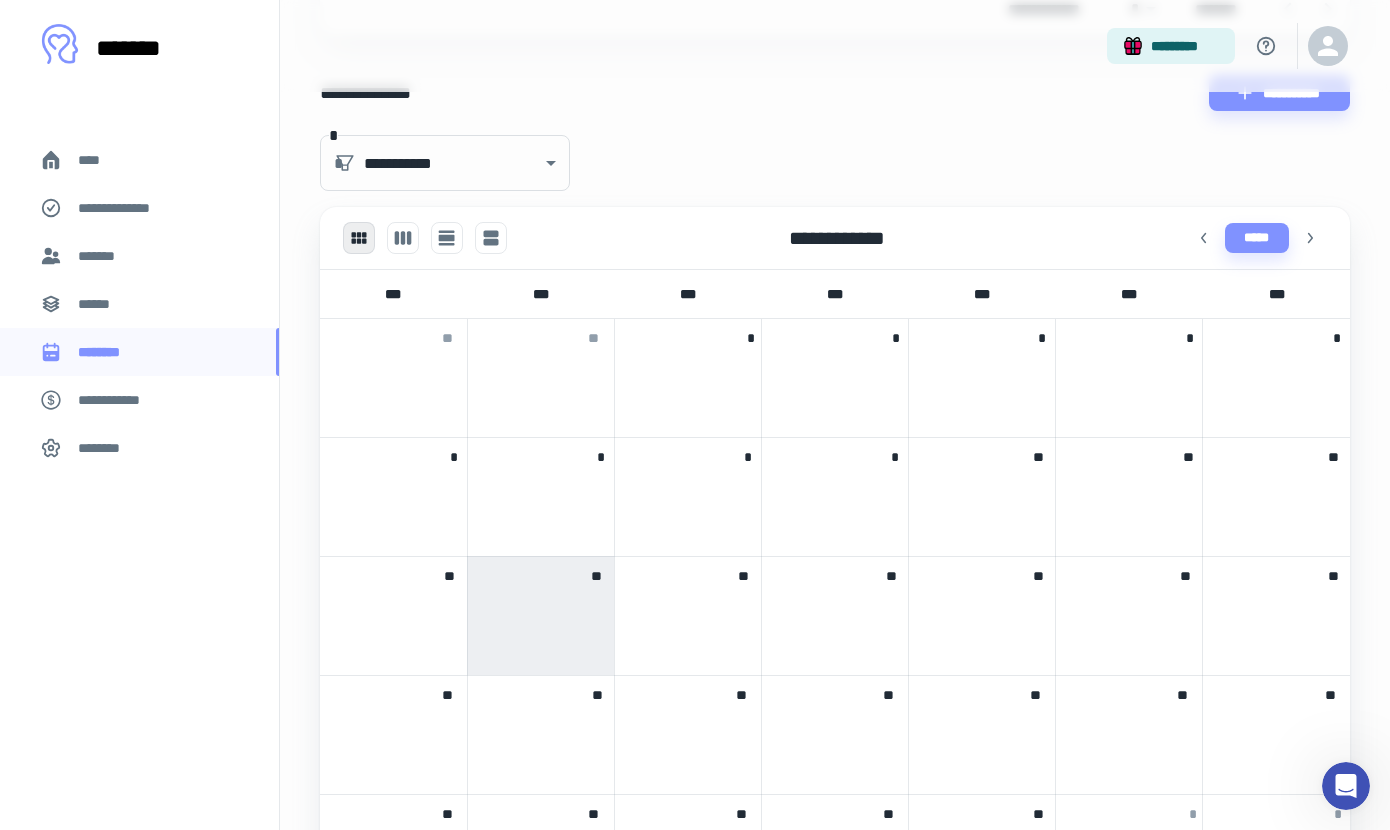scroll, scrollTop: 128, scrollLeft: 0, axis: vertical 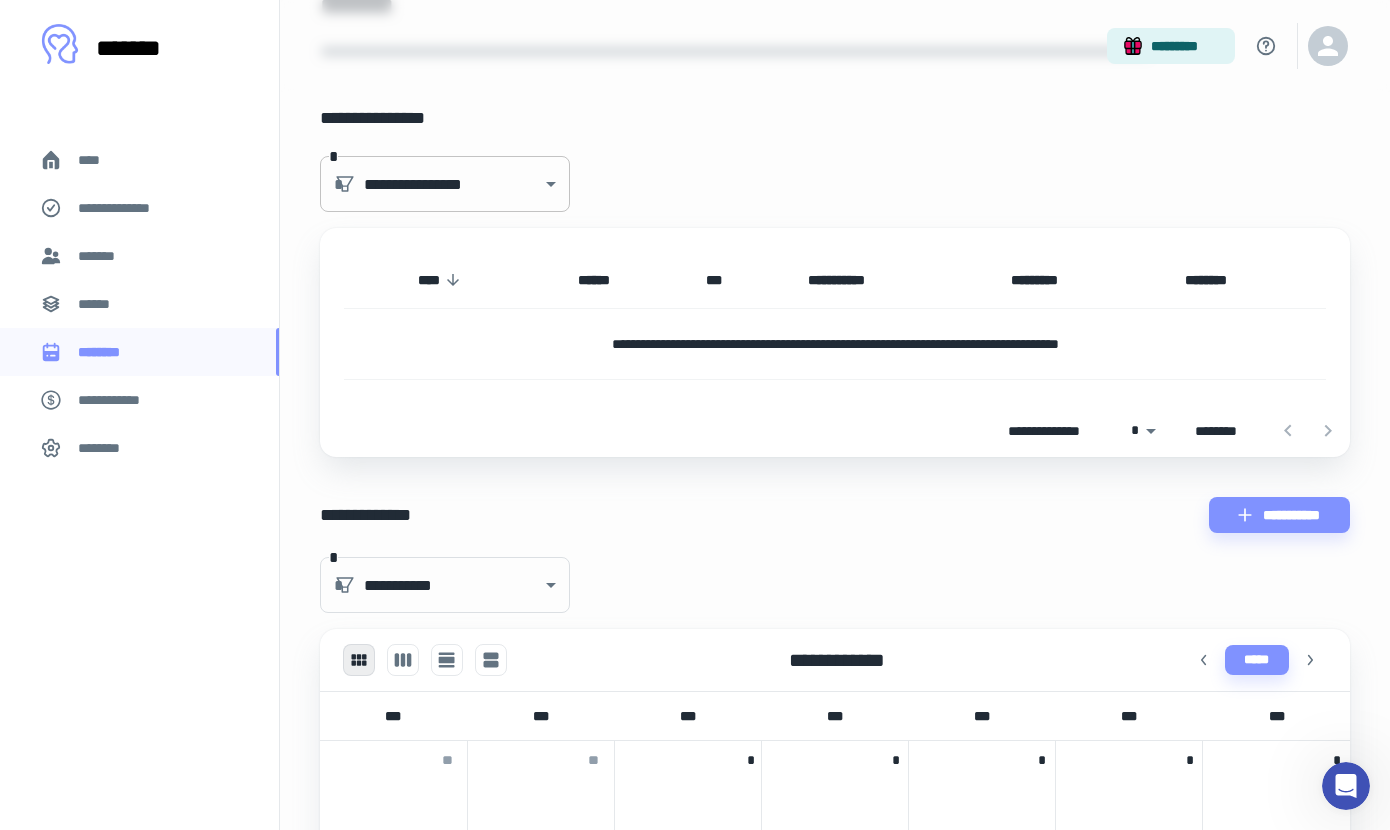 click on "**********" at bounding box center (695, 287) 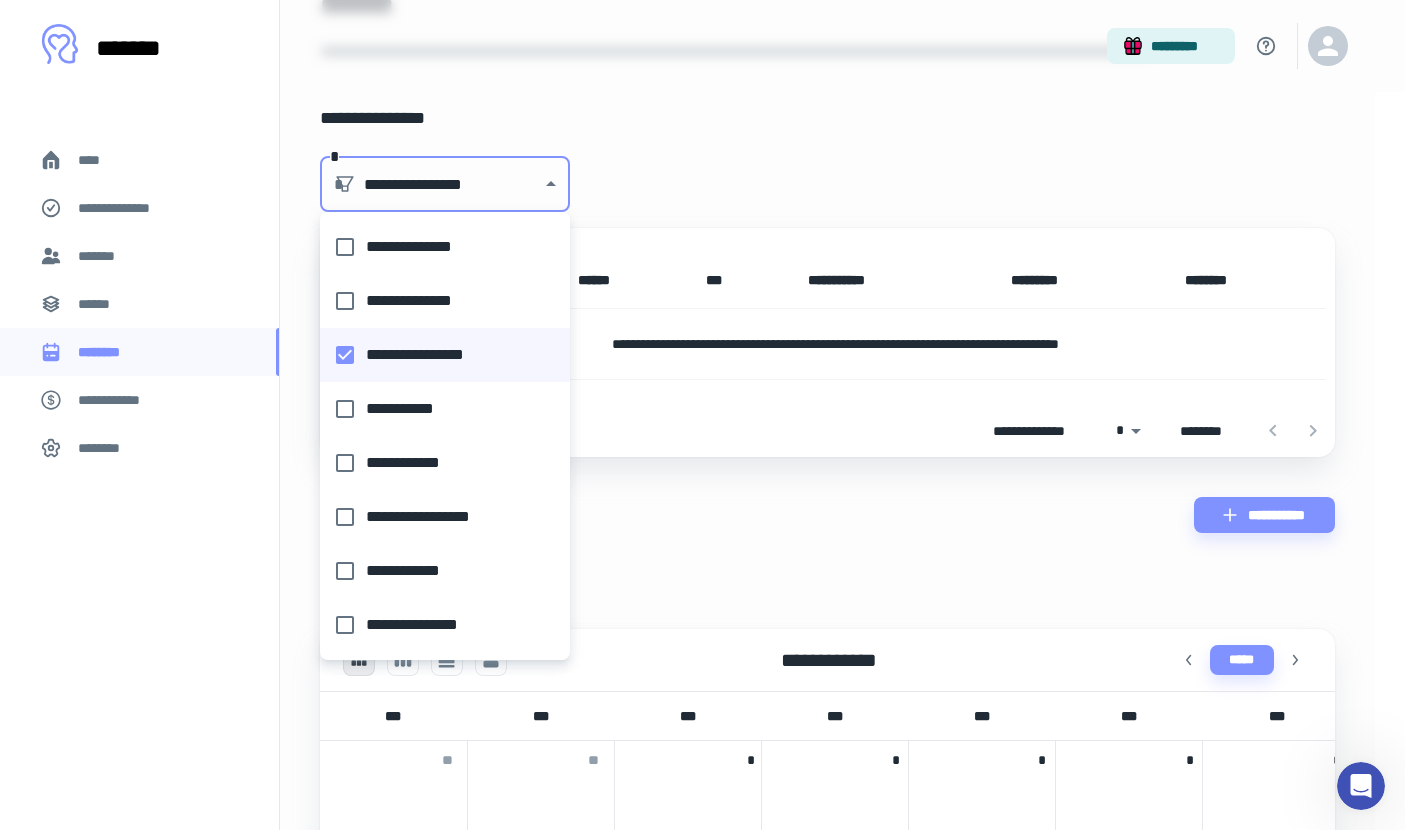 click at bounding box center (702, 415) 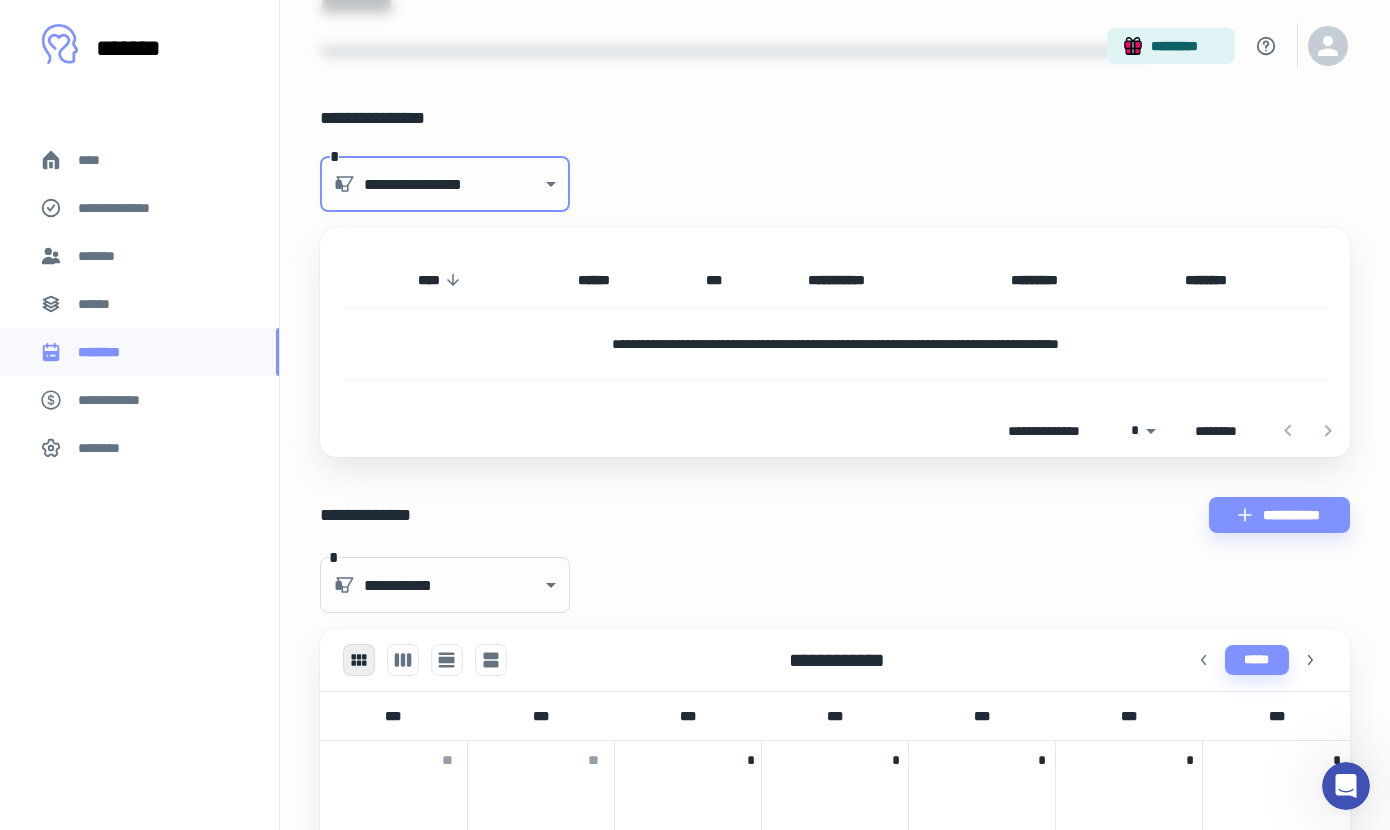 click on "********" at bounding box center [105, 448] 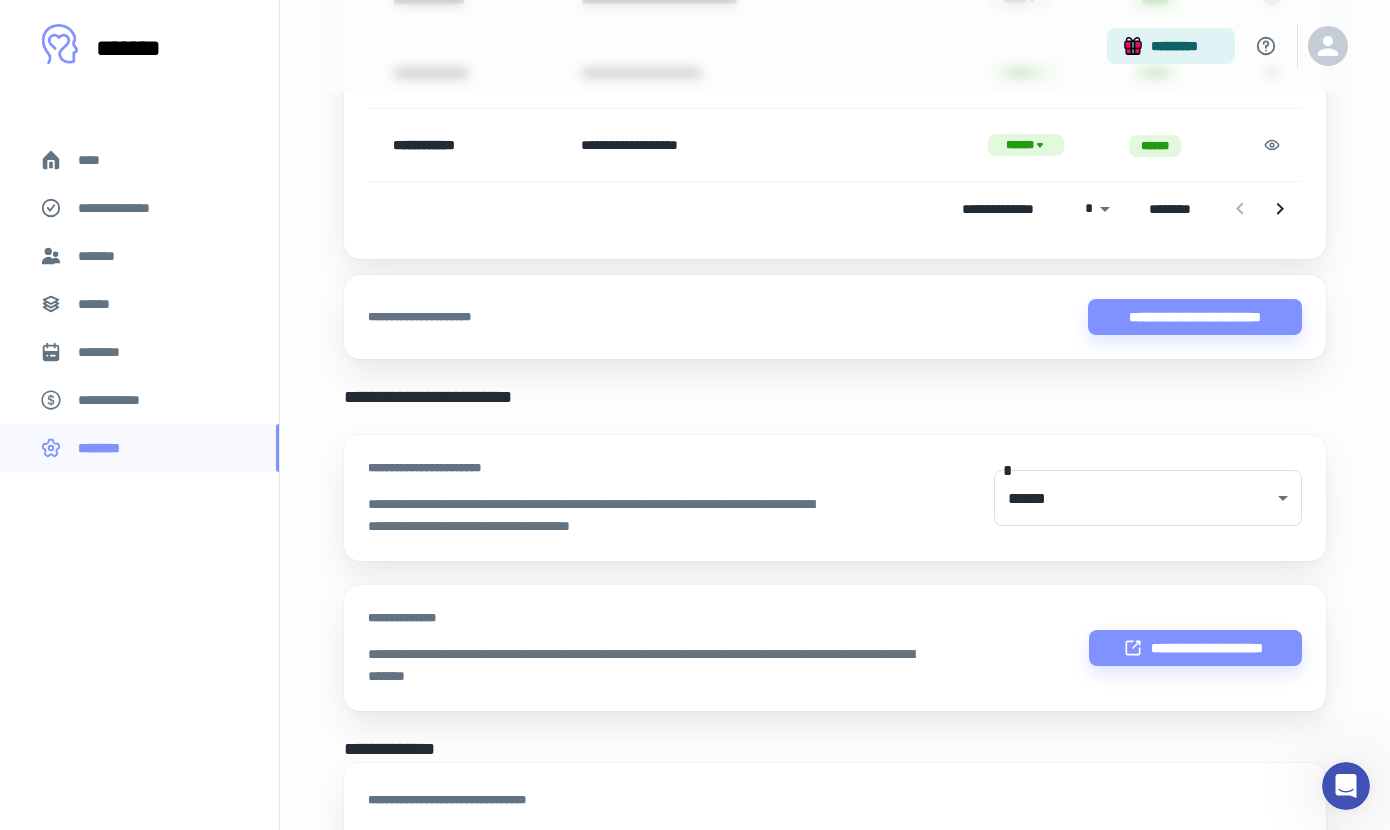 scroll, scrollTop: 1010, scrollLeft: 0, axis: vertical 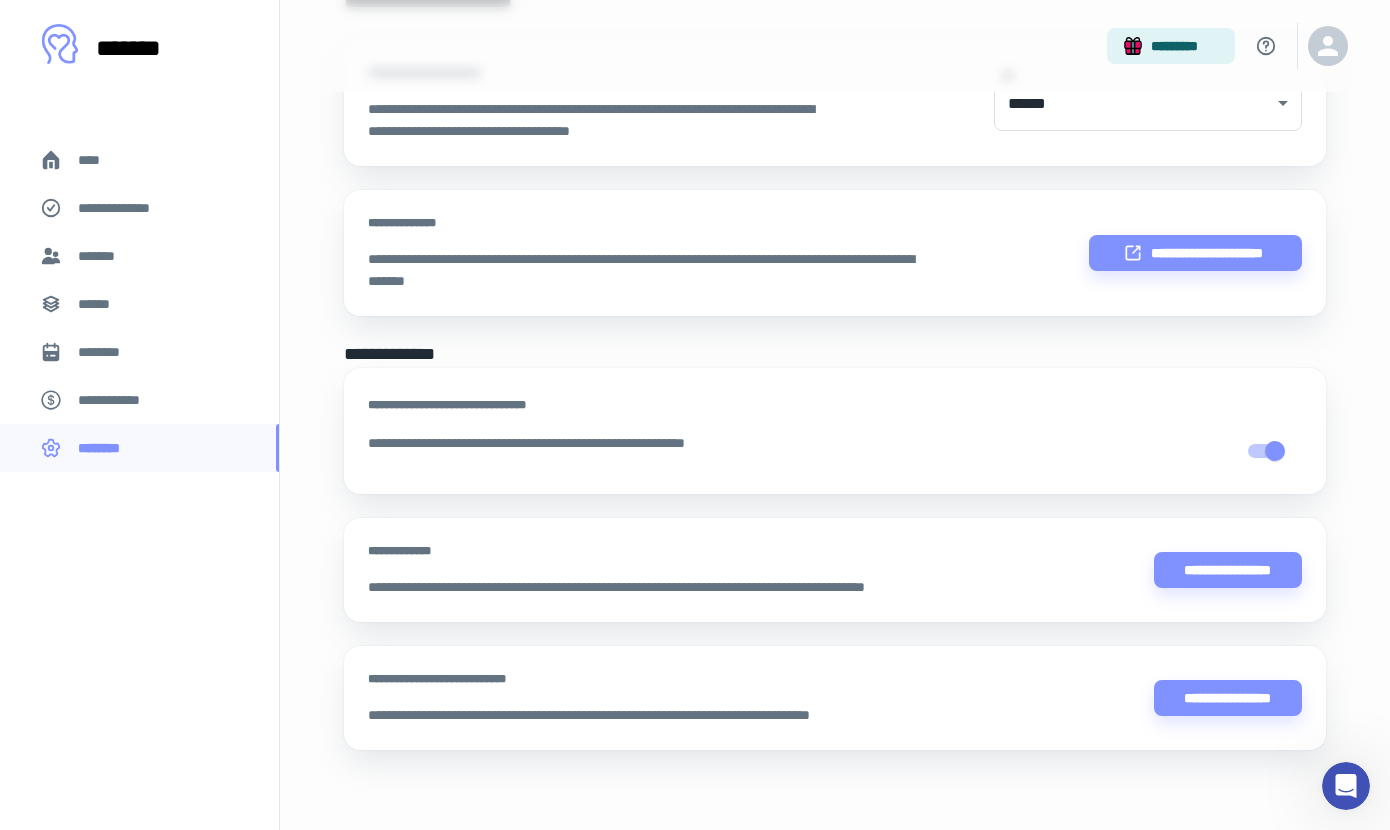 click on "**********" at bounding box center [119, 400] 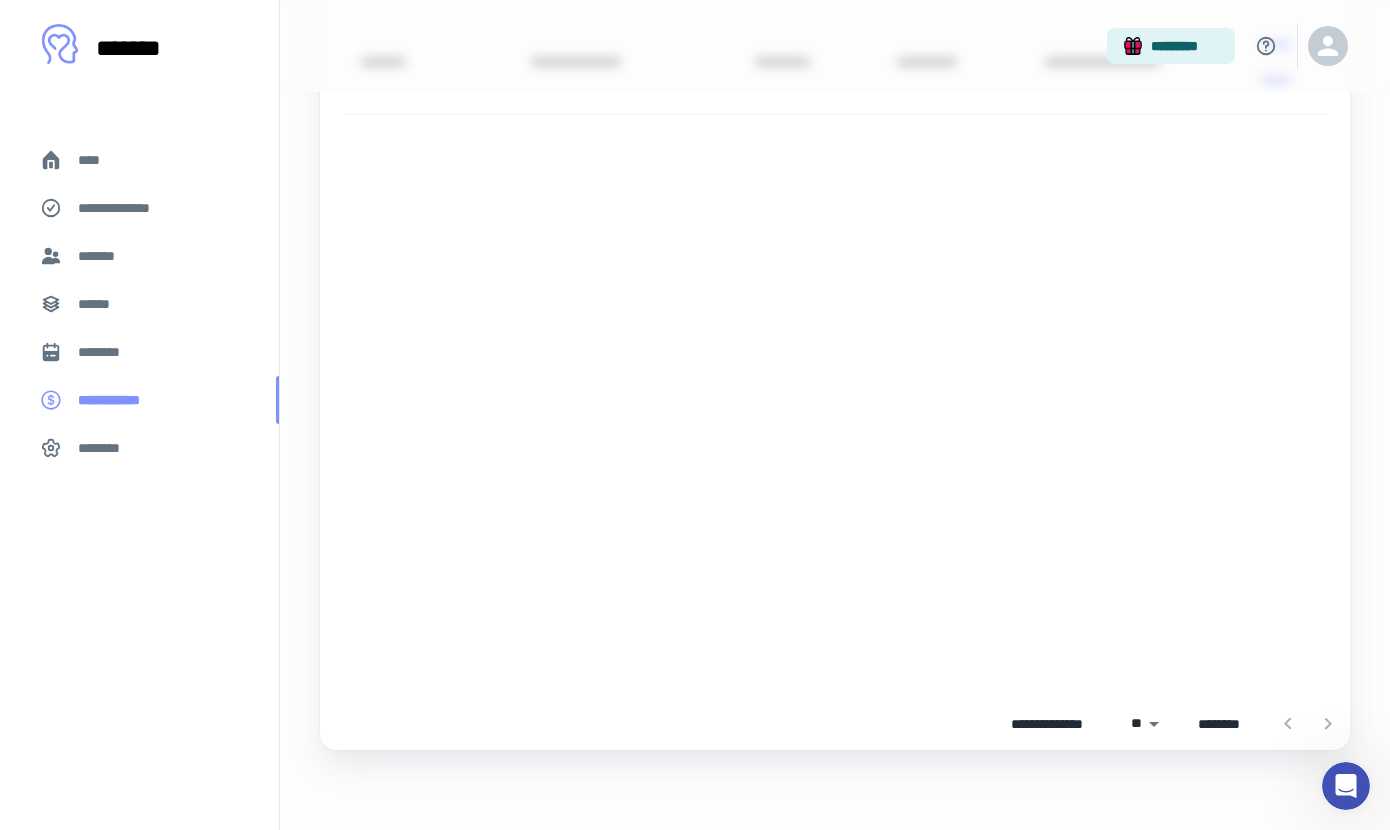 scroll, scrollTop: 0, scrollLeft: 0, axis: both 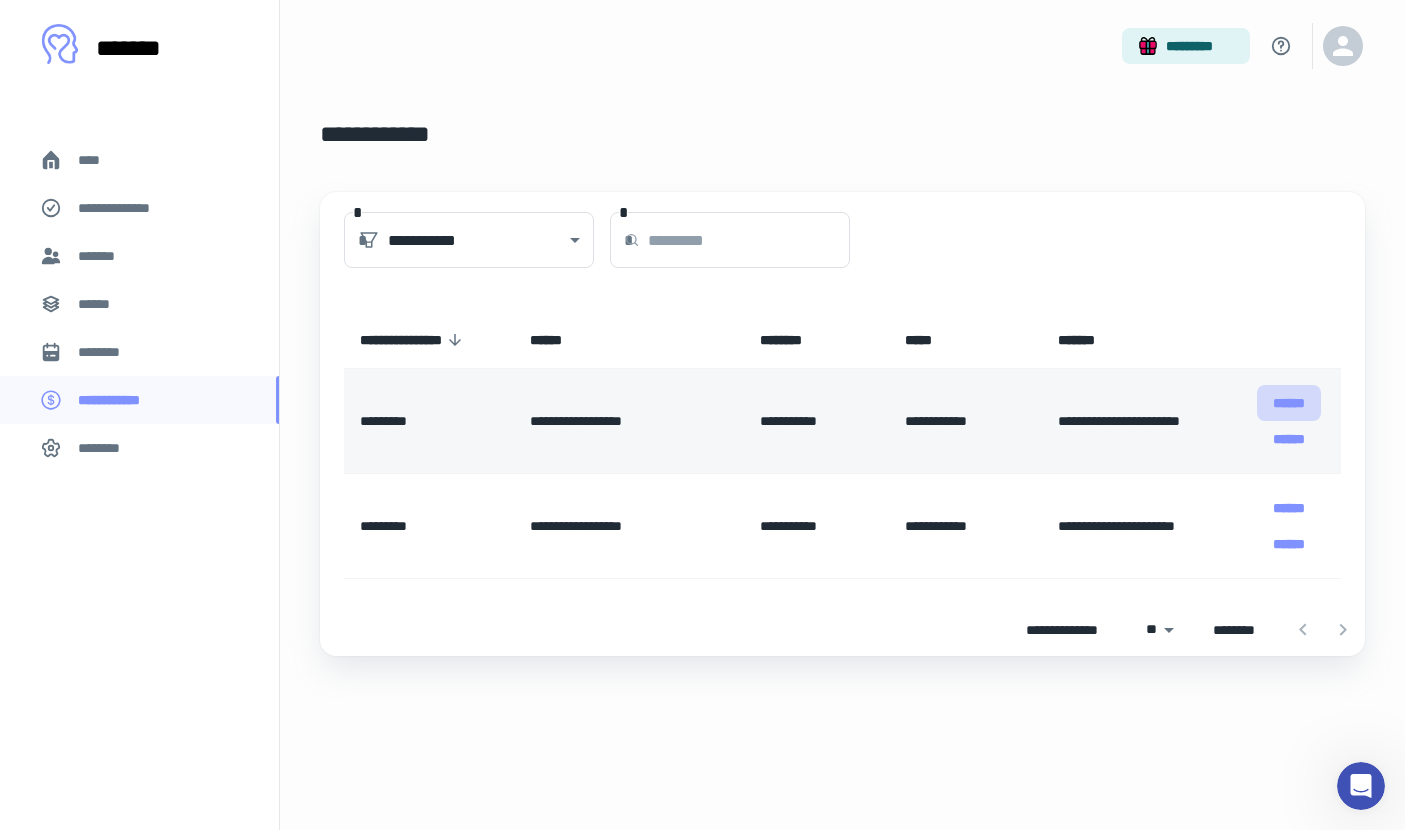 click on "******" at bounding box center [1289, 403] 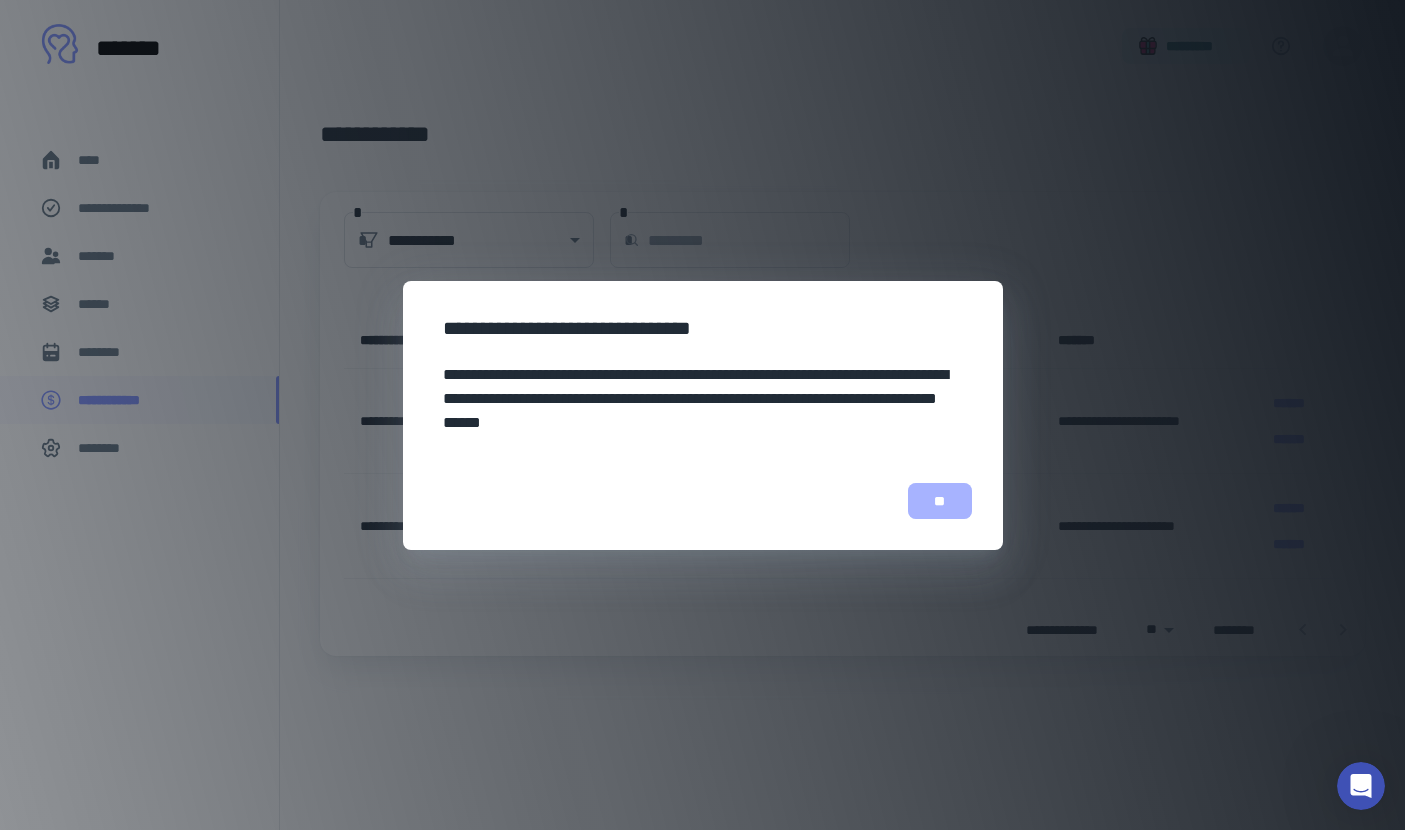 click on "**" at bounding box center (940, 501) 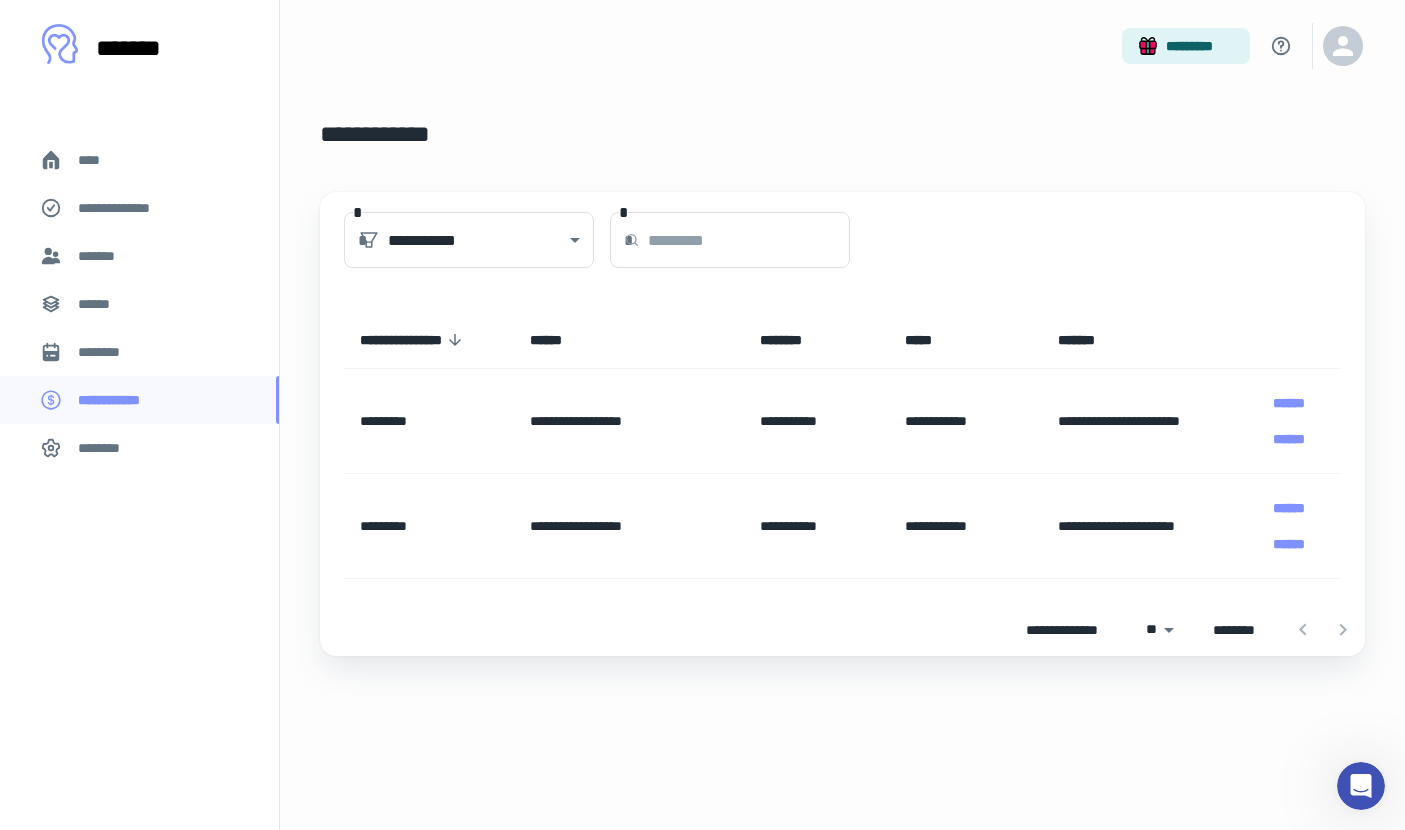 click at bounding box center (1323, 630) 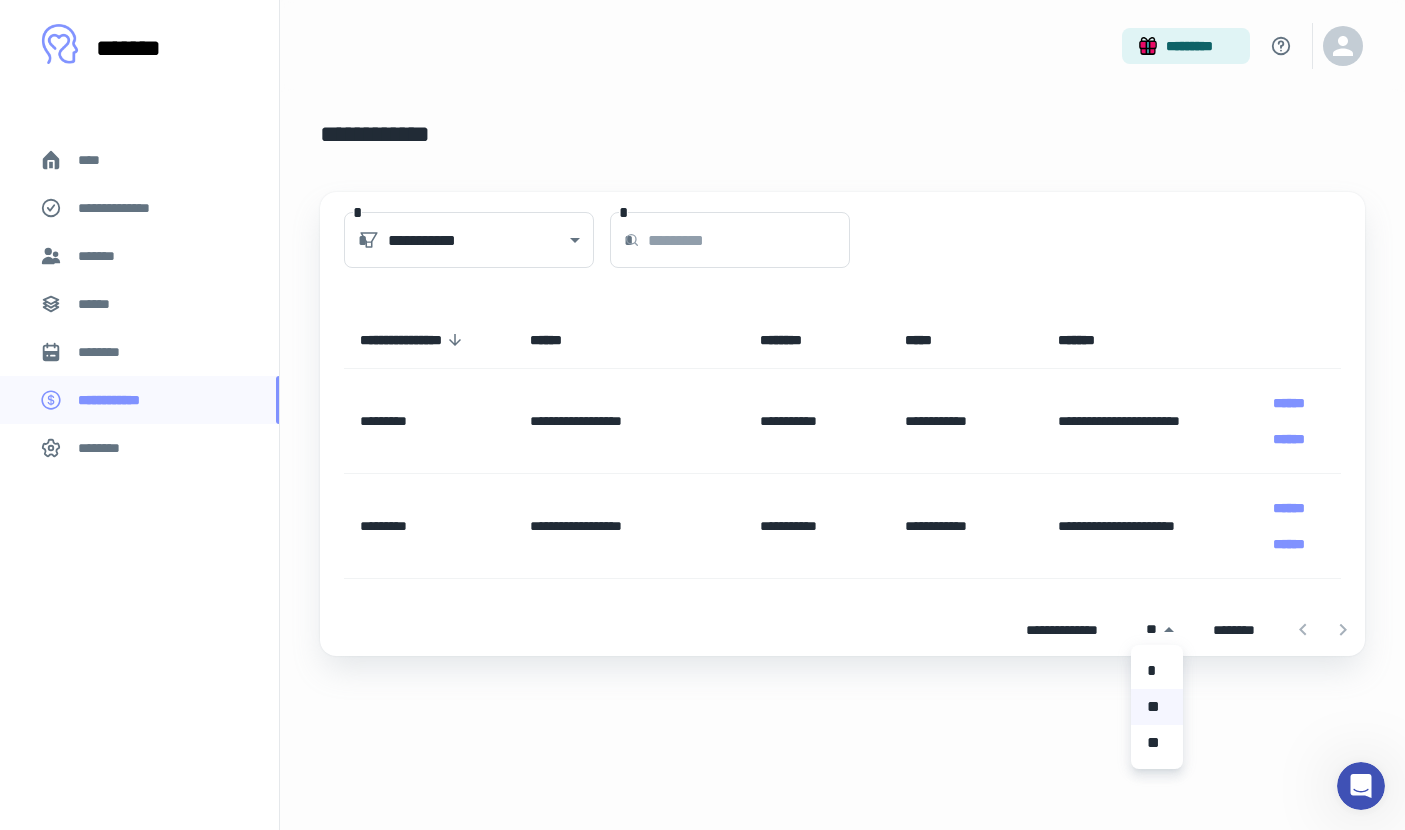 click on "**" at bounding box center (1157, 743) 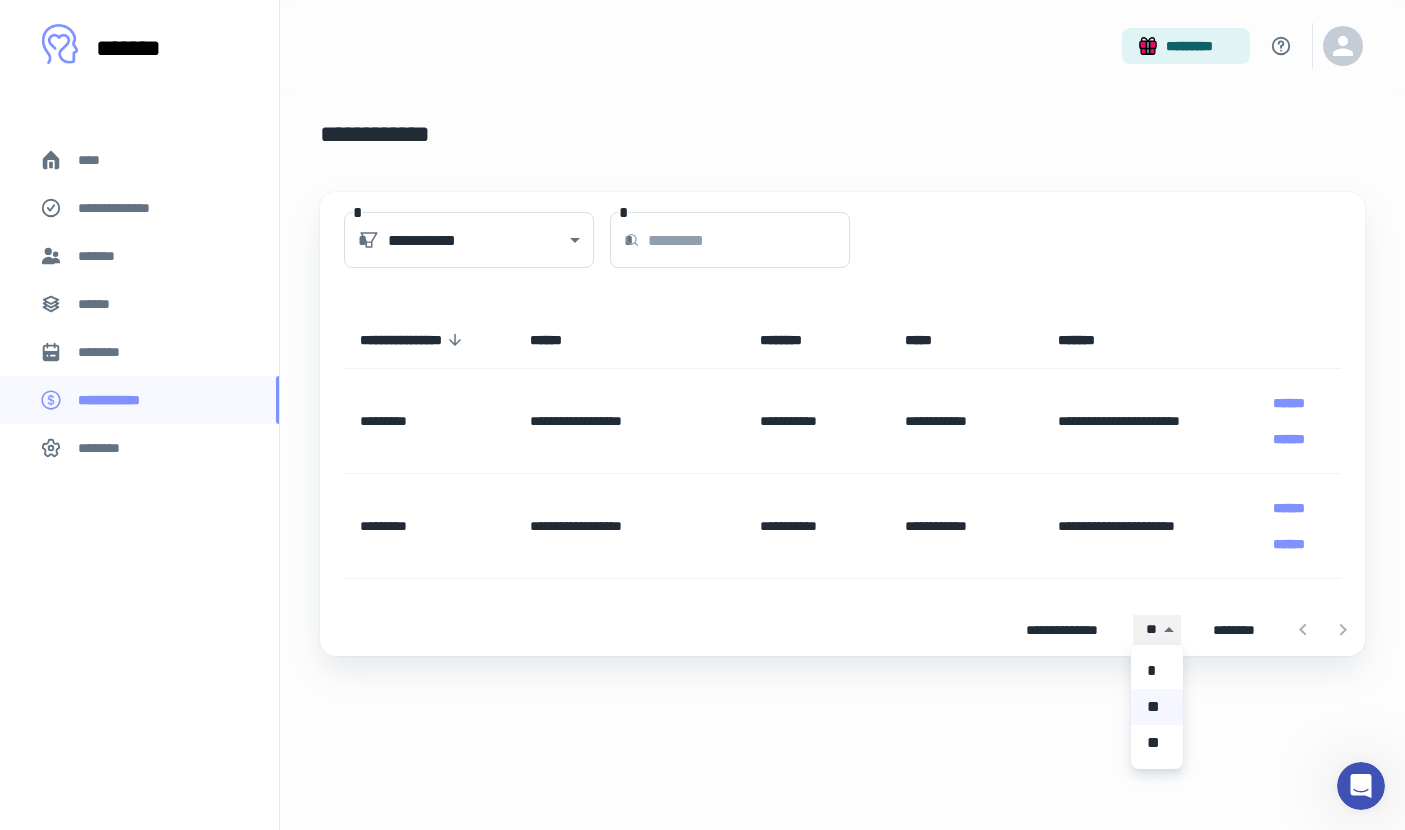 type on "**" 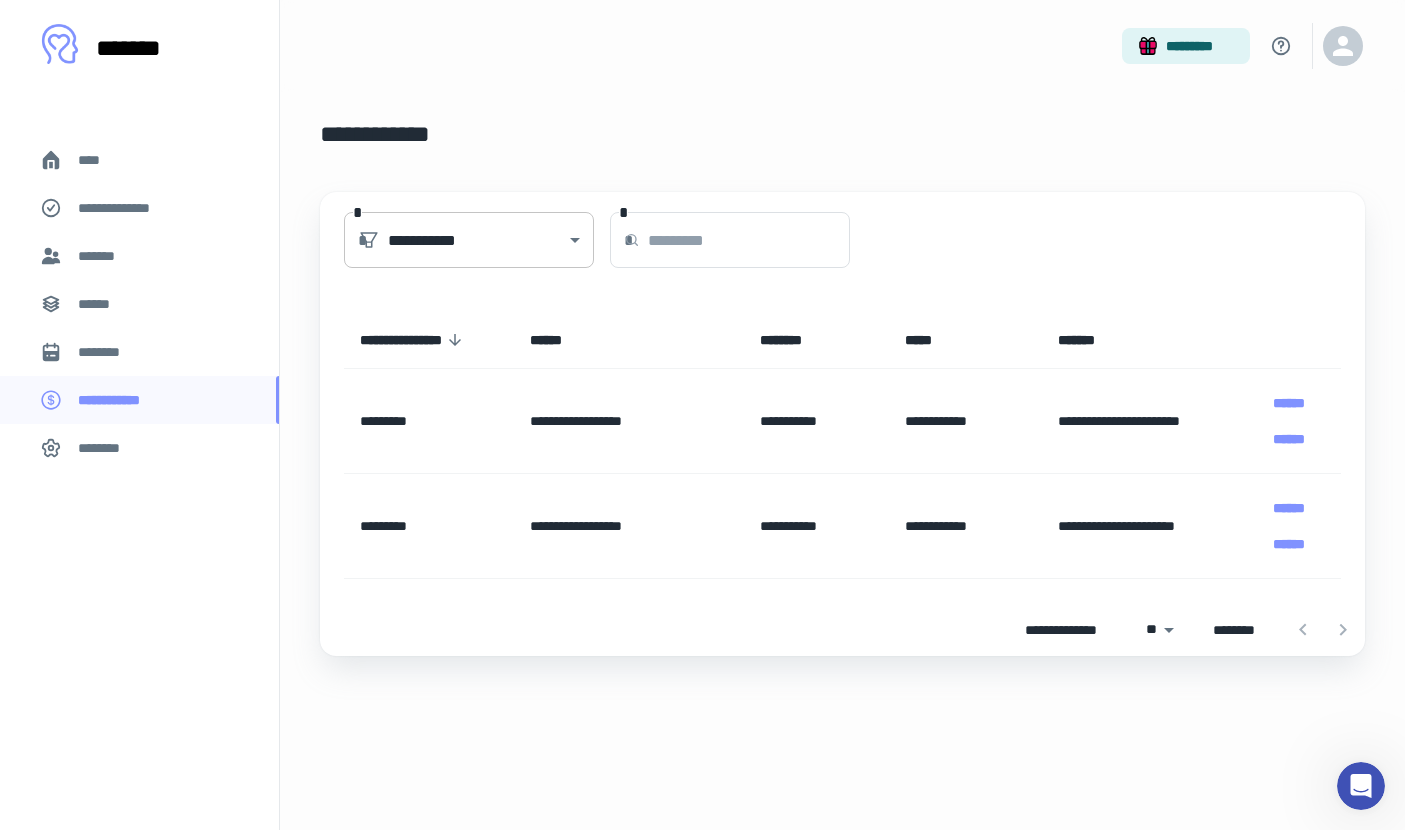 click on "**********" at bounding box center [702, 415] 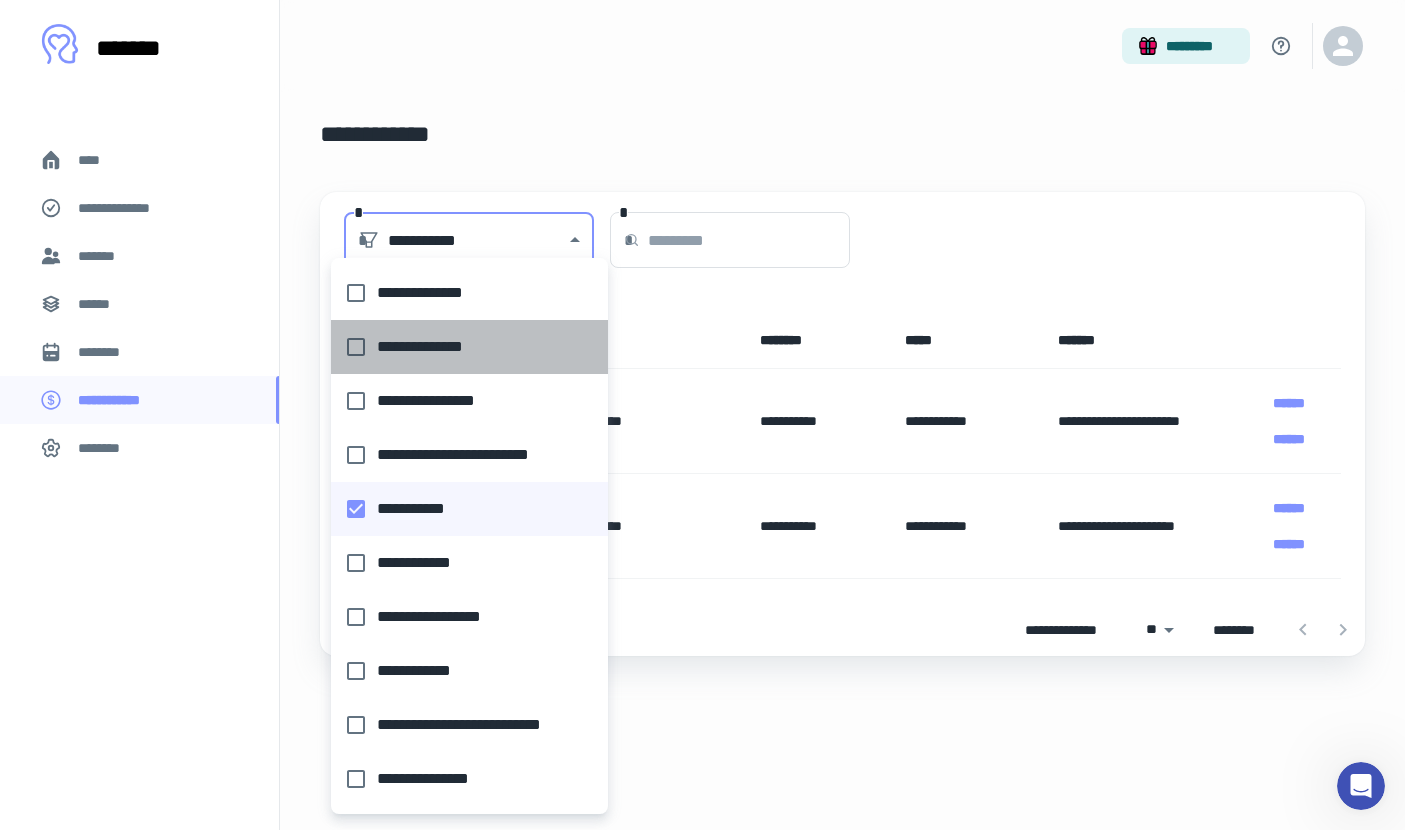 click on "**********" at bounding box center (463, 347) 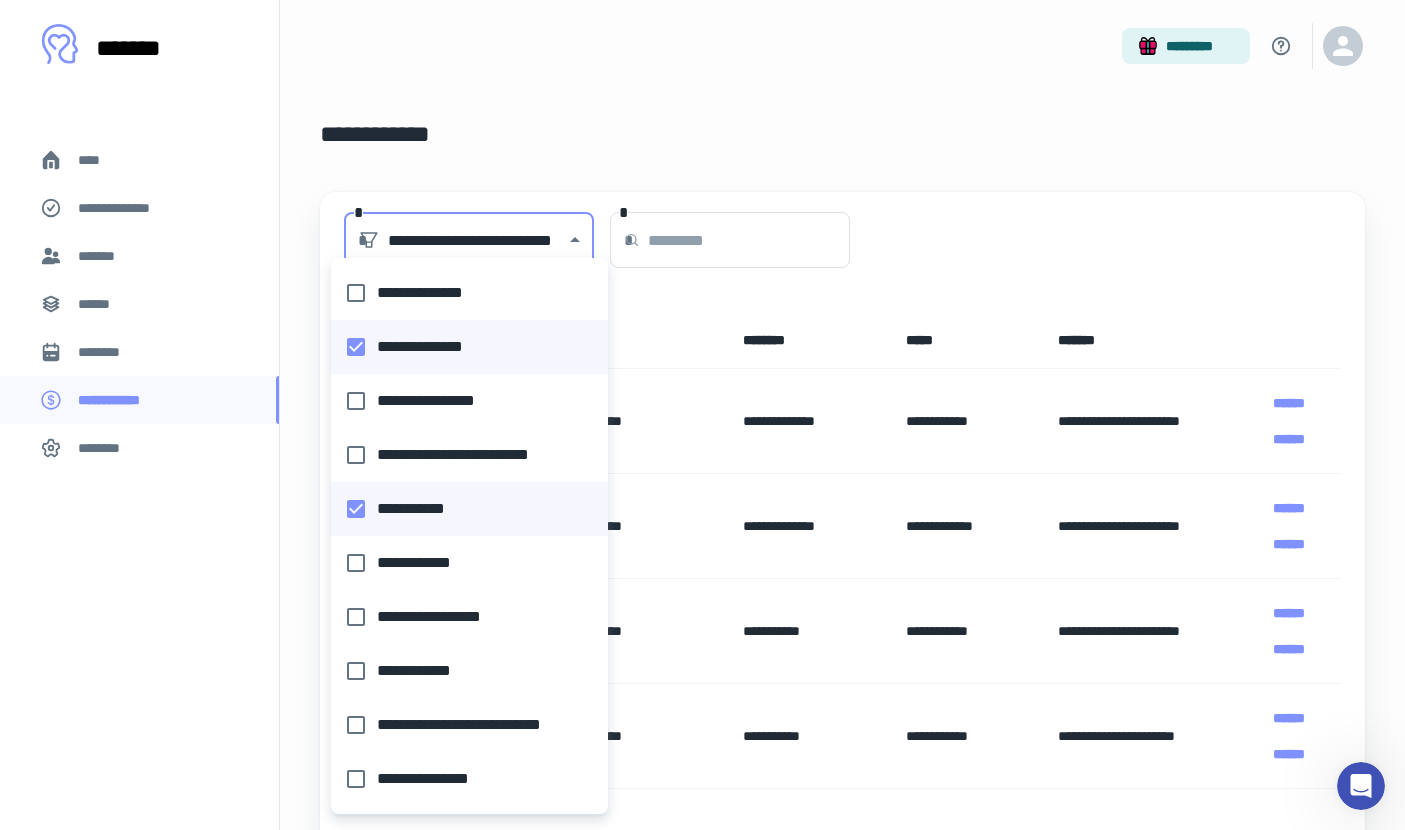 click on "**********" at bounding box center (463, 401) 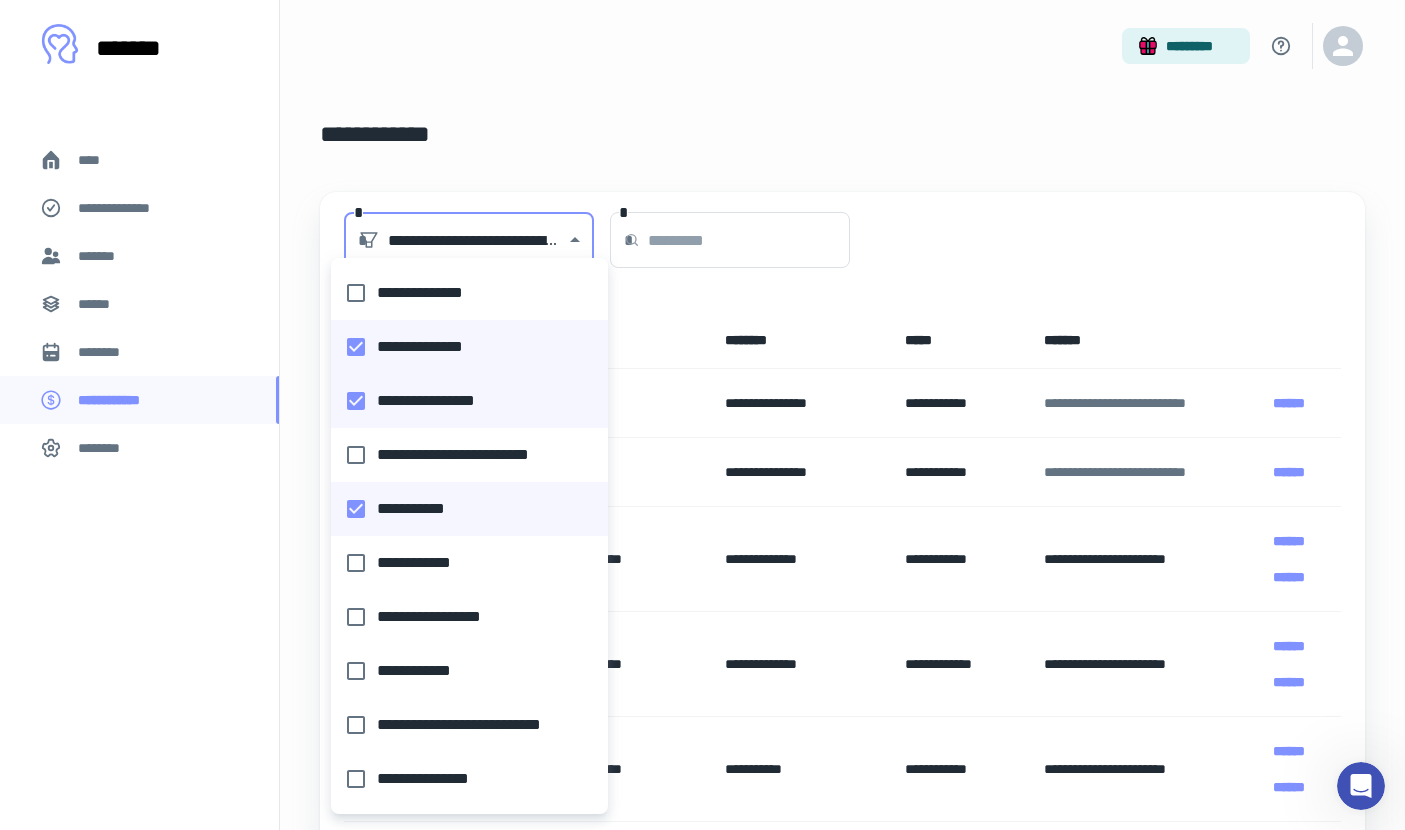 click at bounding box center (702, 415) 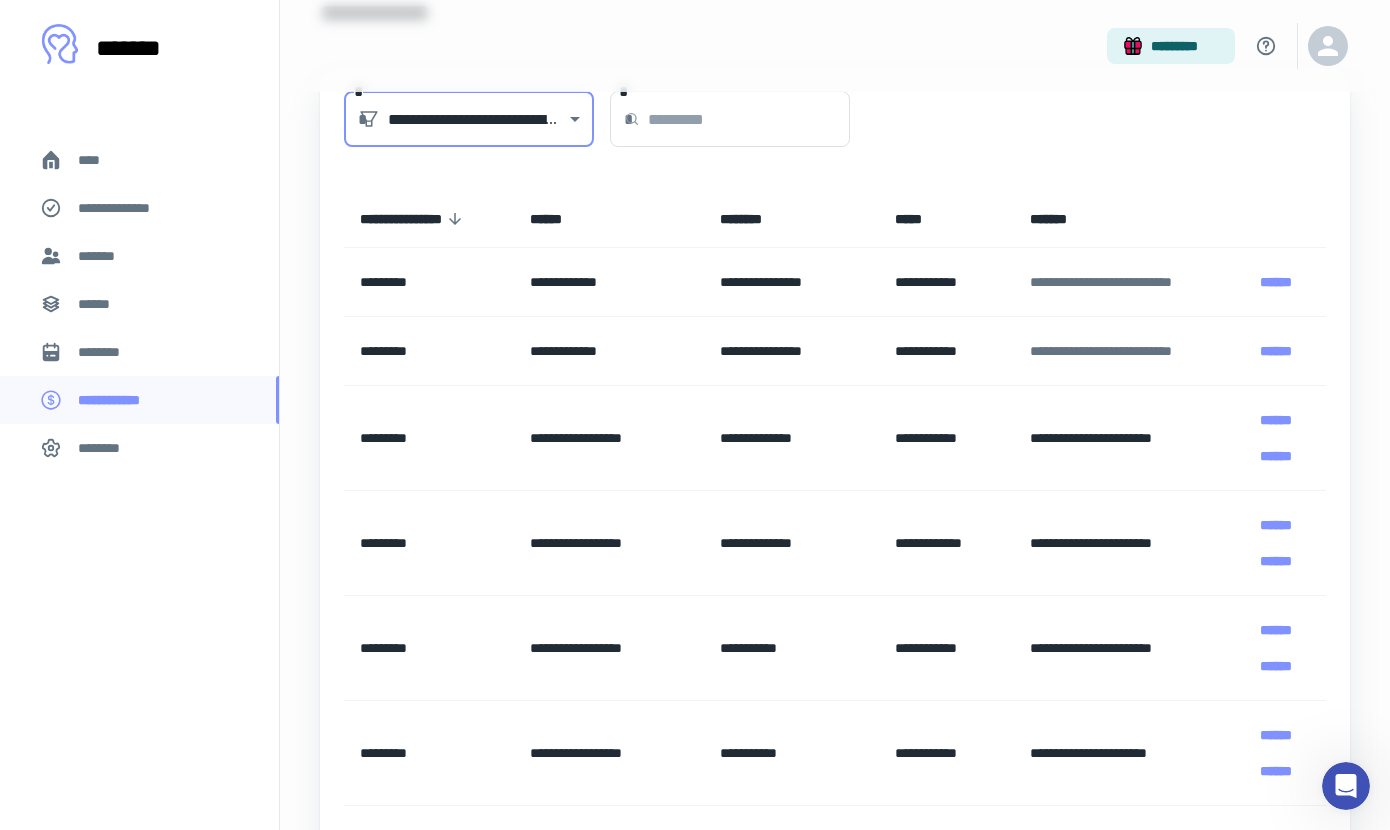 scroll, scrollTop: 238, scrollLeft: 0, axis: vertical 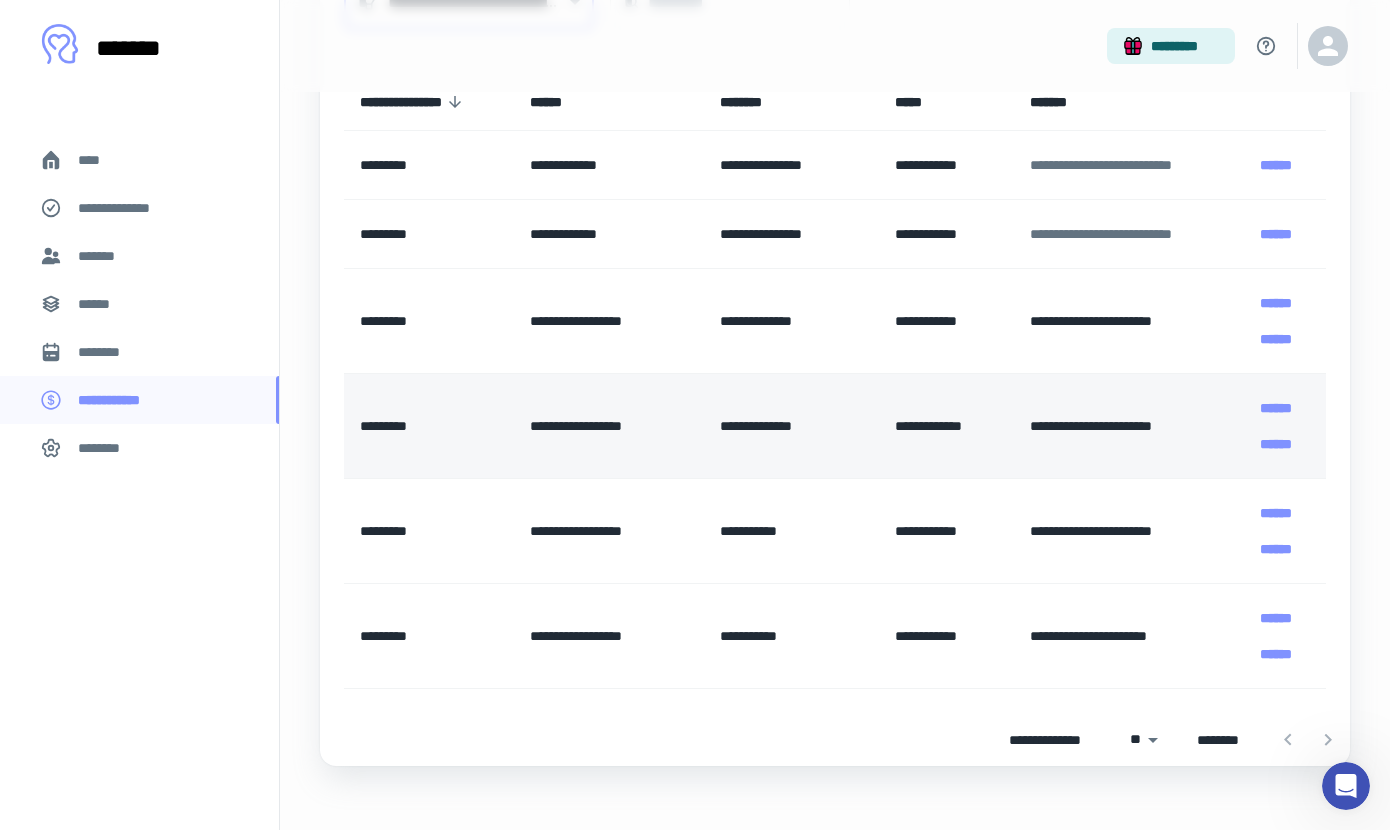 click on "******" at bounding box center [1276, 408] 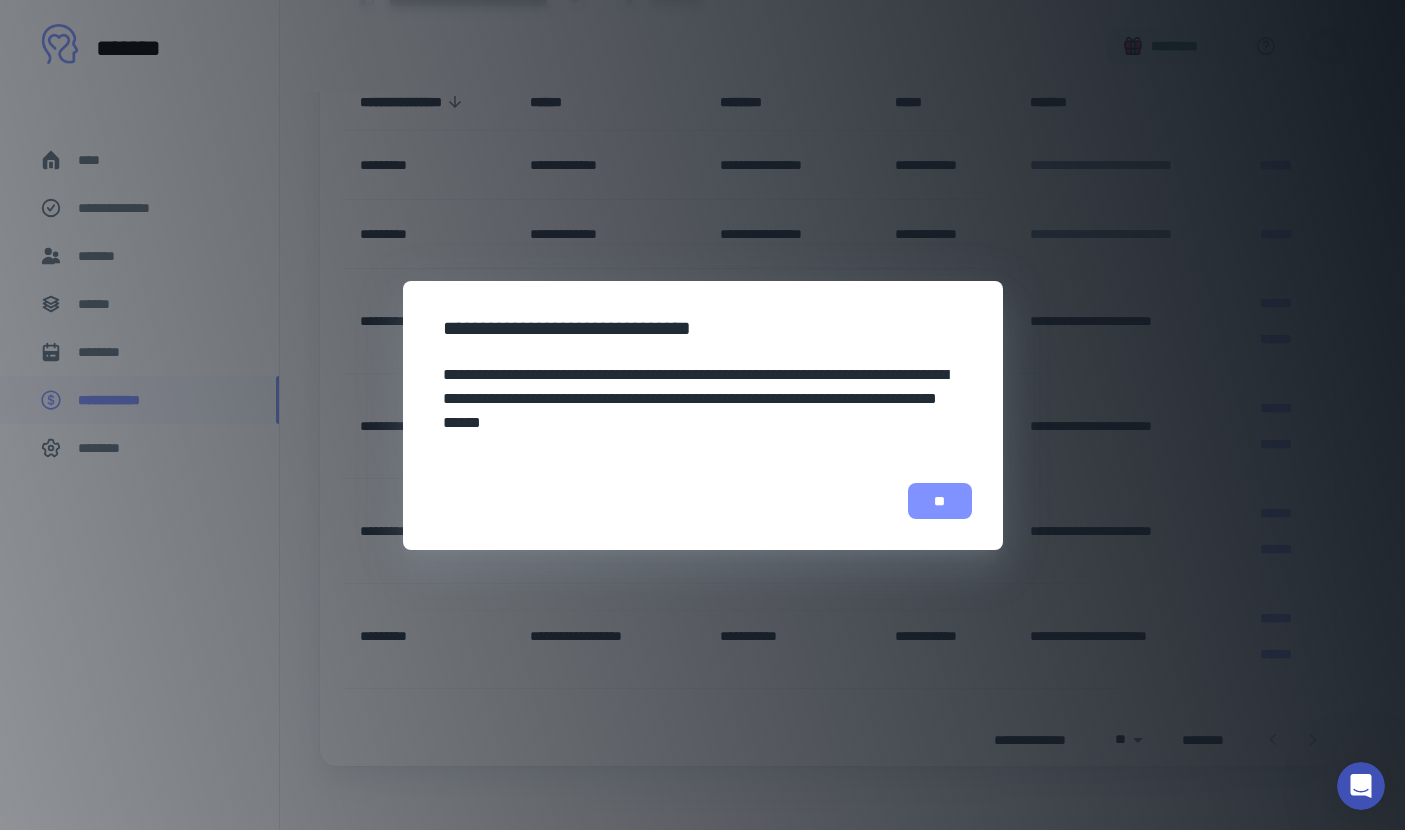 click on "**" at bounding box center (940, 501) 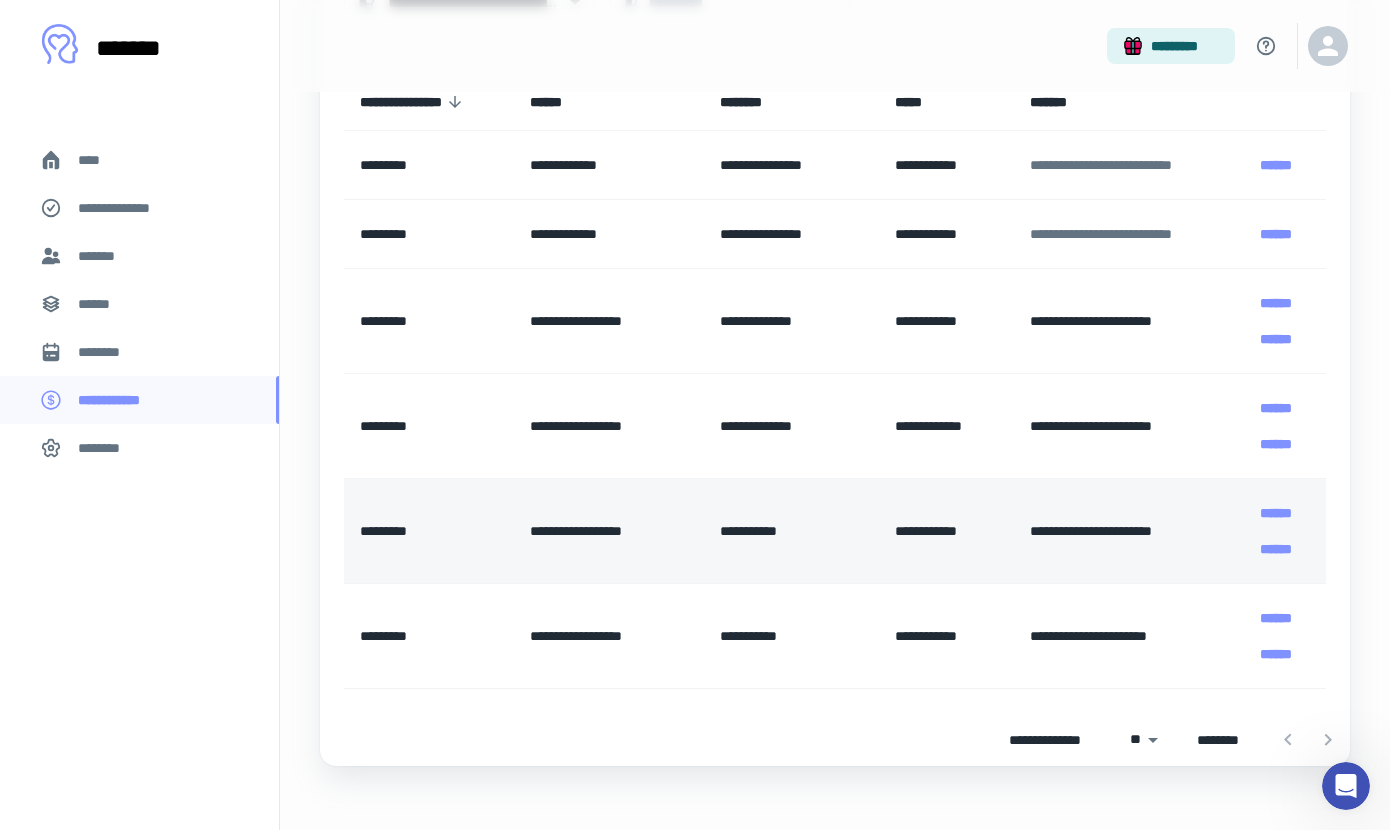 click on "**********" at bounding box center (947, 531) 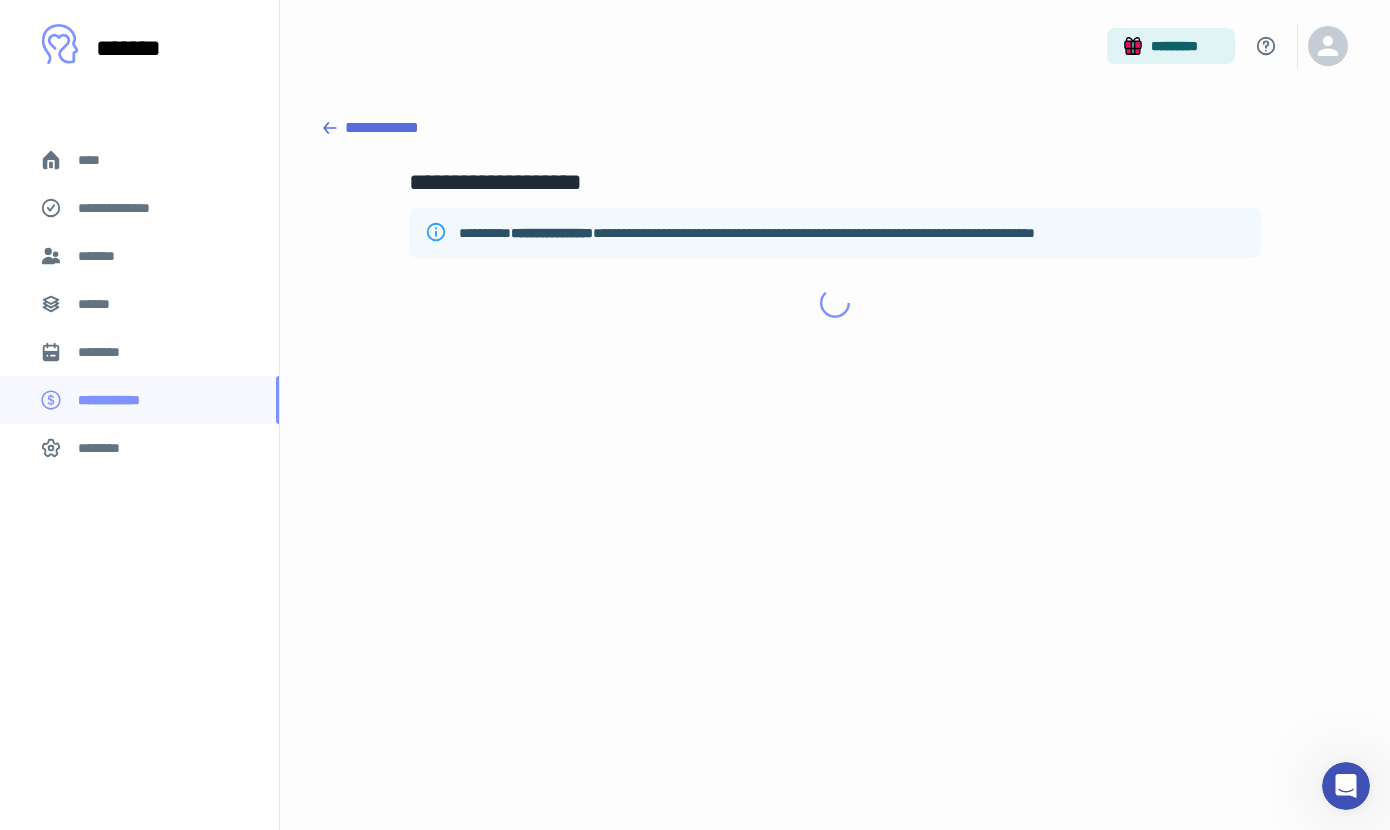 scroll, scrollTop: 0, scrollLeft: 0, axis: both 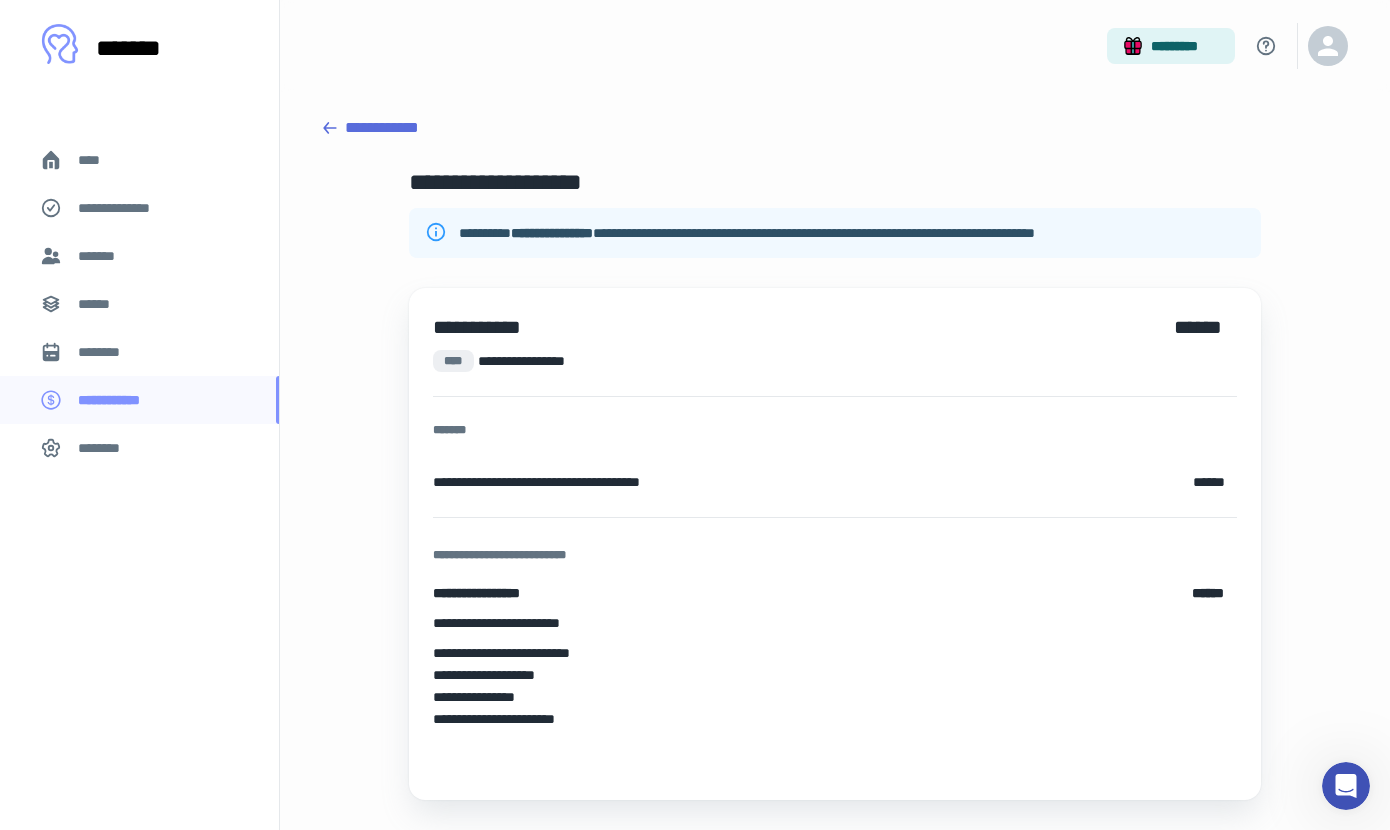 click 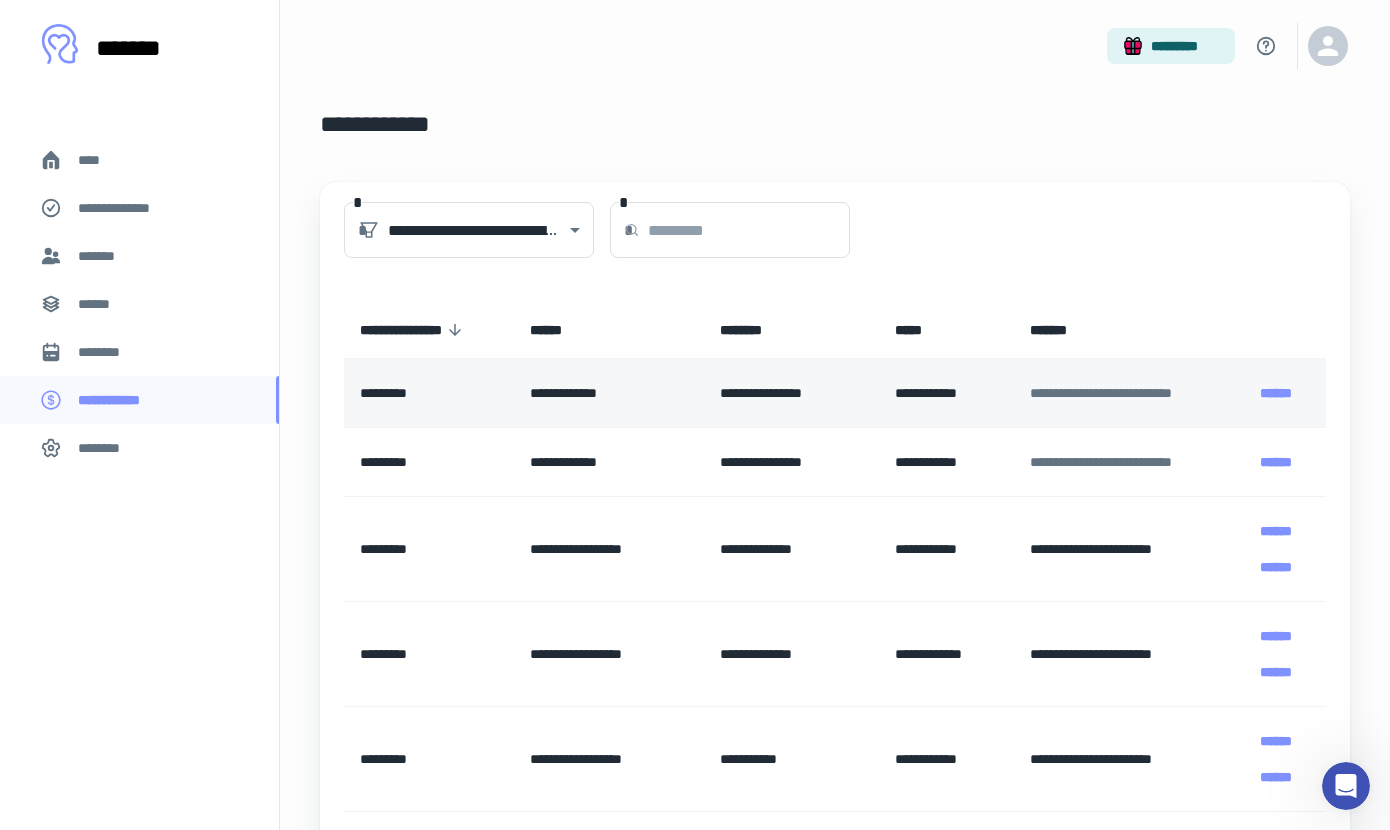 scroll, scrollTop: 0, scrollLeft: 0, axis: both 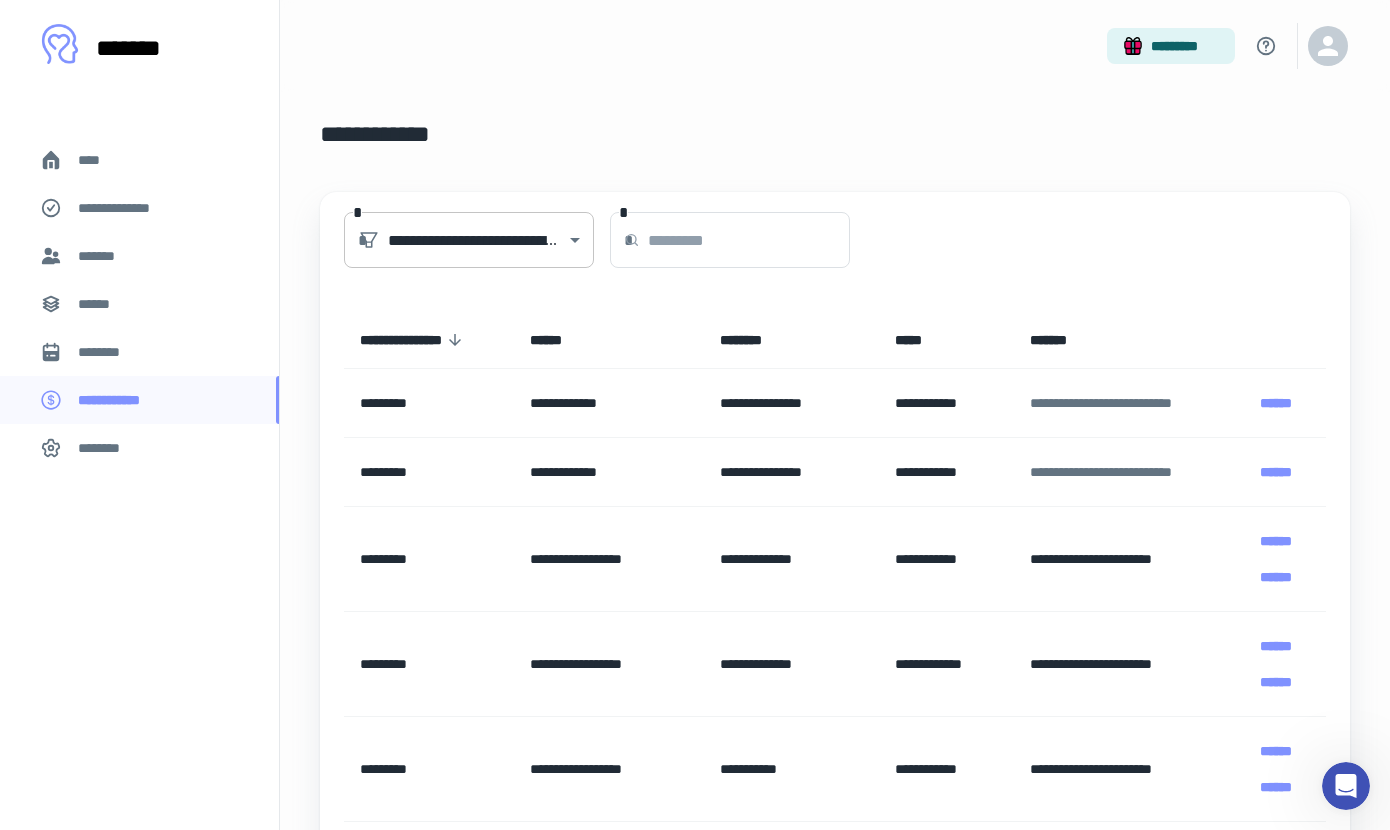 click on "**********" at bounding box center [695, 415] 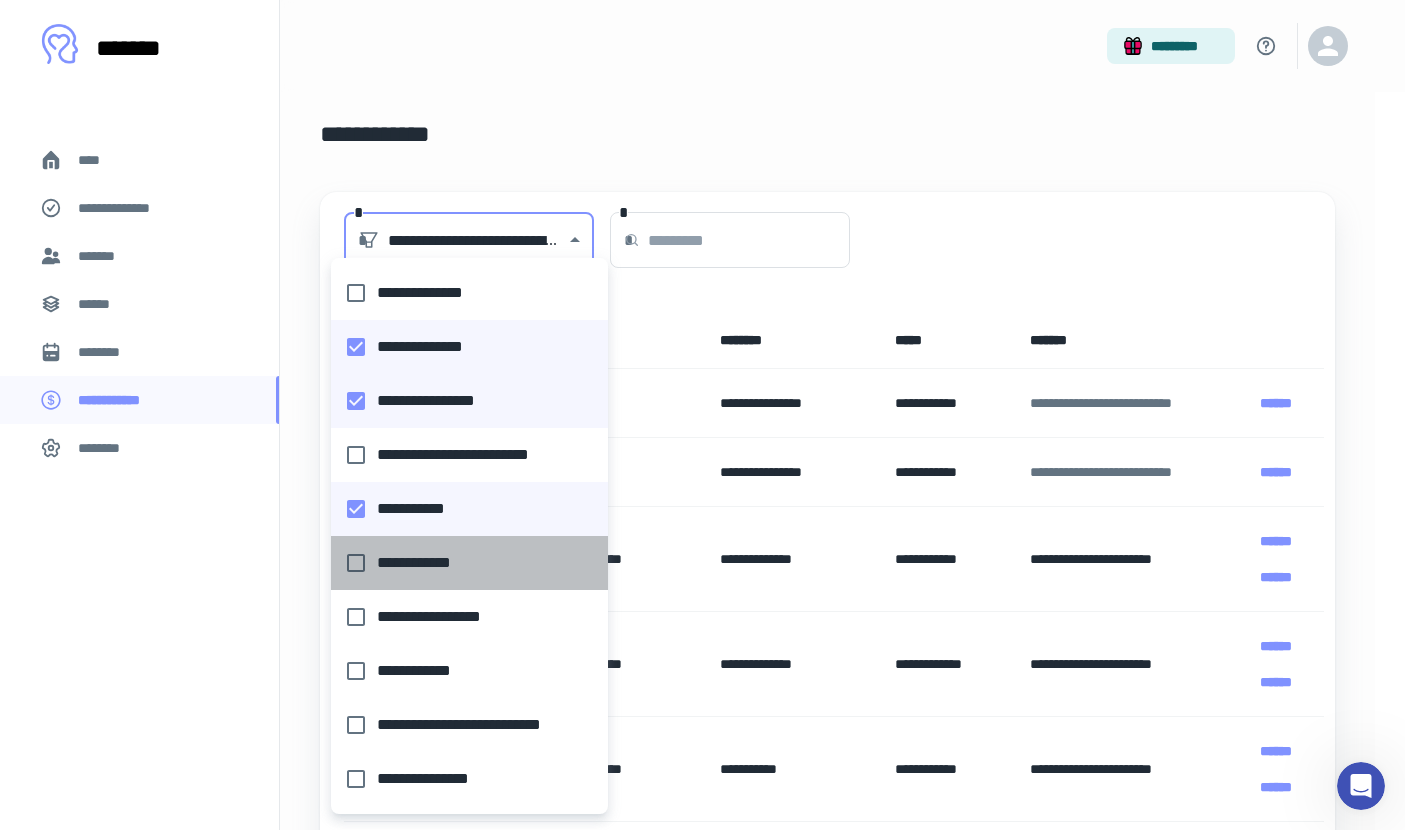 click on "**********" at bounding box center (463, 563) 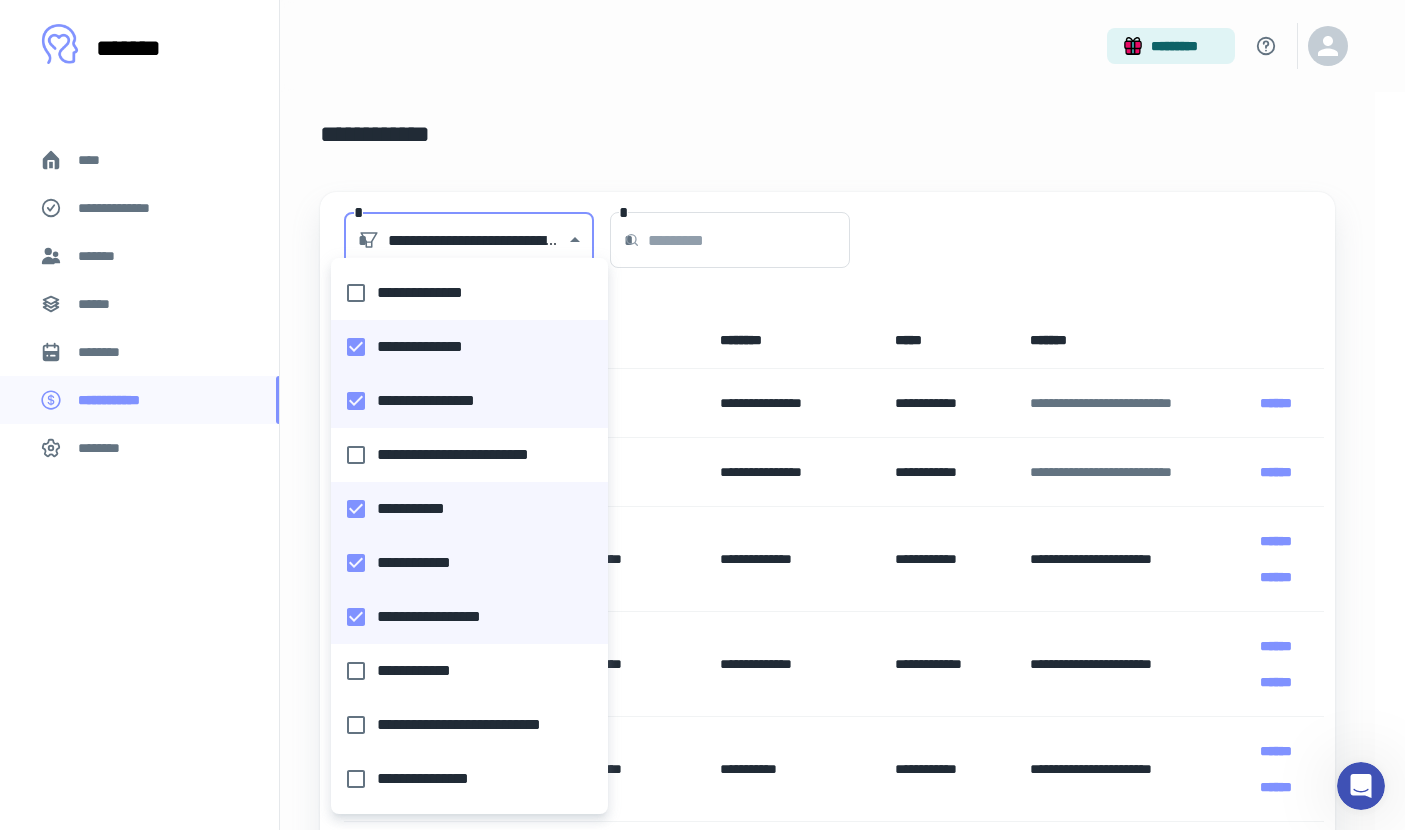 click on "**********" at bounding box center [463, 779] 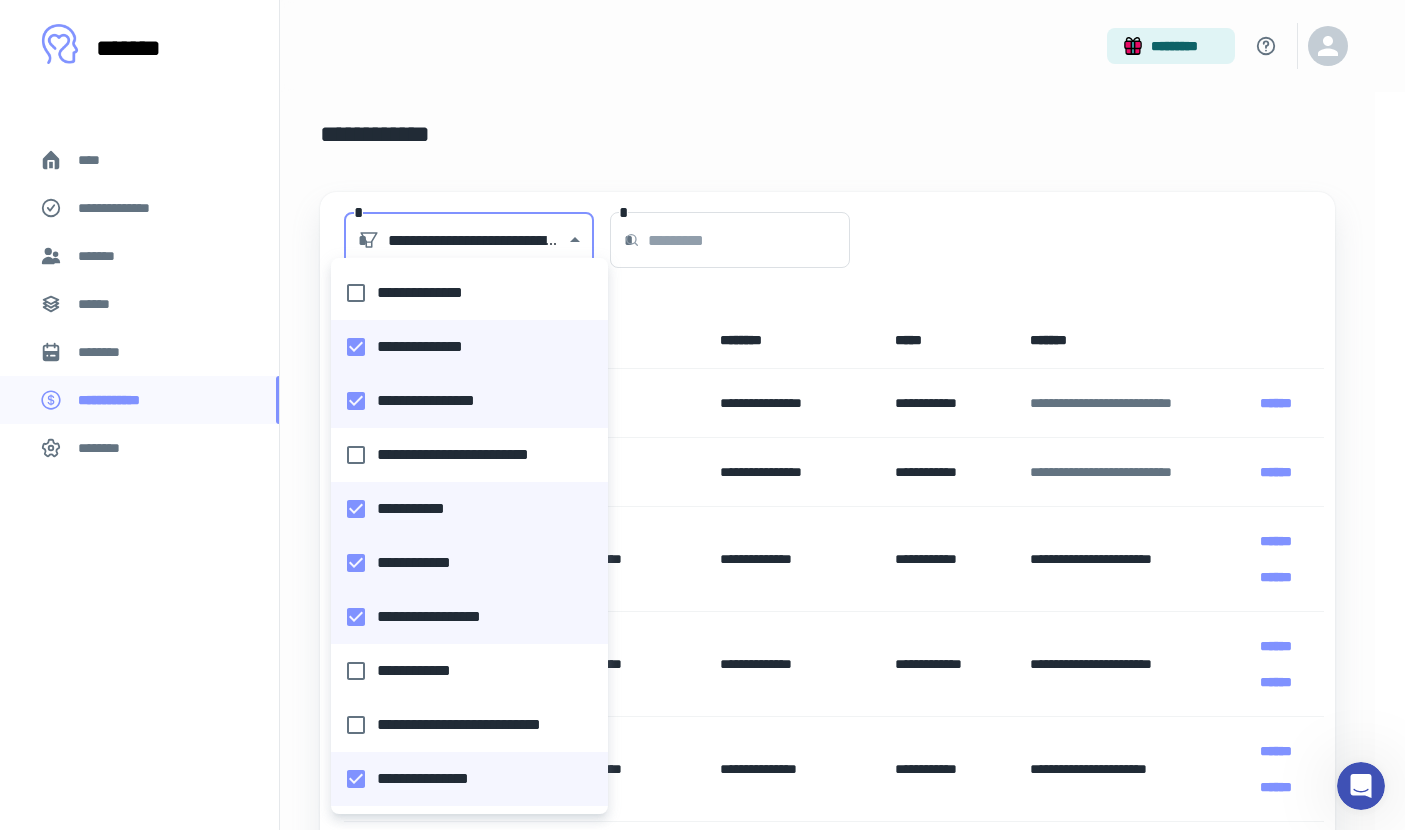 click at bounding box center [702, 415] 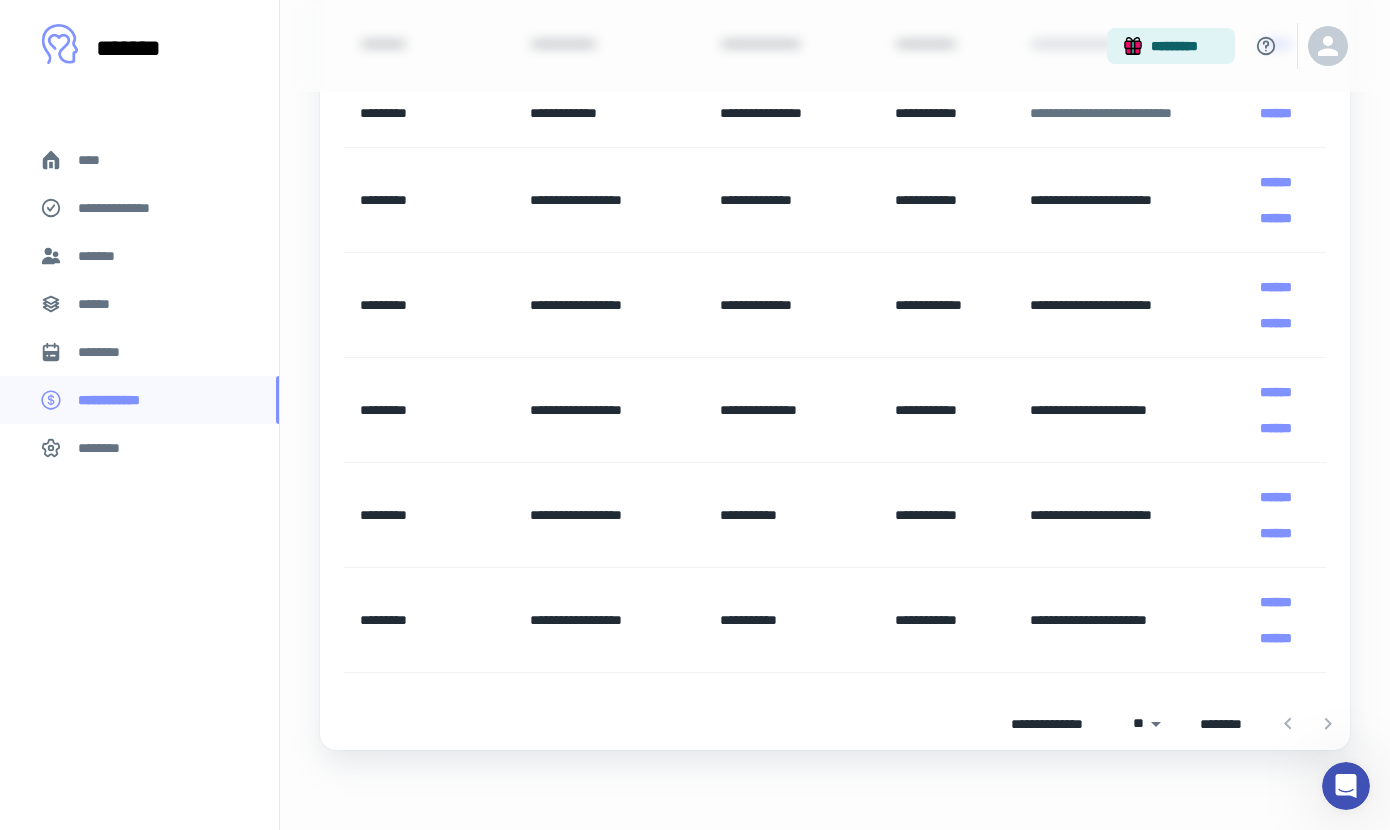 scroll, scrollTop: 21, scrollLeft: 0, axis: vertical 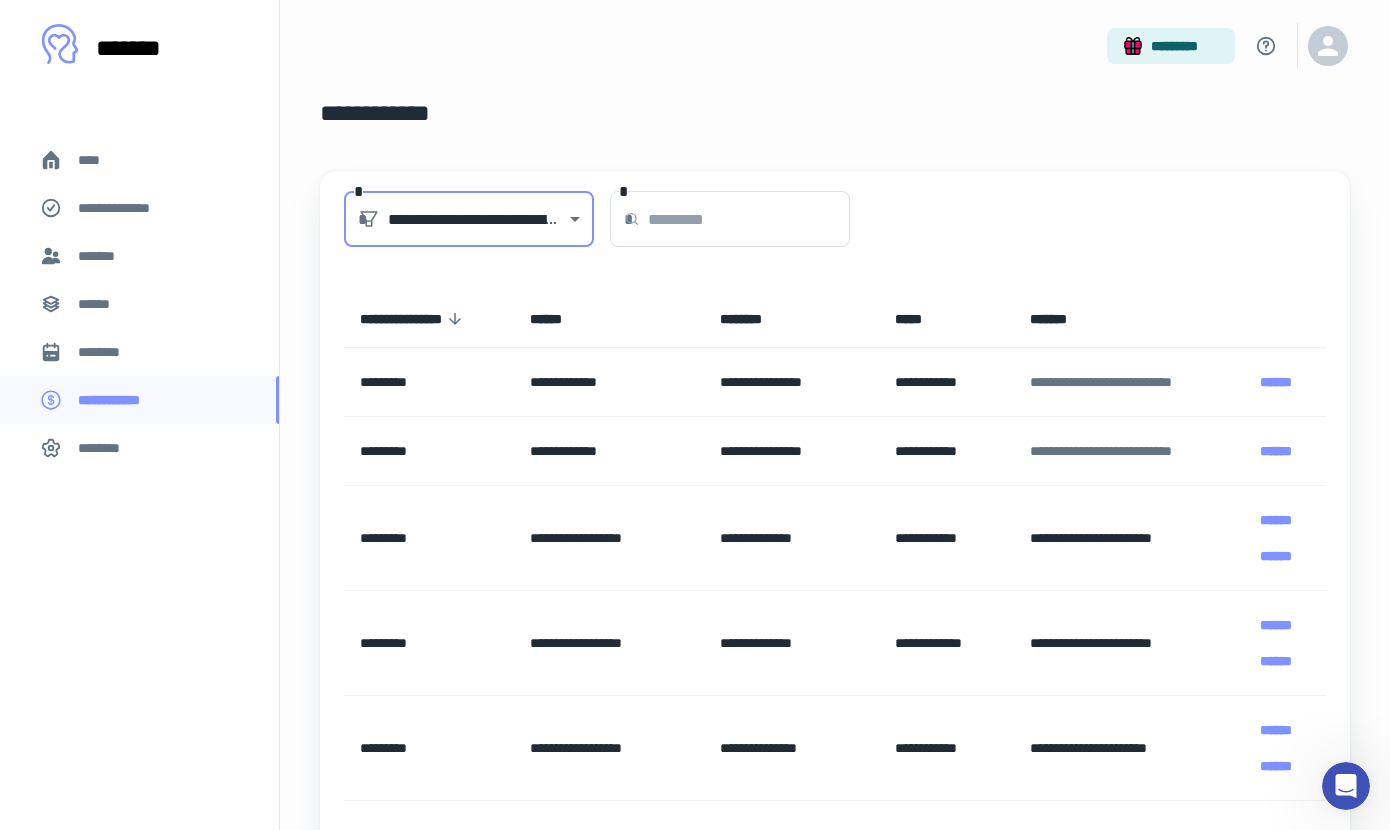 click 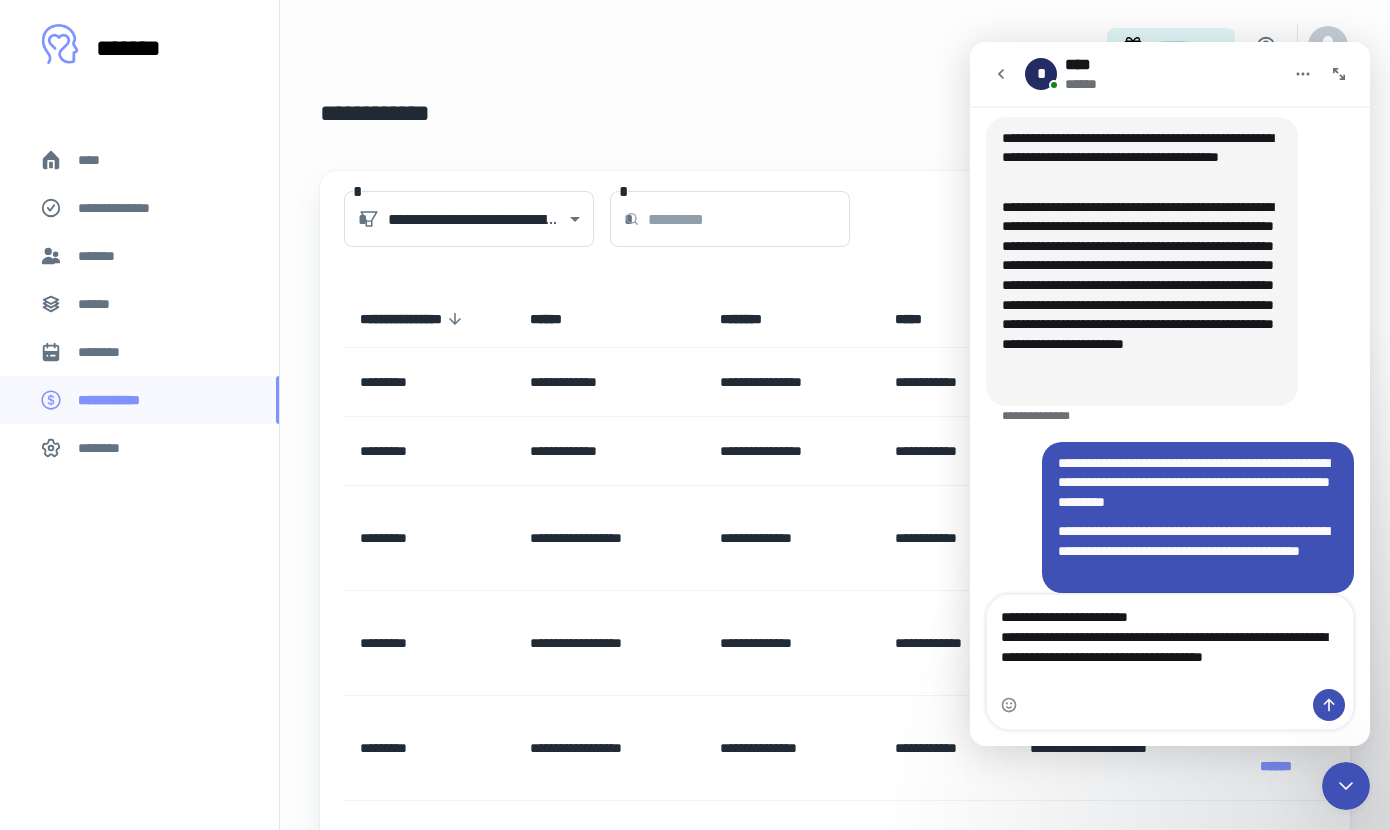 scroll, scrollTop: 4915, scrollLeft: 0, axis: vertical 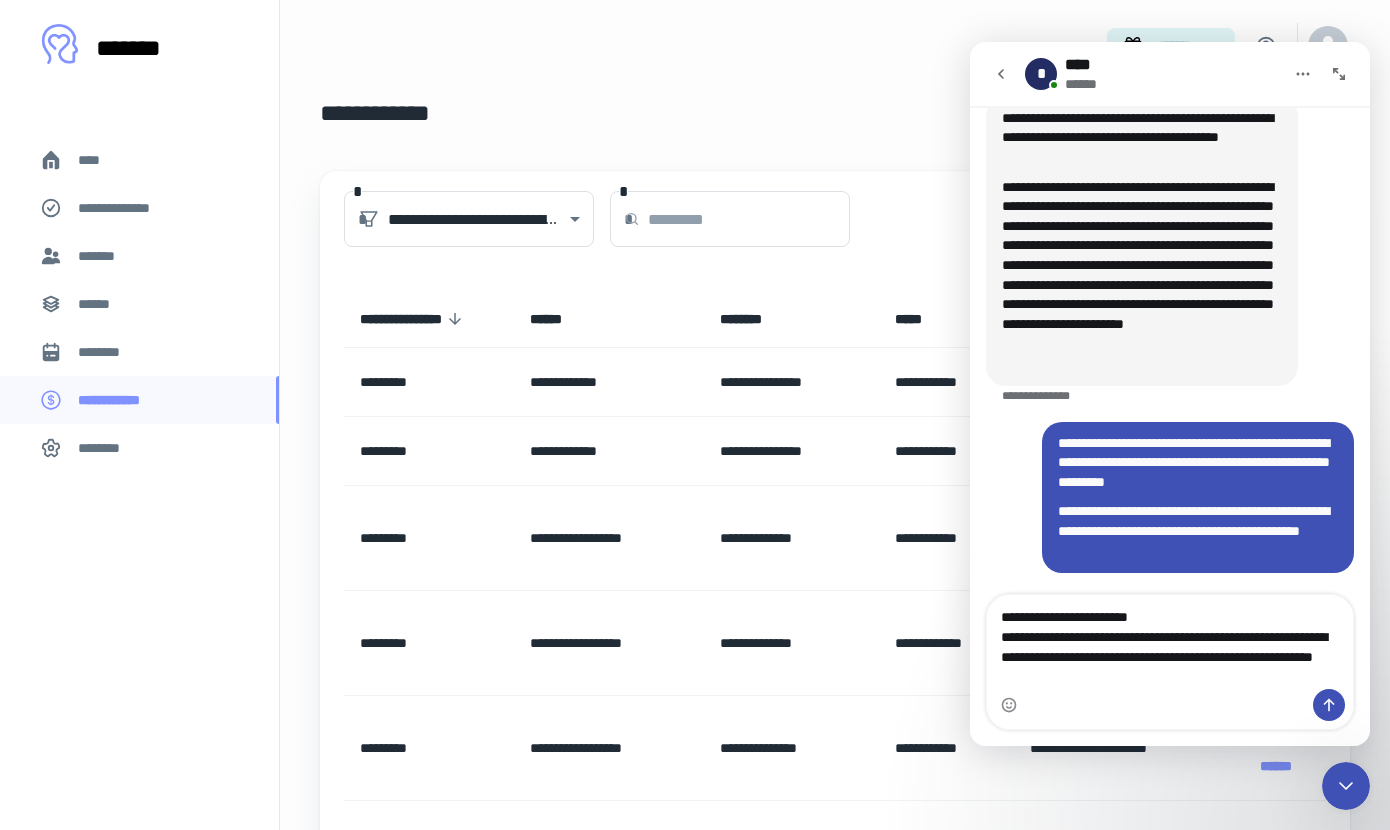 click on "**********" at bounding box center (1170, 642) 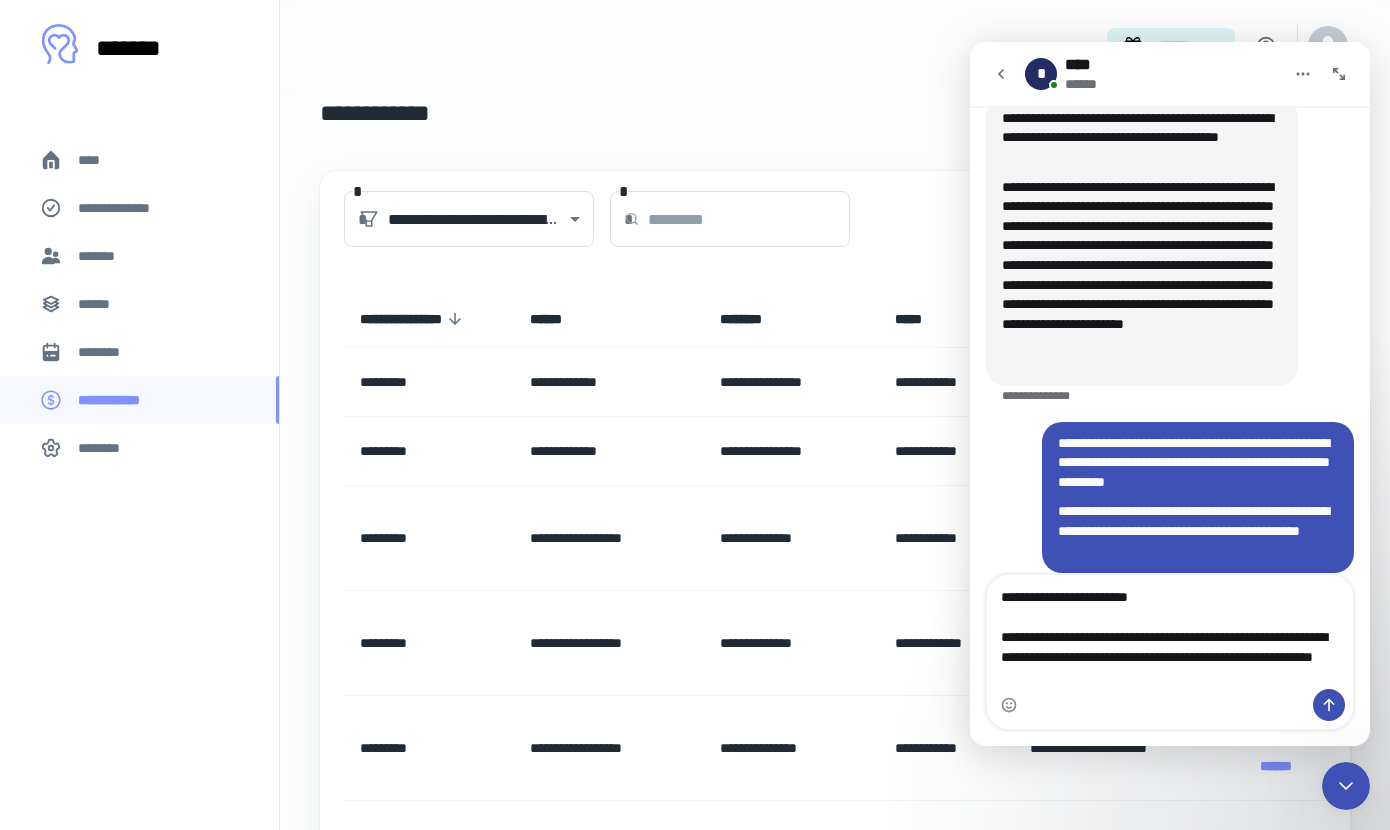 scroll, scrollTop: 4935, scrollLeft: 0, axis: vertical 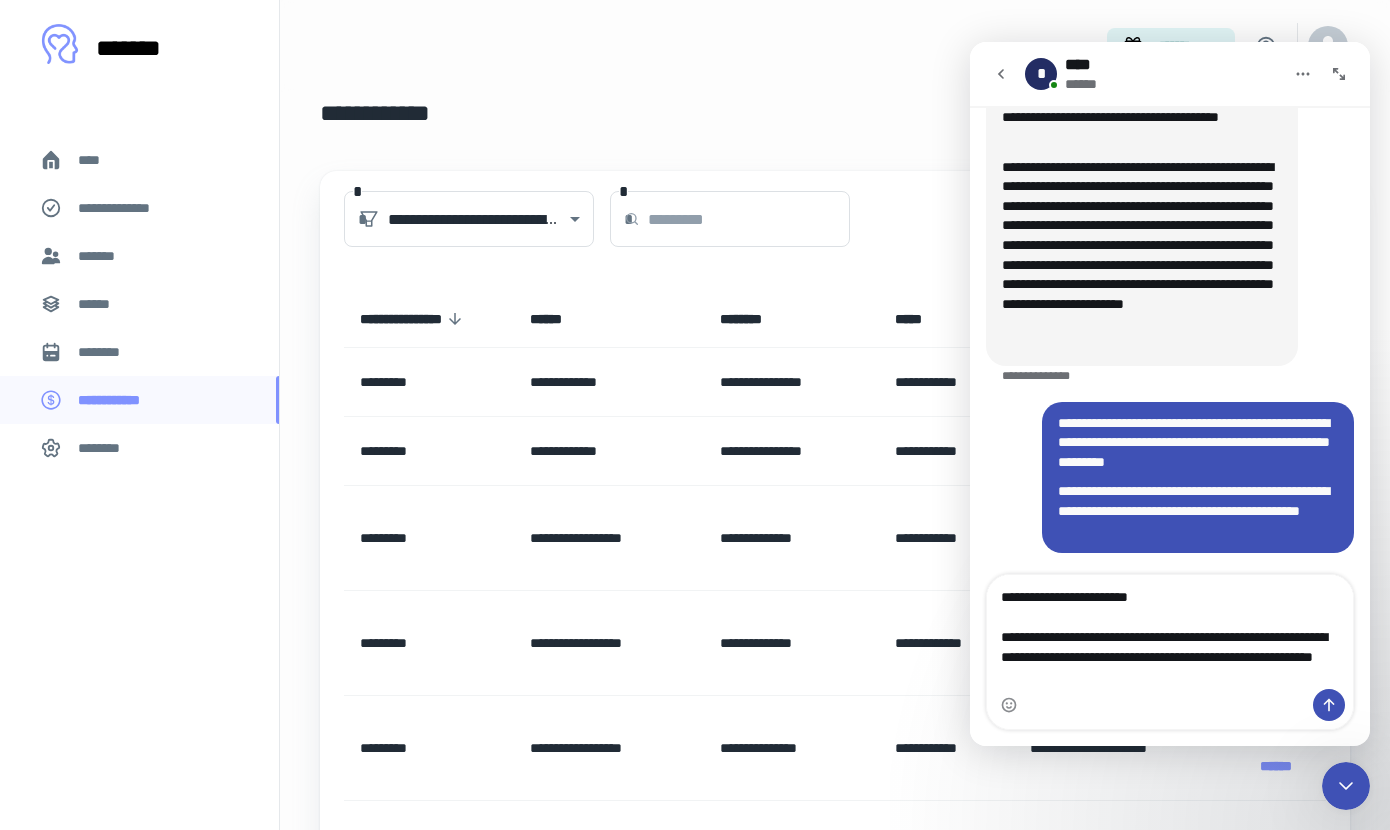click on "**********" at bounding box center [1170, 632] 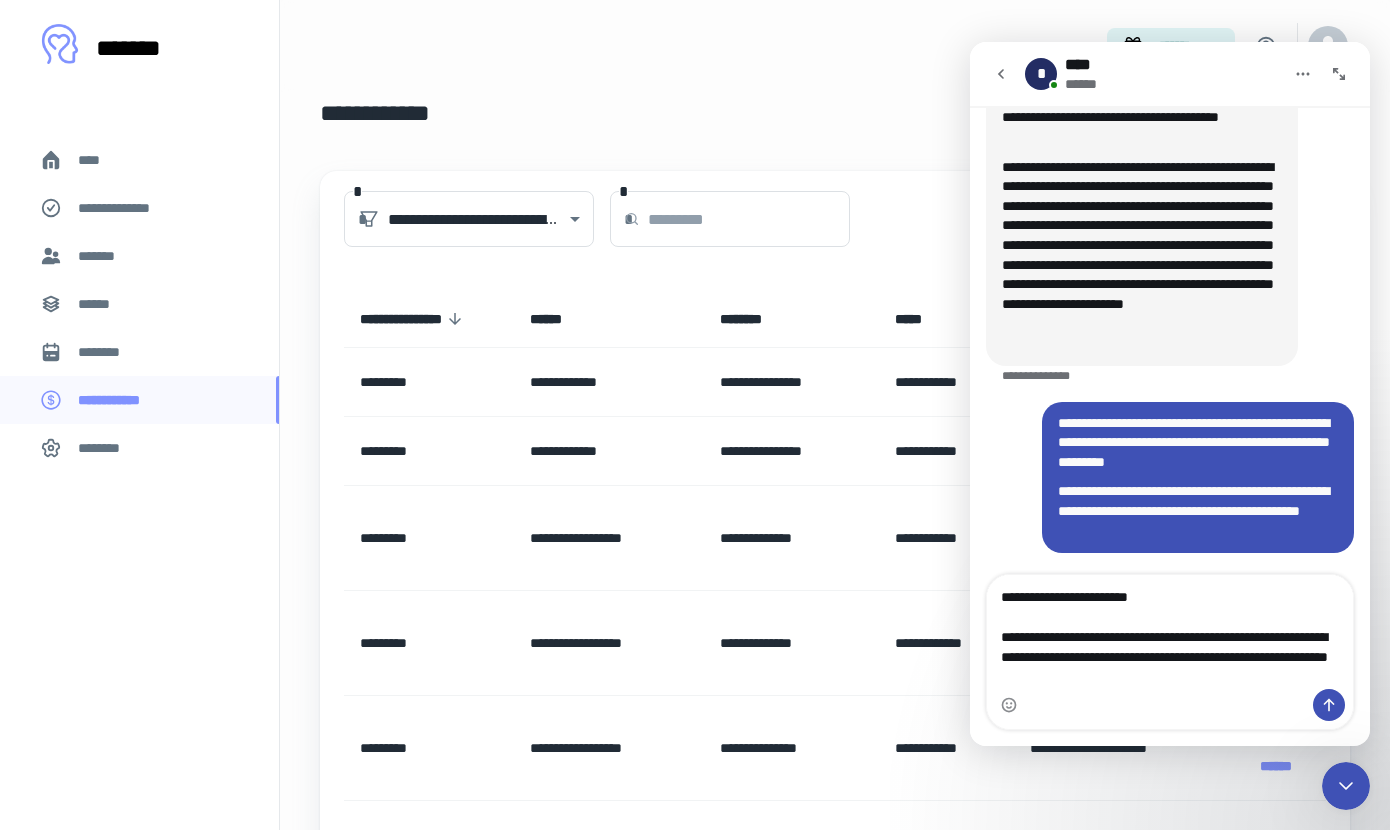 click on "**********" at bounding box center [1170, 632] 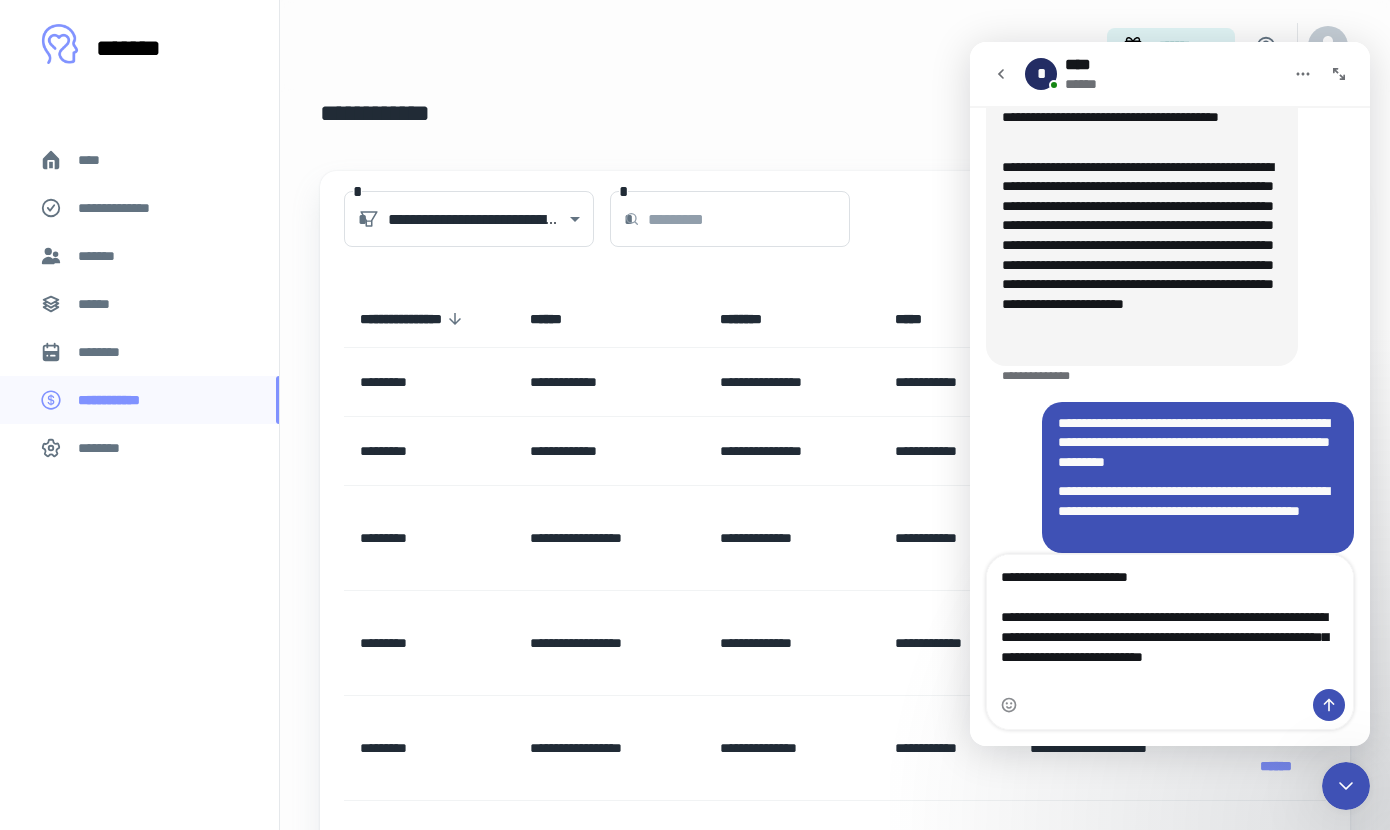 scroll, scrollTop: 4955, scrollLeft: 0, axis: vertical 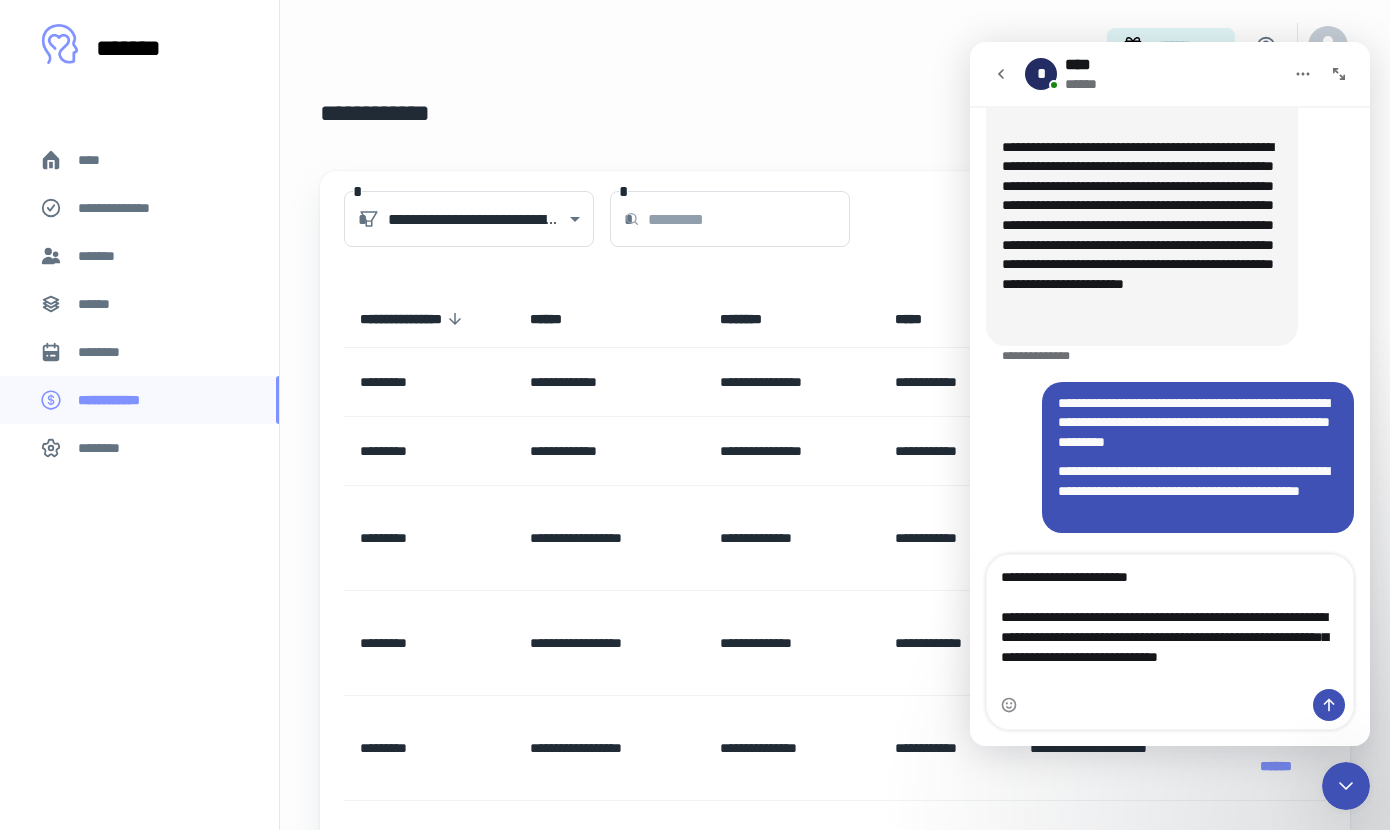 click on "**********" at bounding box center [1170, 622] 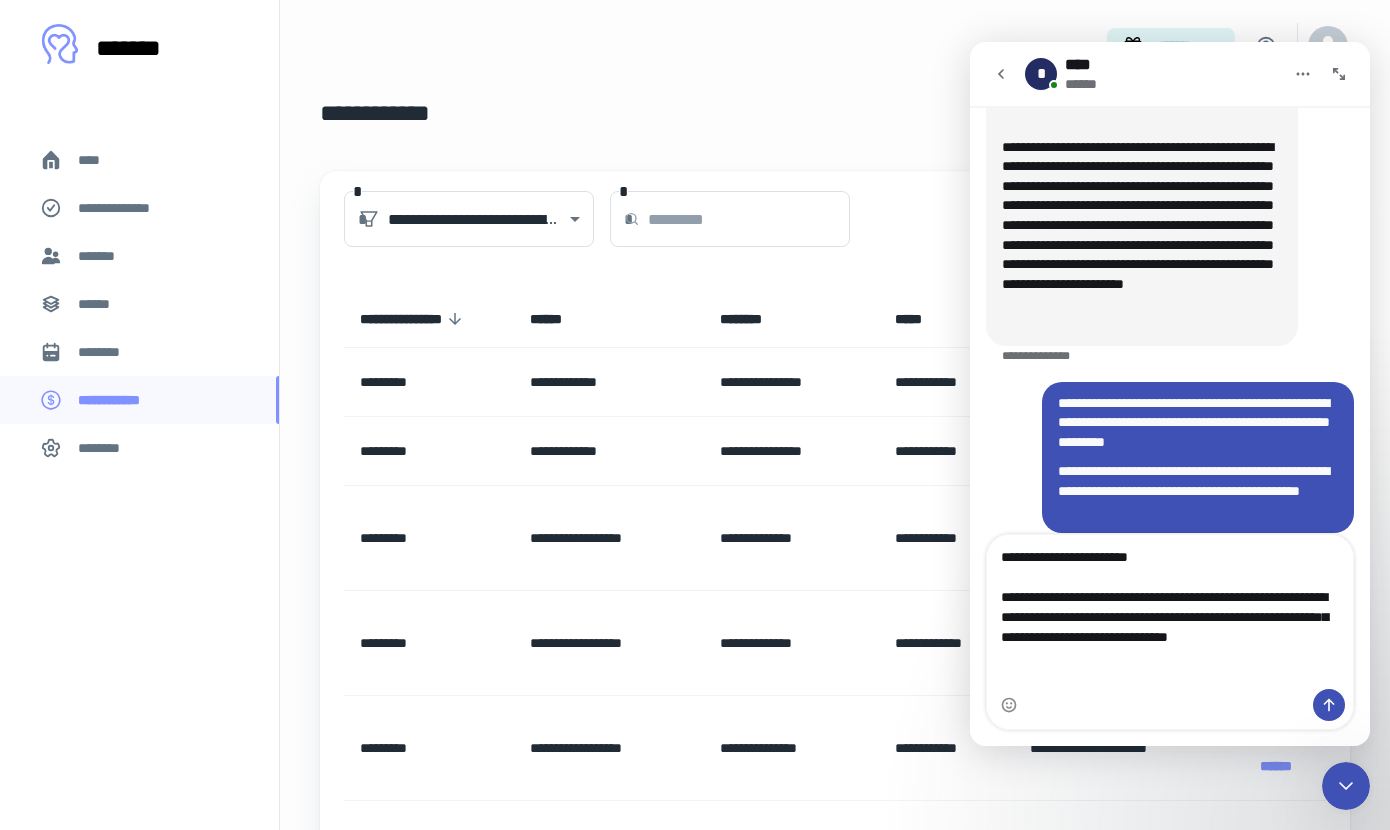 scroll, scrollTop: 4975, scrollLeft: 0, axis: vertical 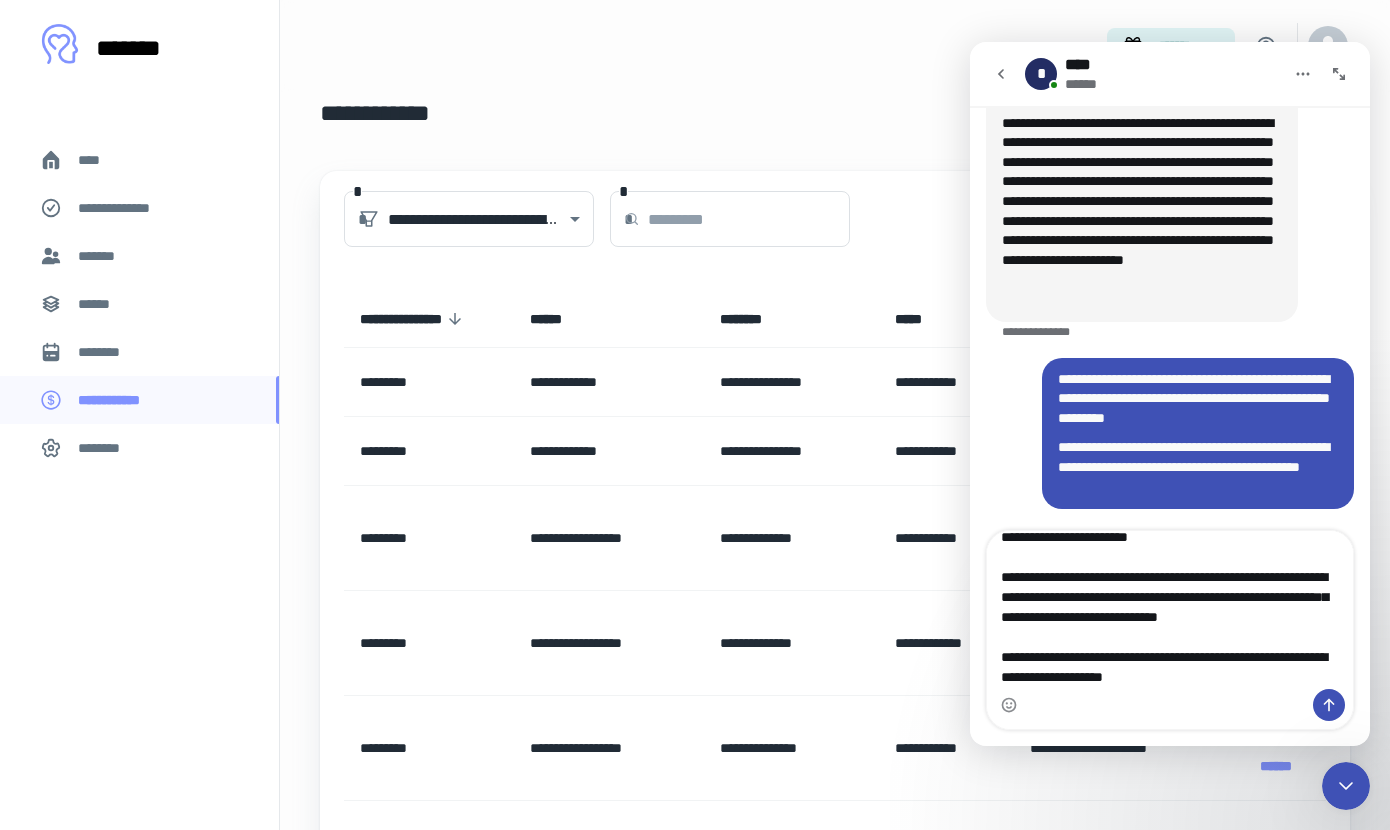 type on "**********" 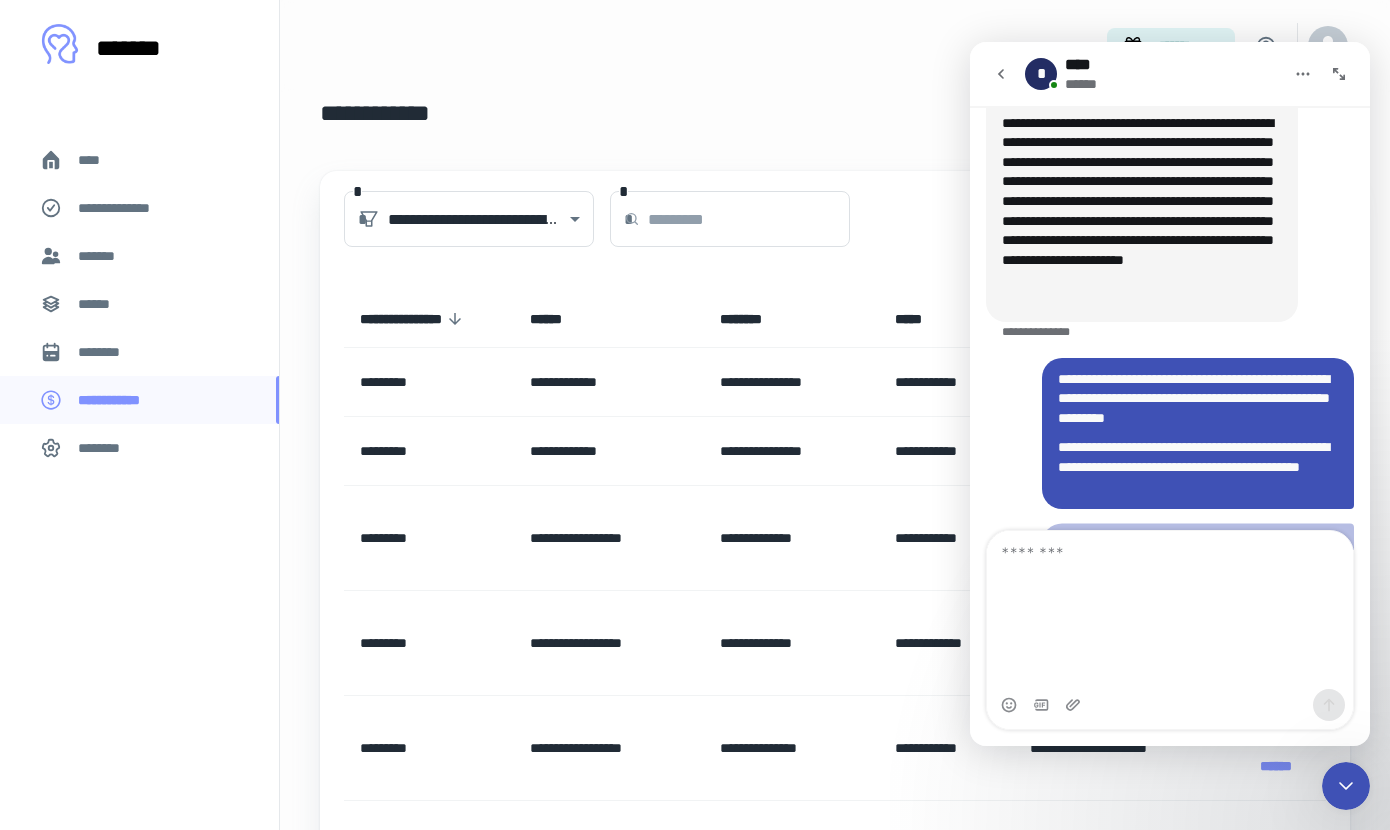 scroll, scrollTop: 0, scrollLeft: 0, axis: both 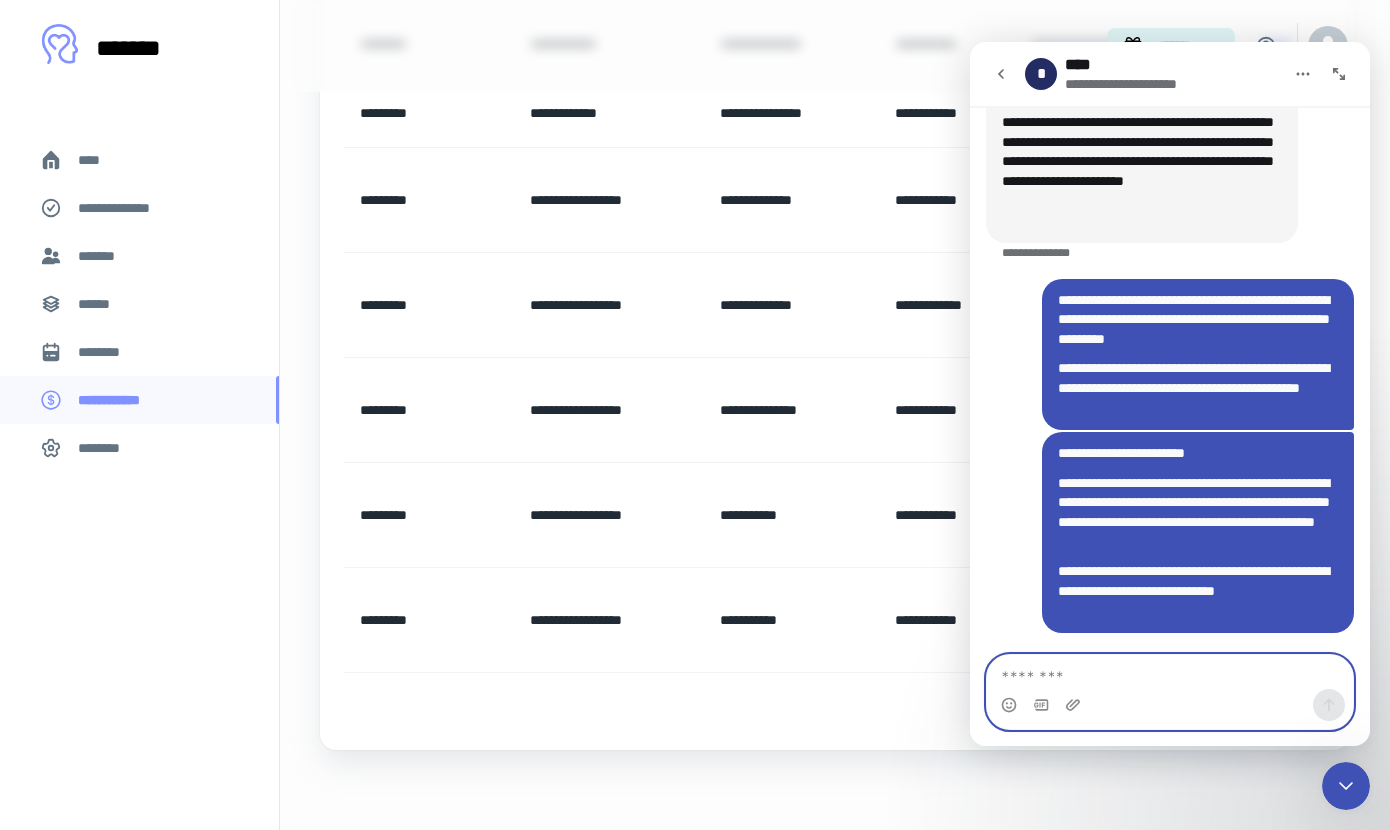 click at bounding box center [1170, 672] 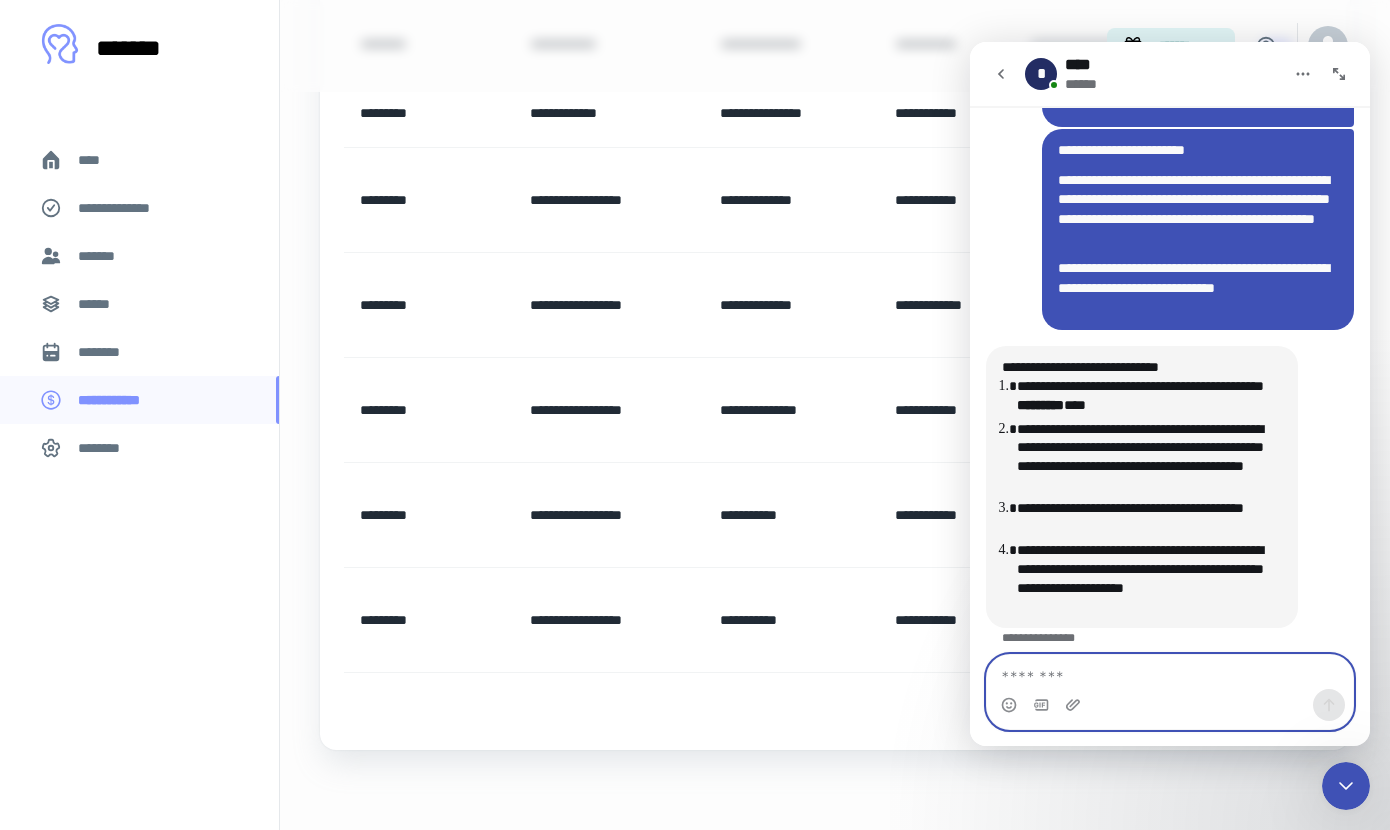 scroll, scrollTop: 5356, scrollLeft: 0, axis: vertical 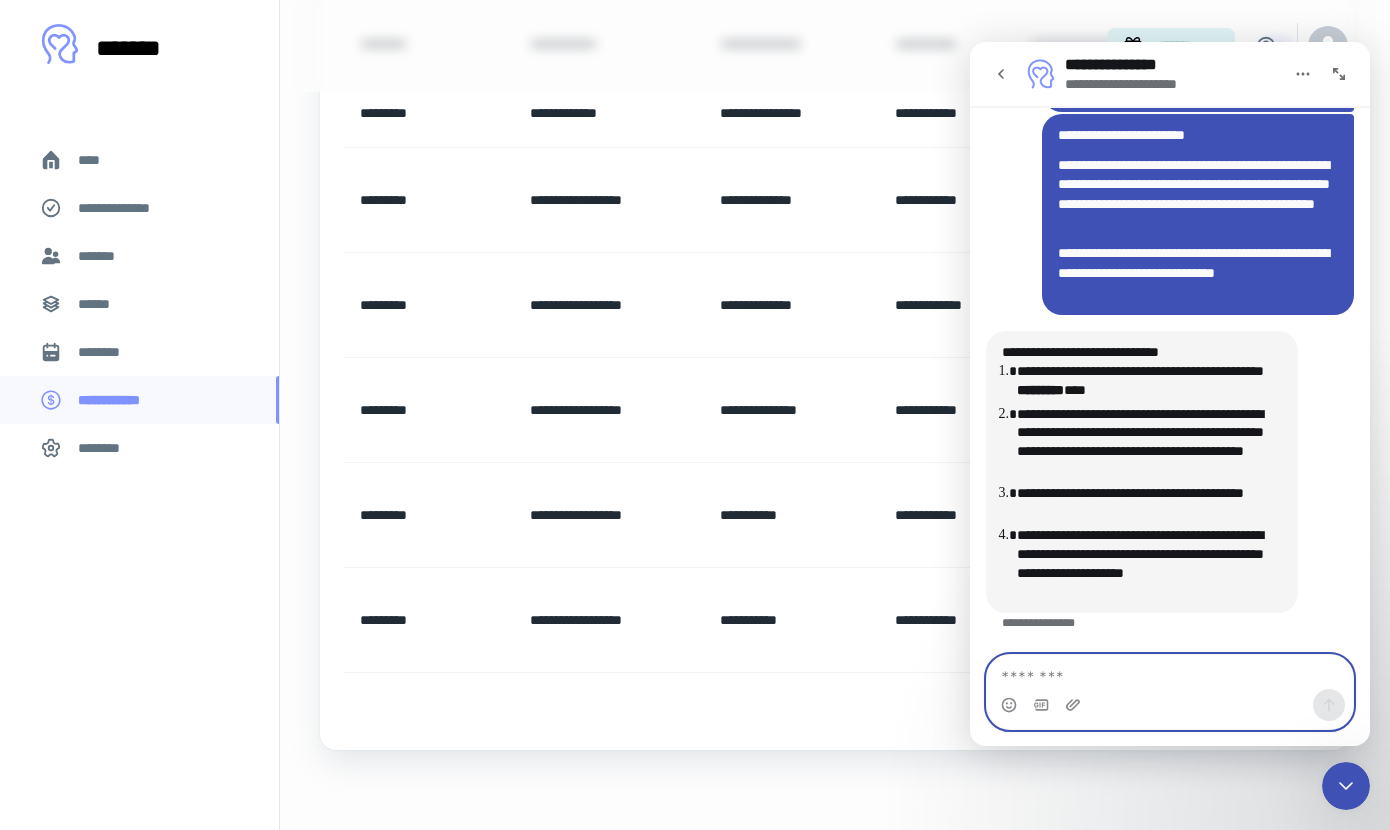 click at bounding box center (1170, 672) 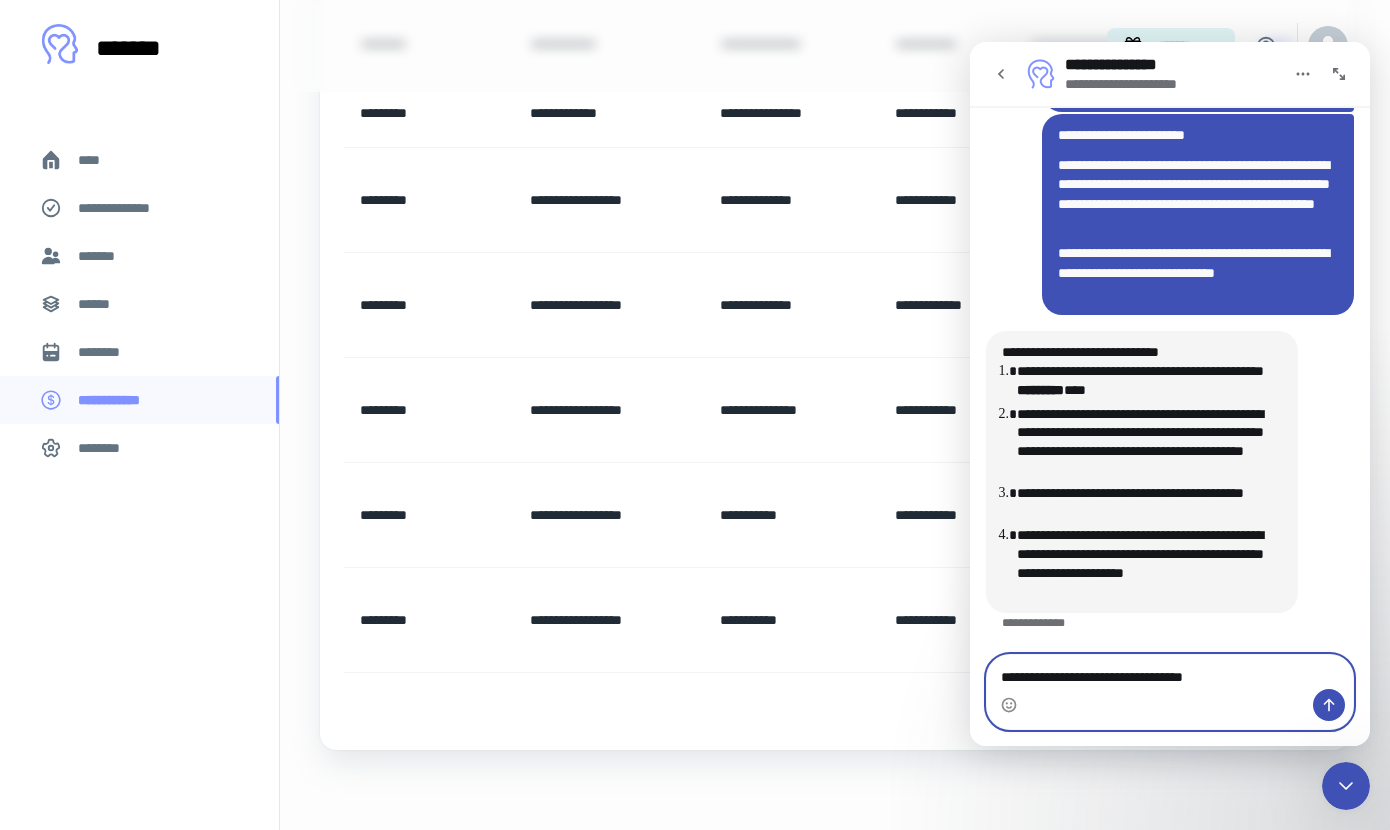 click on "**********" at bounding box center (1170, 672) 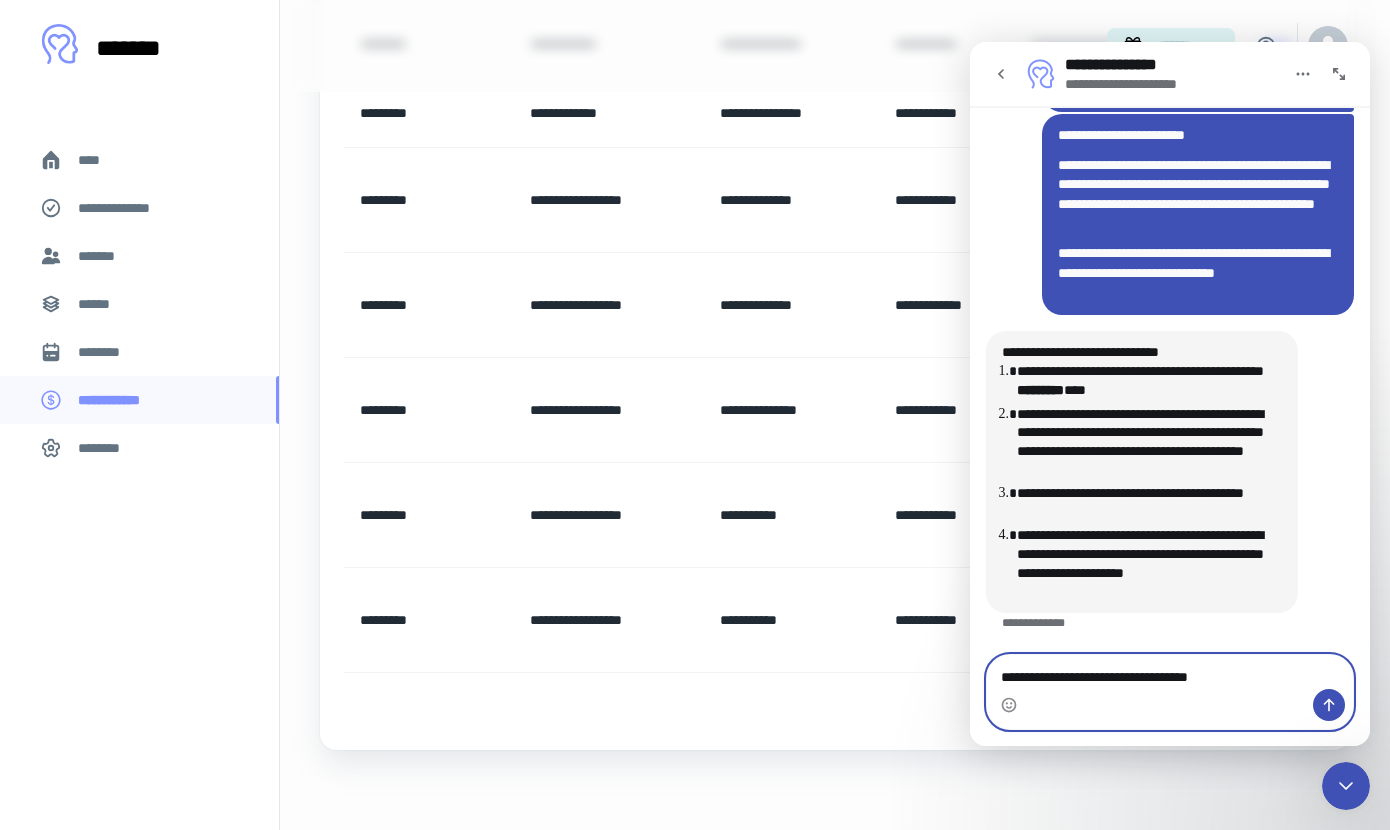 click on "**********" at bounding box center [1170, 672] 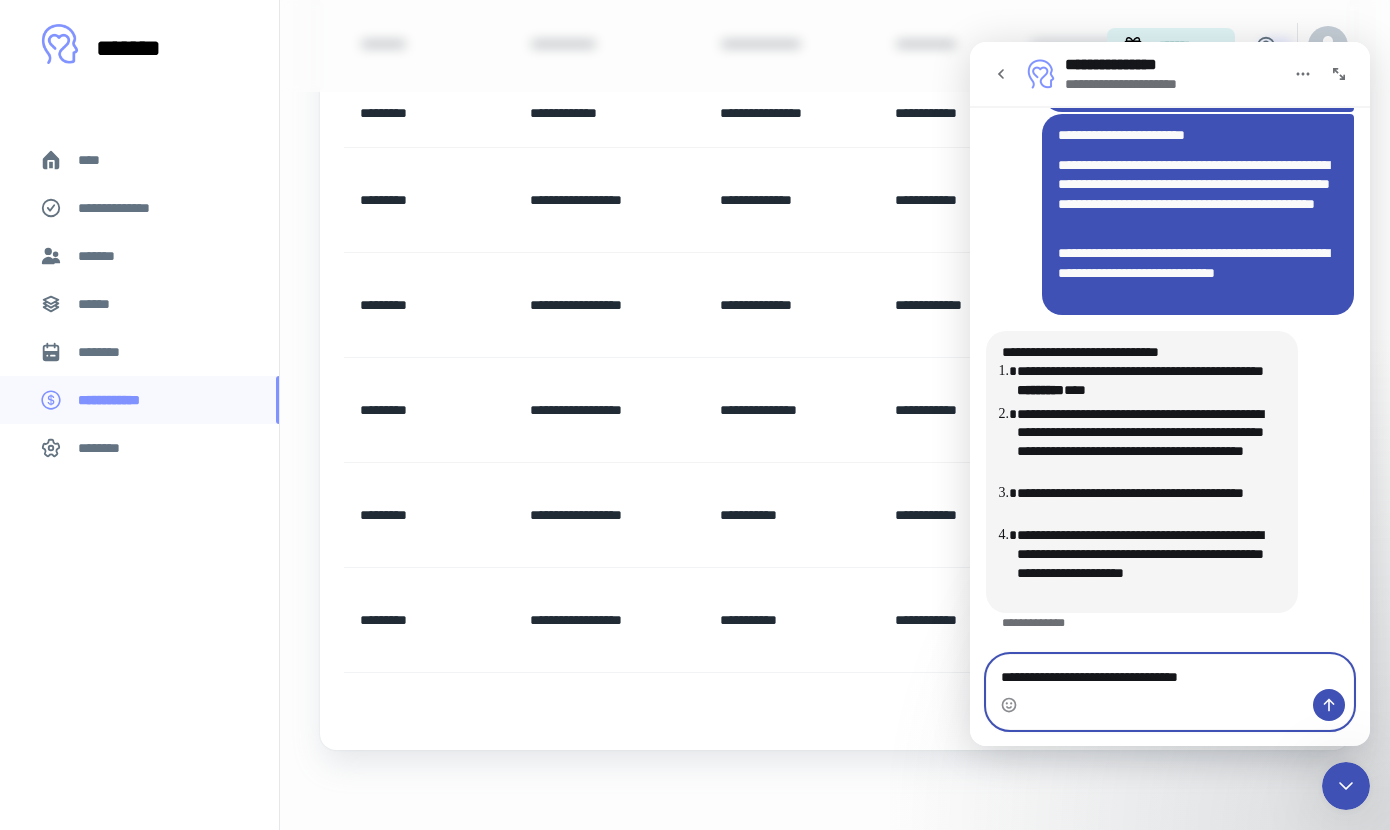 click on "**********" at bounding box center (1170, 672) 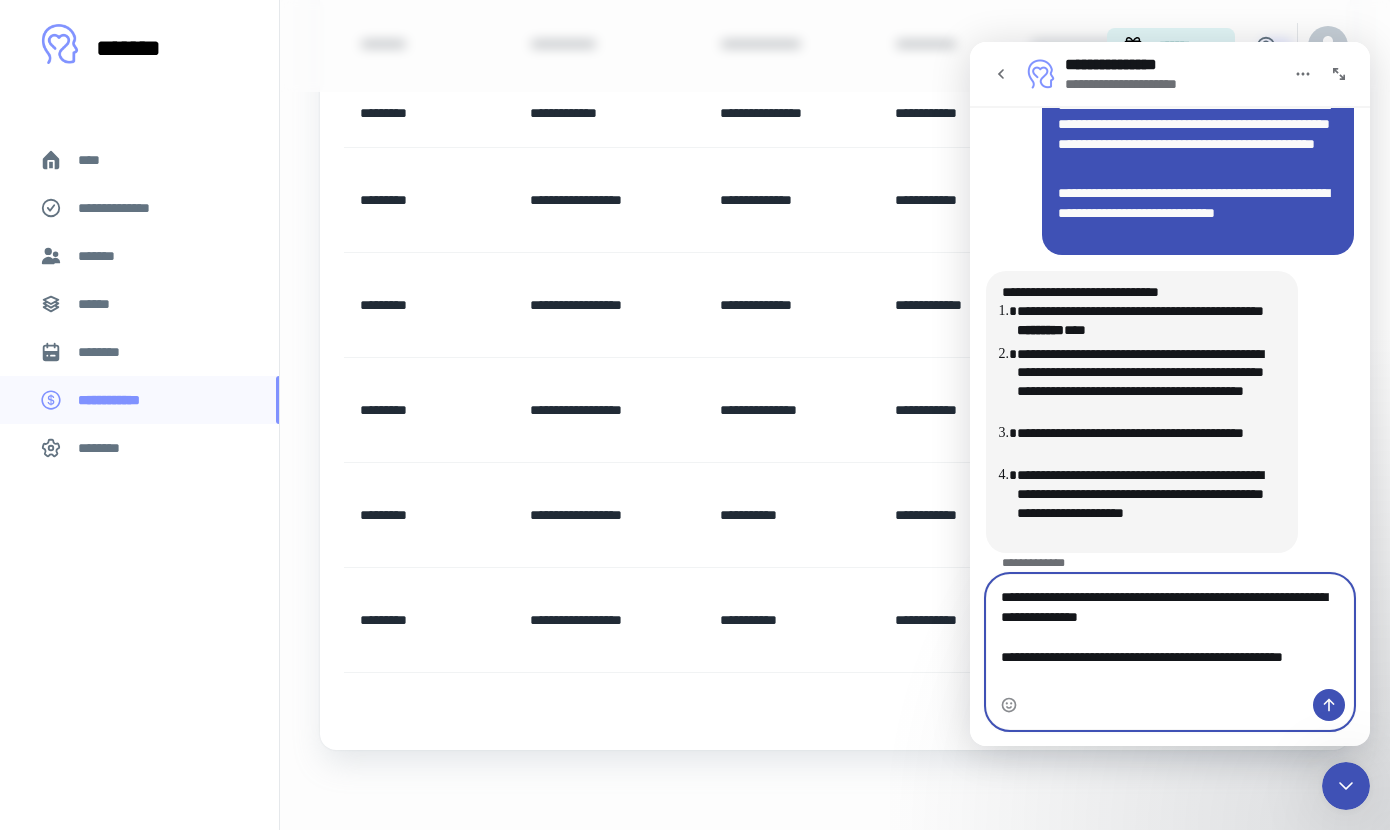 scroll, scrollTop: 5436, scrollLeft: 0, axis: vertical 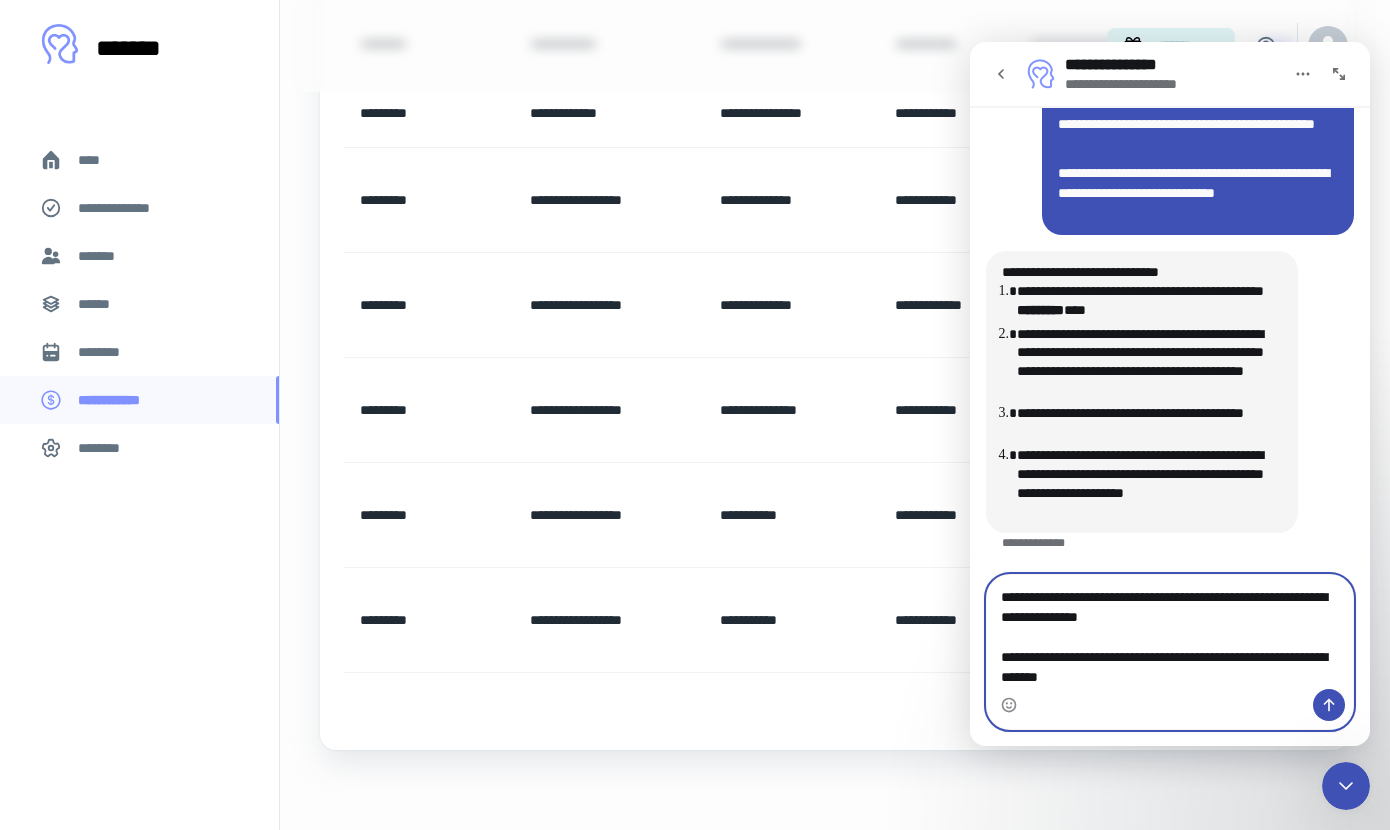 type on "**********" 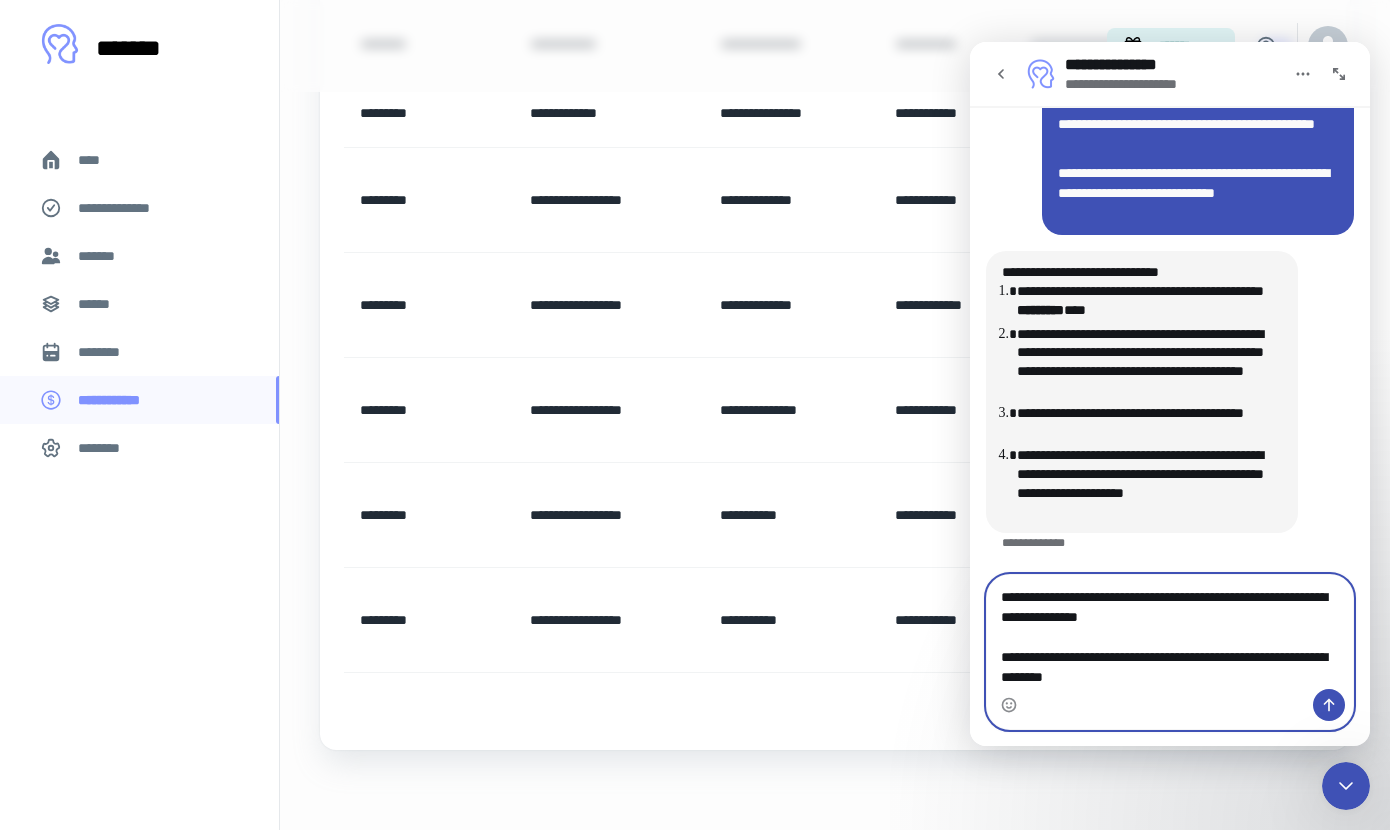 type 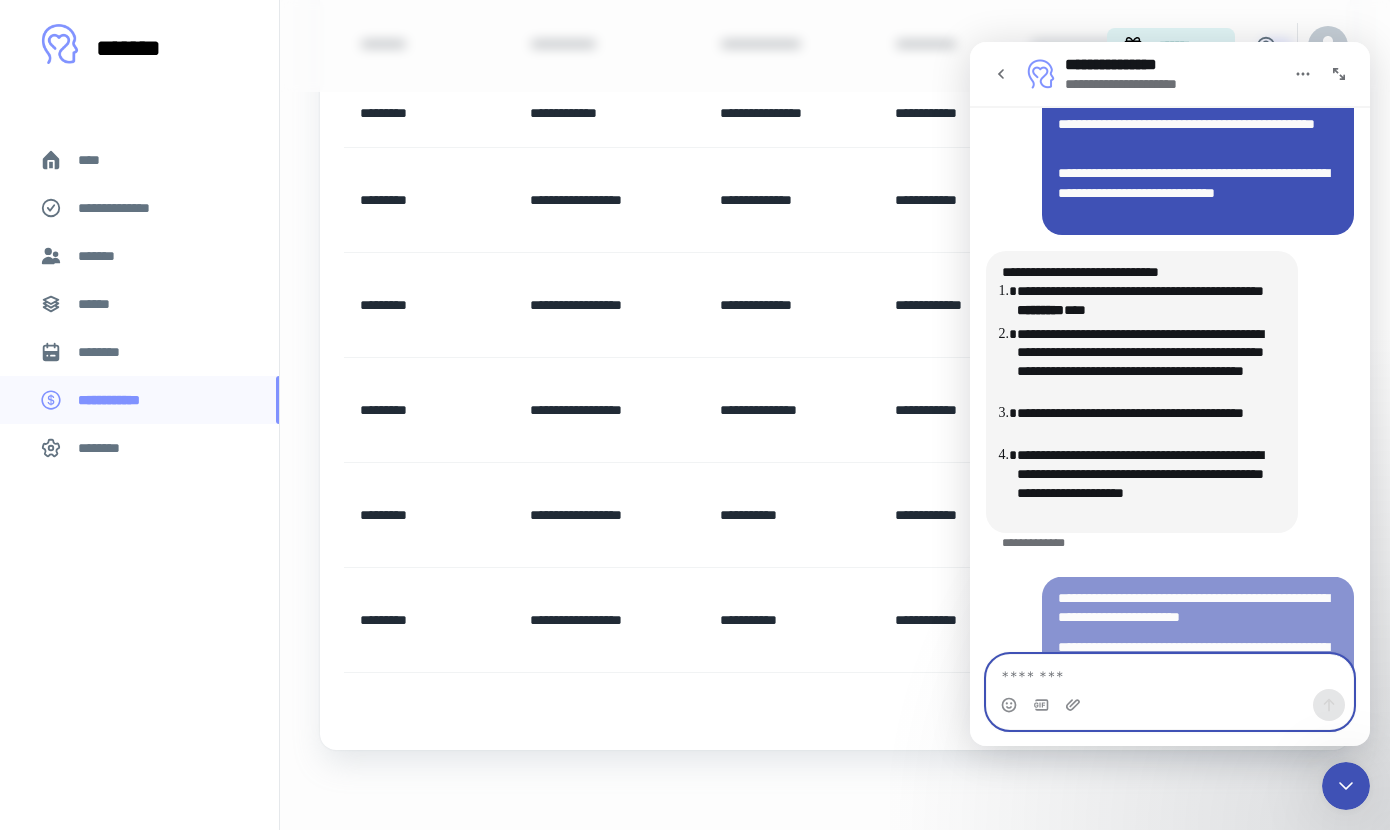 scroll, scrollTop: 5484, scrollLeft: 0, axis: vertical 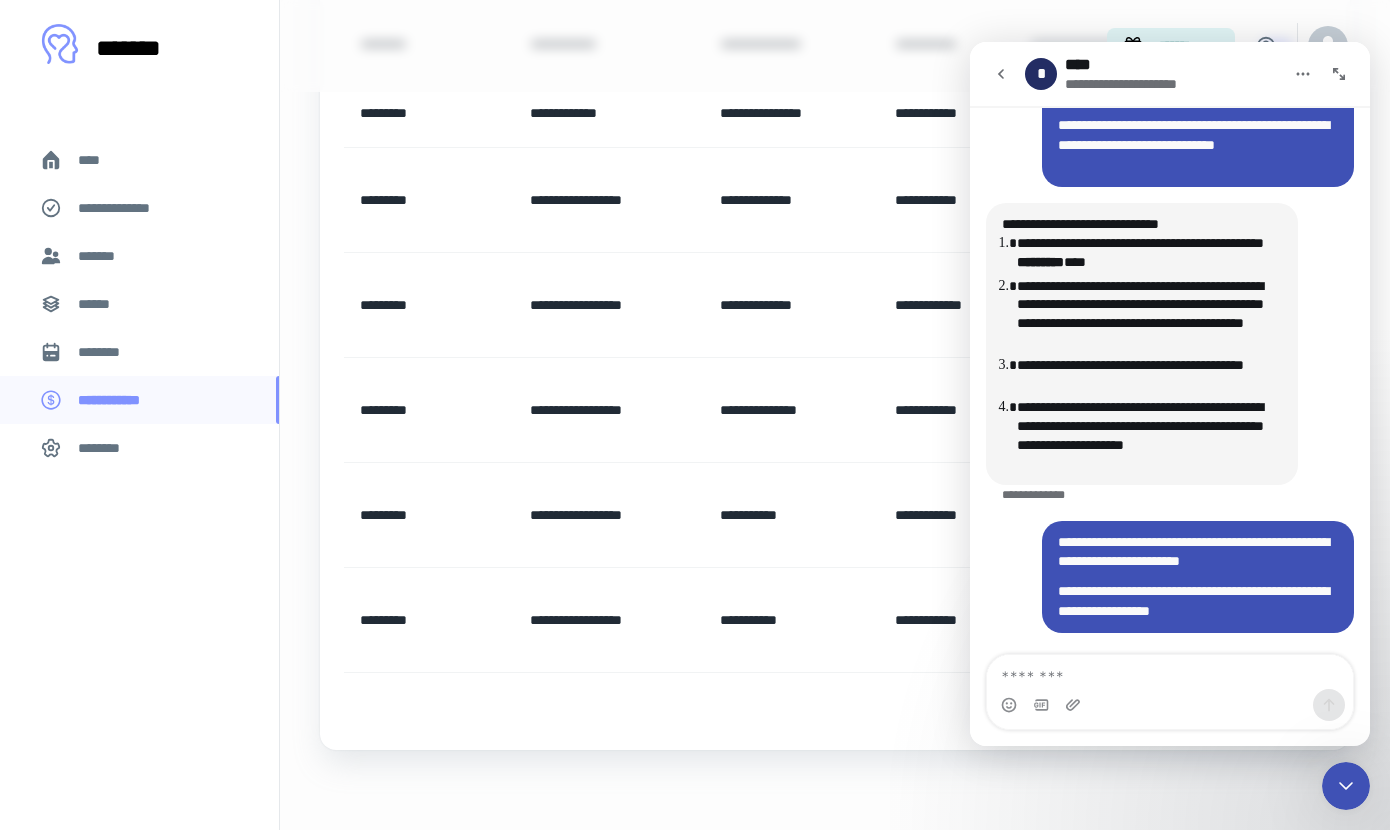 click 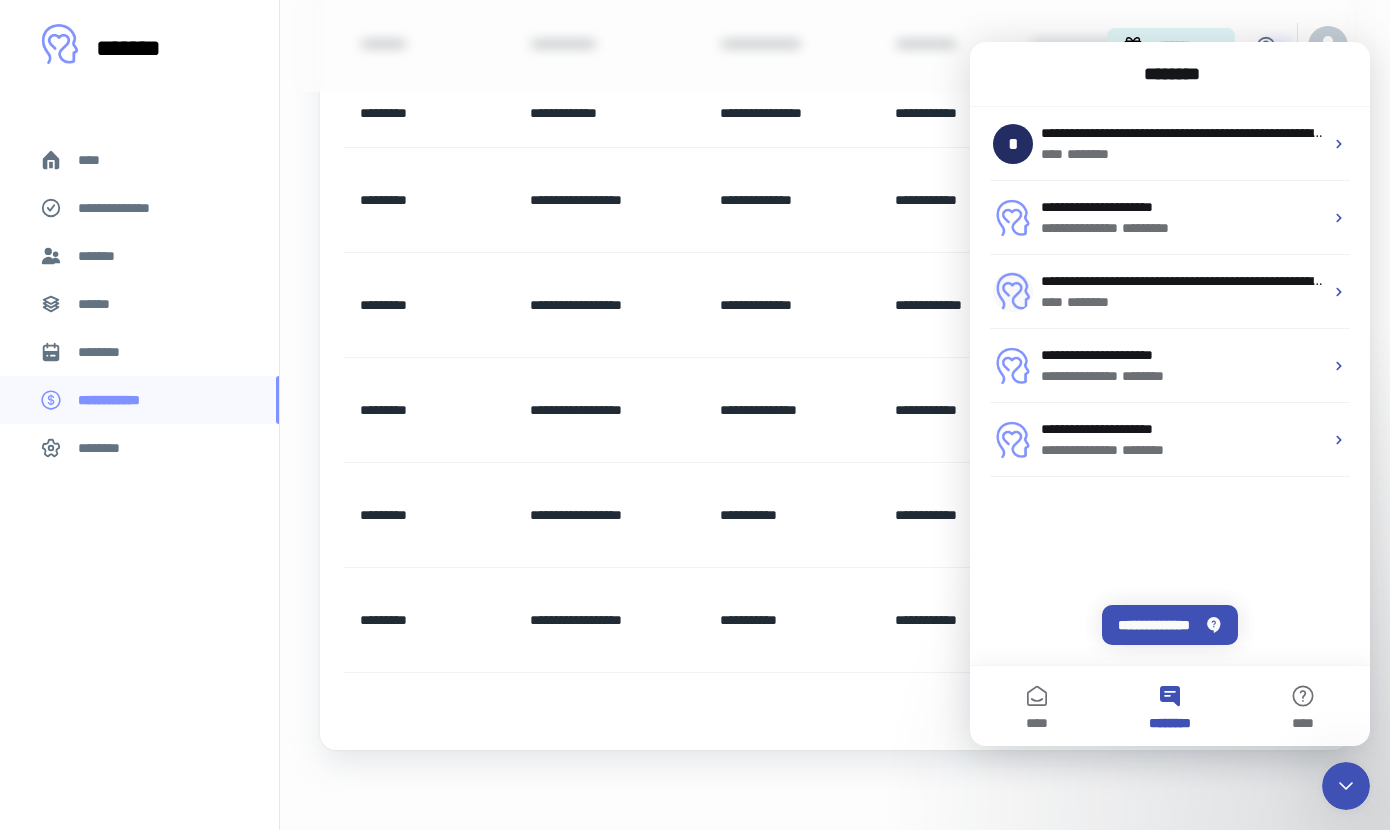 scroll, scrollTop: 0, scrollLeft: 0, axis: both 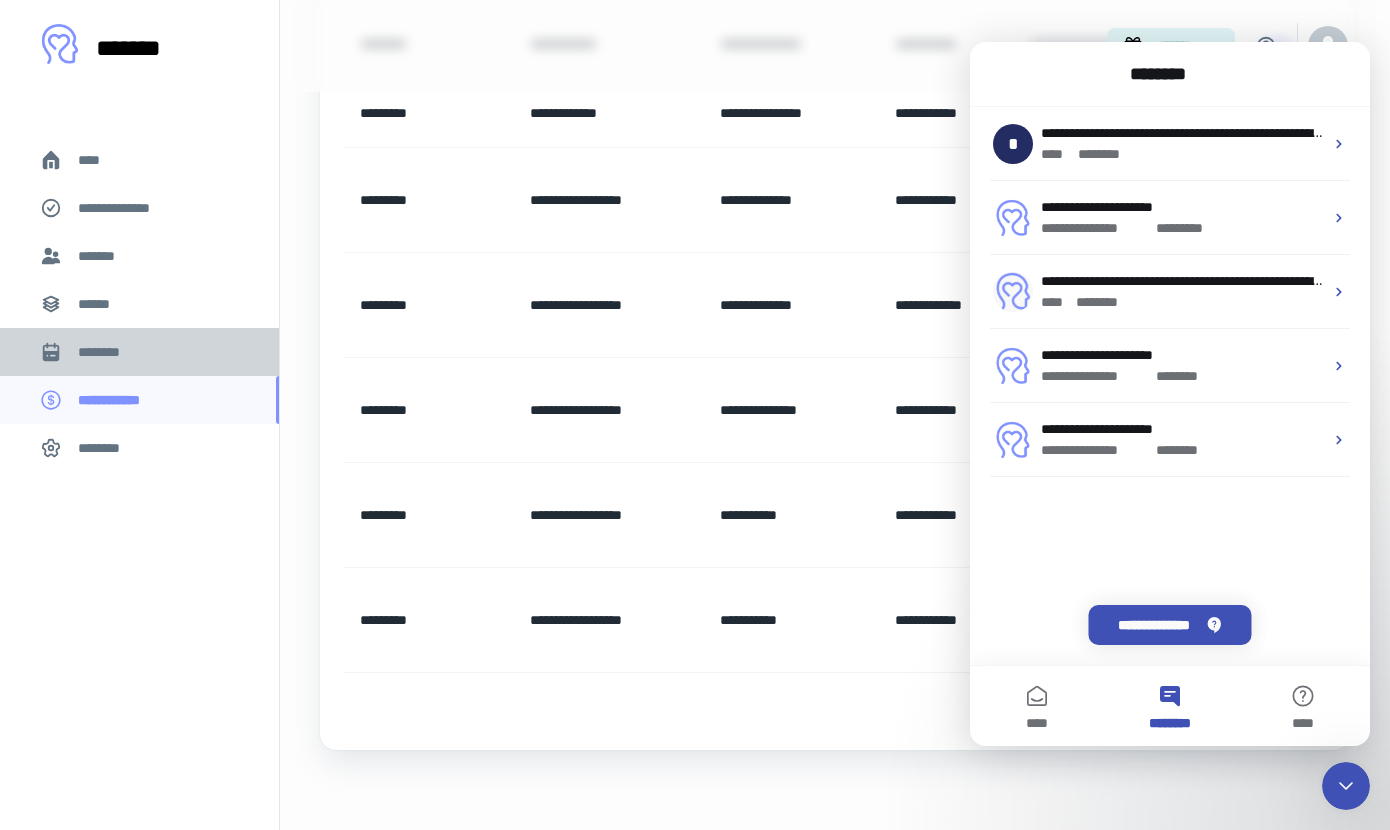click on "********" at bounding box center (107, 352) 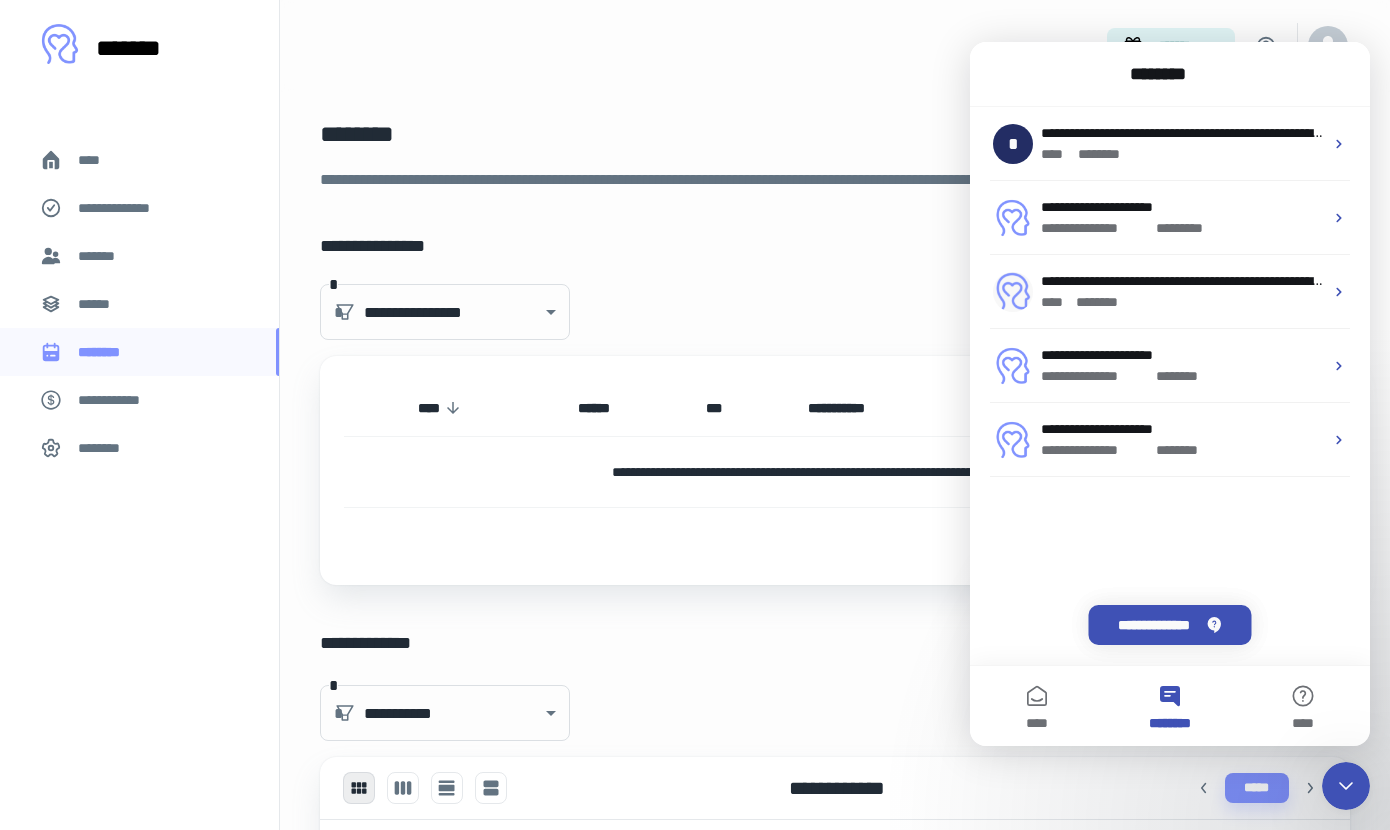 click 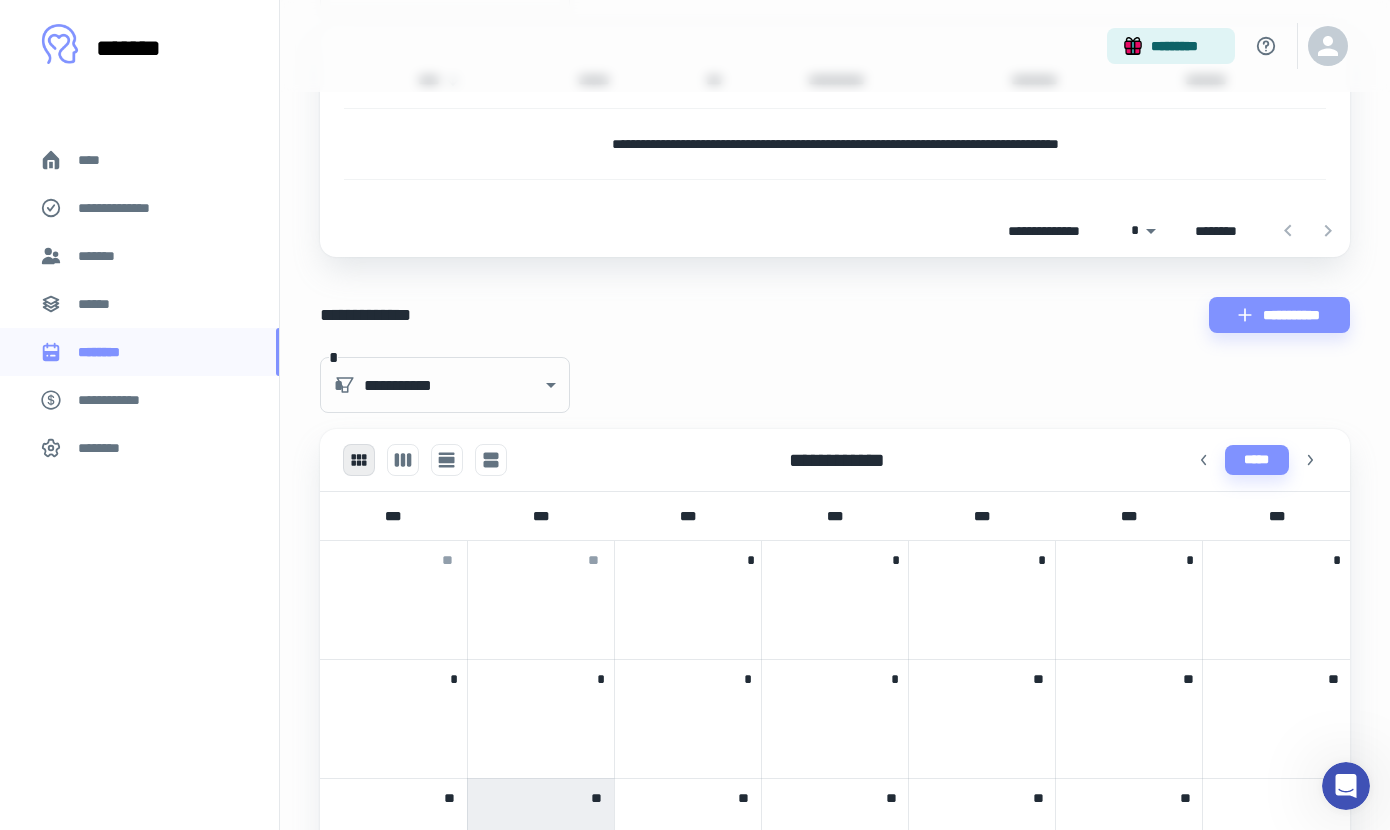 scroll, scrollTop: 0, scrollLeft: 0, axis: both 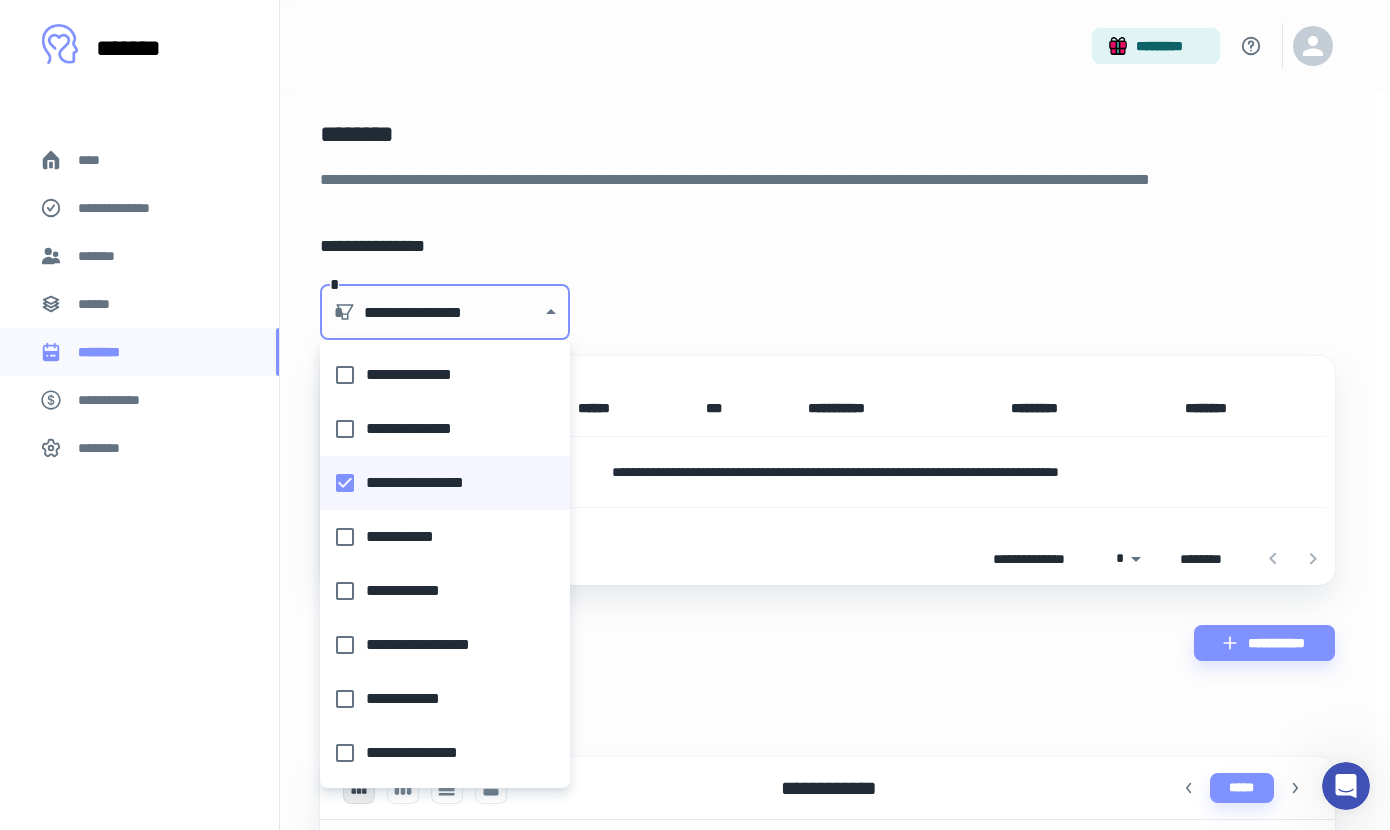 click on "**********" at bounding box center [695, 415] 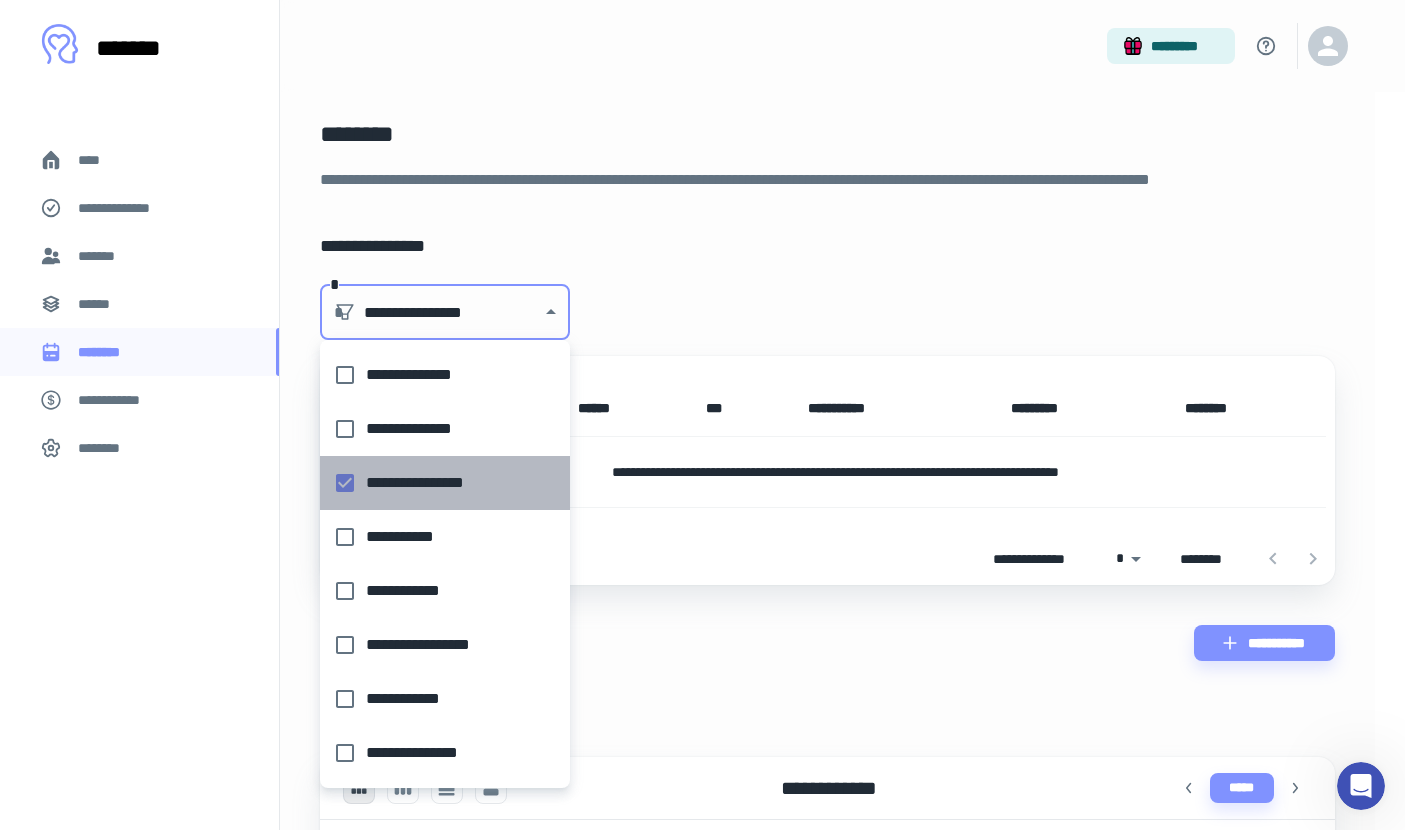 click on "**********" at bounding box center (439, 483) 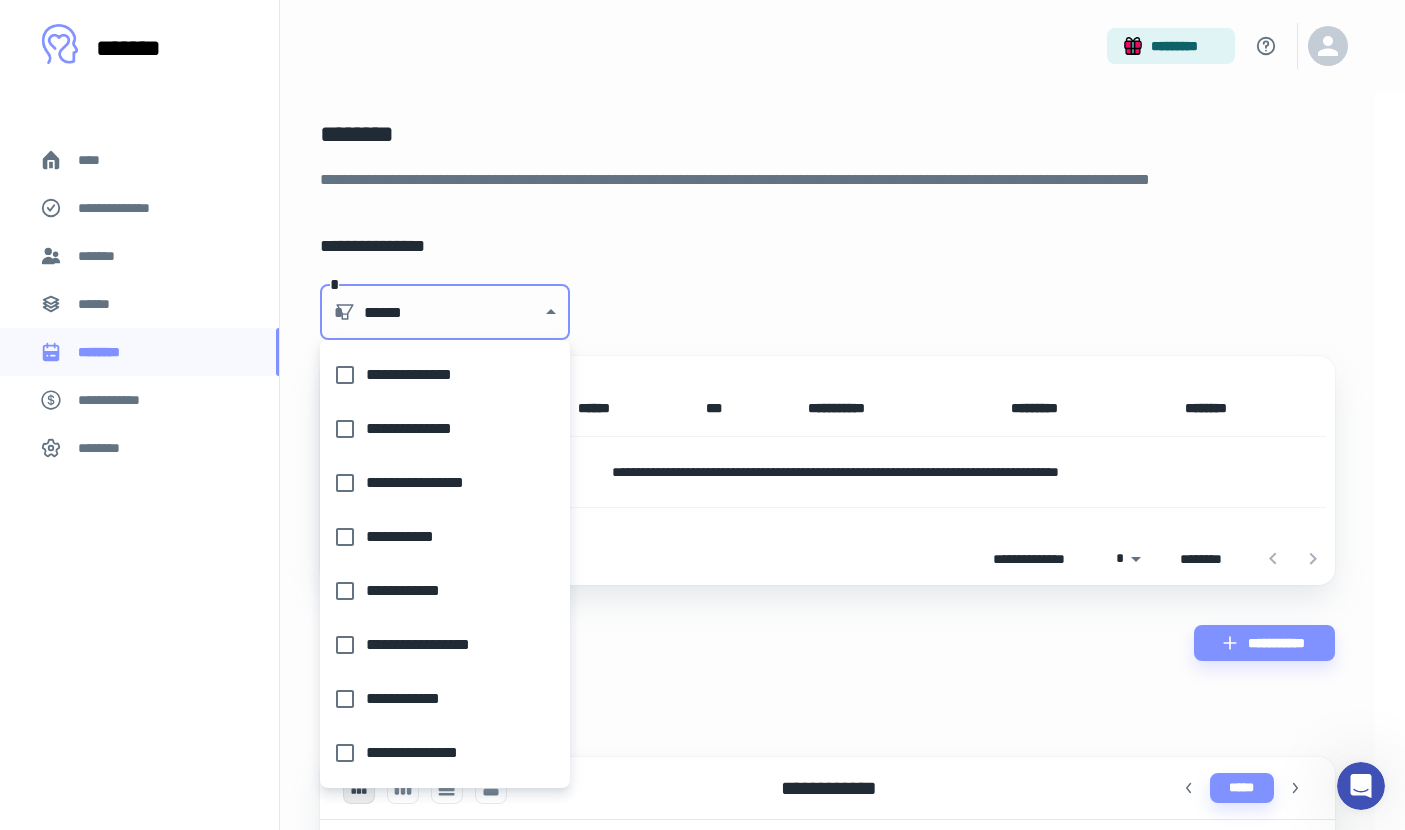 click at bounding box center (702, 415) 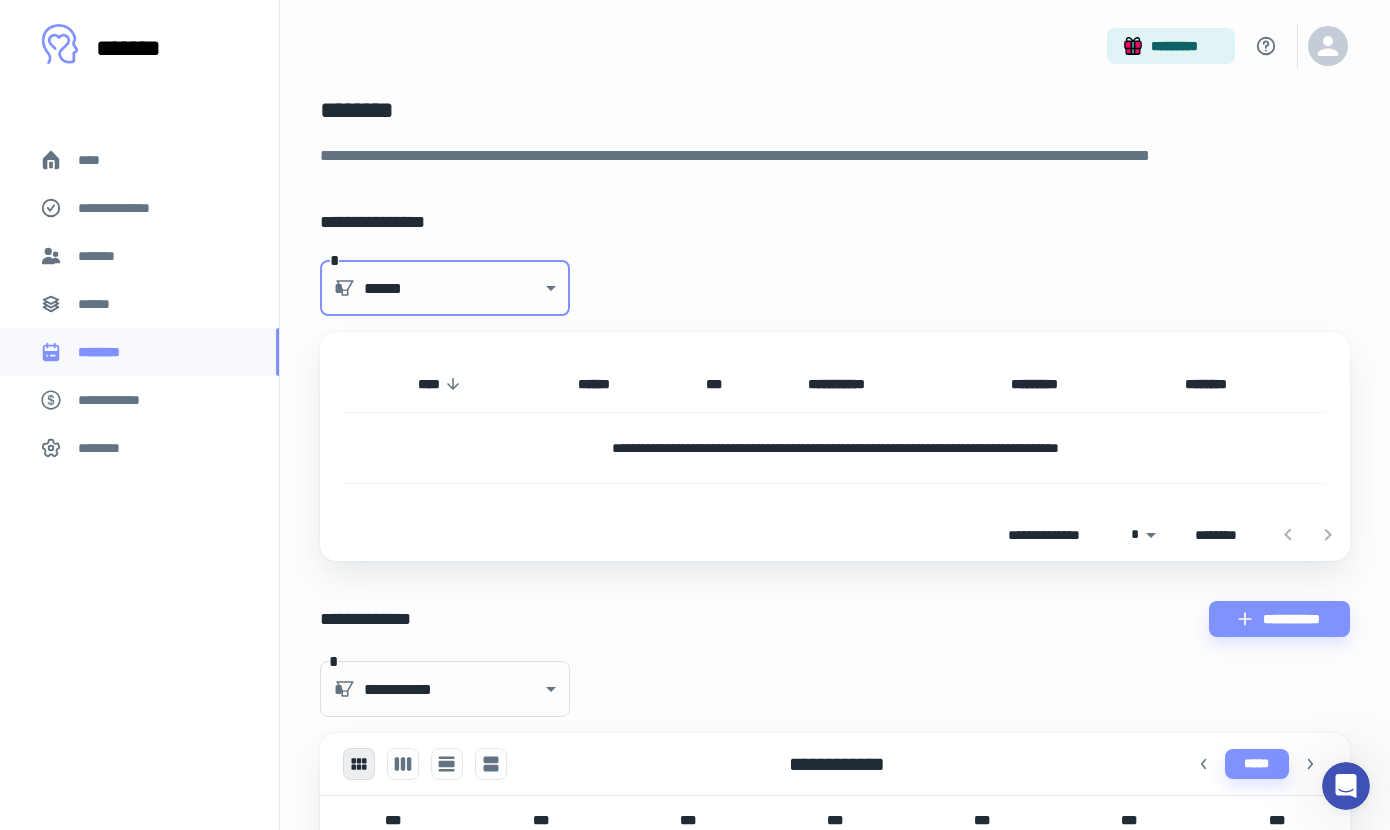 scroll, scrollTop: 0, scrollLeft: 0, axis: both 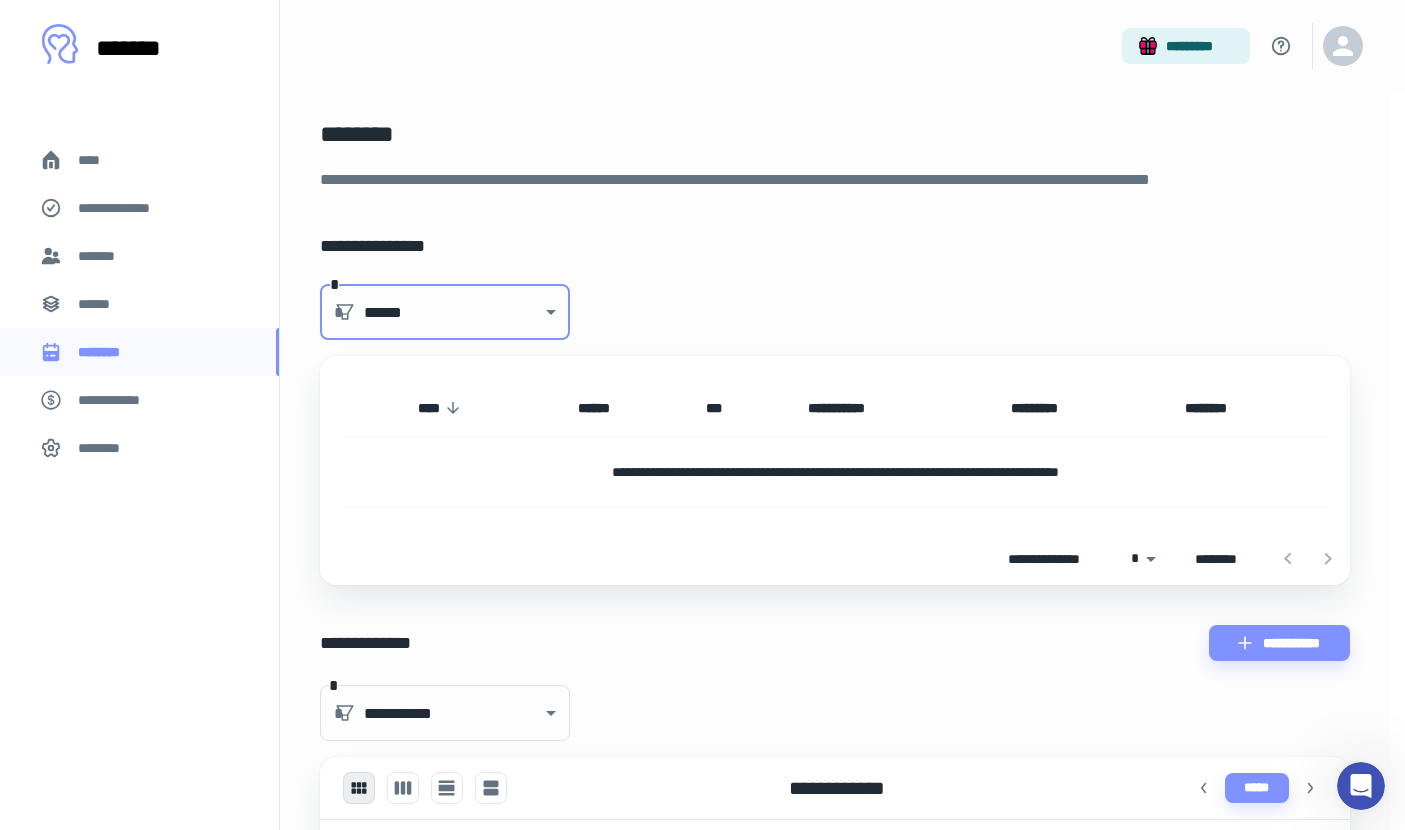 click on "**********" at bounding box center (695, 415) 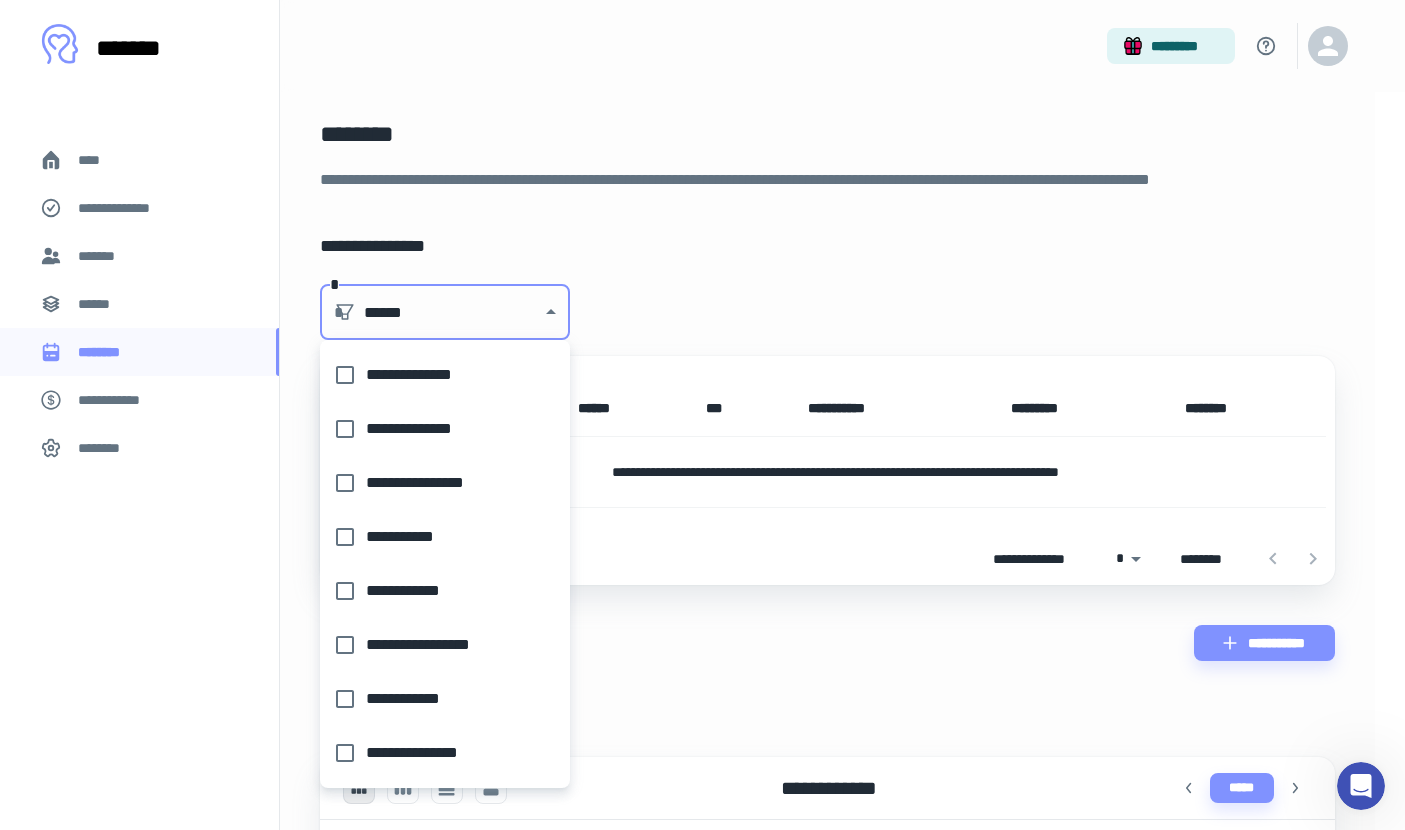 click on "**********" at bounding box center [439, 483] 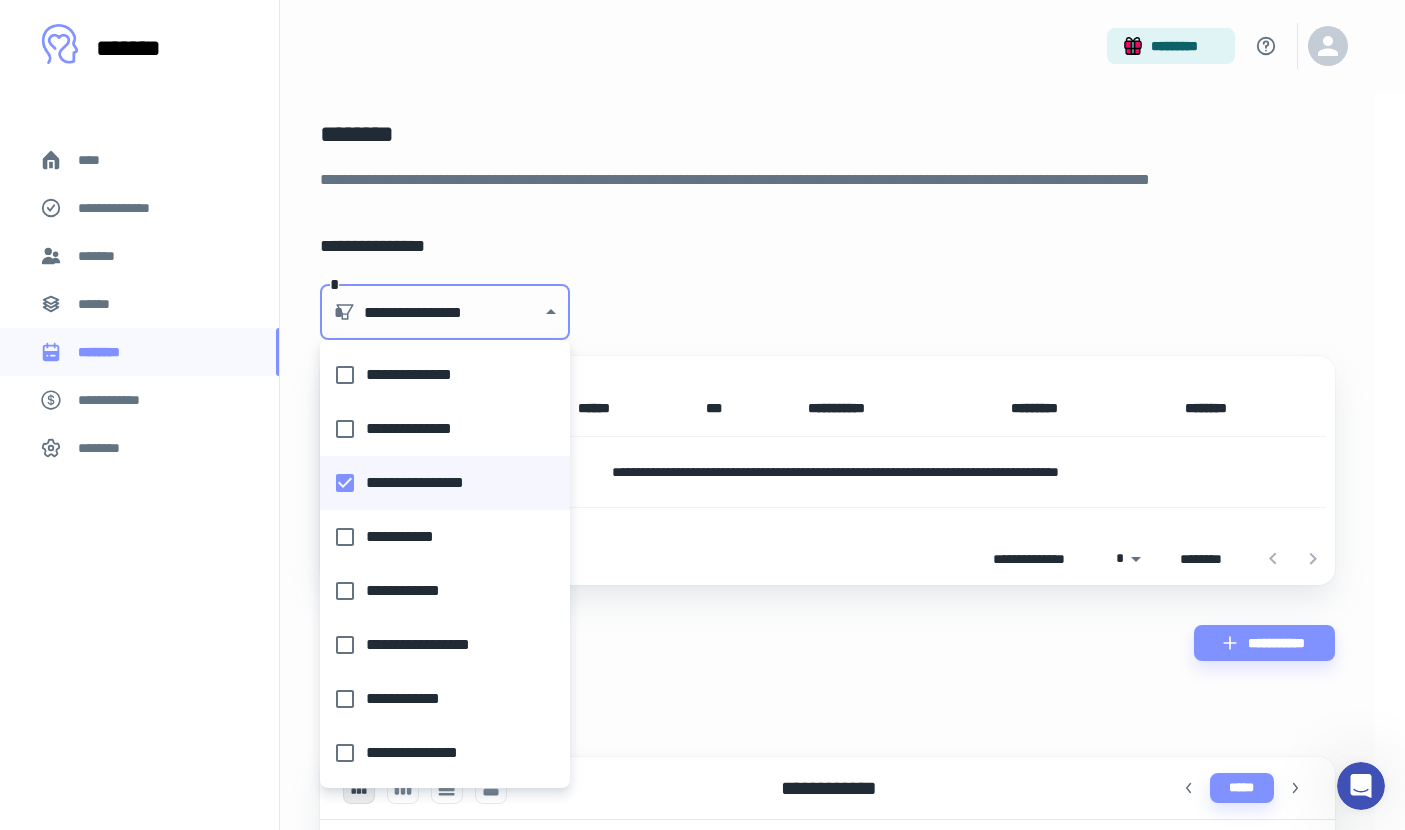 click at bounding box center [702, 415] 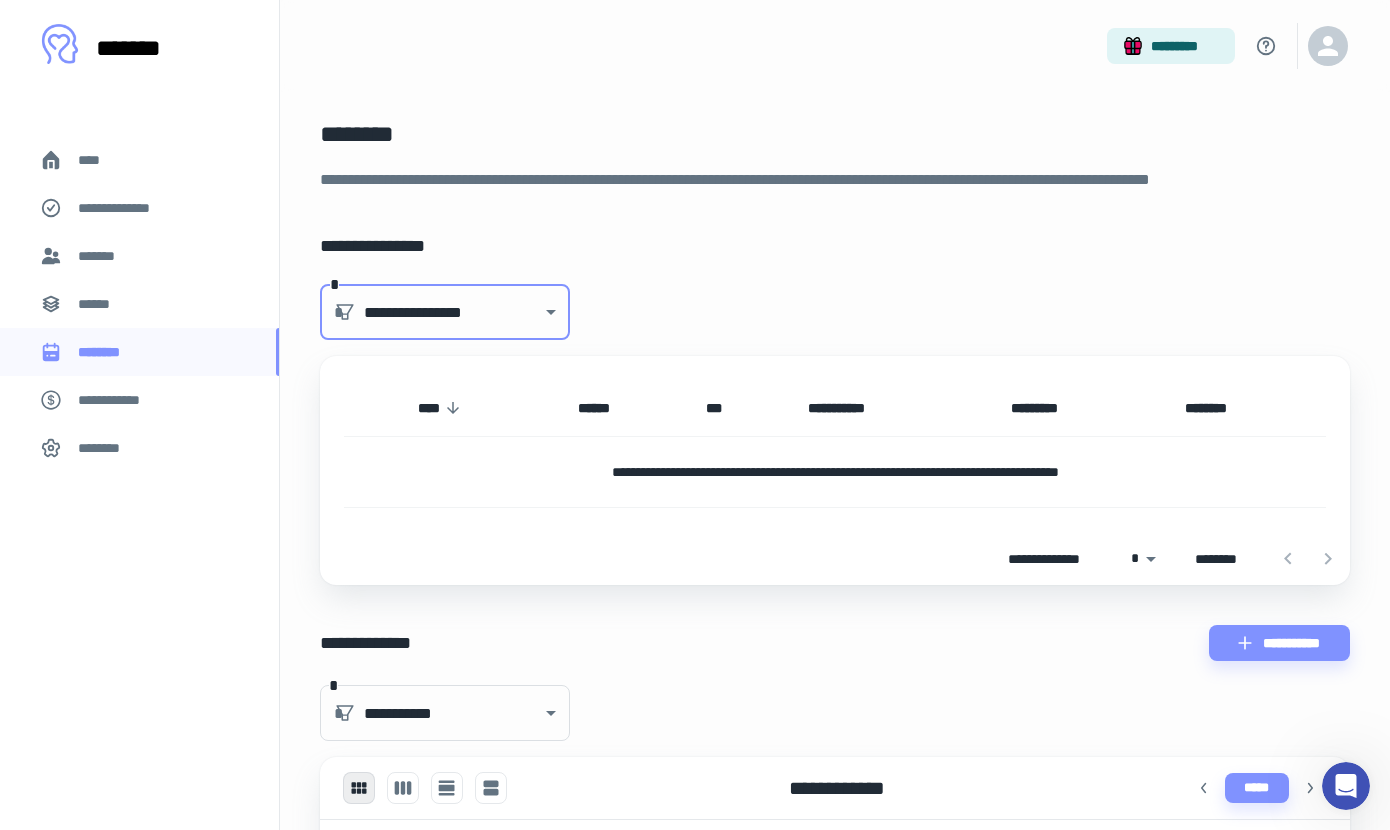 click on "**********" at bounding box center [835, 472] 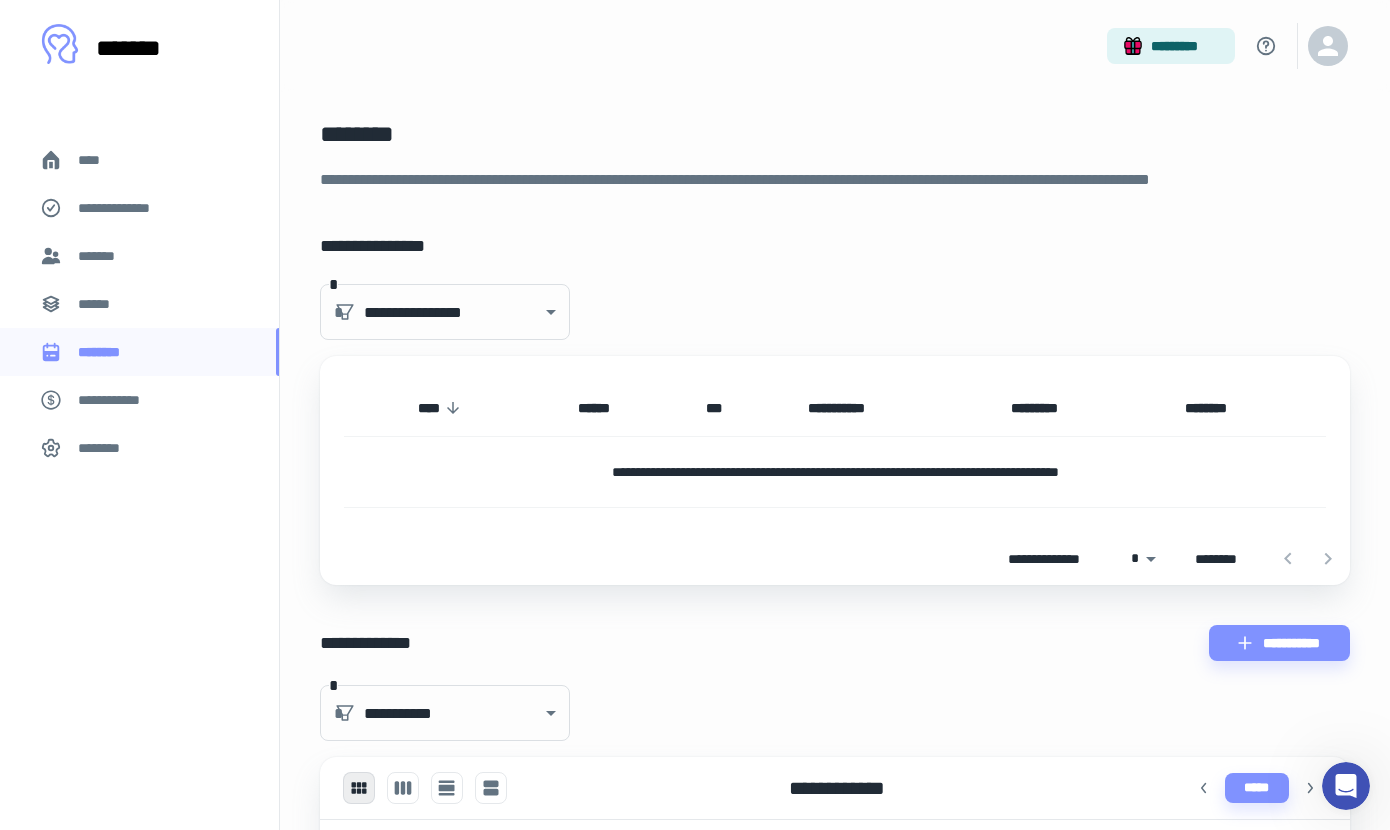 click on "**********" at bounding box center [1057, 559] 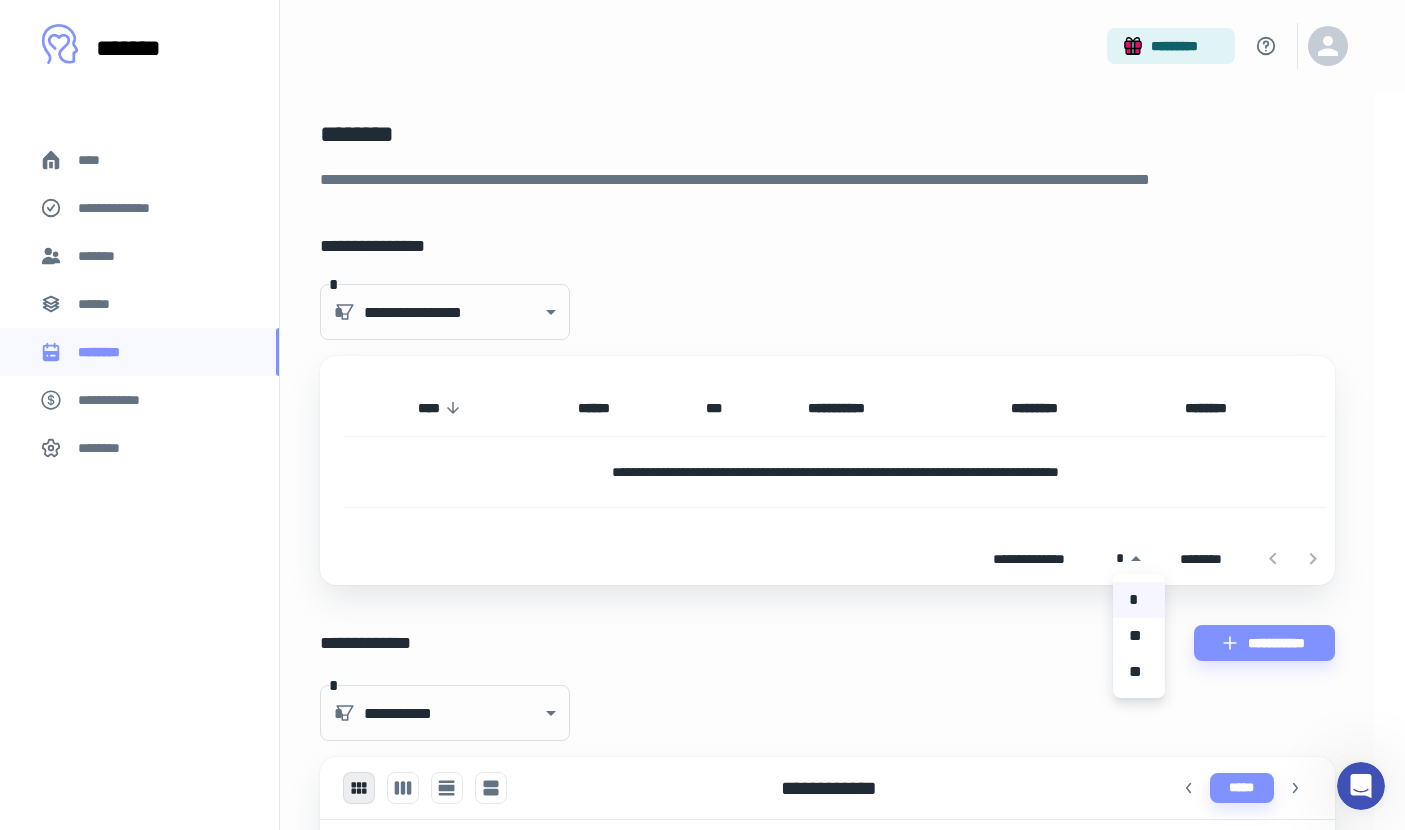 click on "**" at bounding box center (1139, 636) 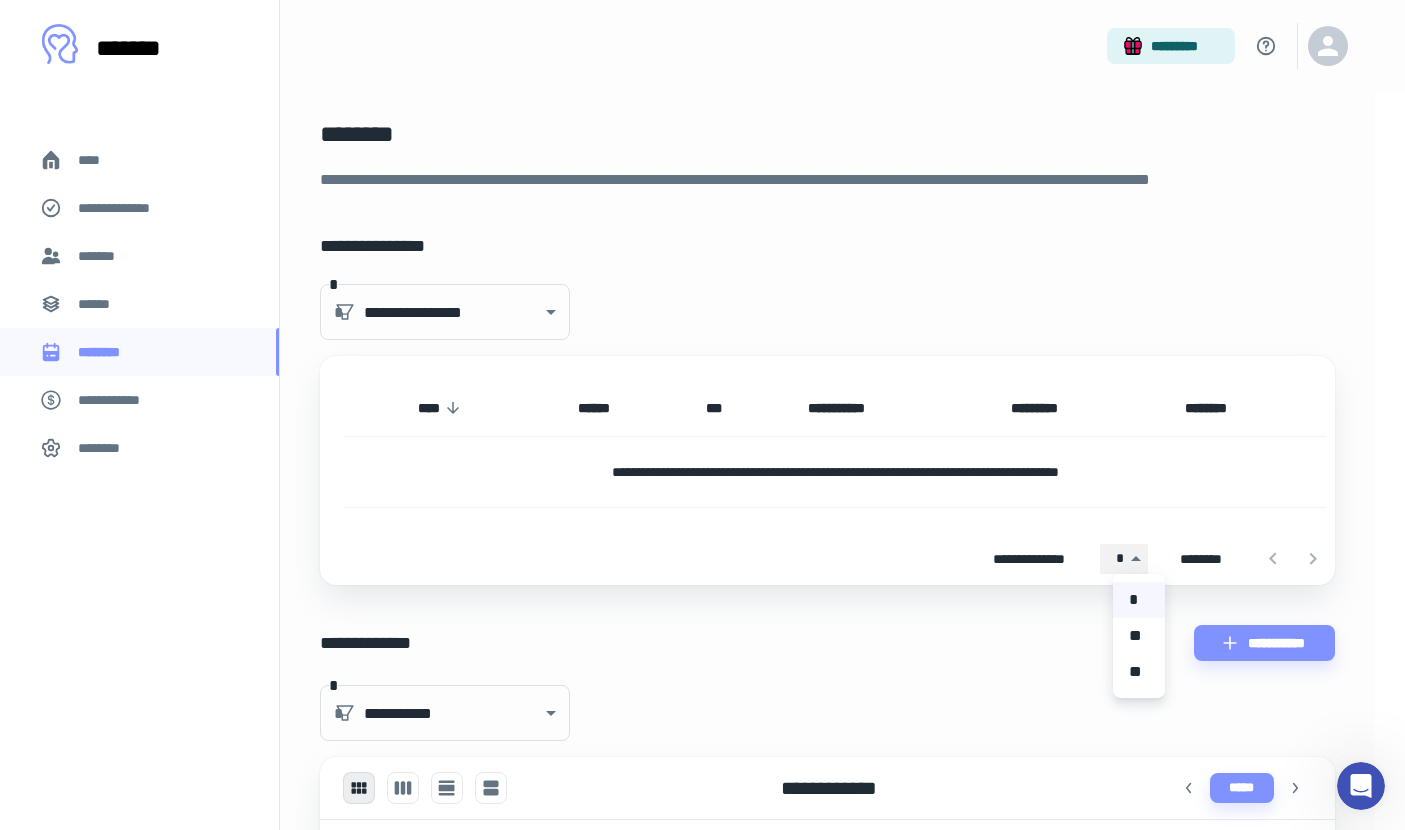 type on "**" 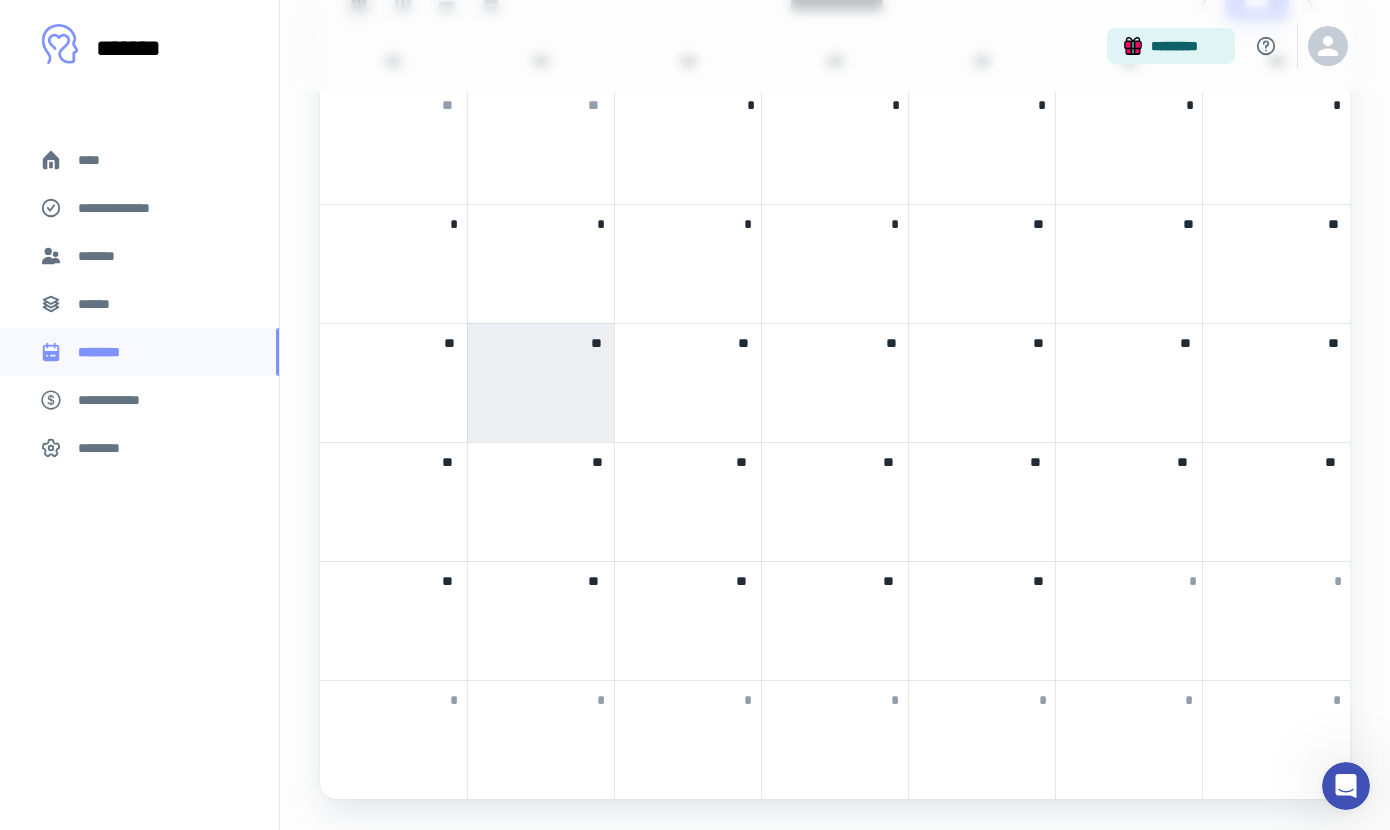 scroll, scrollTop: 832, scrollLeft: 0, axis: vertical 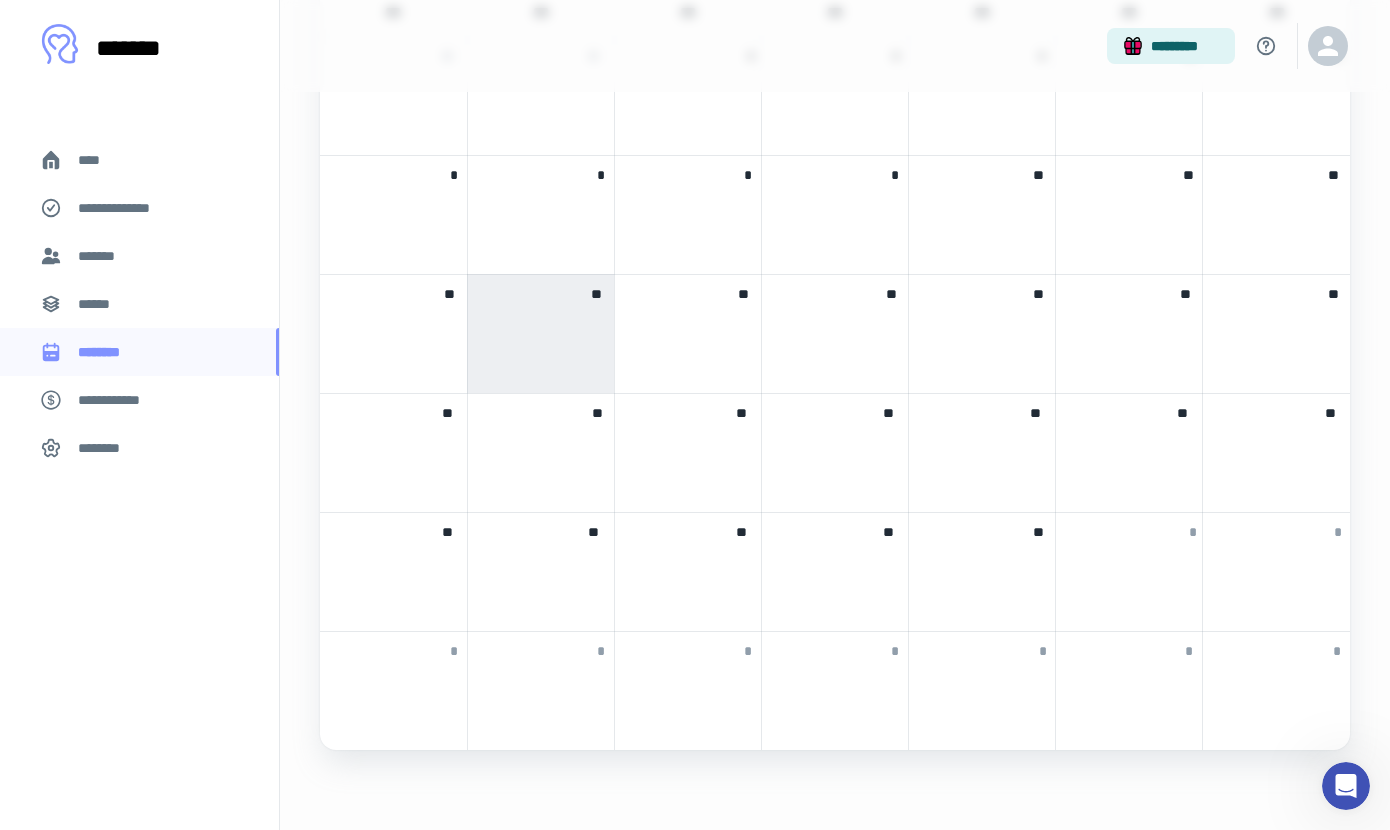 click 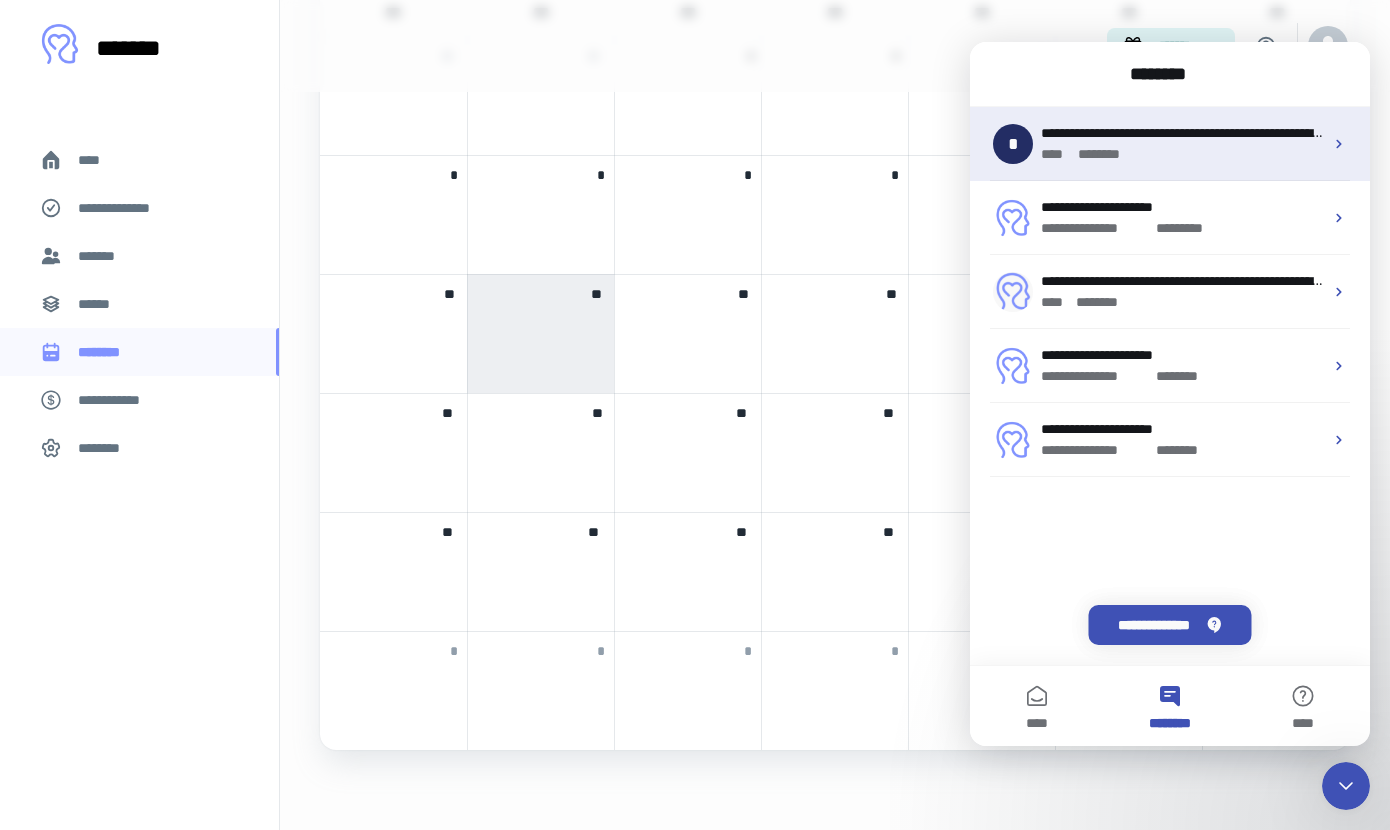 click on "**********" at bounding box center [1427, 133] 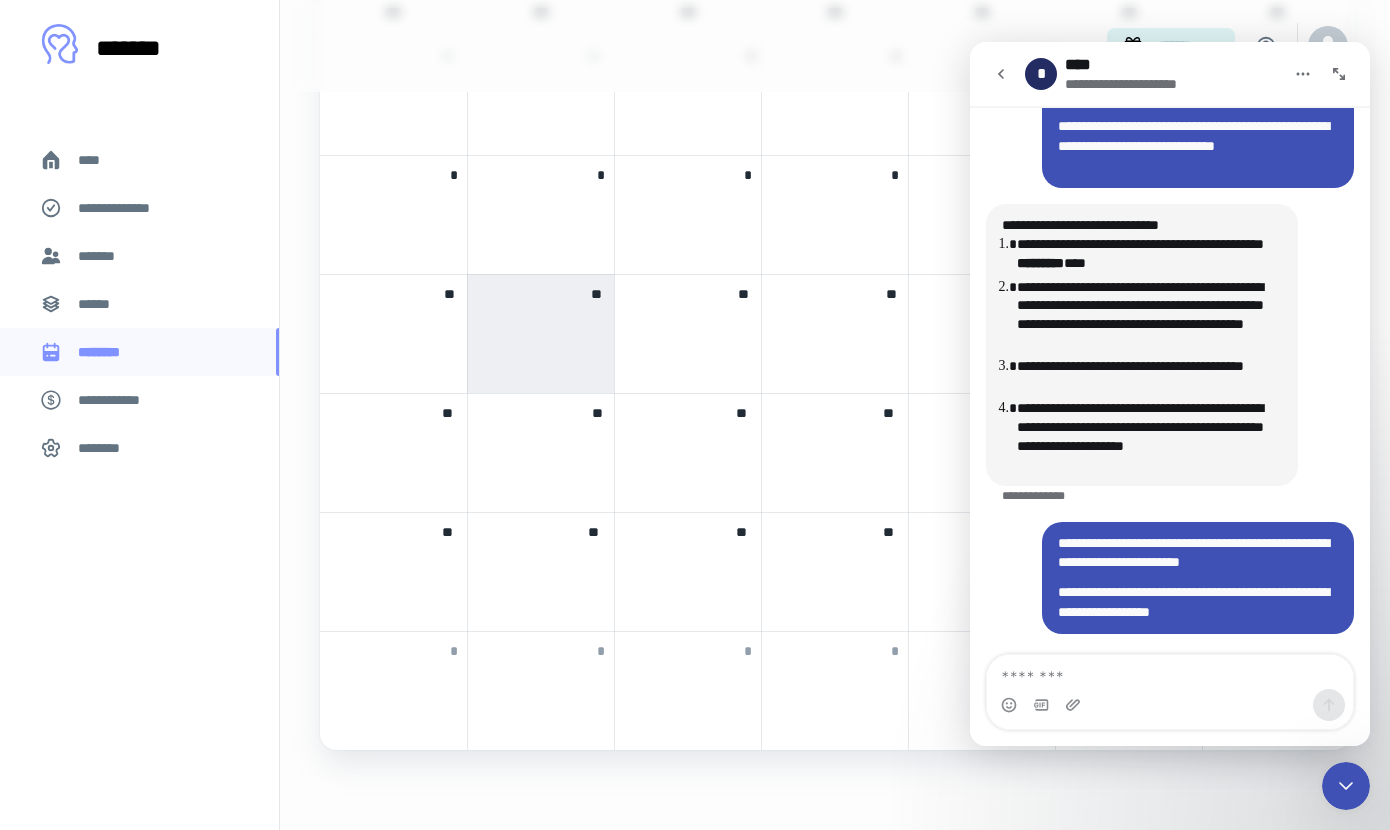 scroll, scrollTop: 5484, scrollLeft: 0, axis: vertical 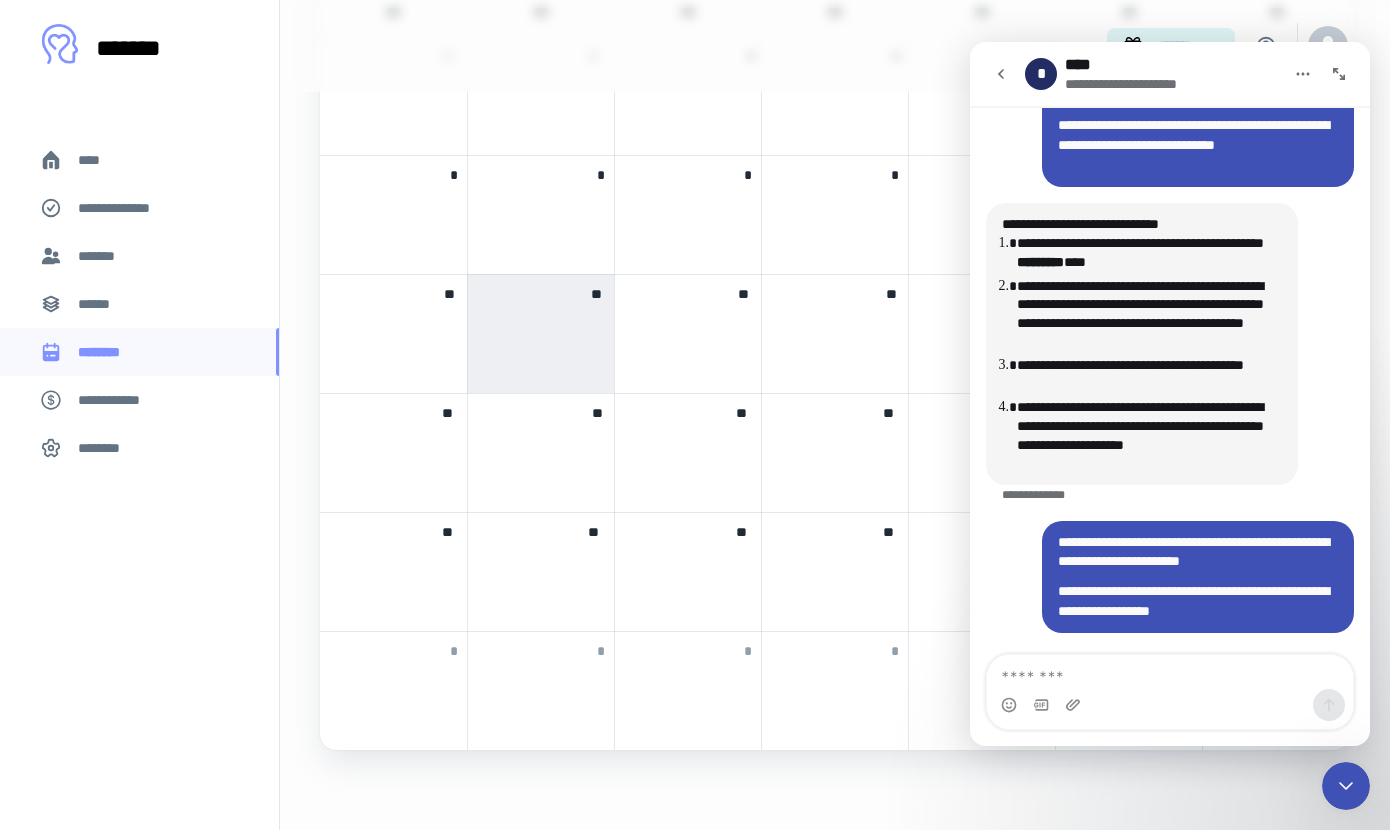 click at bounding box center (1170, 672) 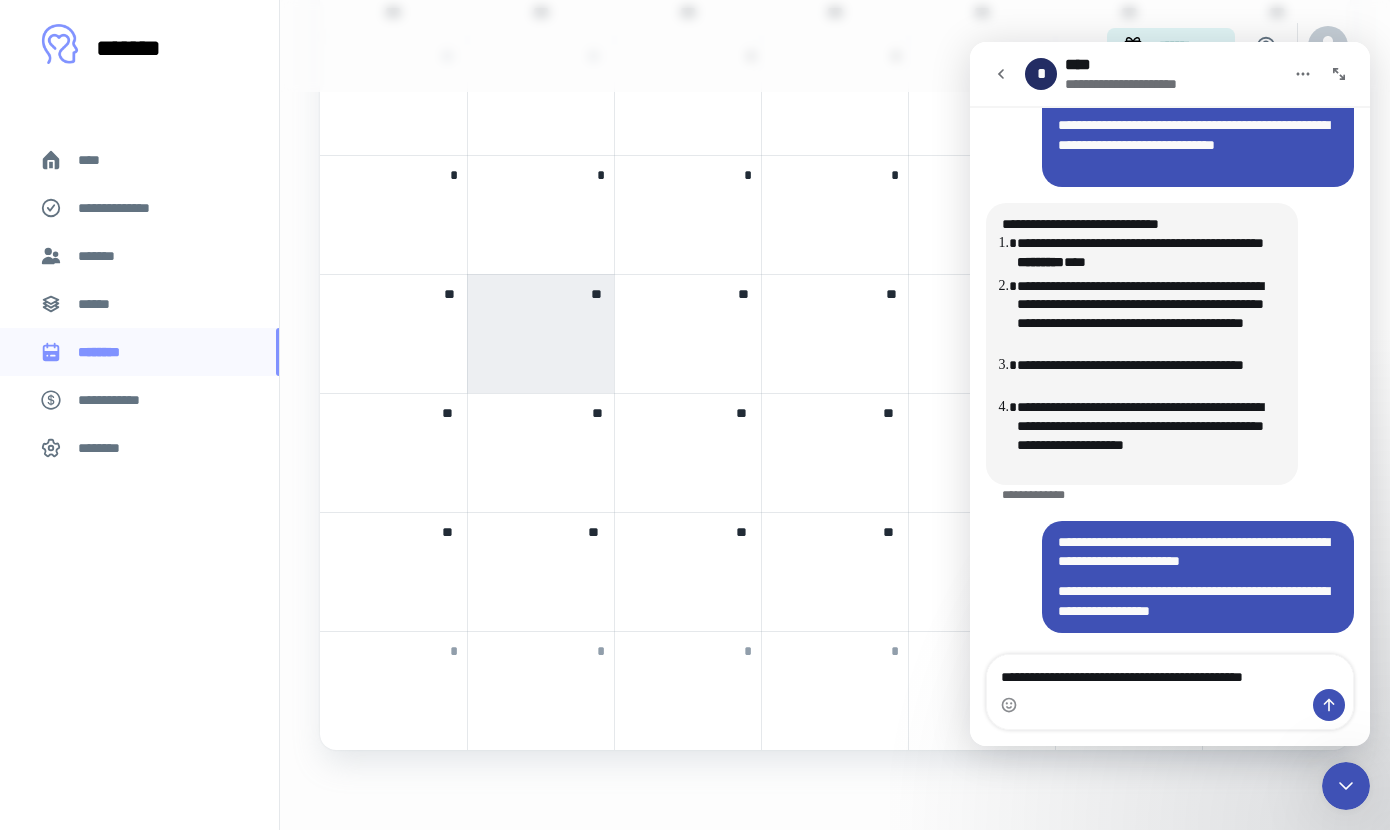 type on "**********" 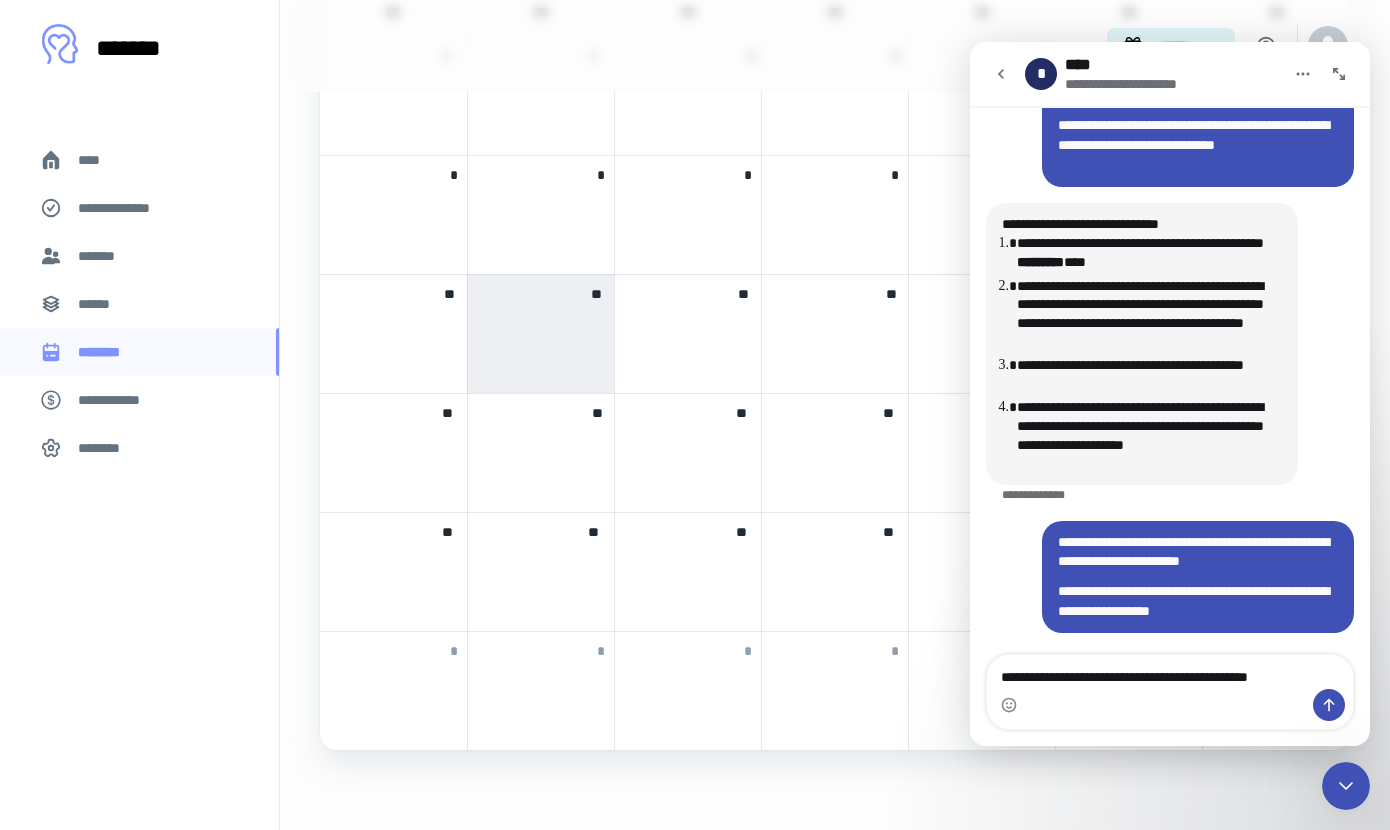 type 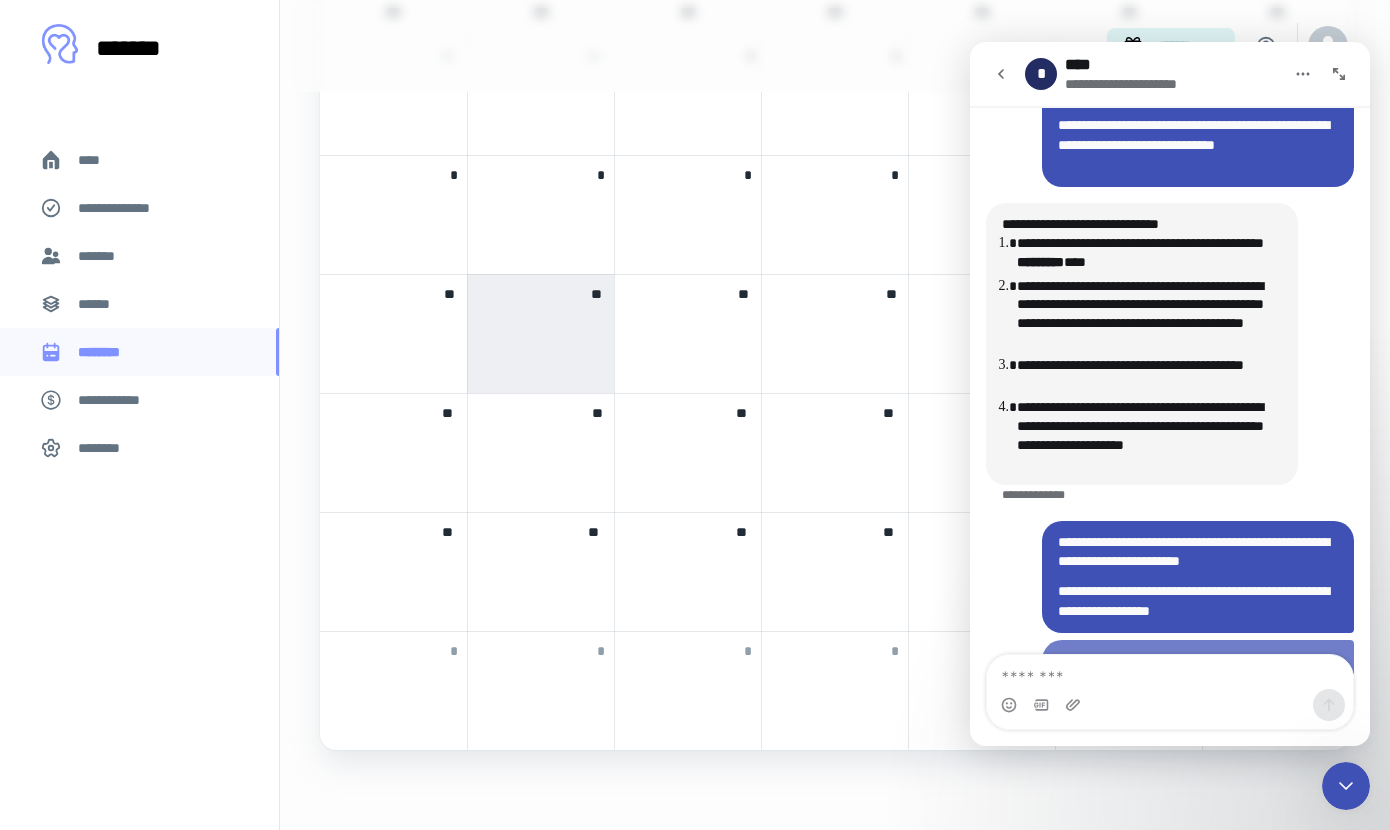 scroll, scrollTop: 5549, scrollLeft: 0, axis: vertical 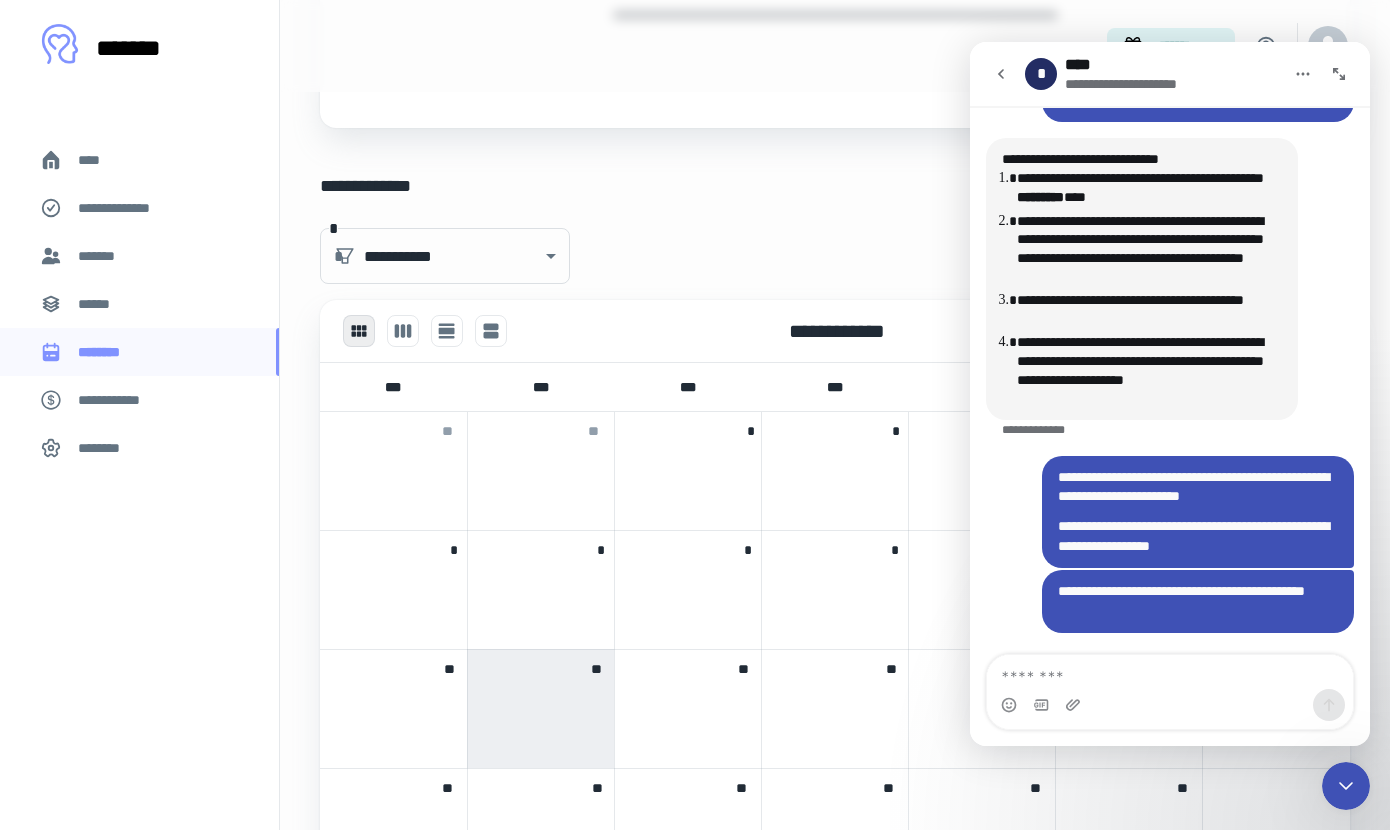 click on "*" at bounding box center [541, 546] 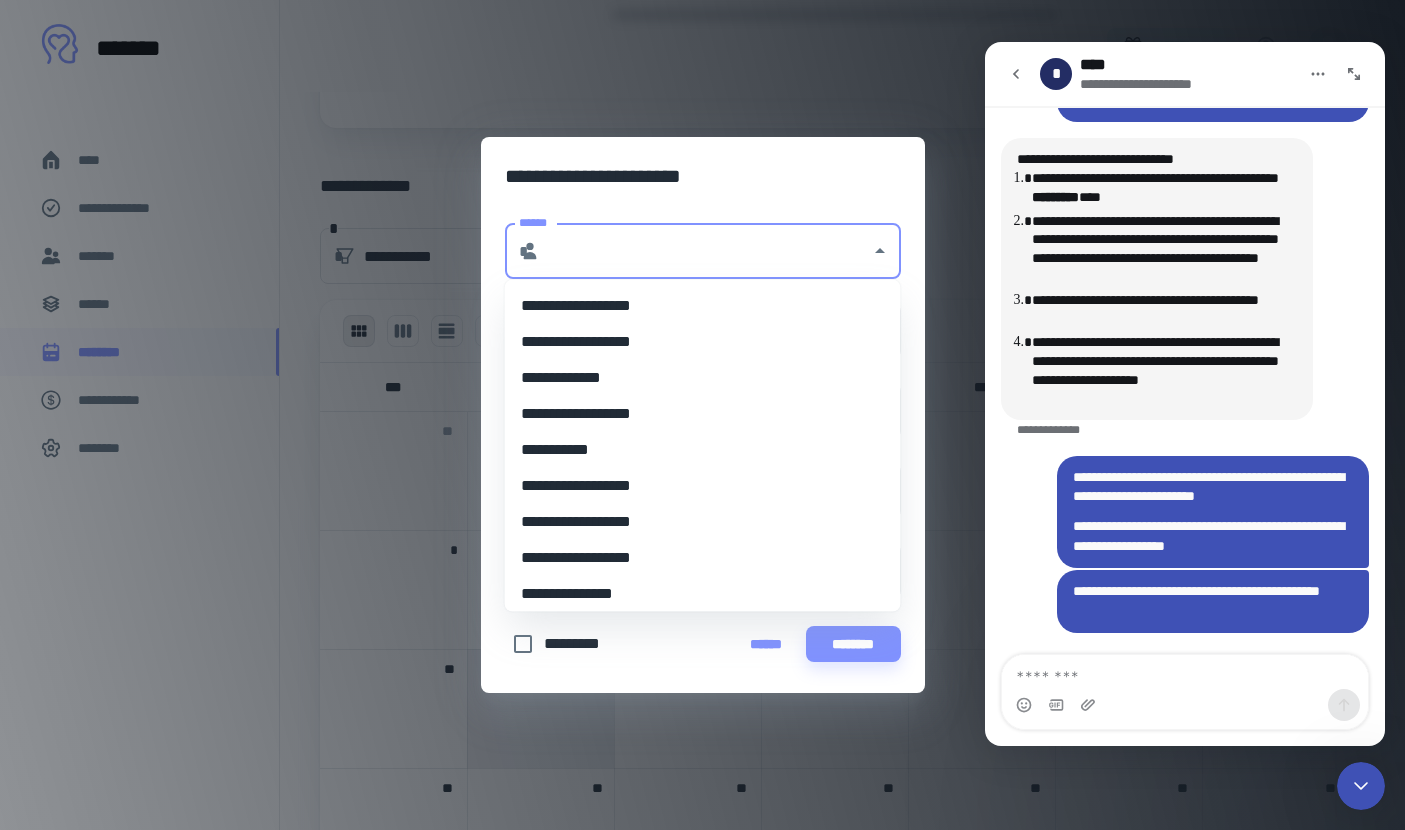 click on "******" at bounding box center (705, 251) 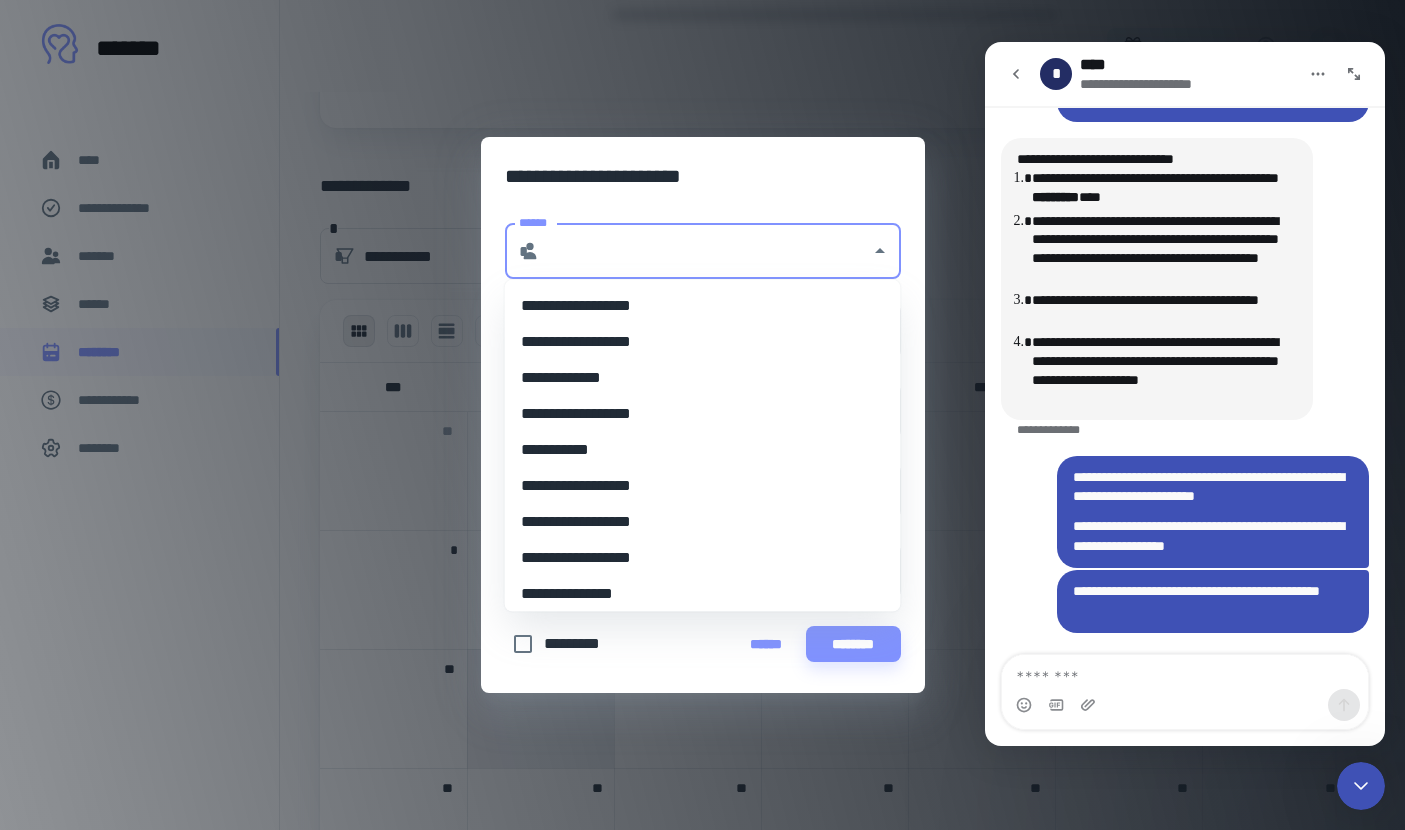 type on "**********" 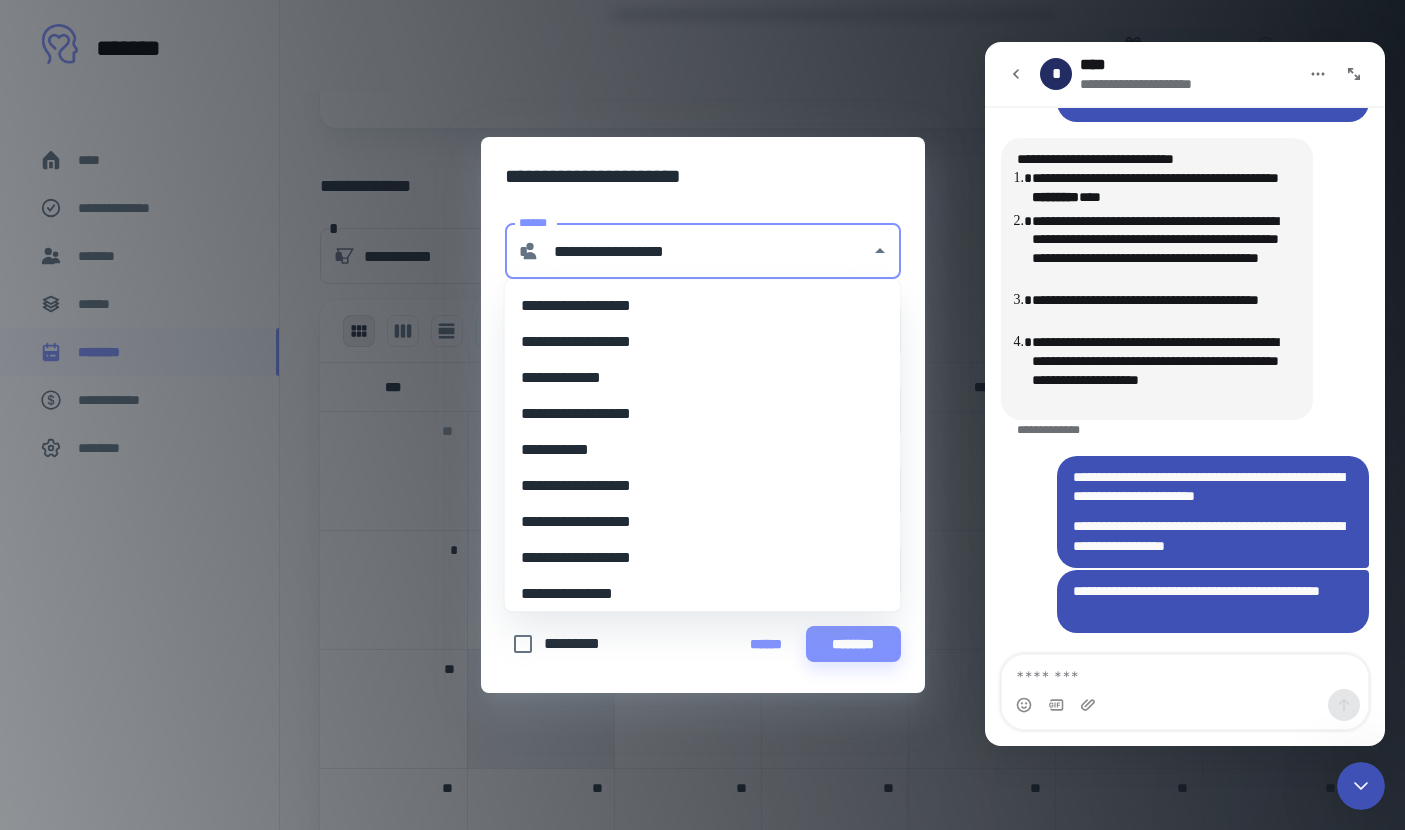 click on "**********" at bounding box center (702, 415) 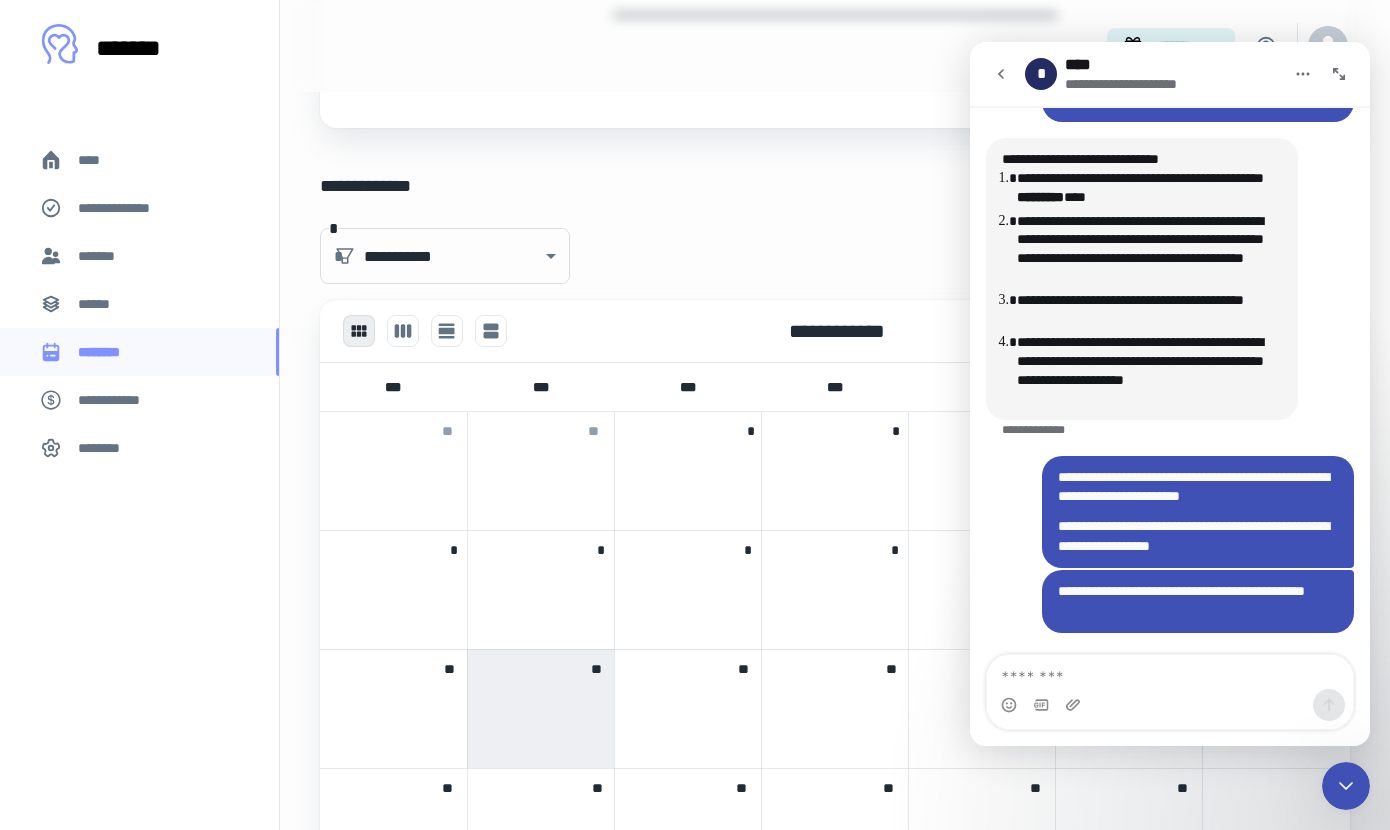 click 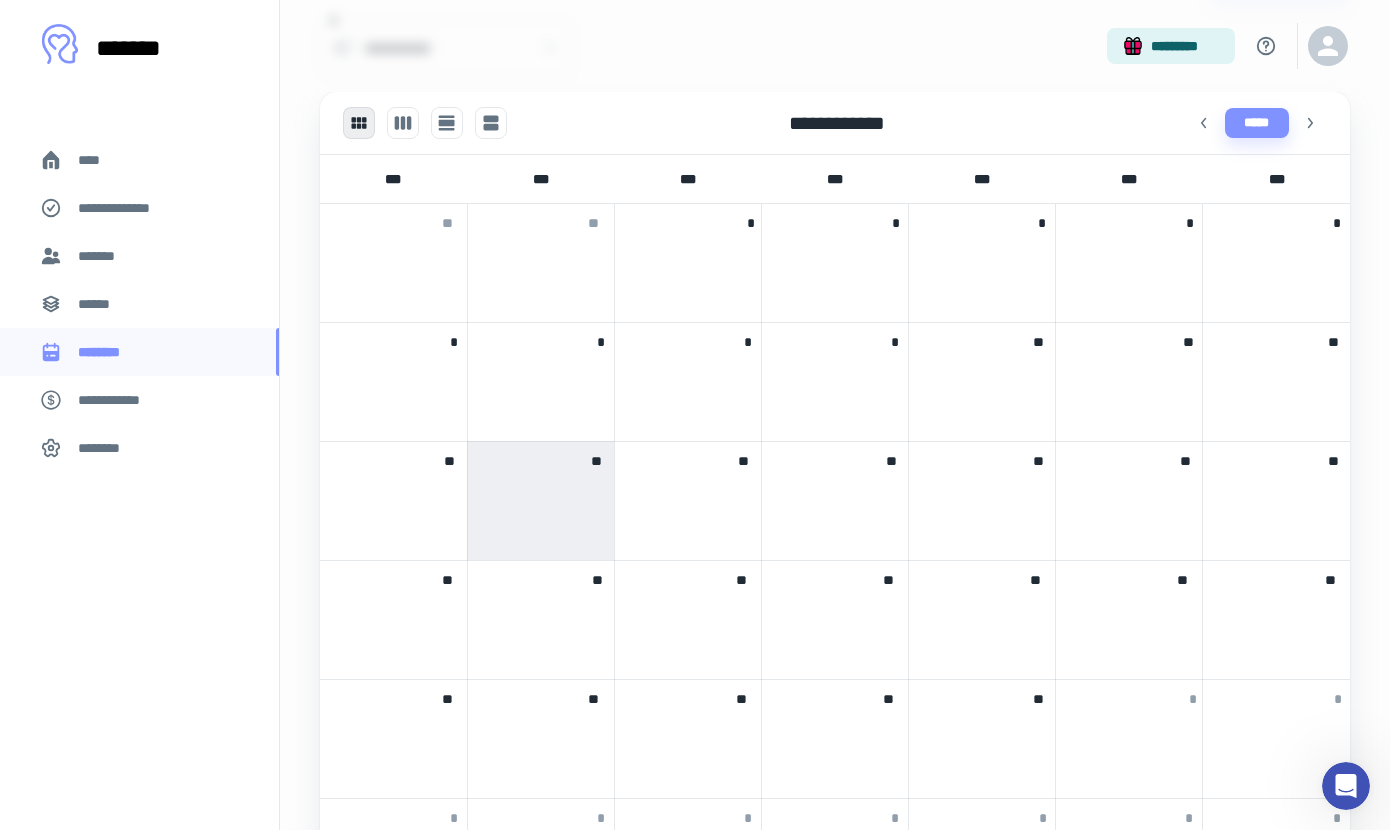 scroll, scrollTop: 664, scrollLeft: 0, axis: vertical 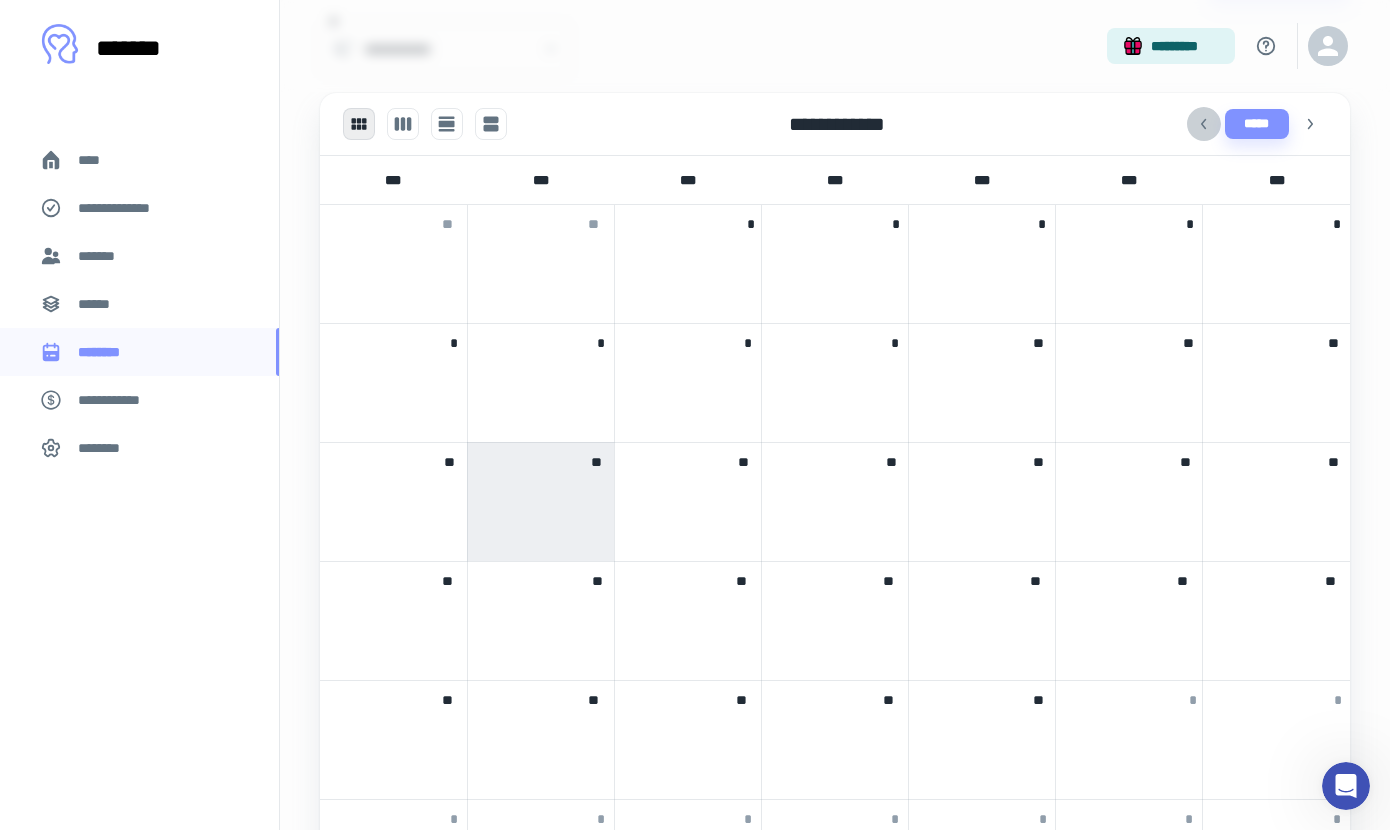 click 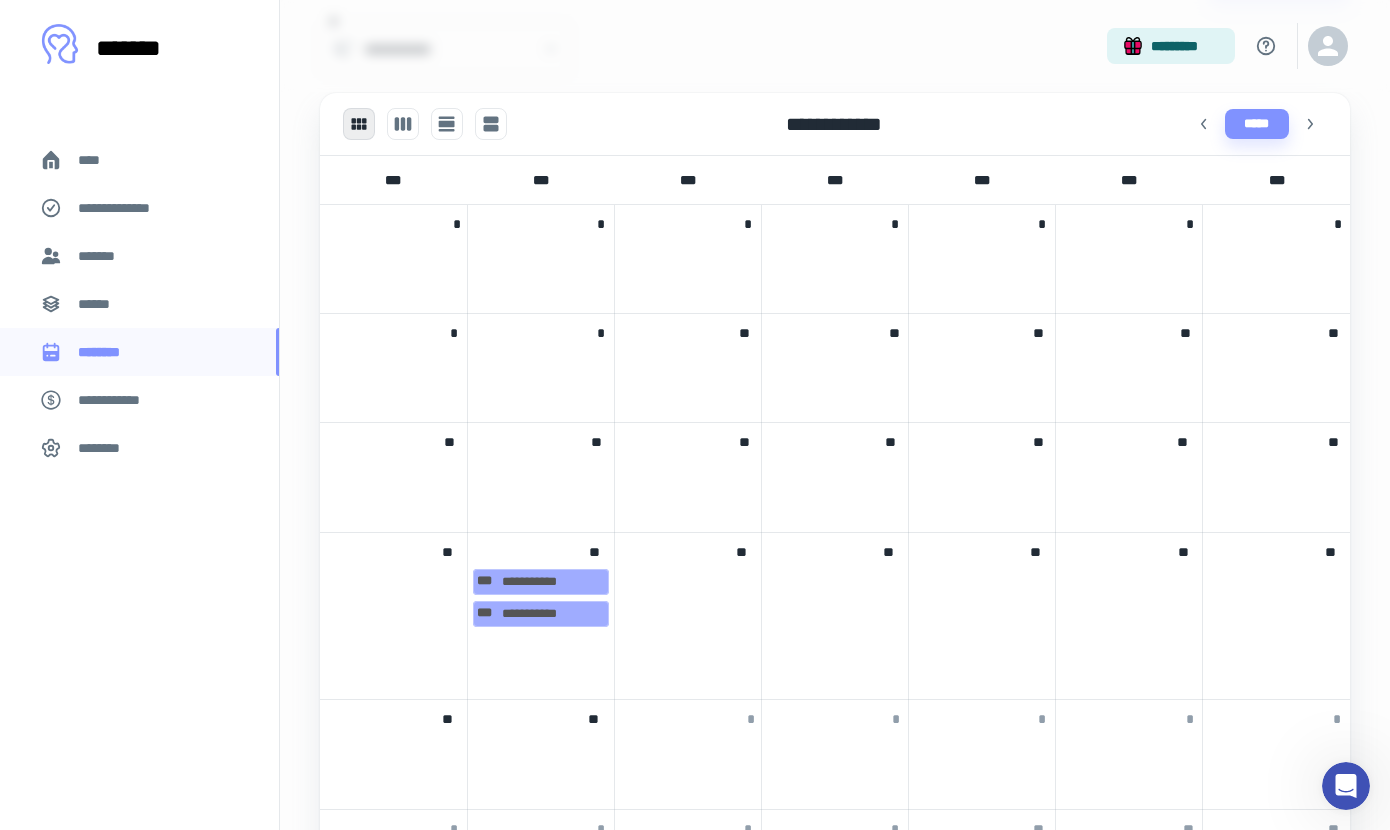 click at bounding box center (541, 747) 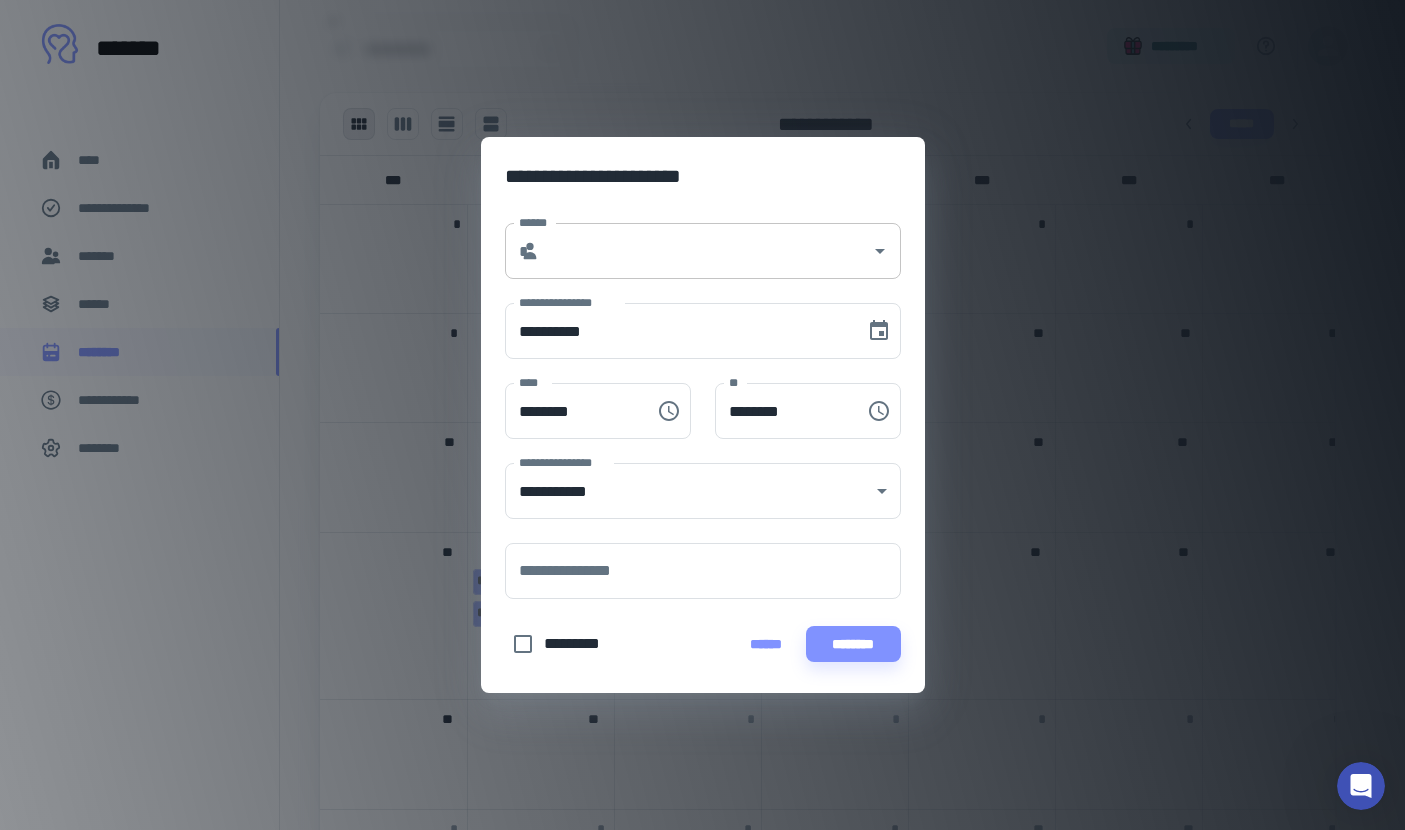 click on "* ******" at bounding box center [703, 251] 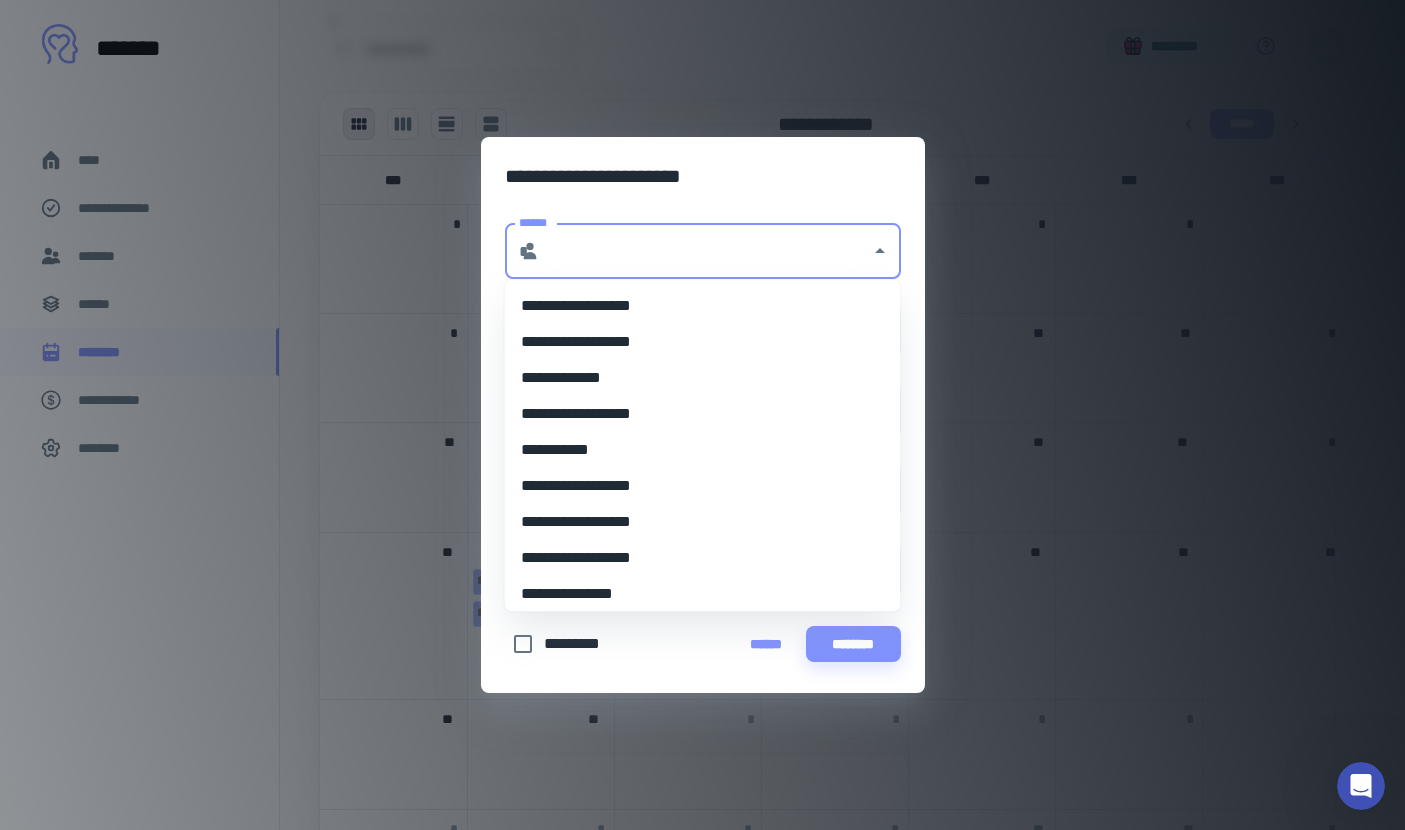 click on "**********" at bounding box center [695, 378] 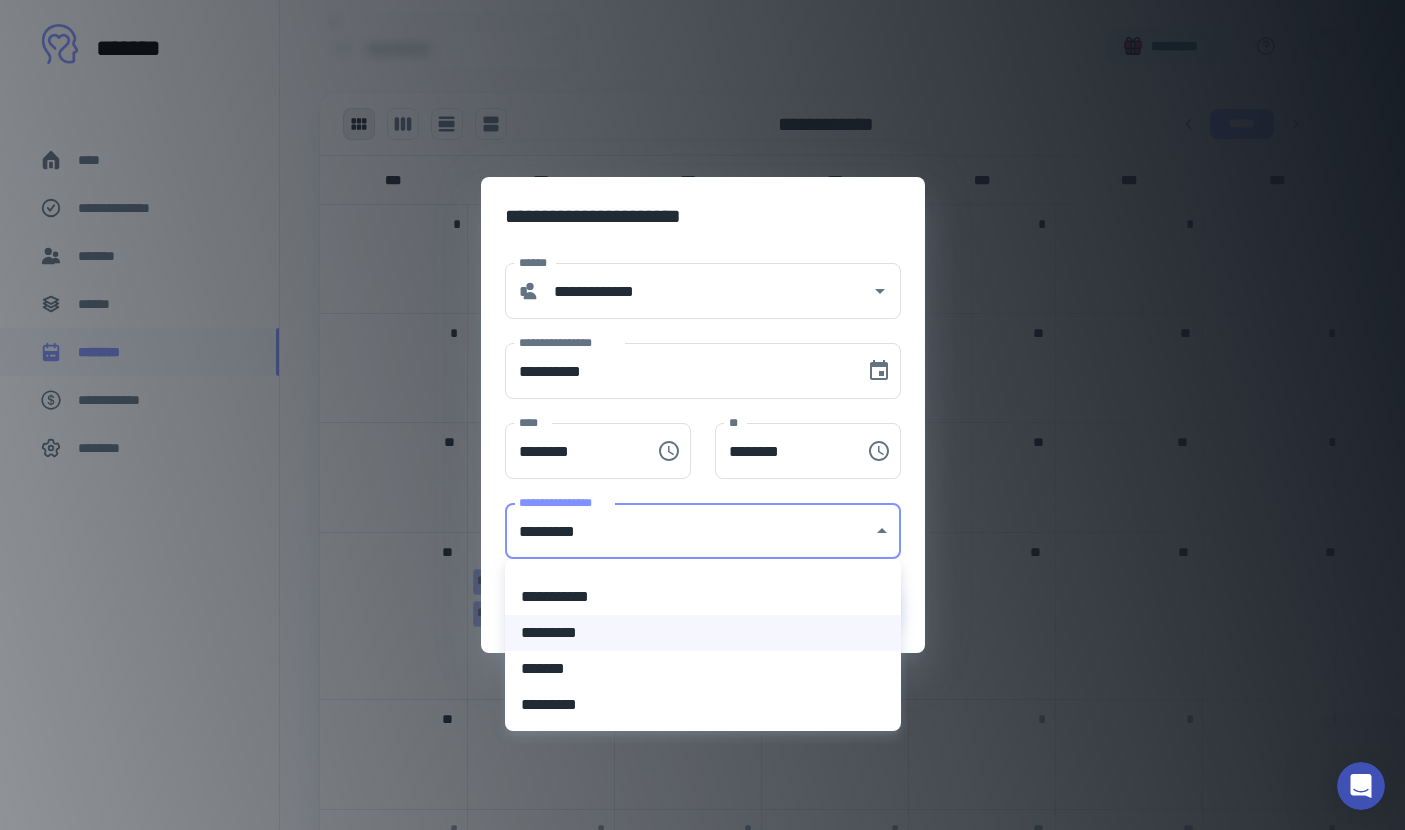 click on "**********" at bounding box center [695, -249] 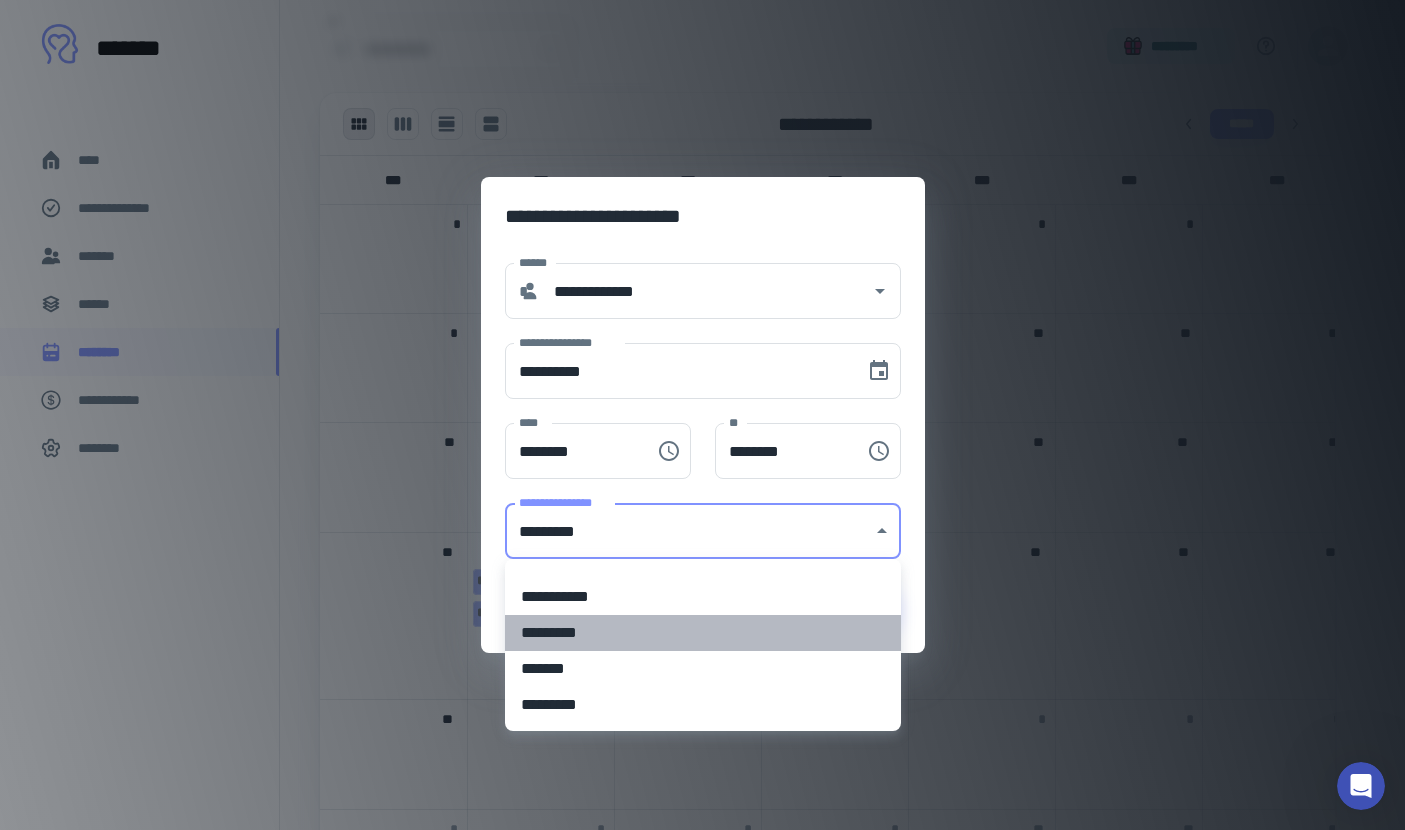 click on "*********" at bounding box center [703, 633] 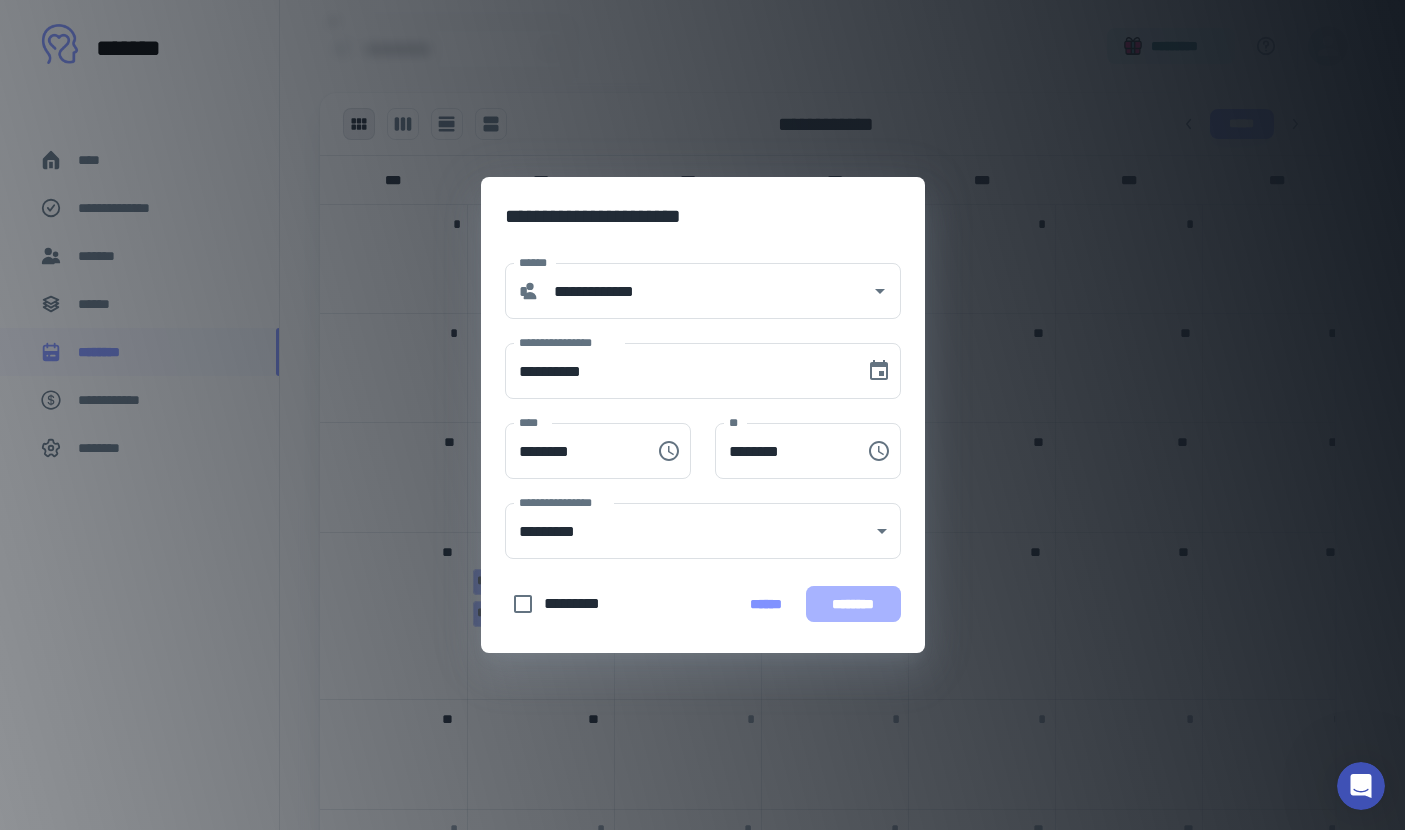 click on "********" at bounding box center [853, 604] 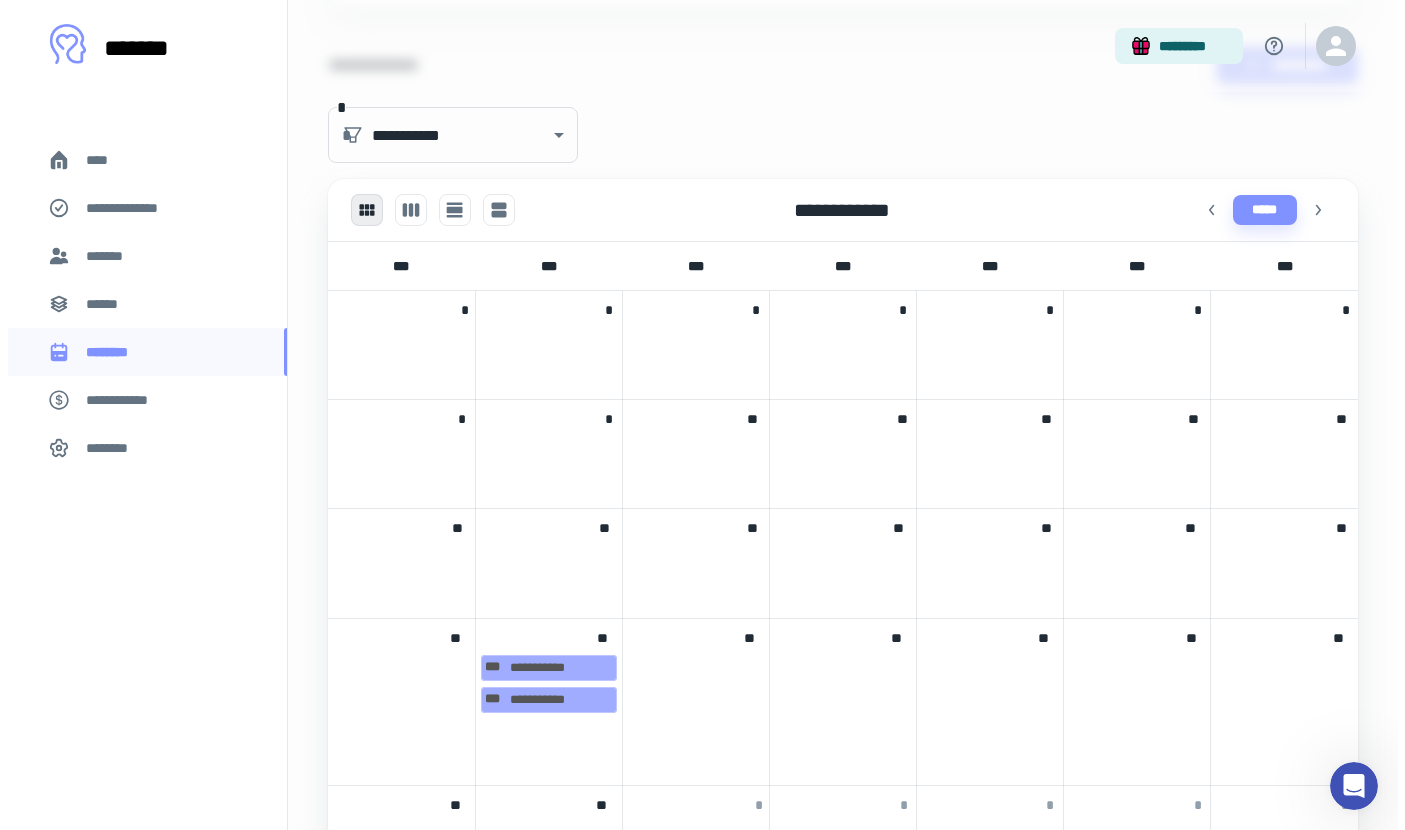scroll, scrollTop: 577, scrollLeft: 0, axis: vertical 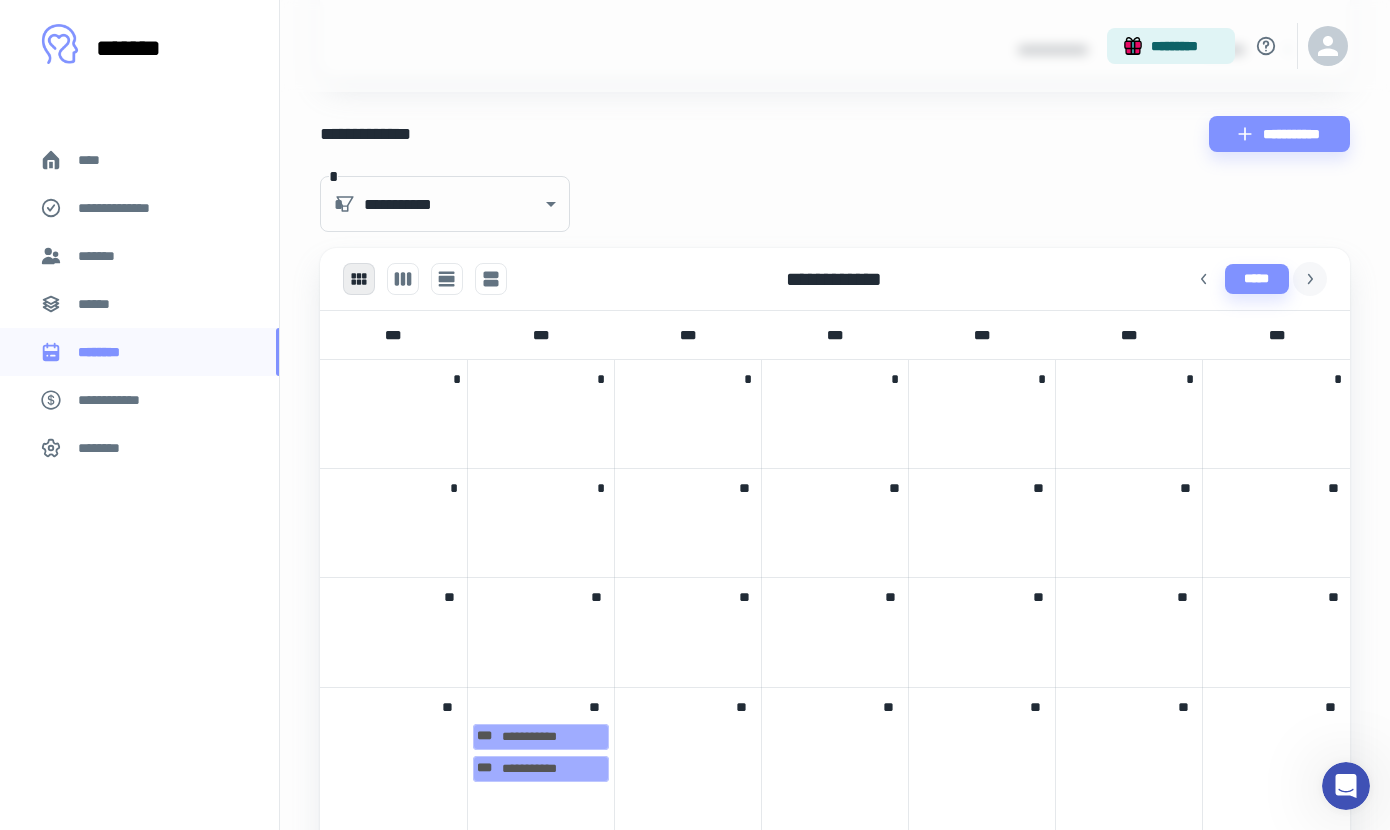 click 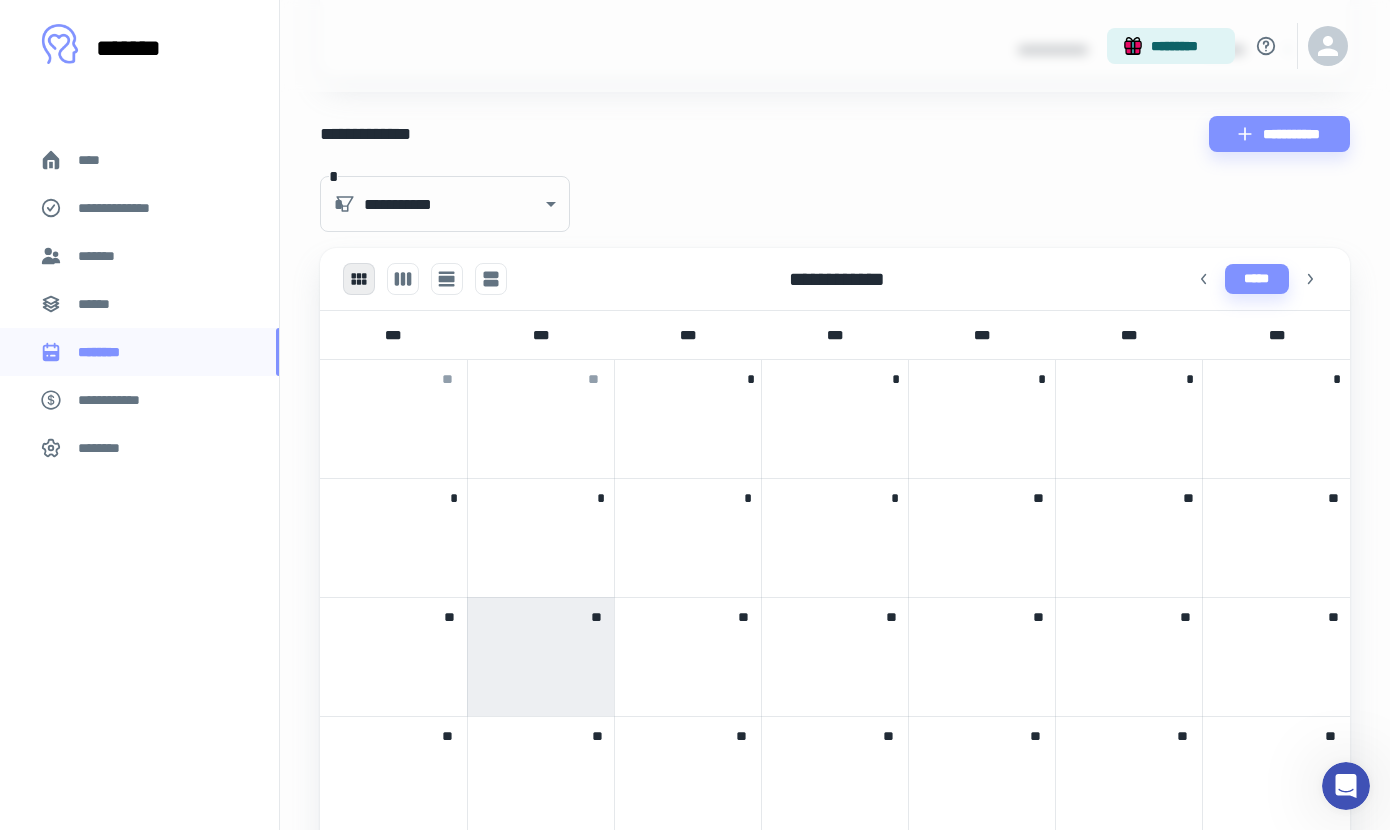 click on "*" at bounding box center (835, 419) 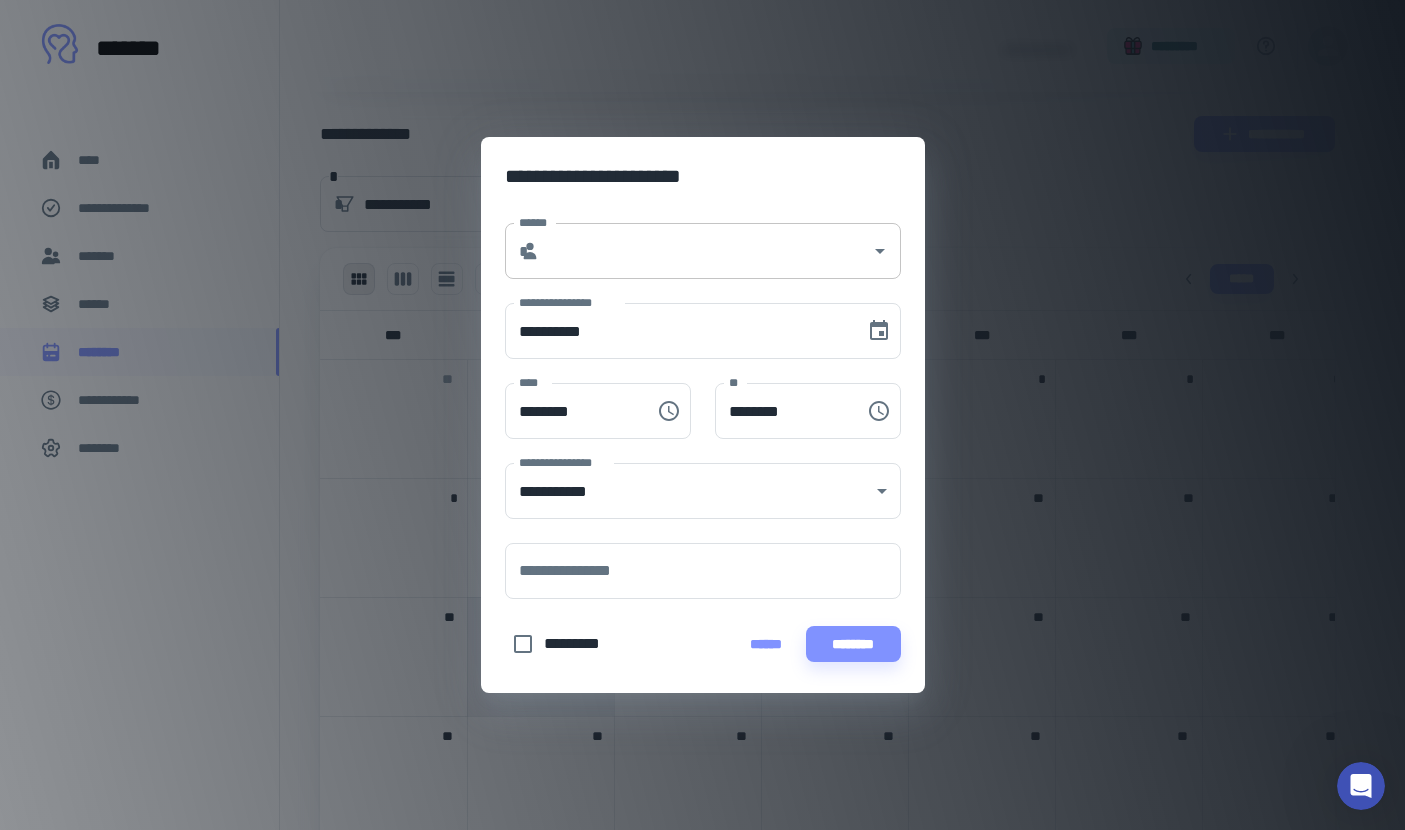 click on "******" at bounding box center [705, 251] 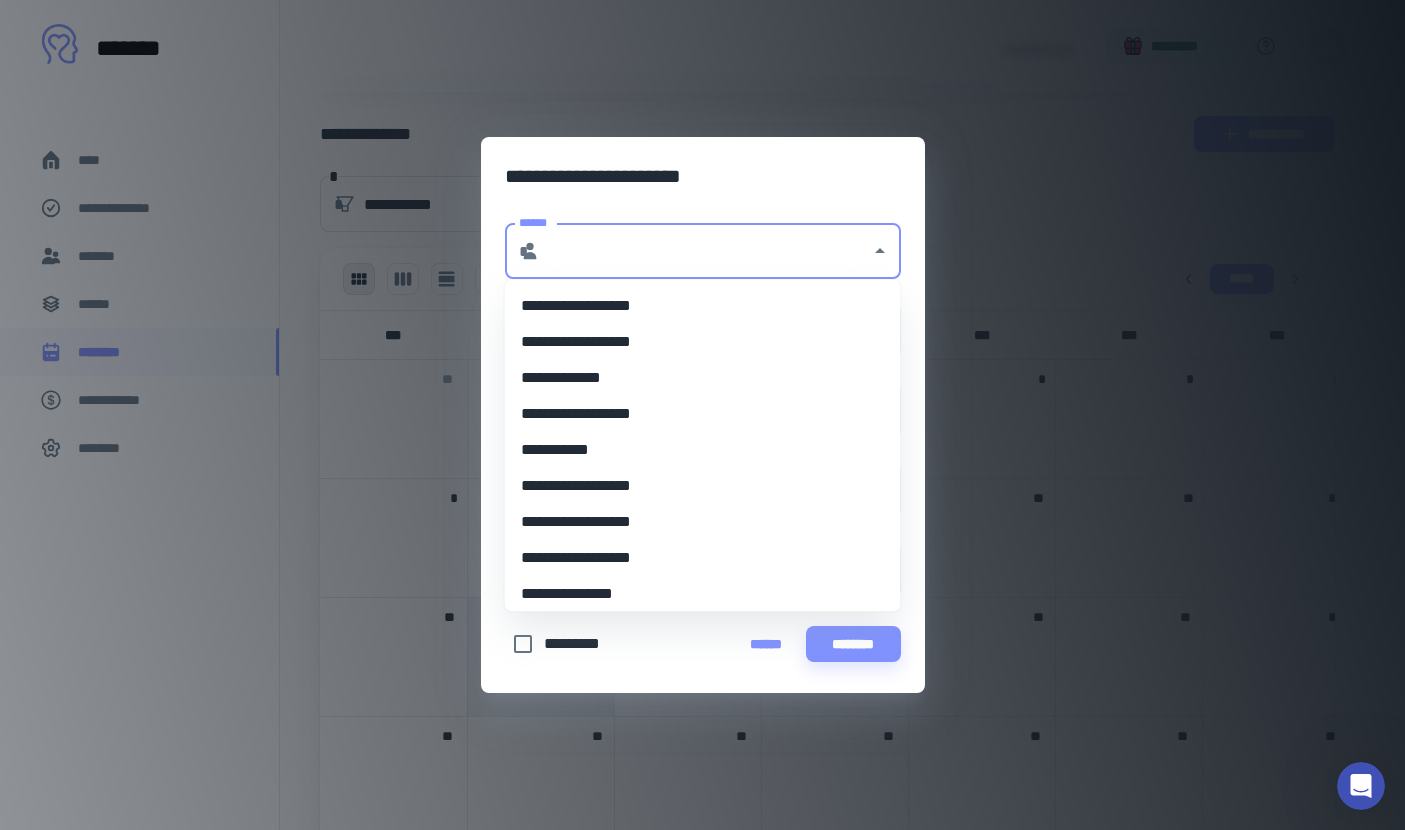 click on "**********" at bounding box center [695, 378] 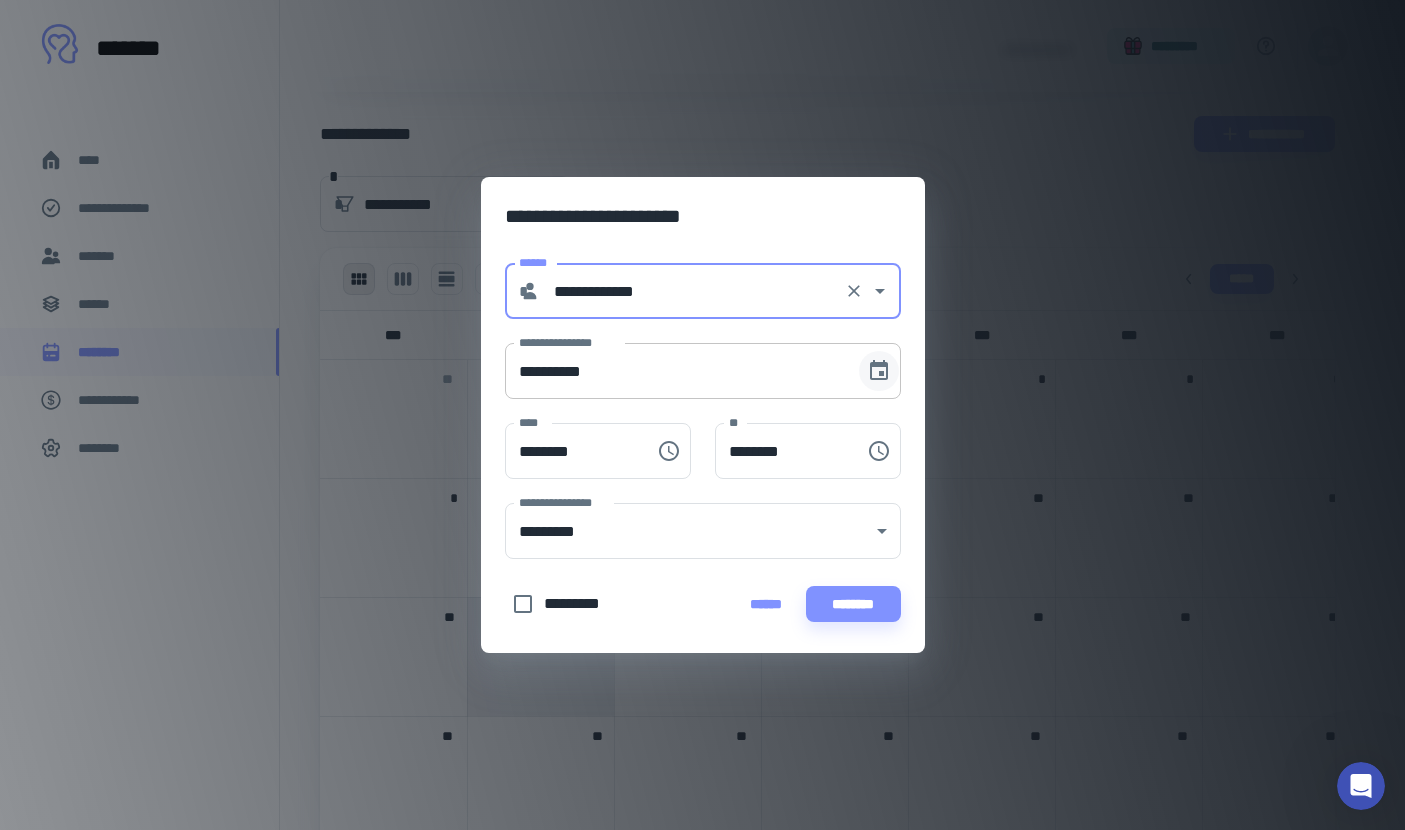 click 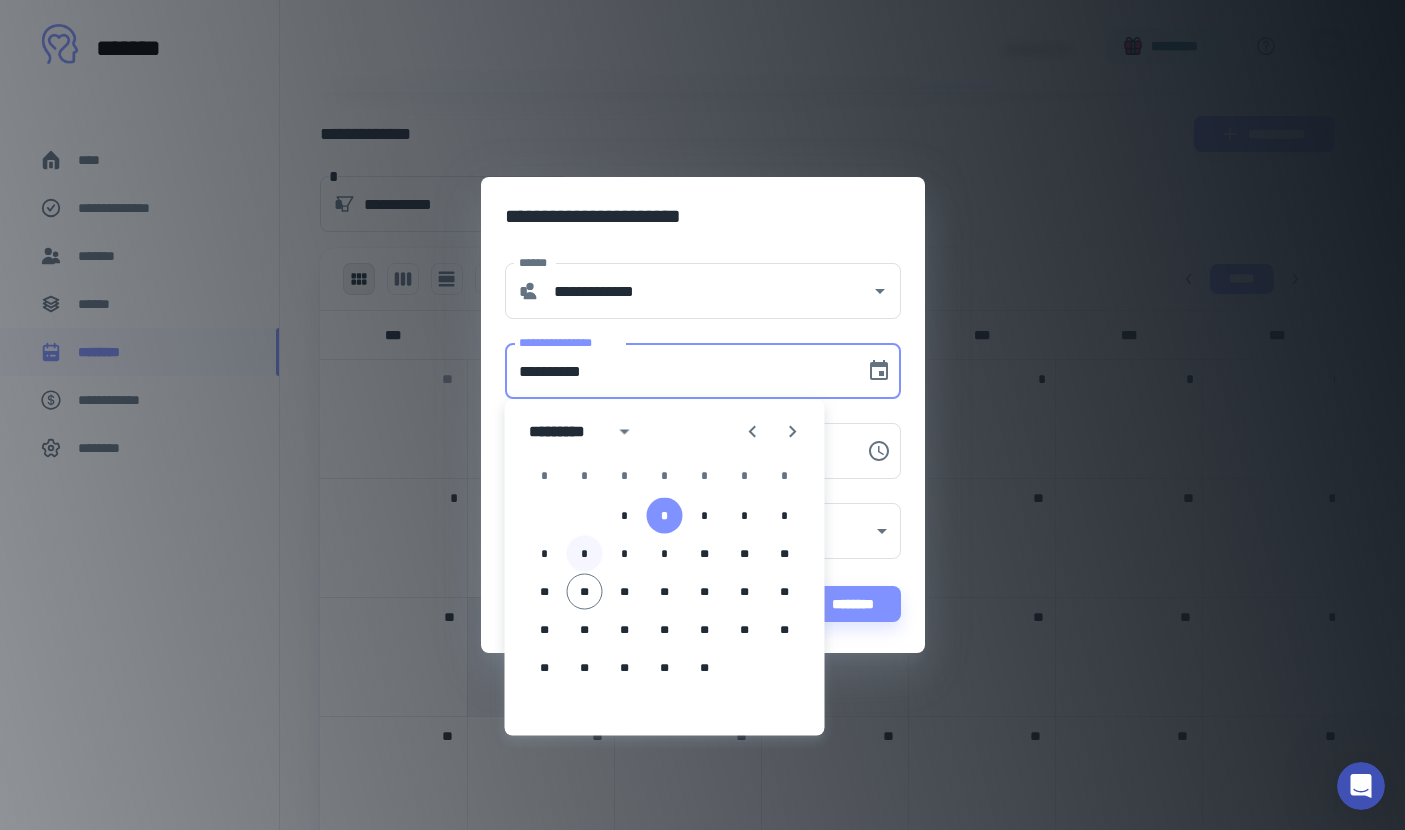 click on "*" at bounding box center (585, 554) 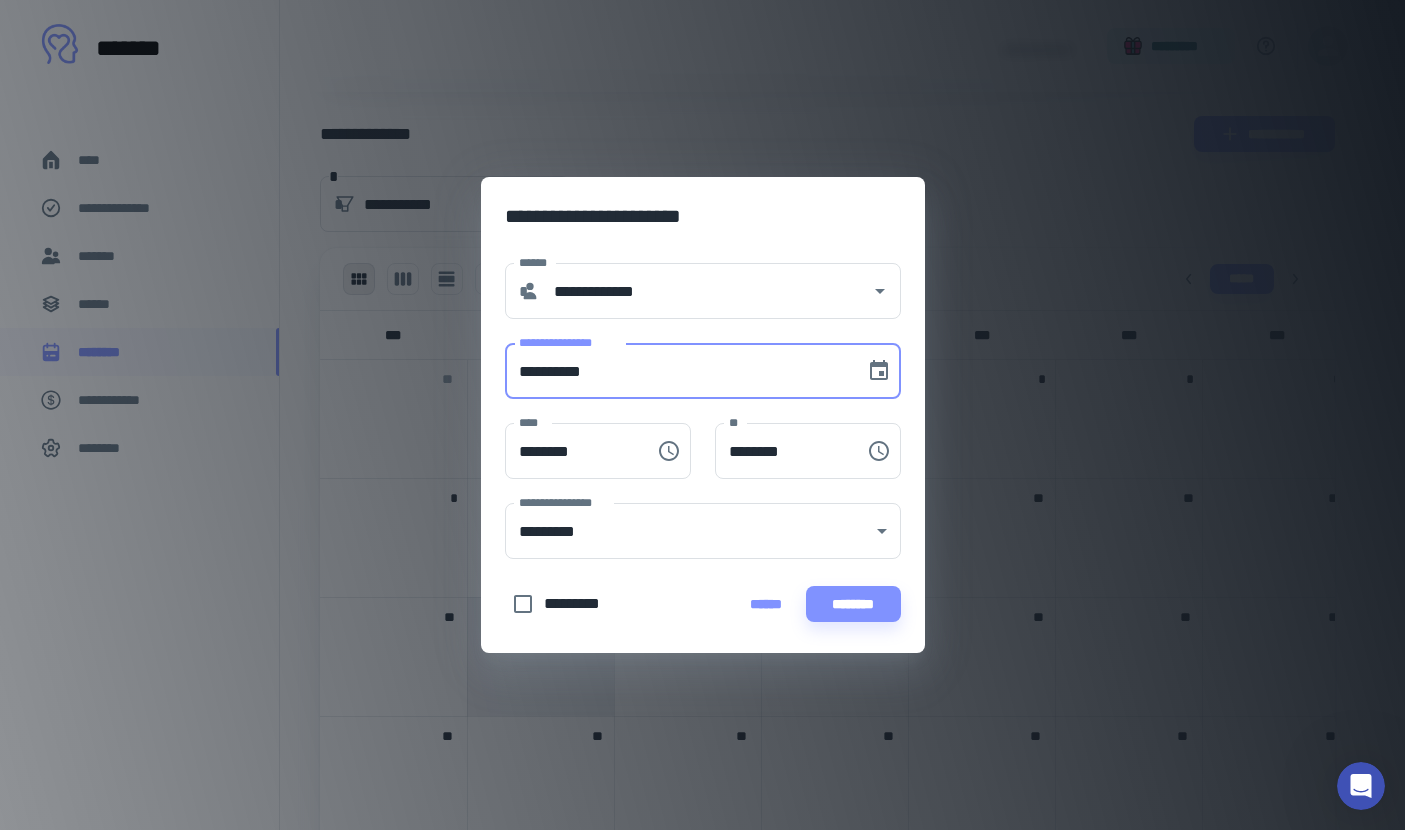 click on "**********" at bounding box center (678, 371) 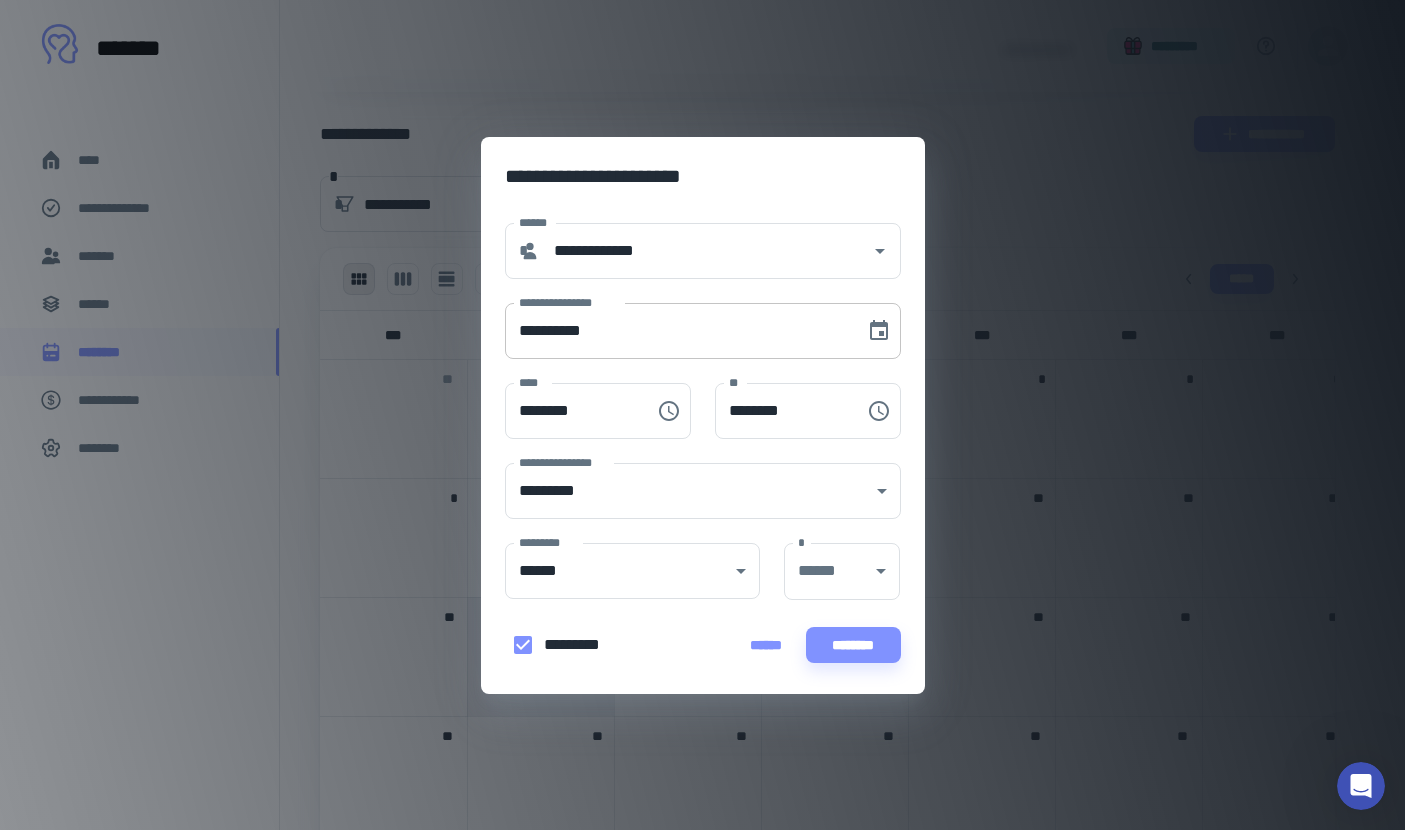 click on "**********" at bounding box center [678, 331] 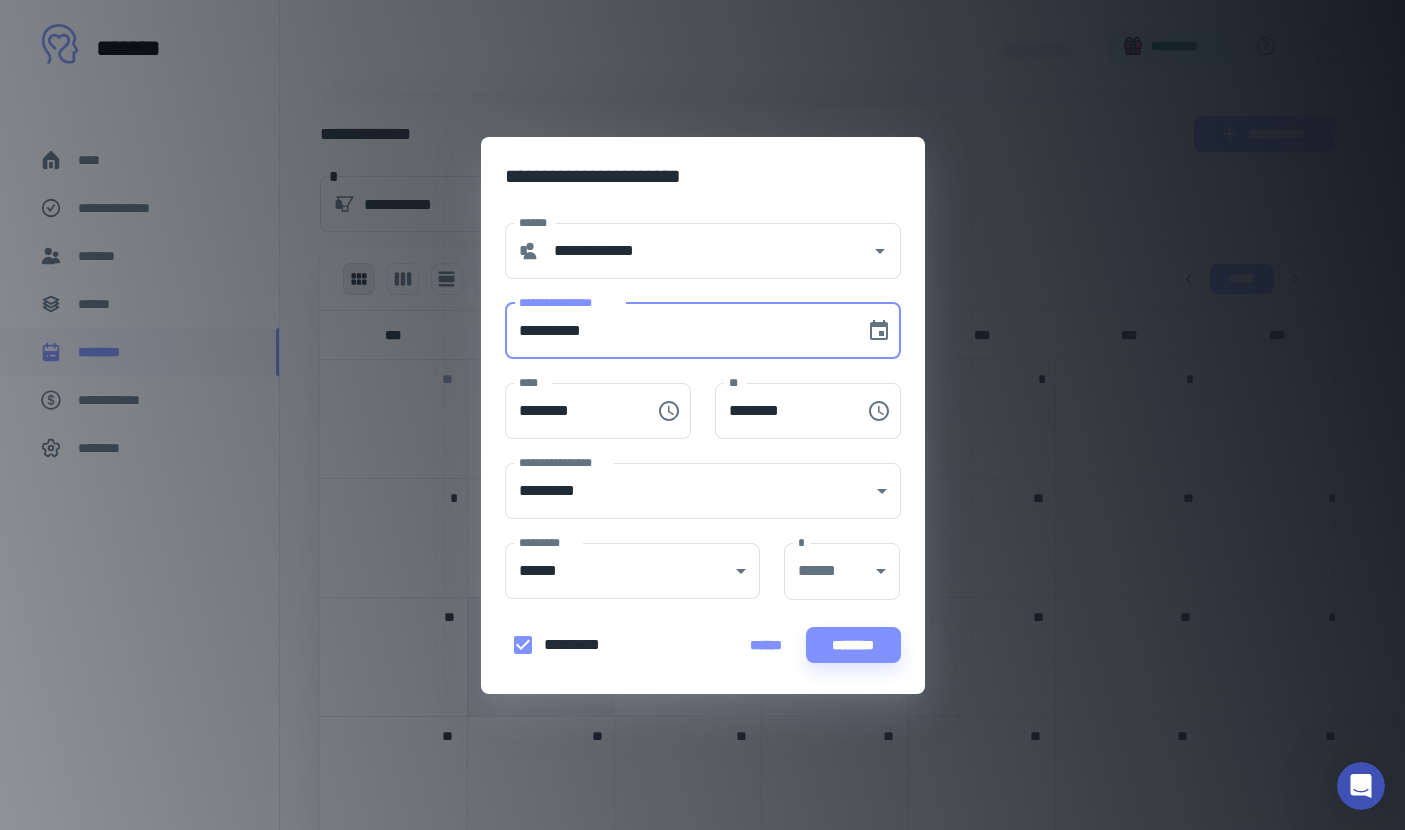 click on "**********" at bounding box center (678, 331) 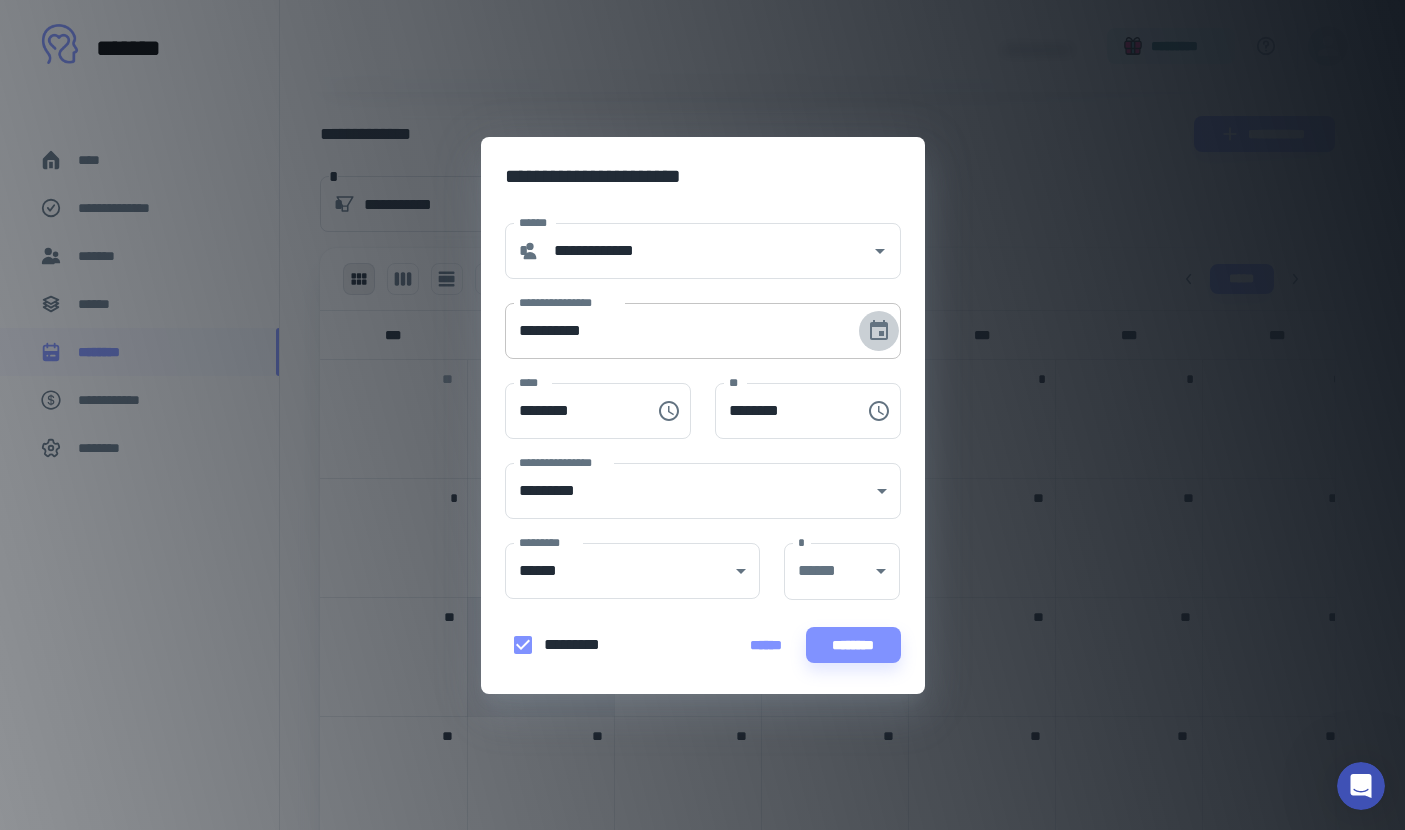 click 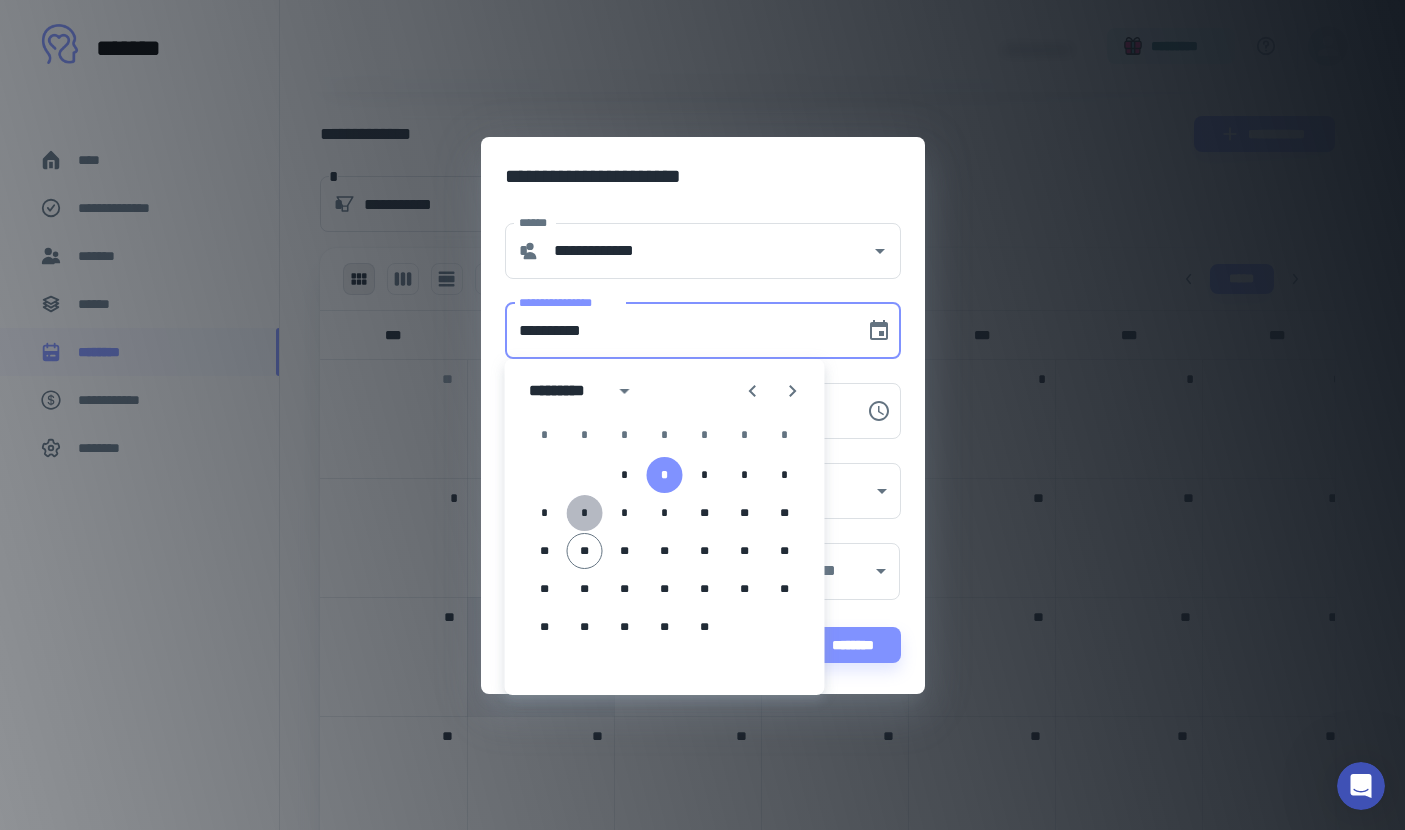 click on "*" at bounding box center [585, 513] 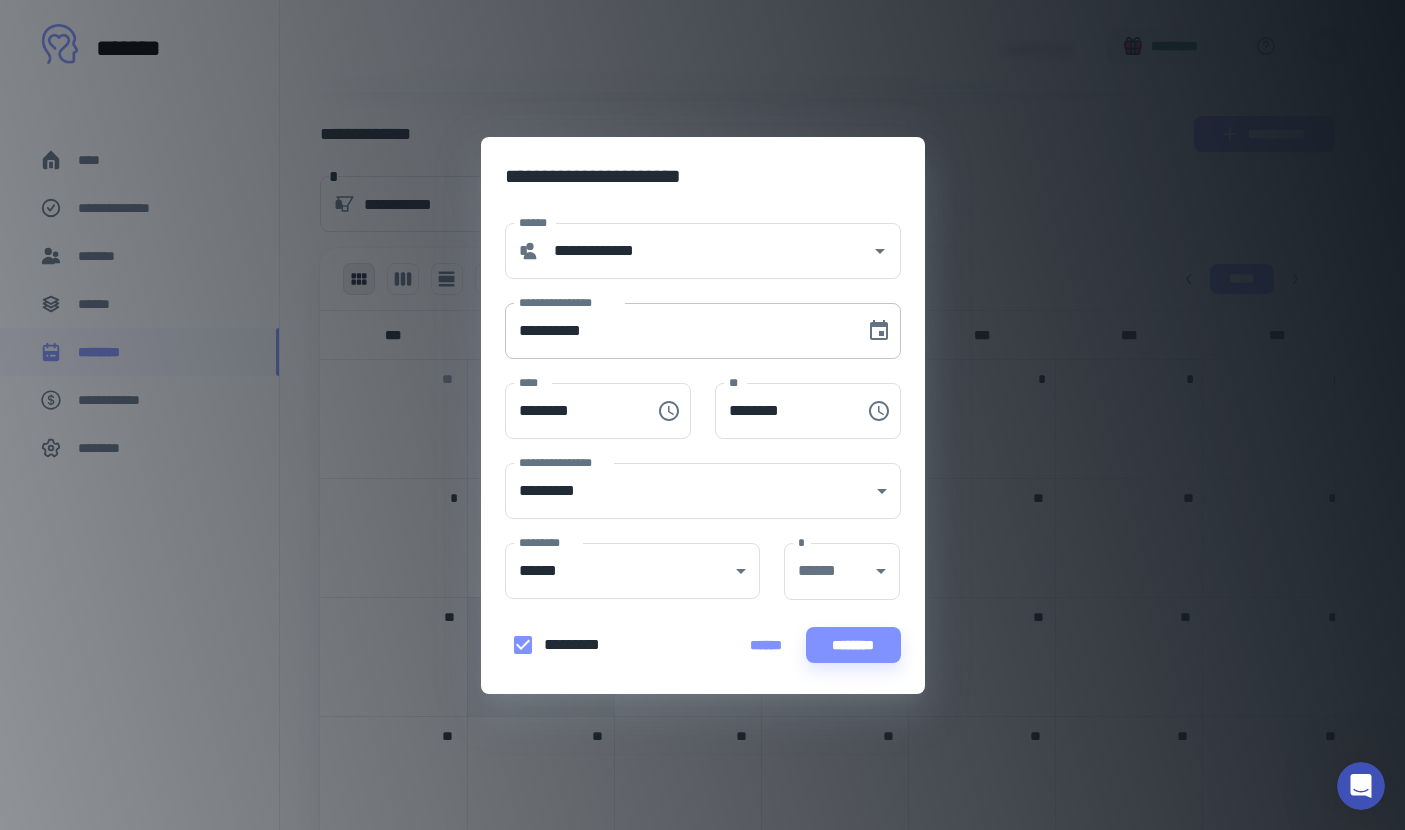 click on "**********" at bounding box center (678, 331) 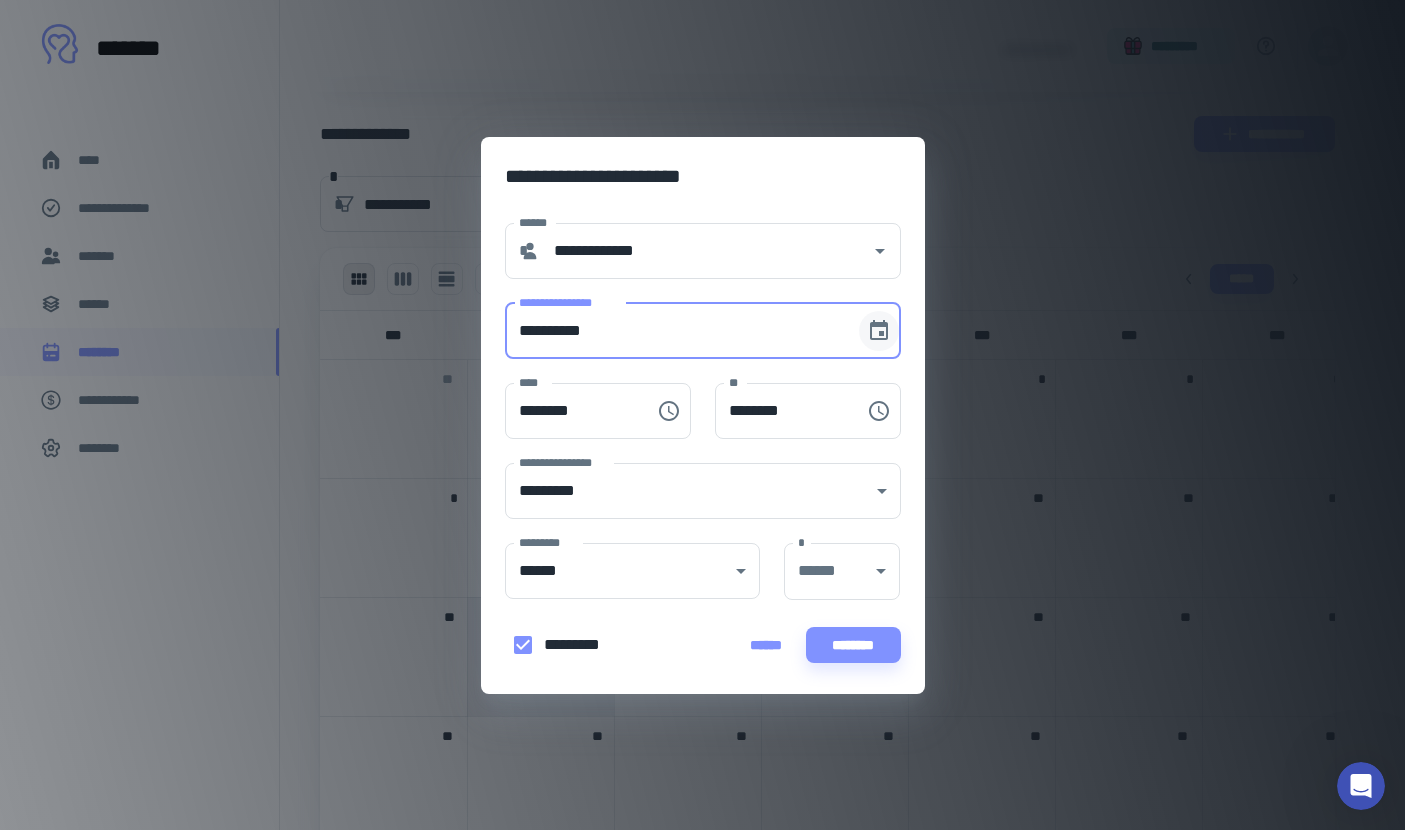 click 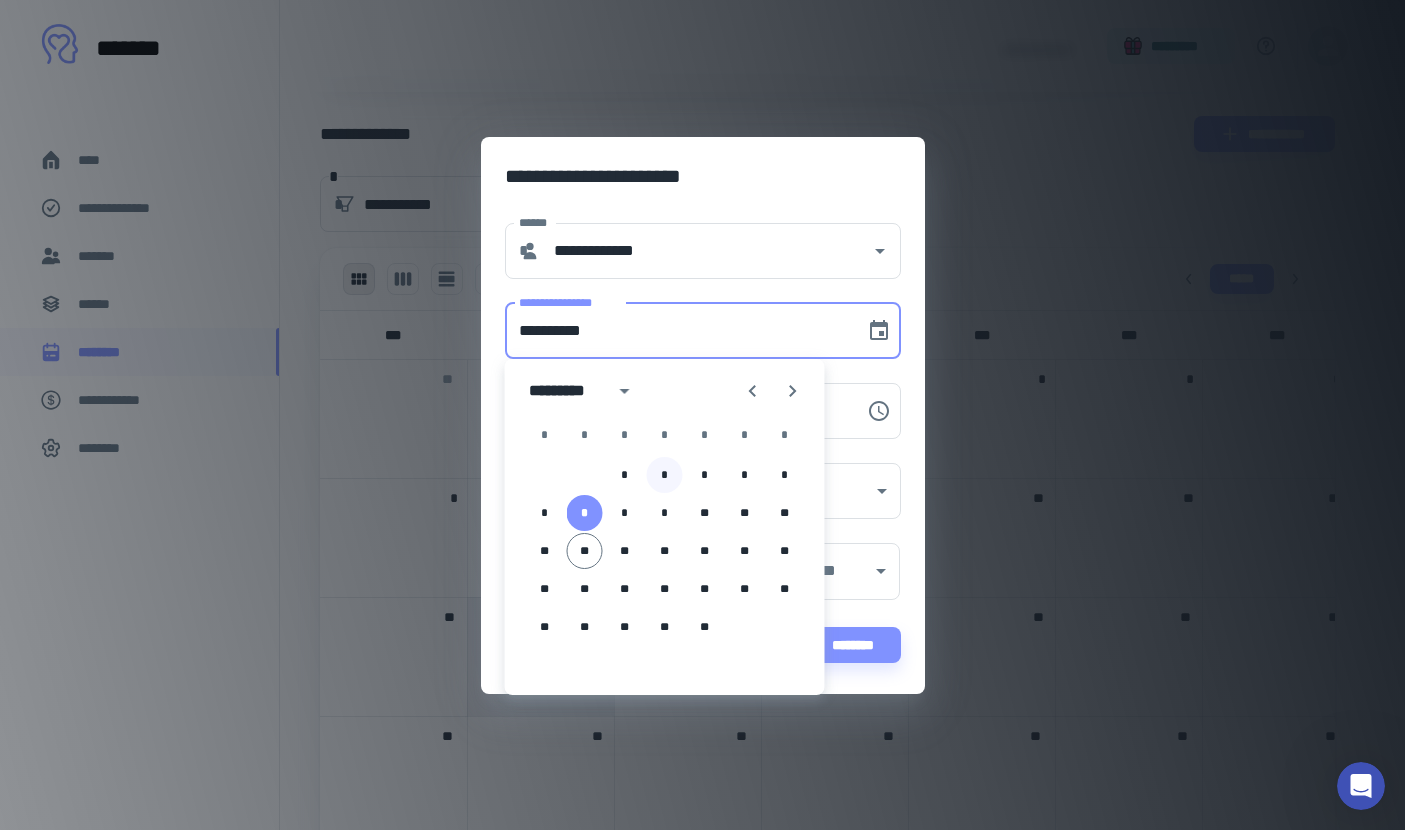 click on "*" at bounding box center [665, 475] 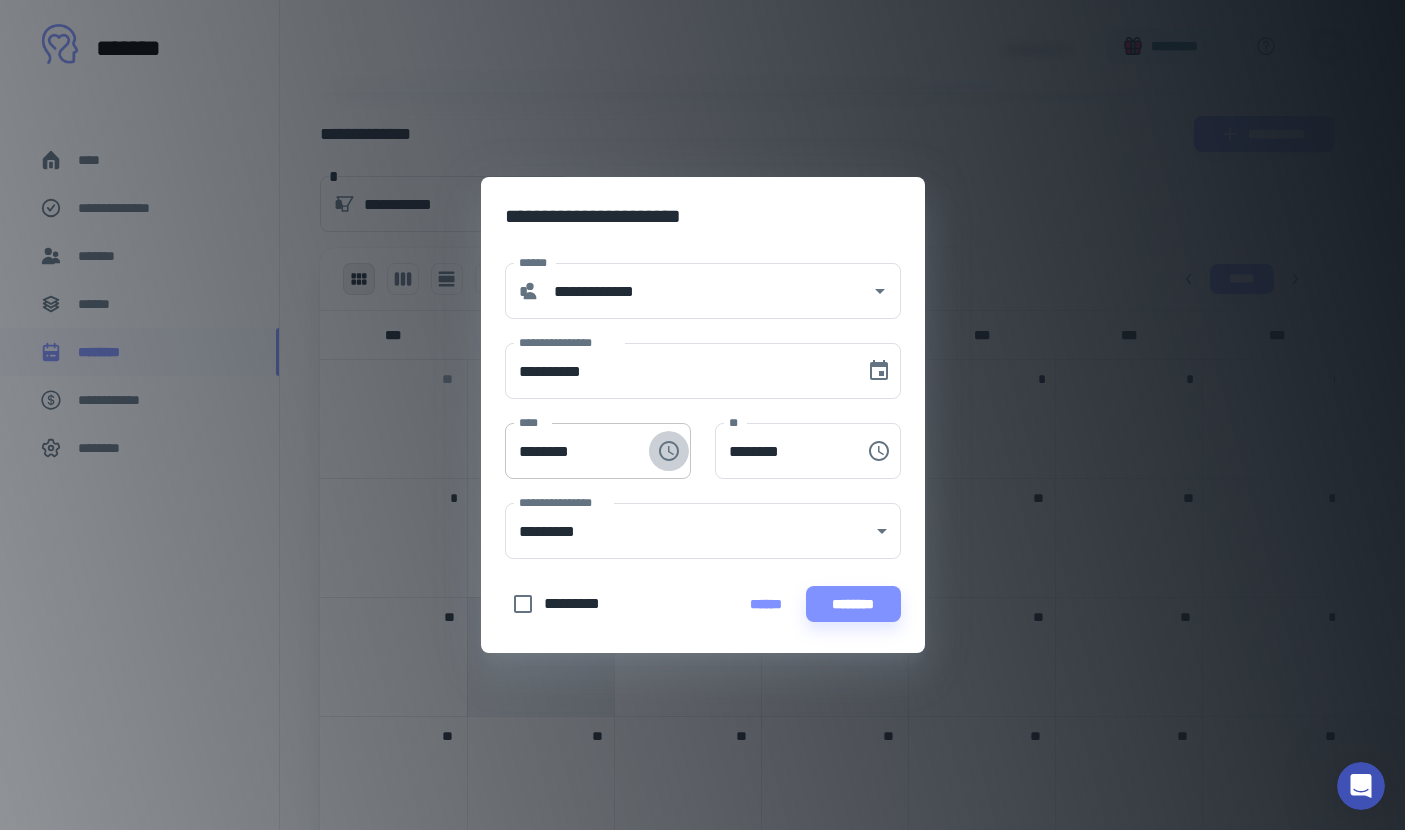 click 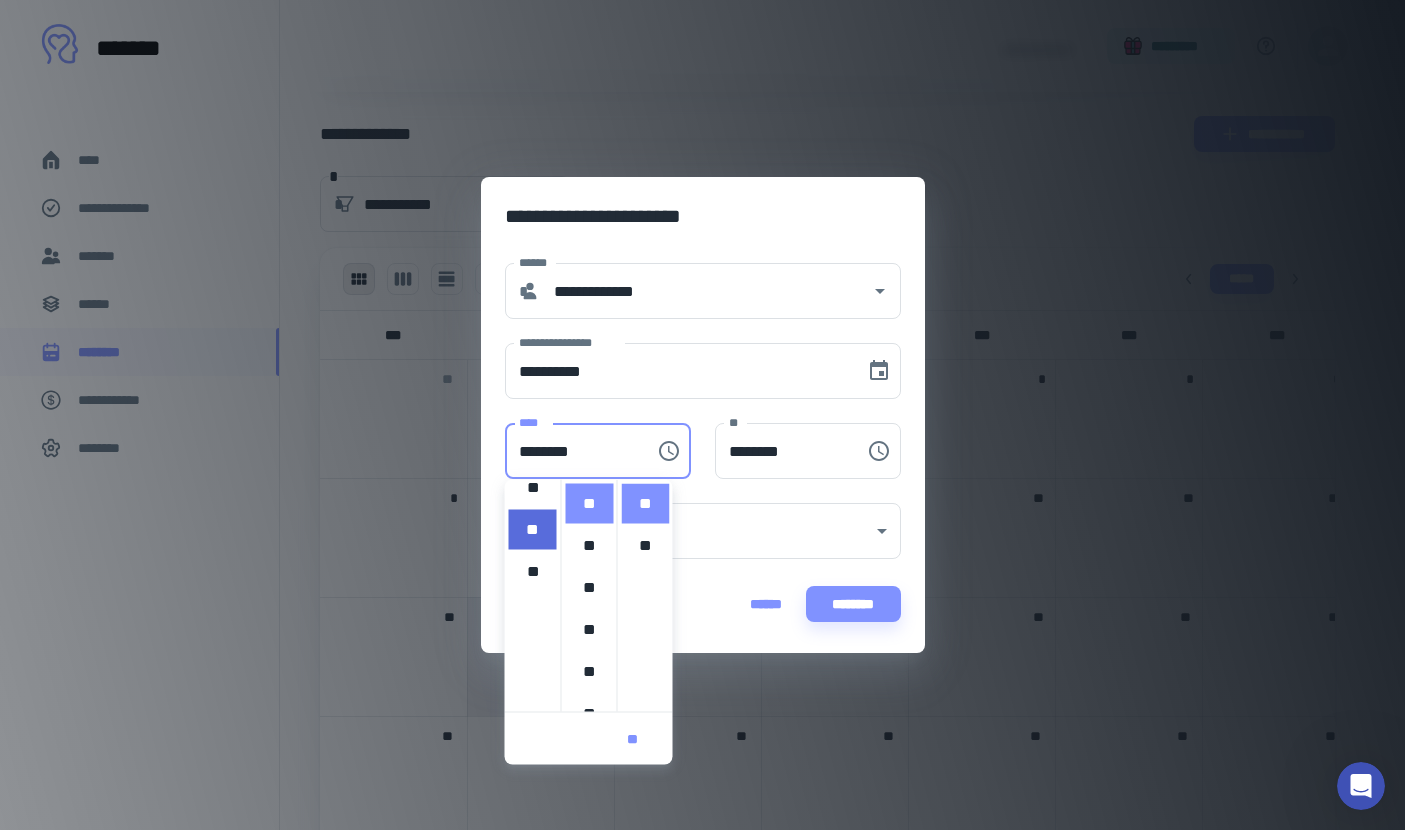 scroll, scrollTop: 202, scrollLeft: 0, axis: vertical 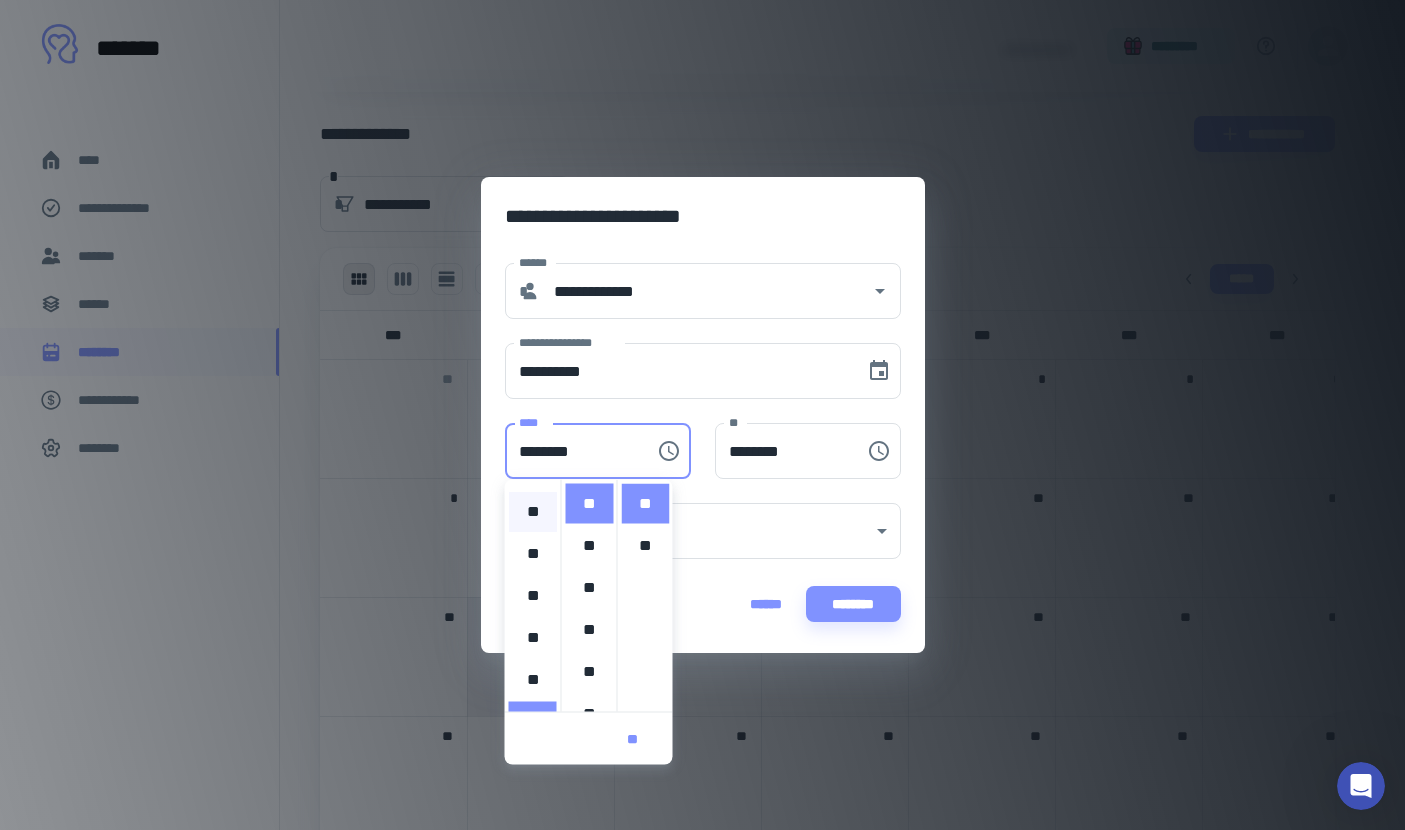 click on "**" at bounding box center (533, 512) 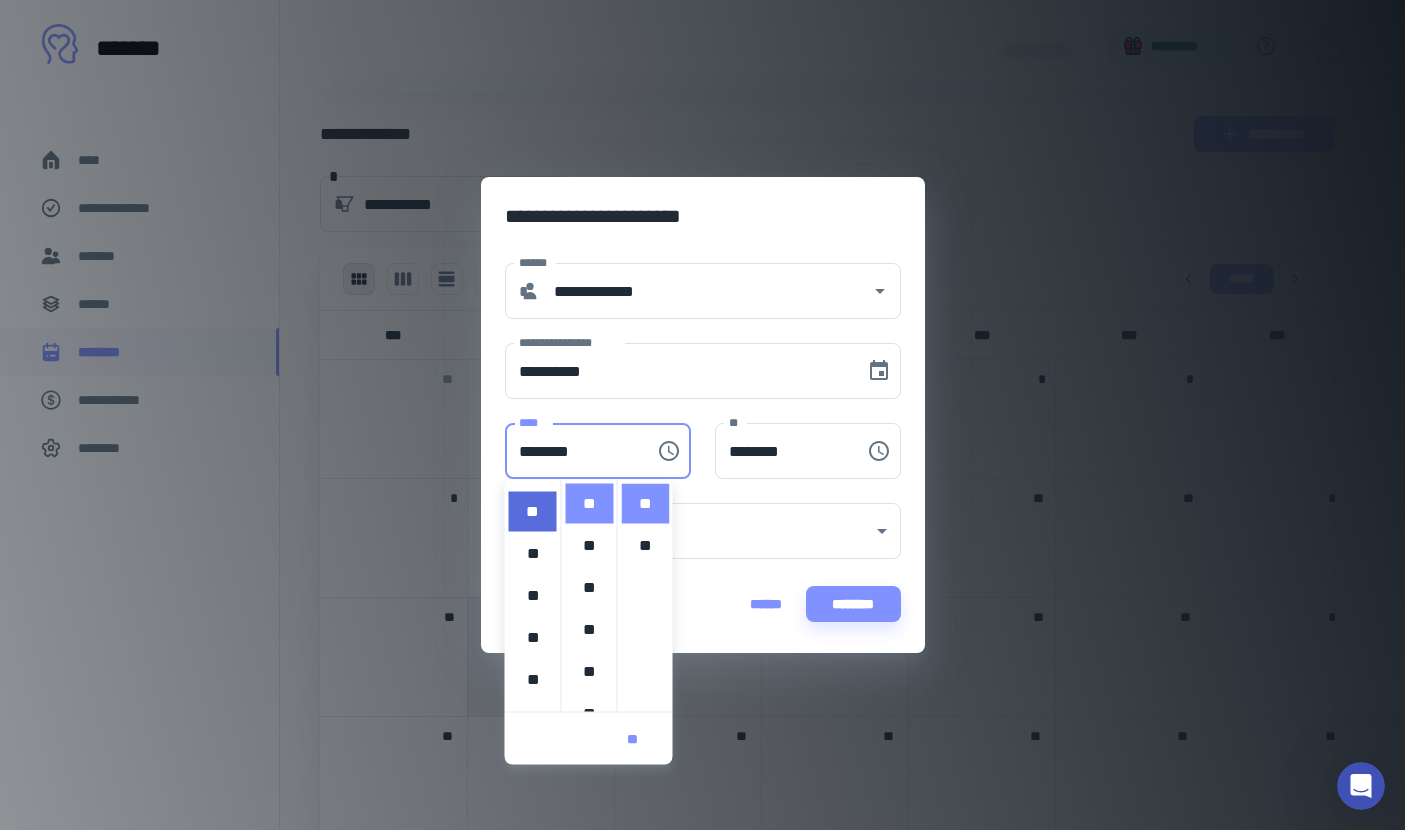 scroll, scrollTop: 210, scrollLeft: 0, axis: vertical 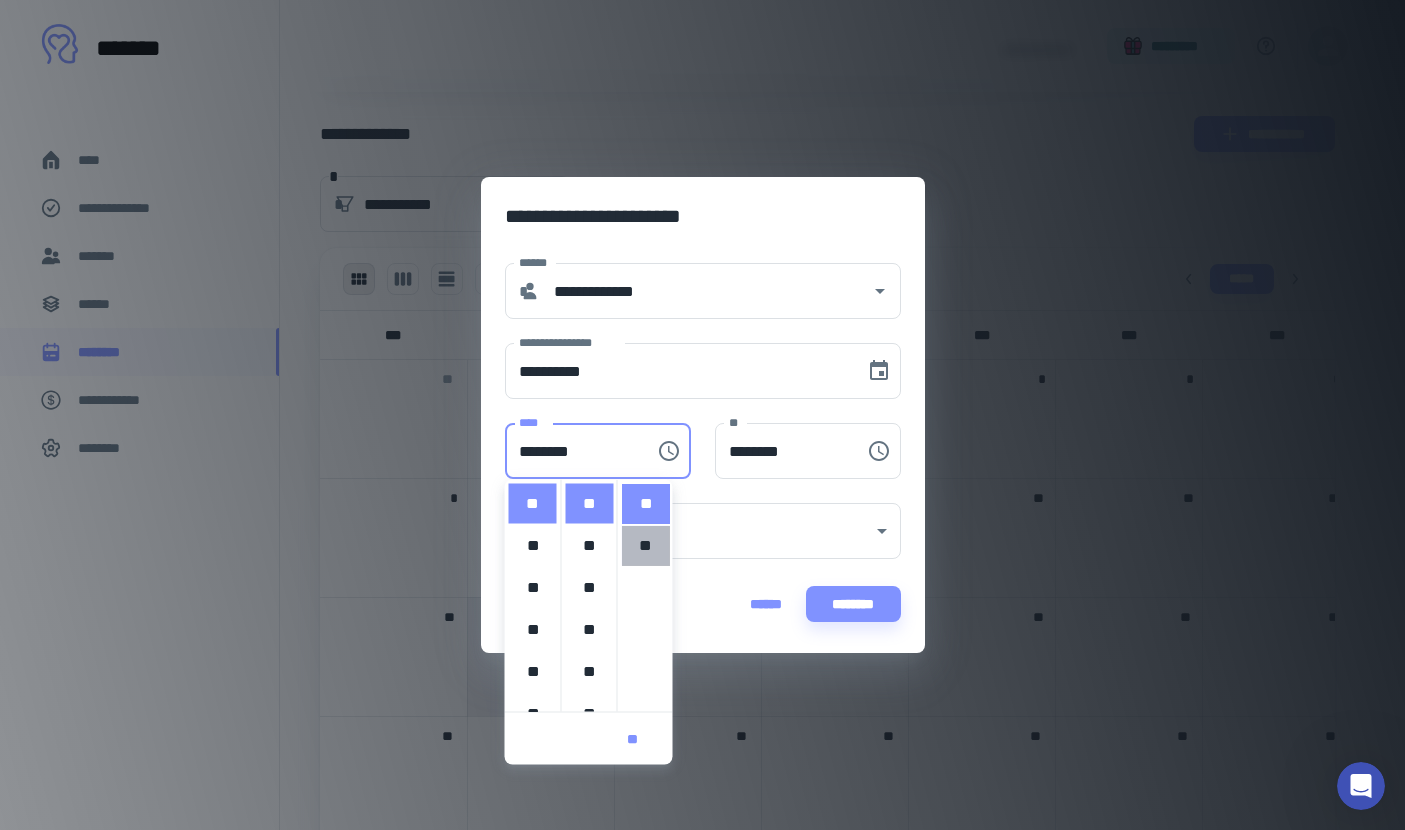 click on "**" at bounding box center (646, 546) 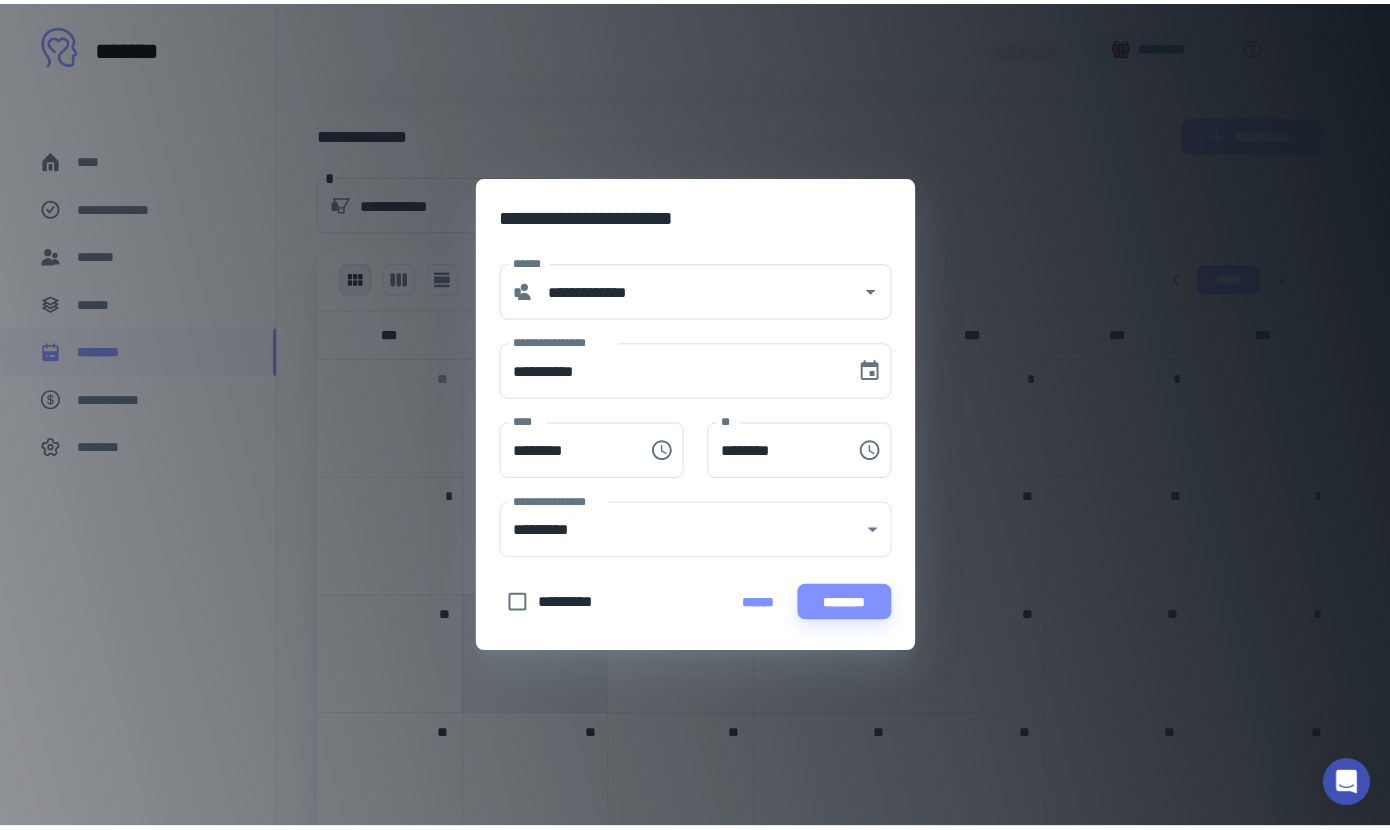 scroll, scrollTop: 42, scrollLeft: 0, axis: vertical 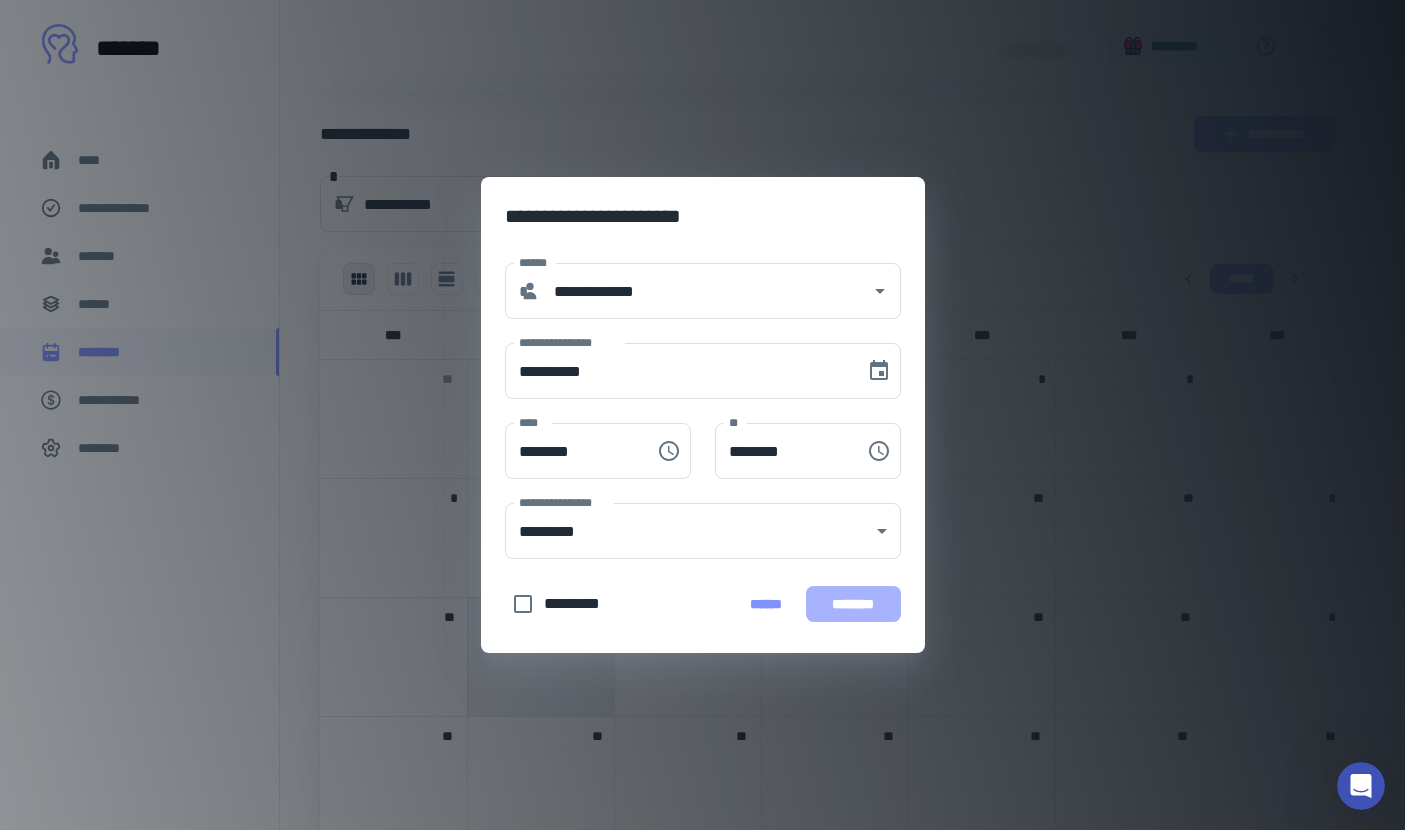 click on "********" at bounding box center (853, 604) 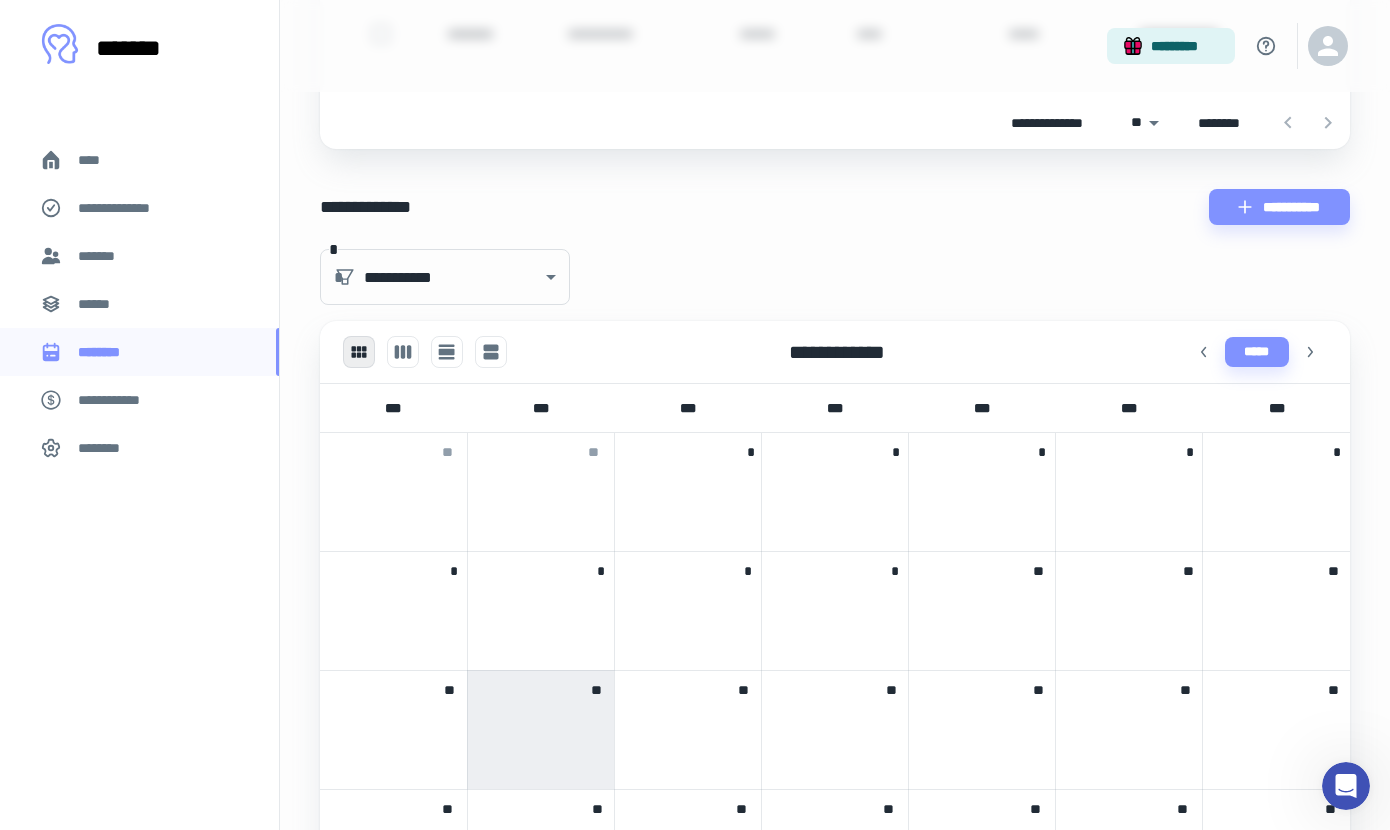 click at bounding box center (541, 599) 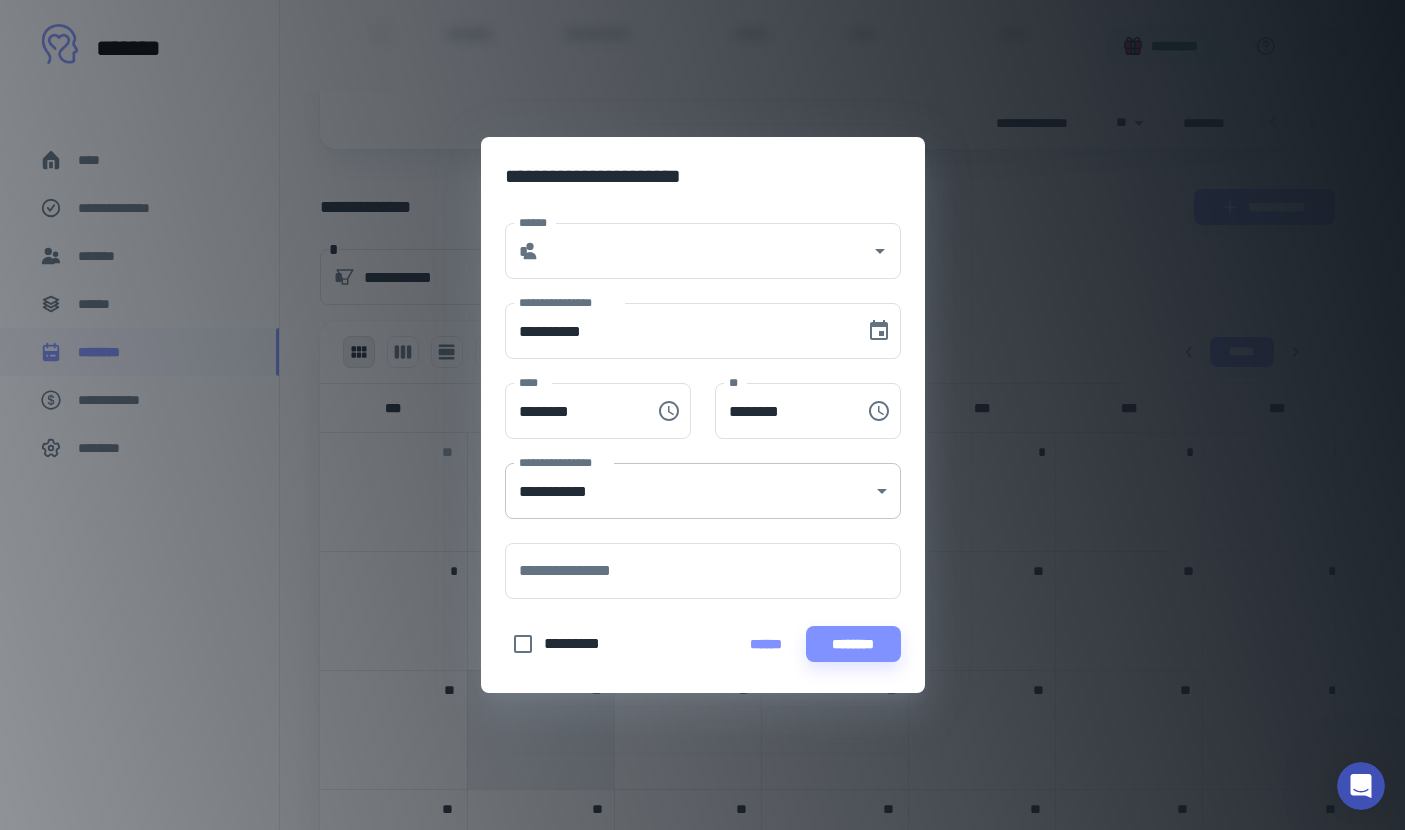 click on "**********" at bounding box center [695, -162] 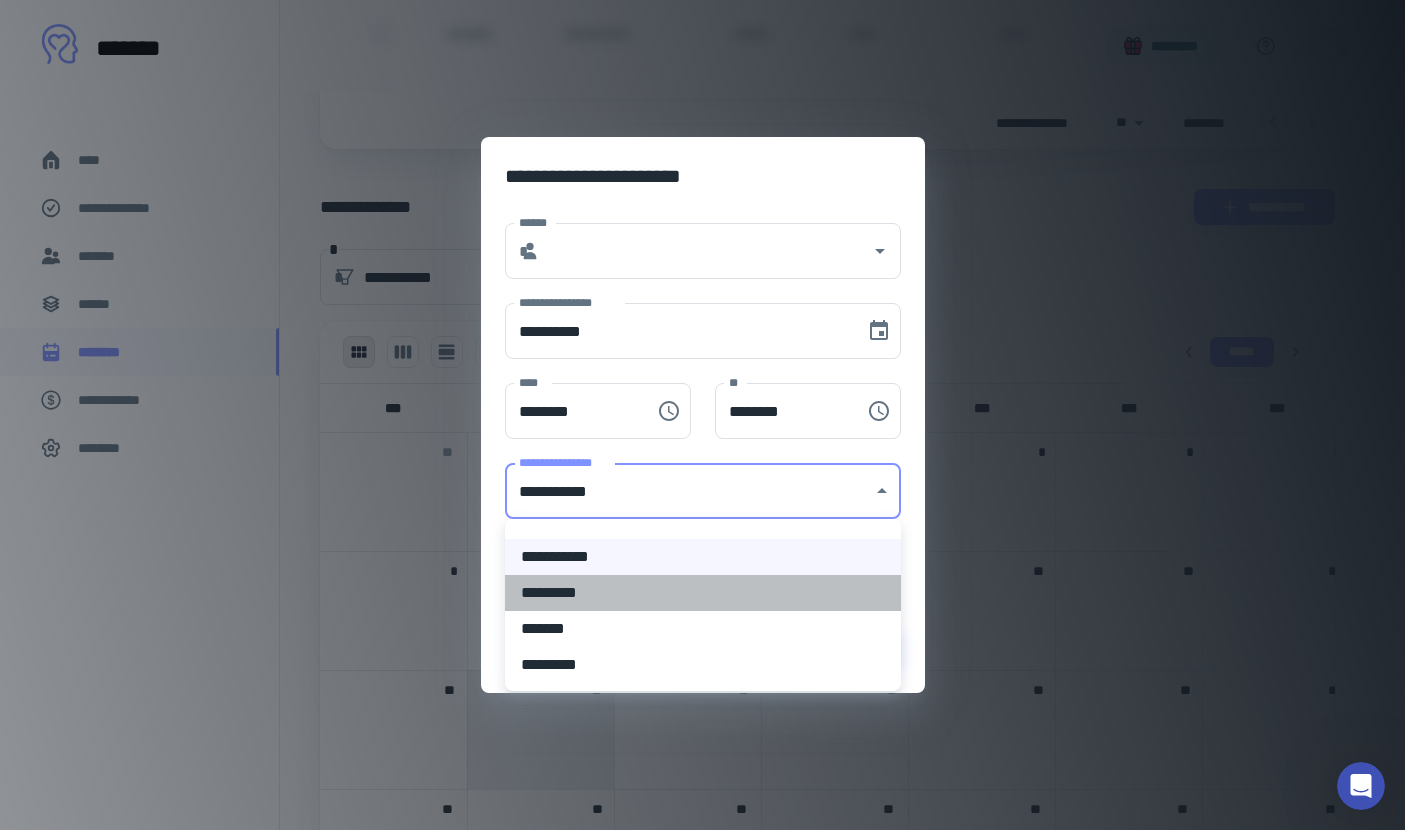 click on "*********" at bounding box center (703, 593) 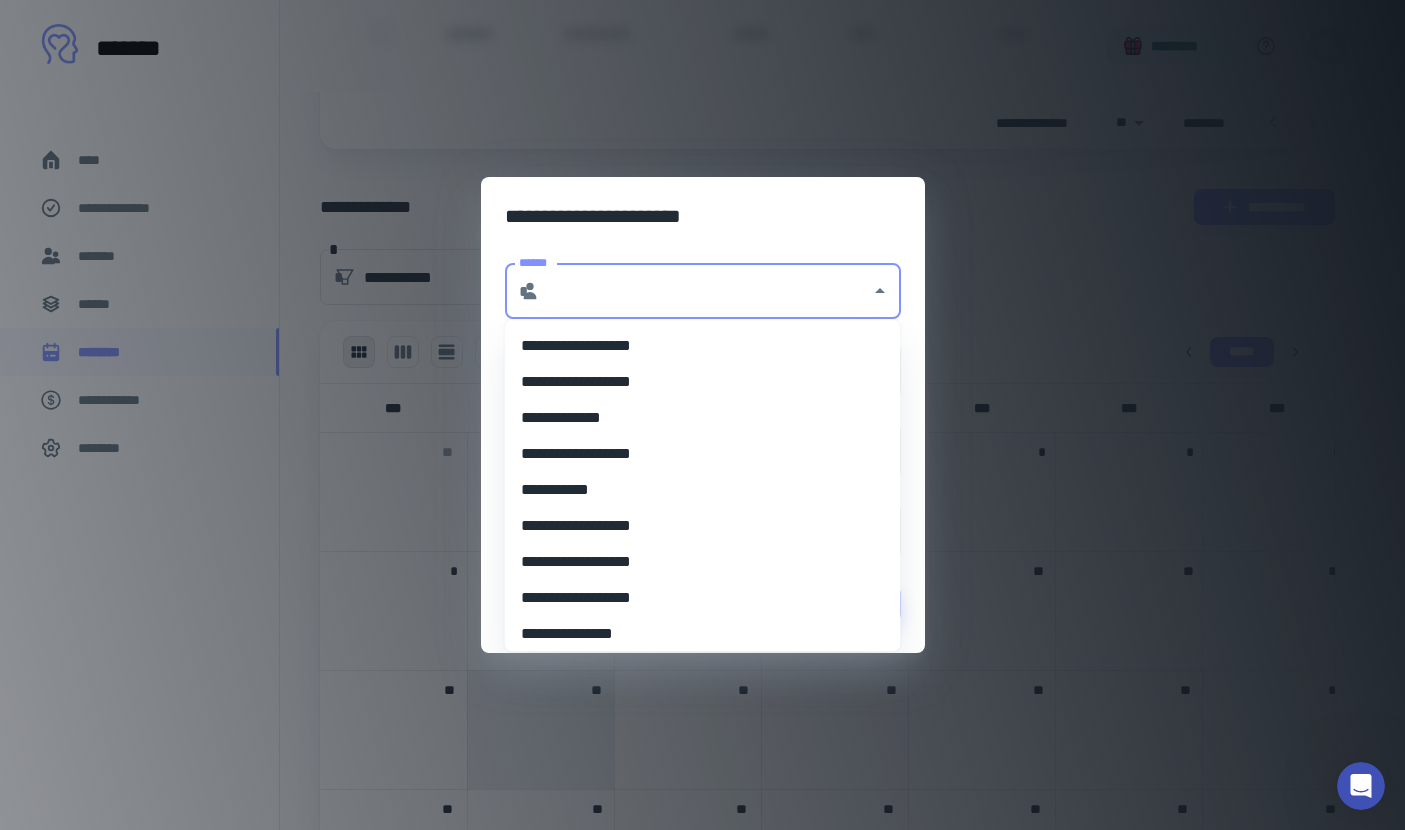 click on "******" at bounding box center (705, 291) 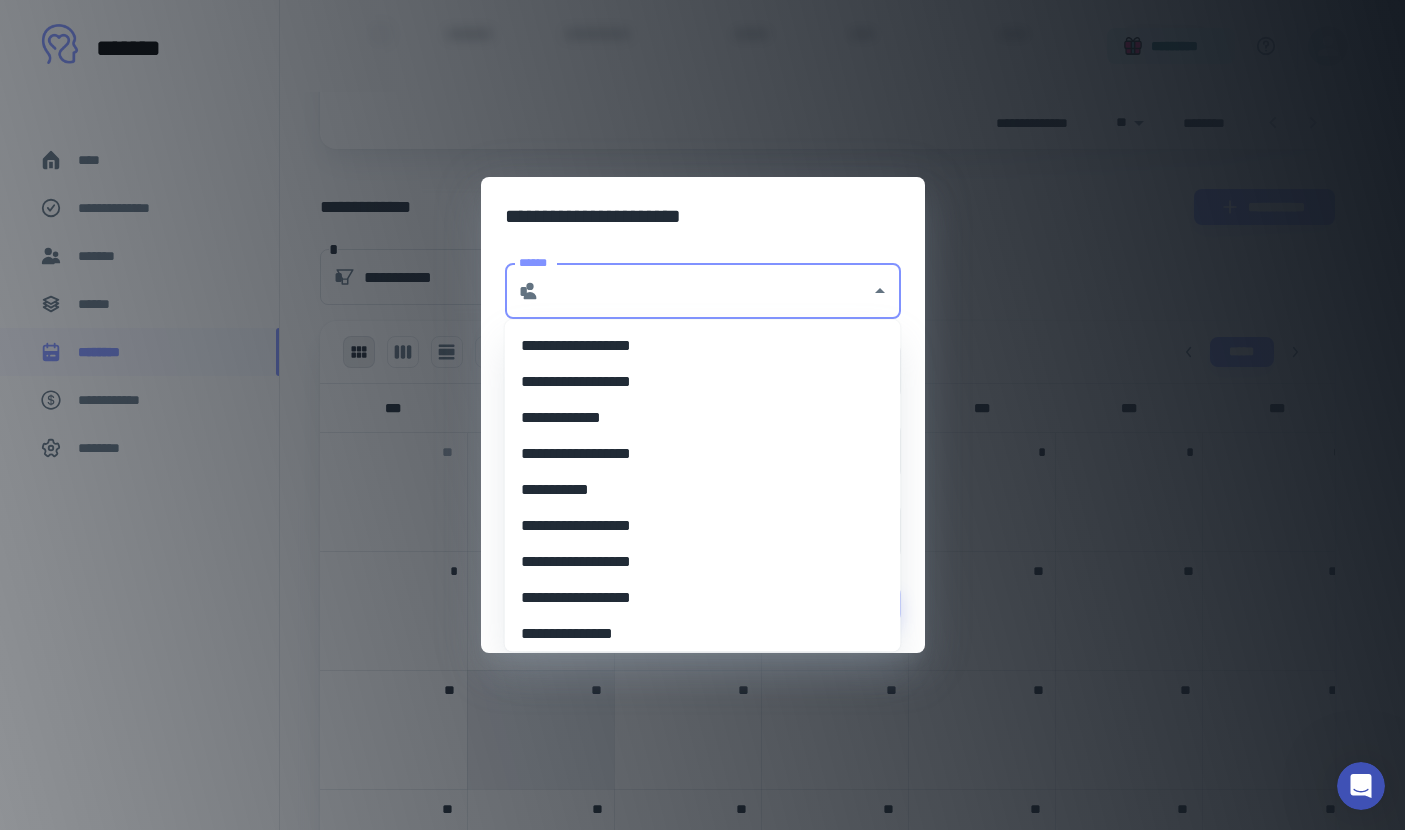 click on "**********" at bounding box center [695, 418] 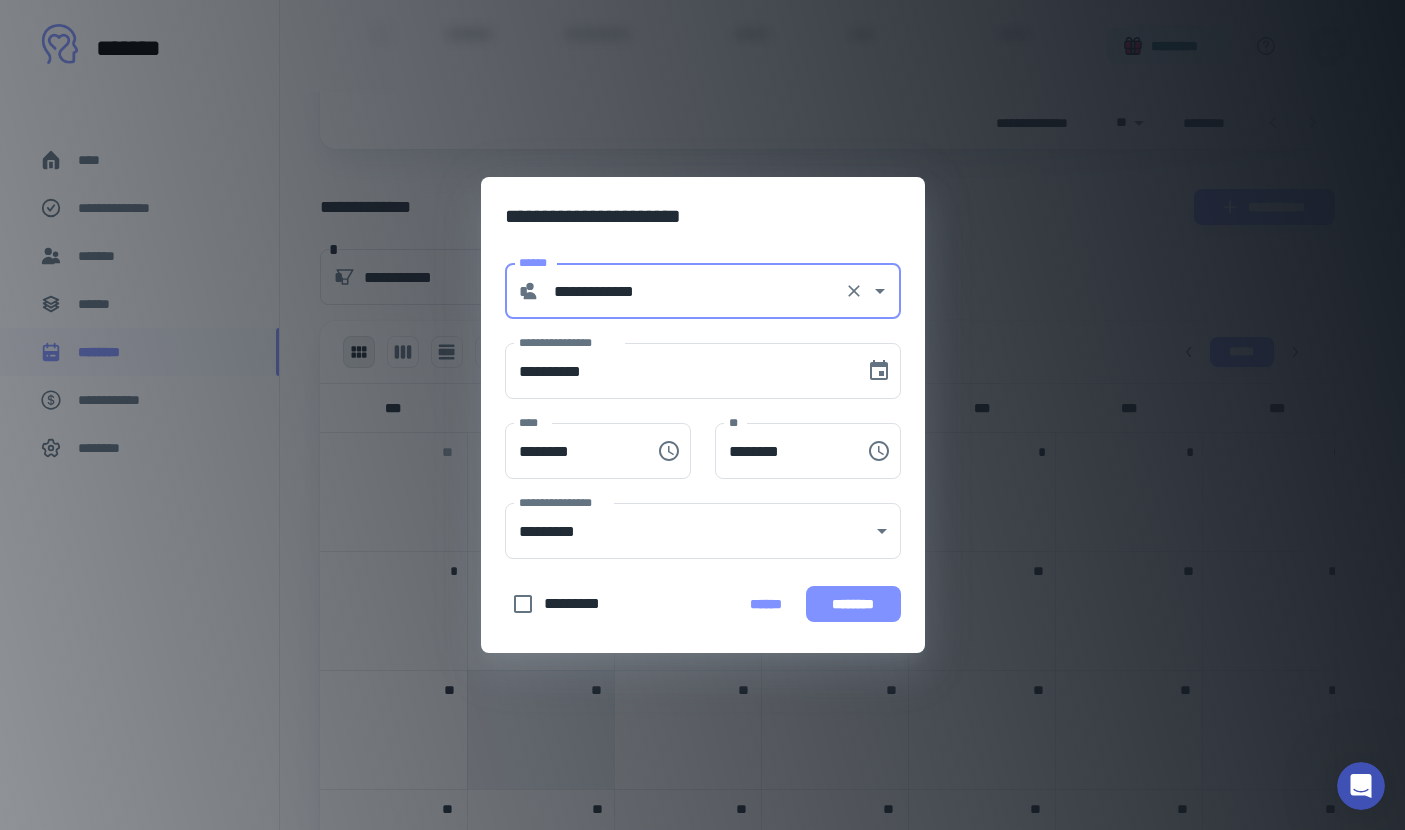 click on "********" at bounding box center (853, 604) 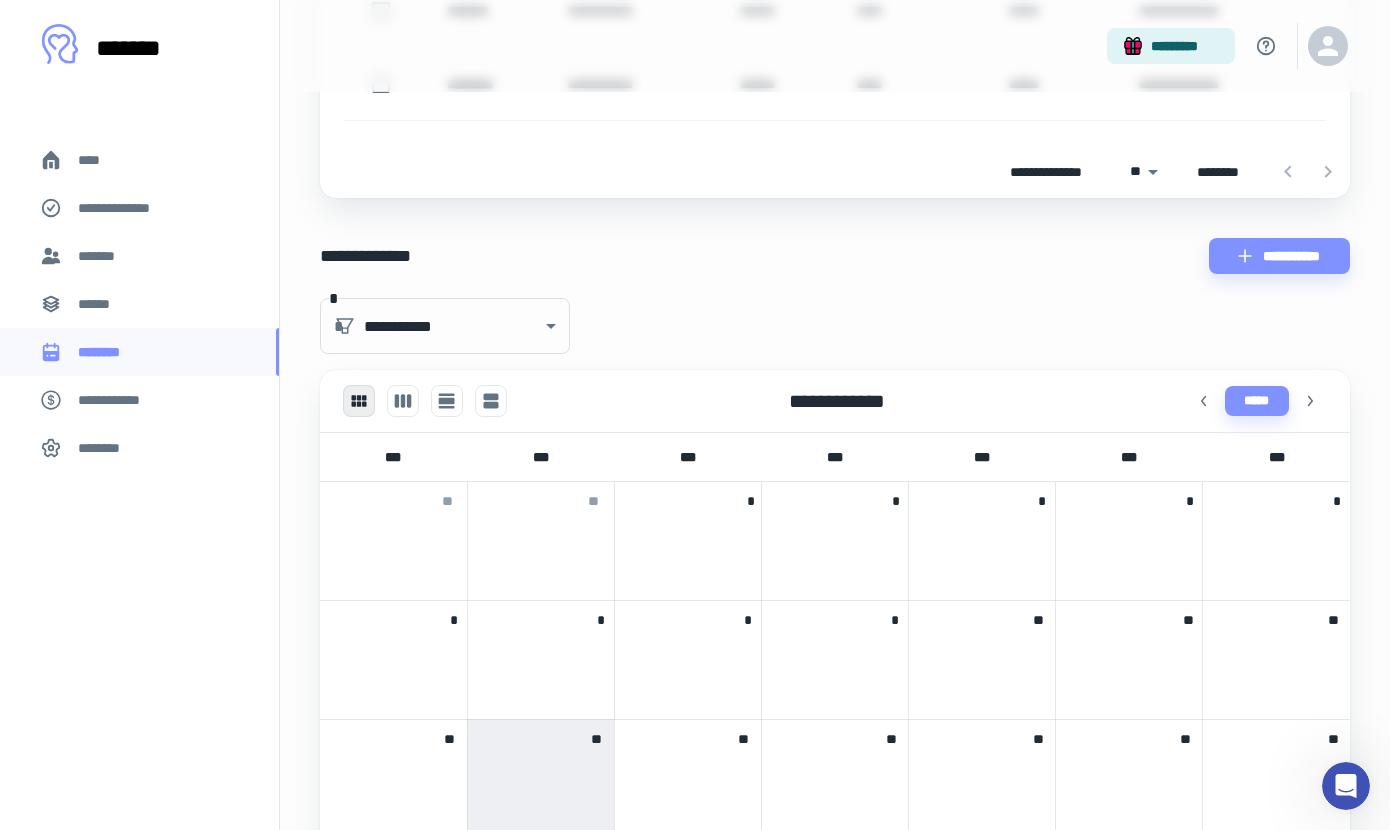 scroll, scrollTop: 624, scrollLeft: 0, axis: vertical 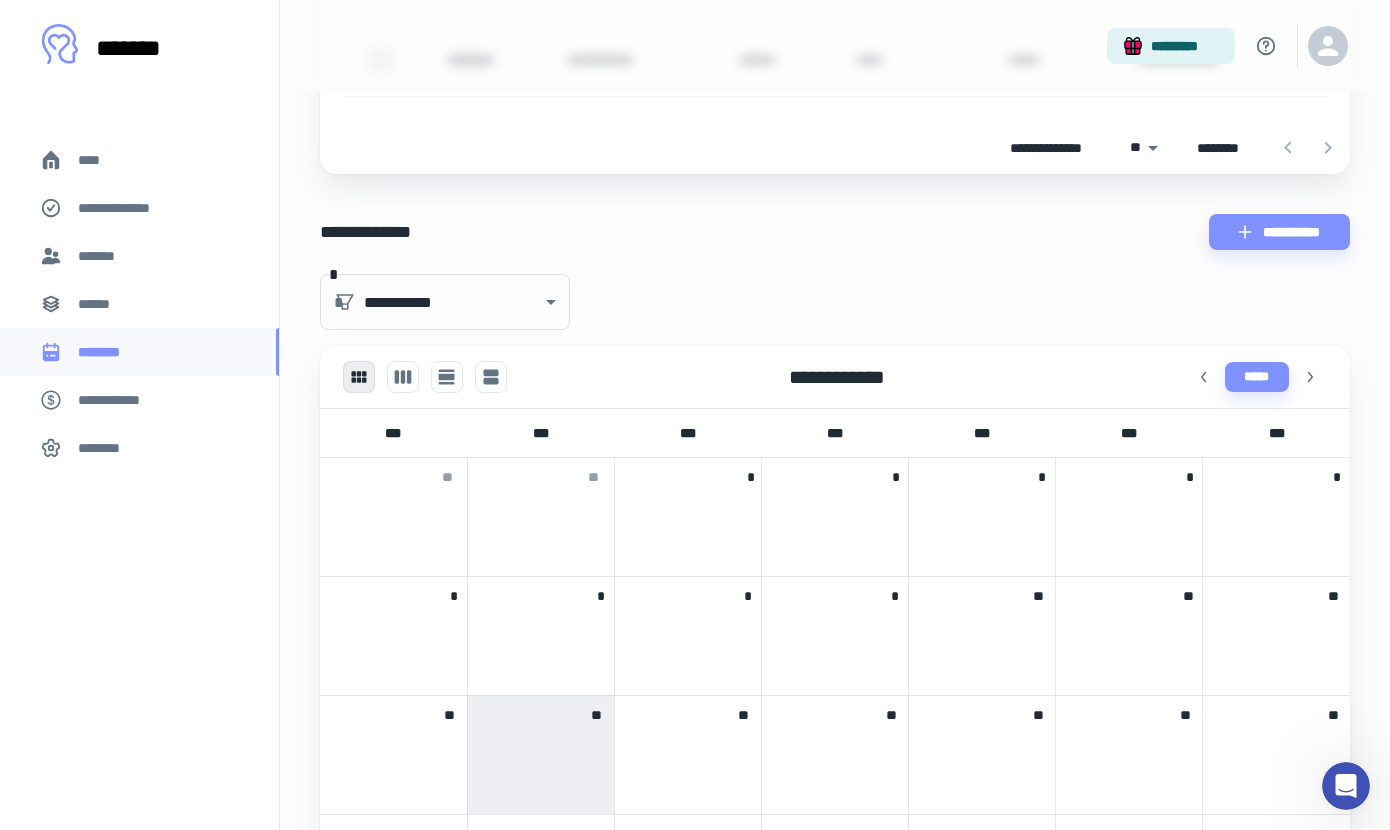 click at bounding box center (982, 624) 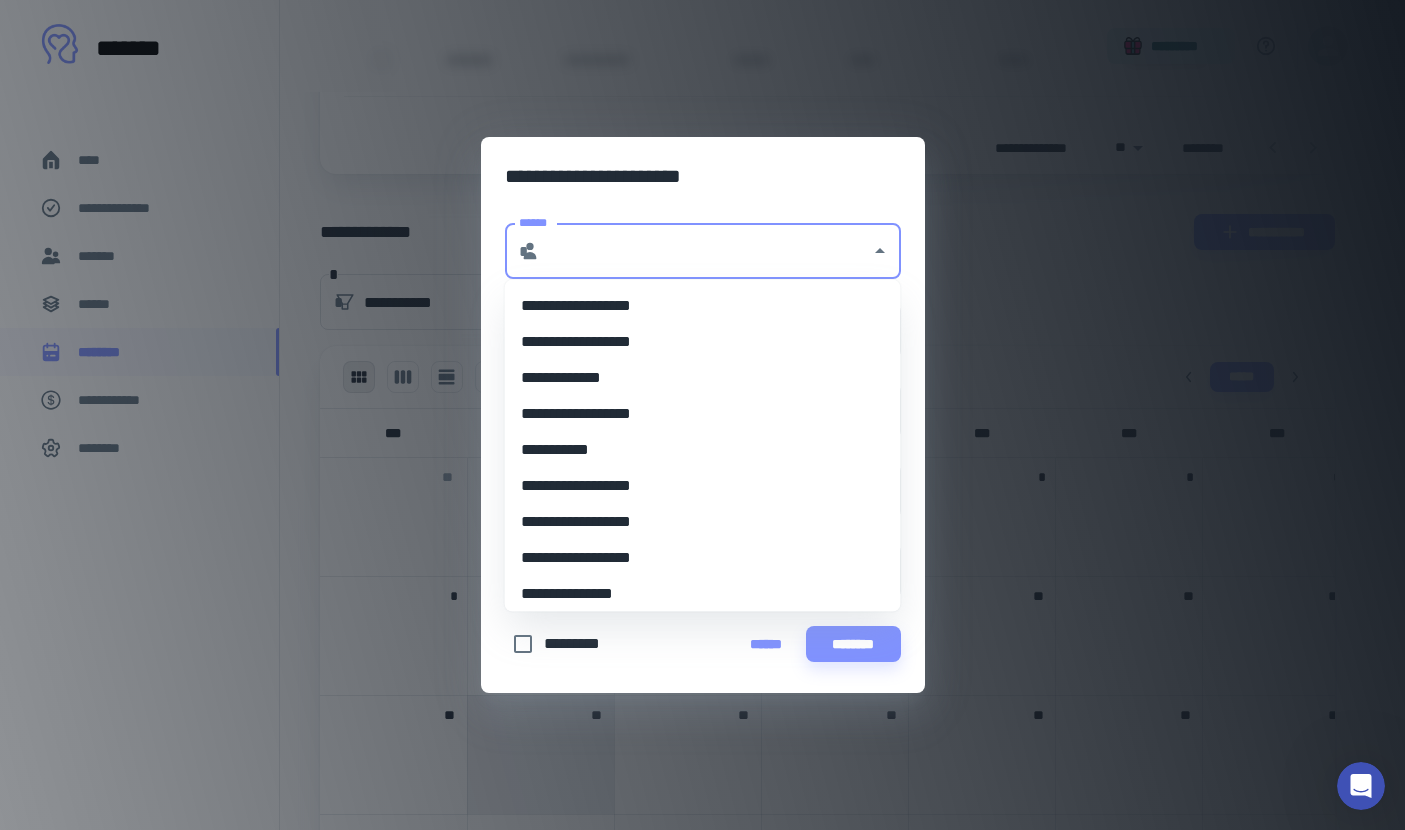 click on "******" at bounding box center [705, 251] 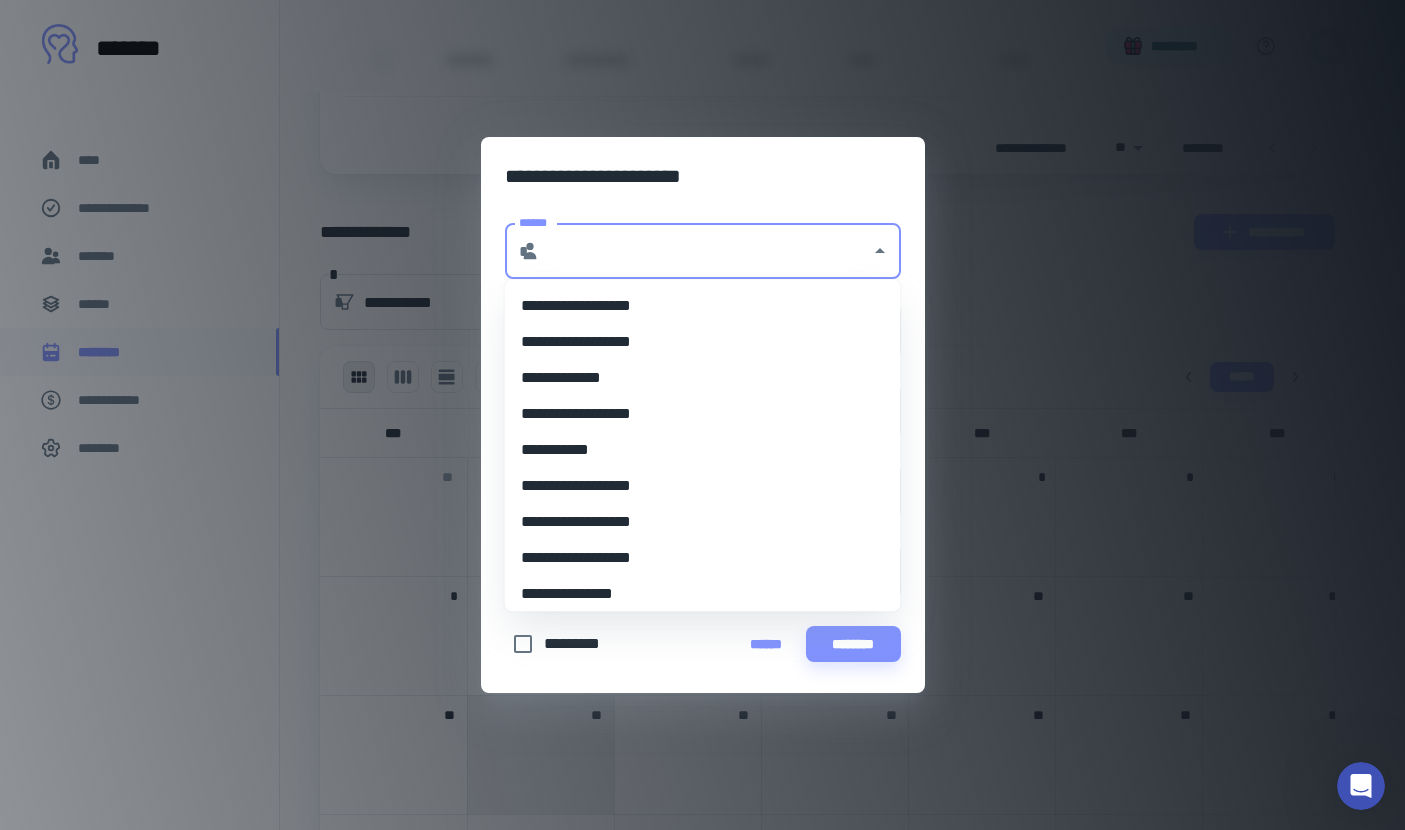 click on "**********" at bounding box center [695, 378] 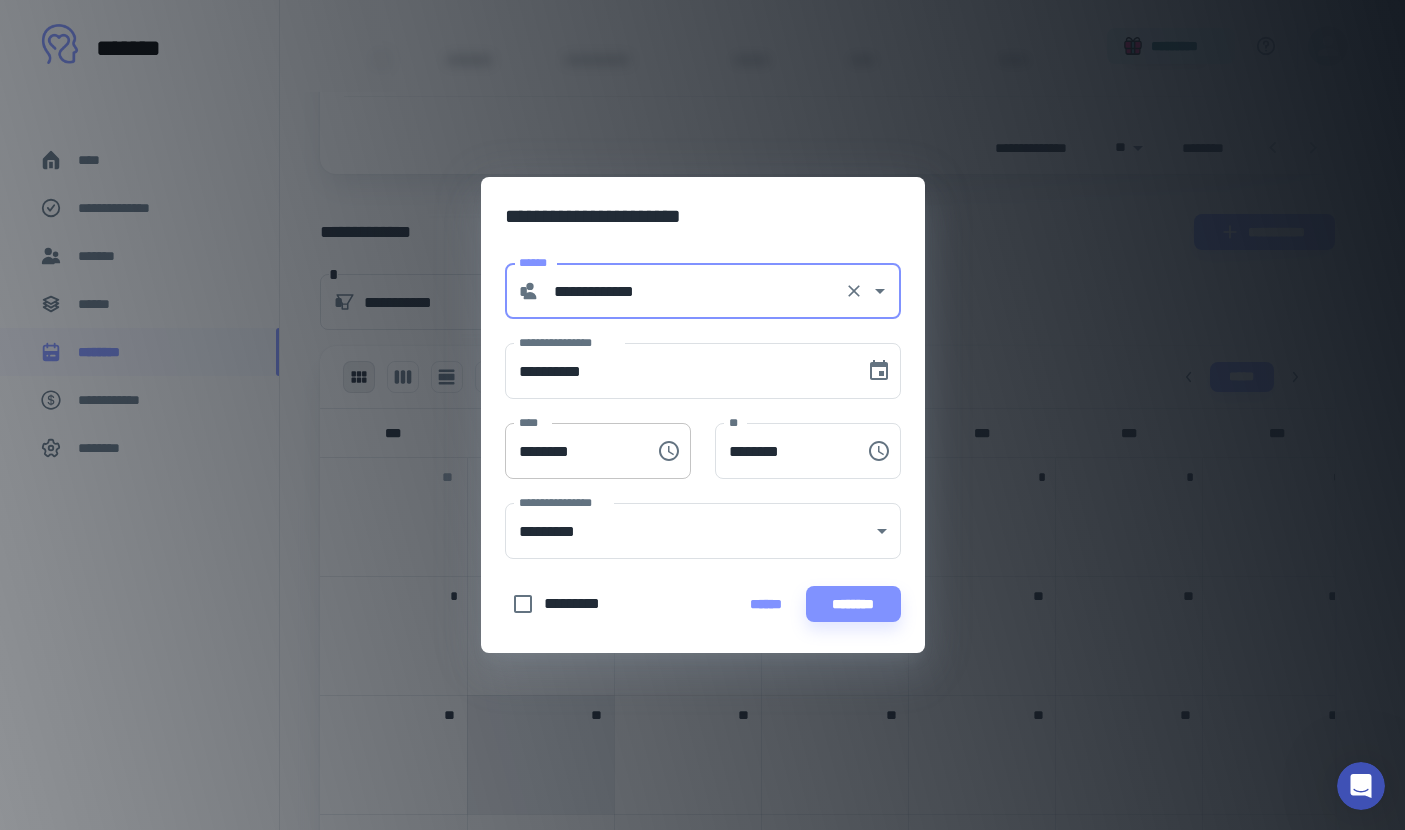 click on "********" at bounding box center (573, 451) 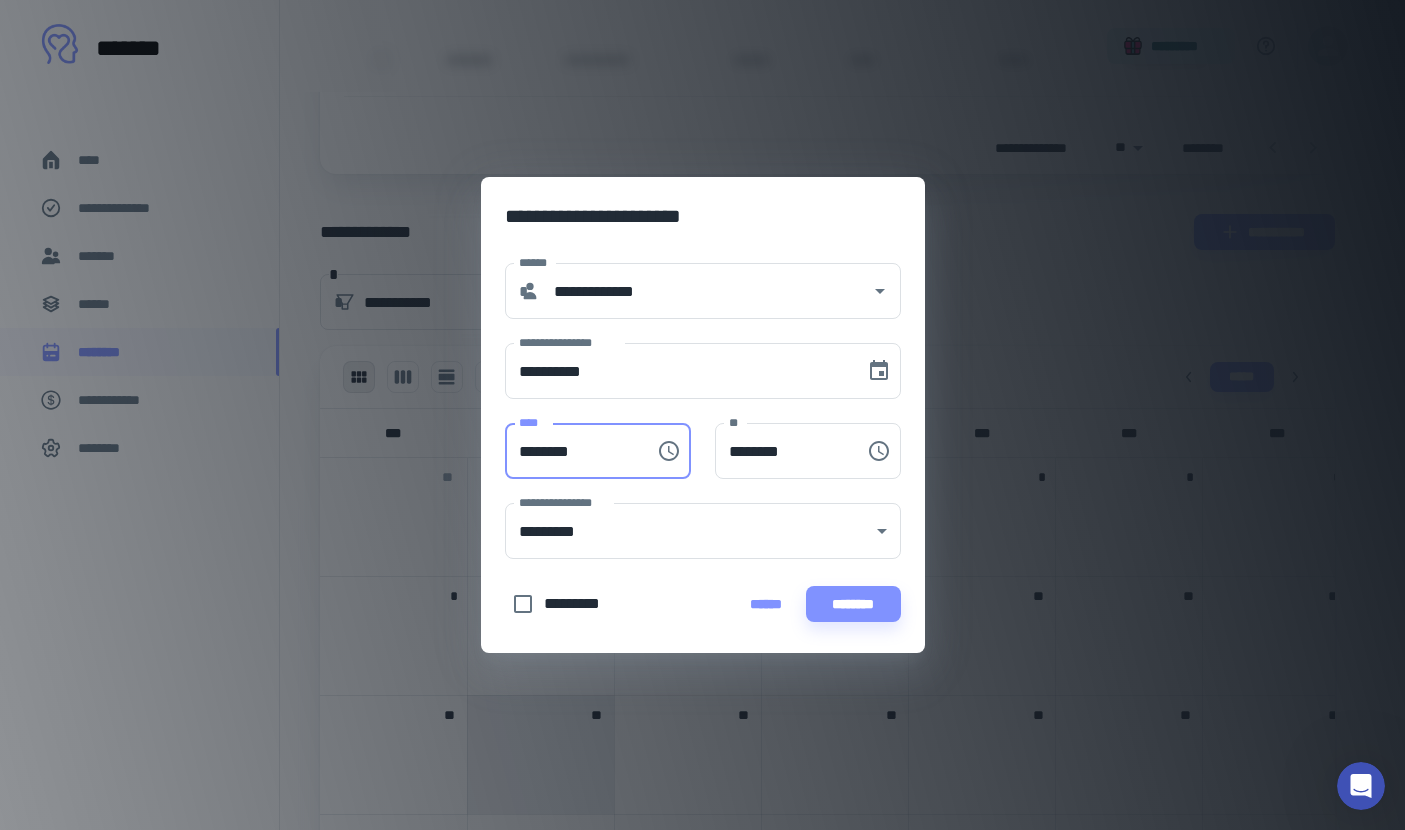 type on "********" 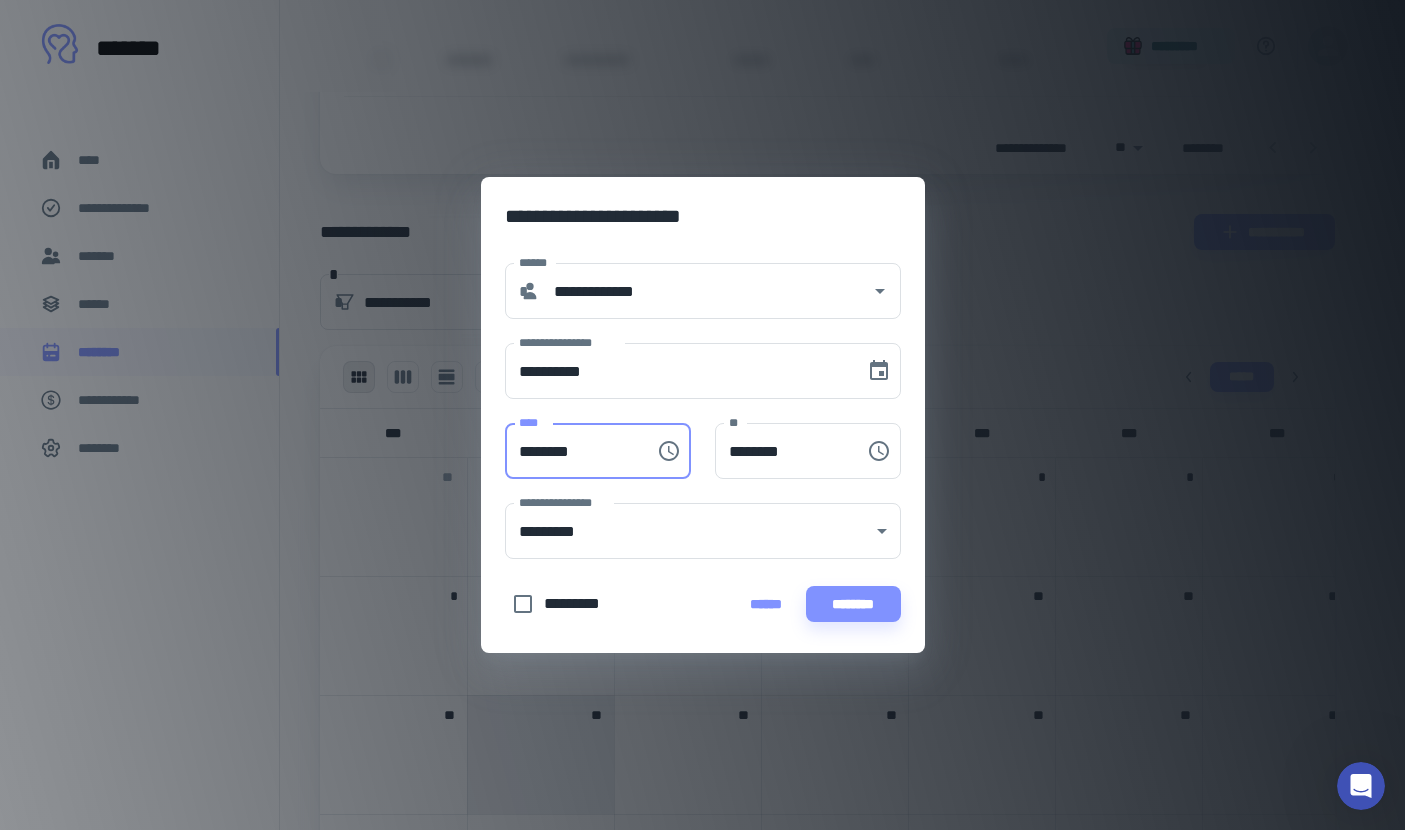 type on "********" 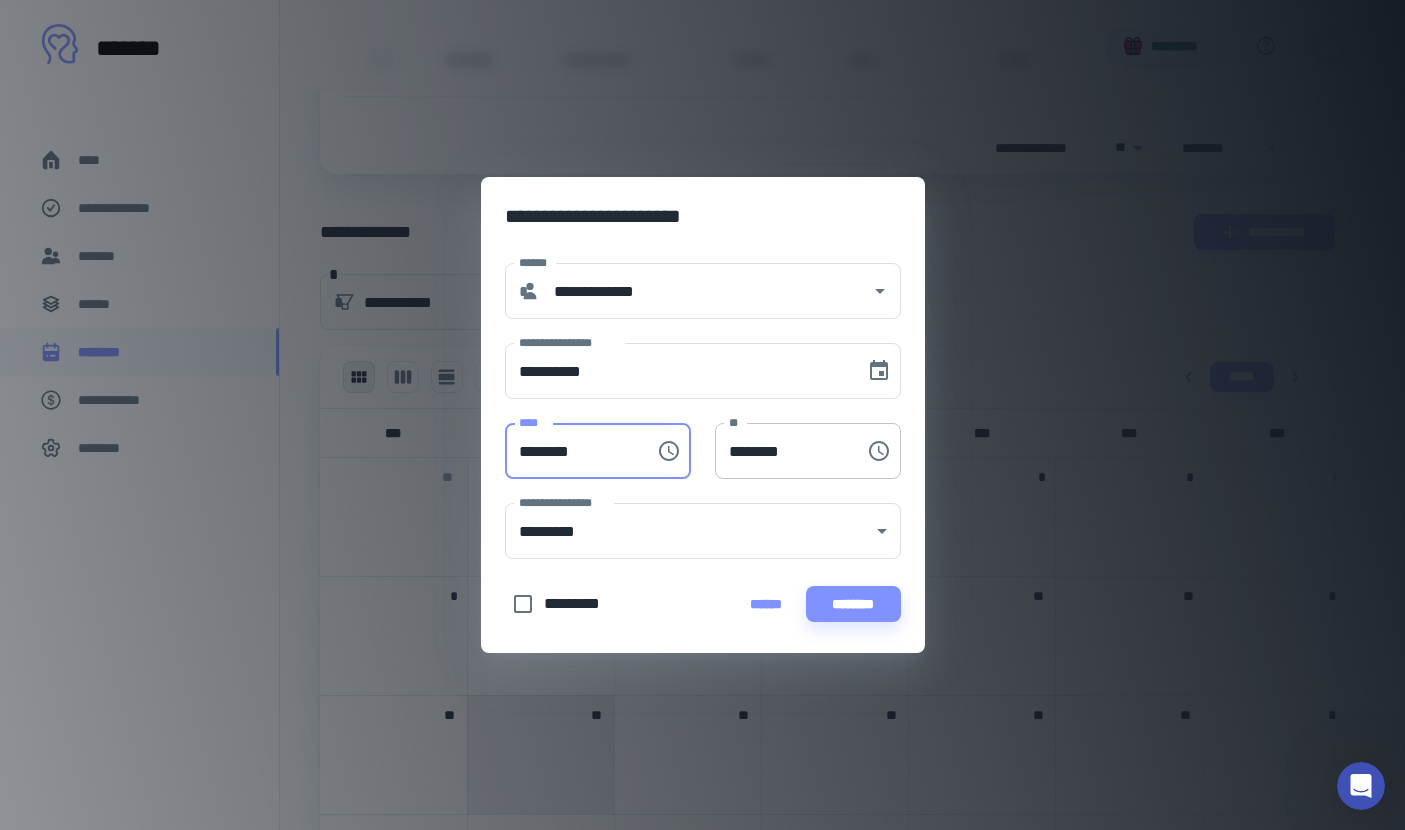 type on "********" 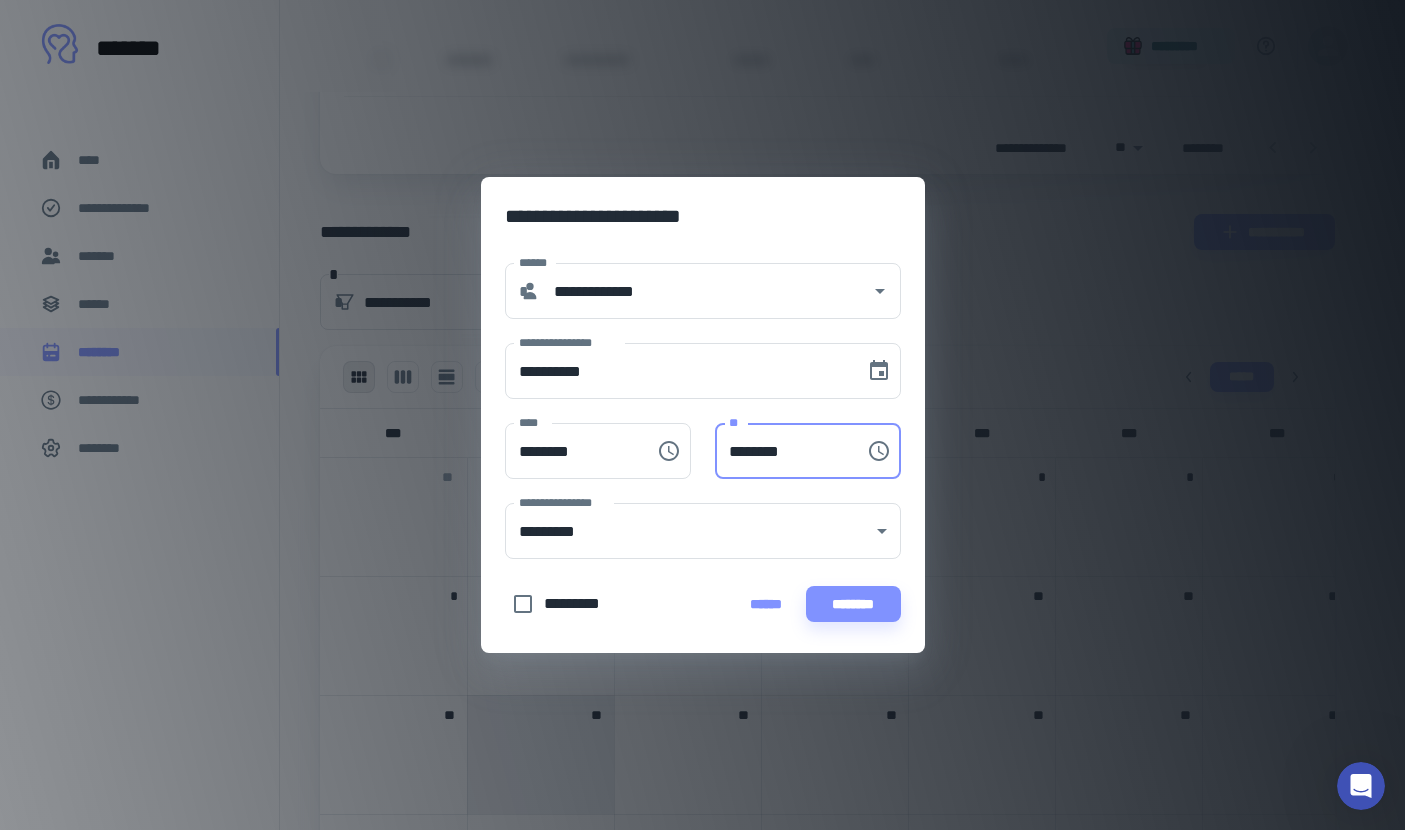 click on "********" at bounding box center [783, 451] 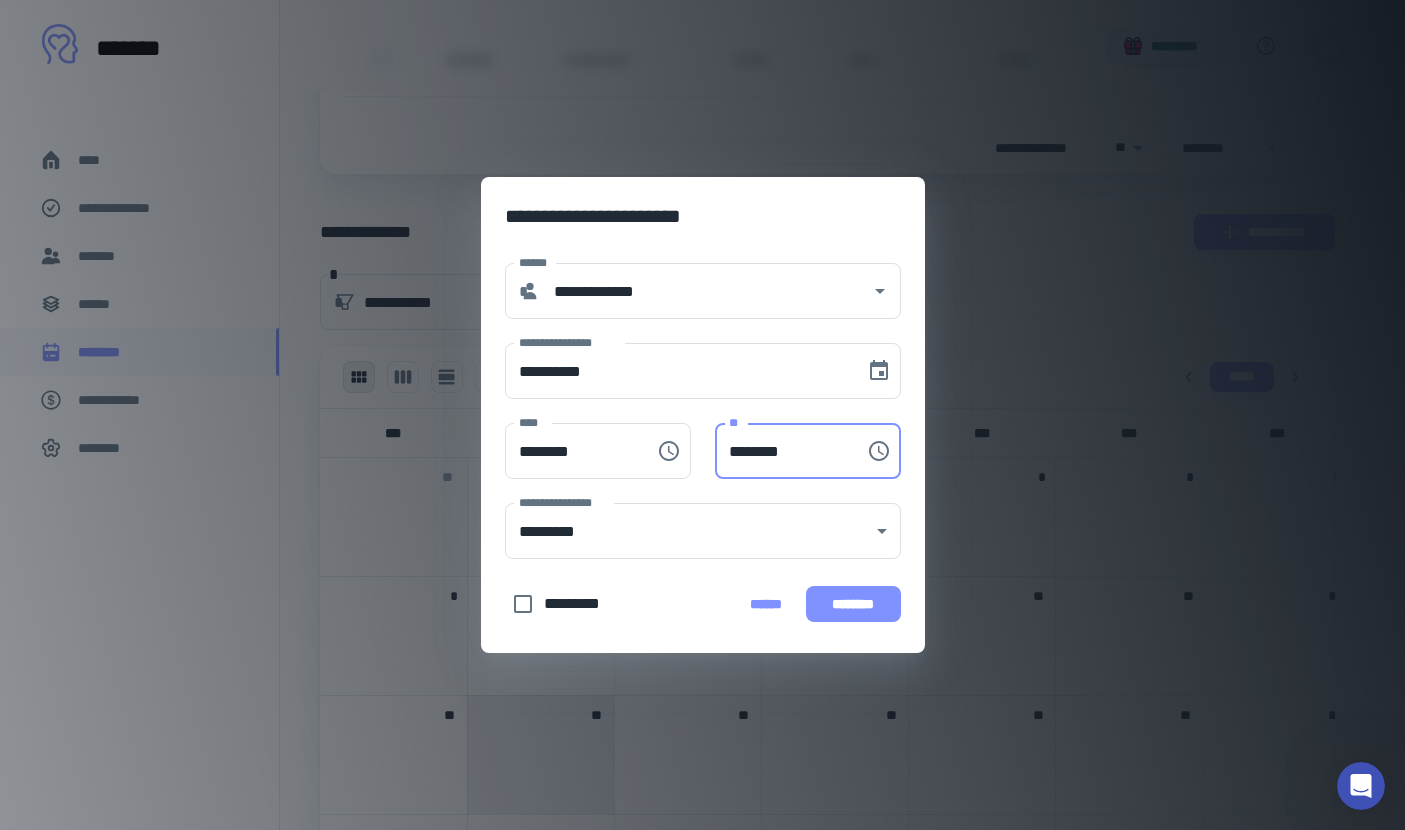 type on "********" 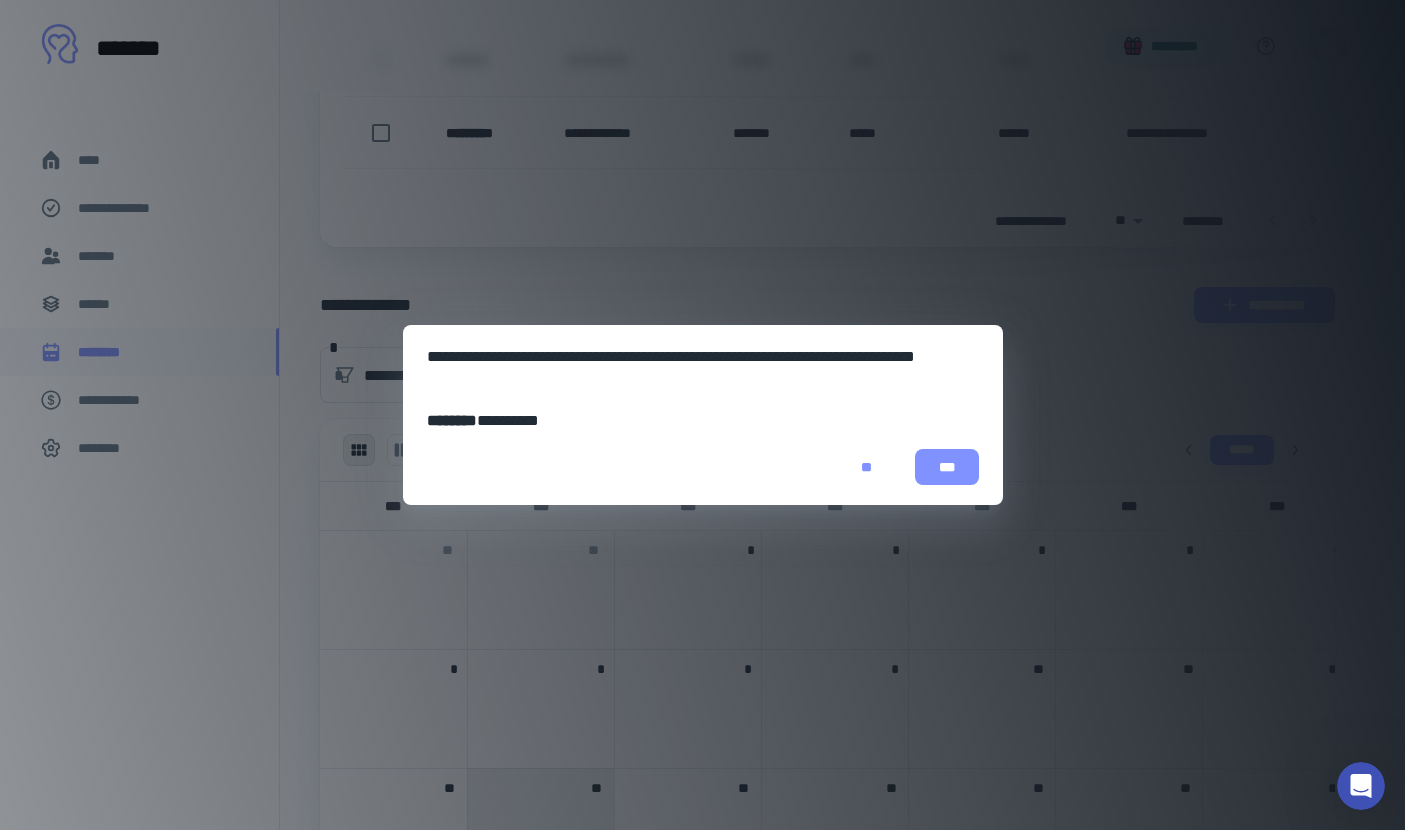 click on "***" at bounding box center (947, 467) 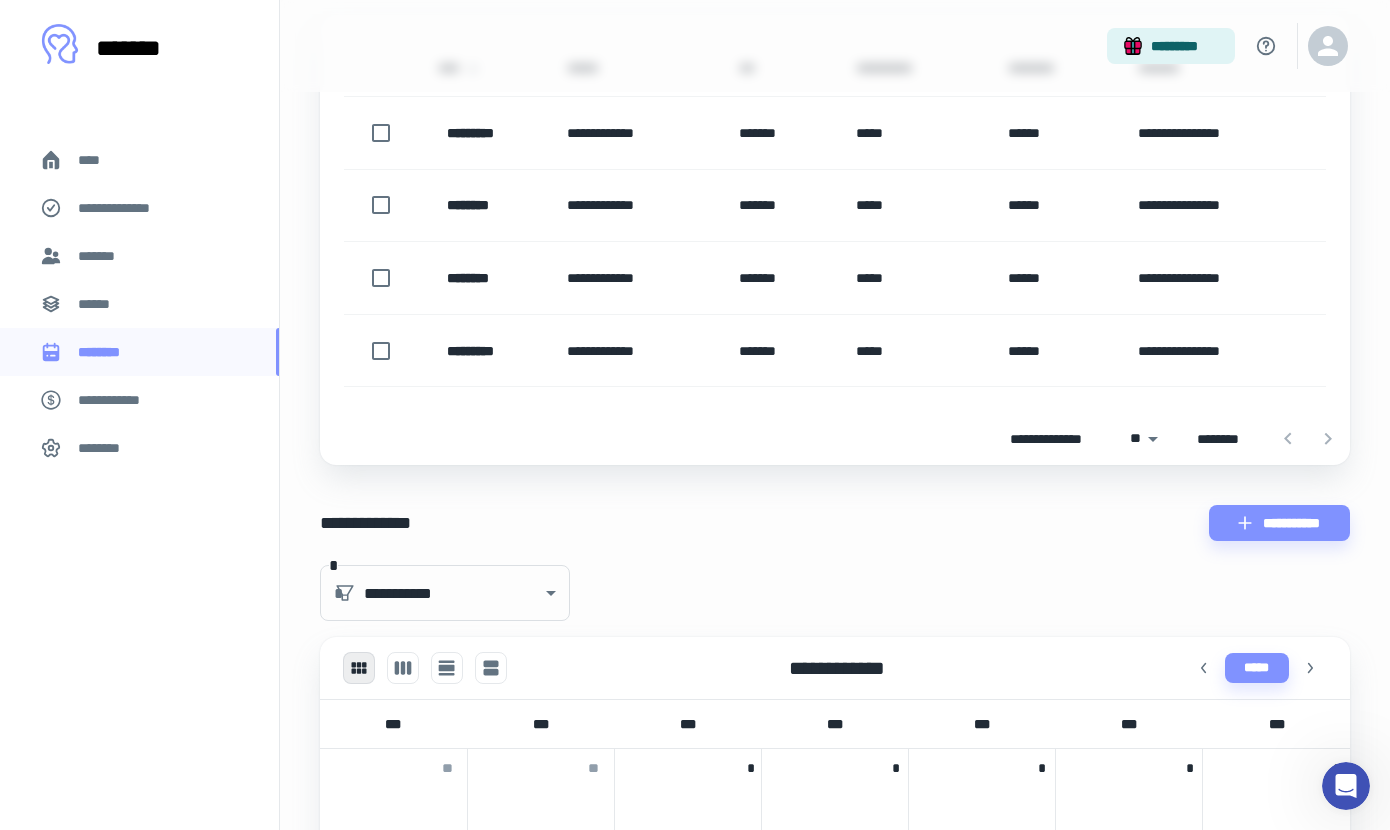 scroll, scrollTop: 0, scrollLeft: 0, axis: both 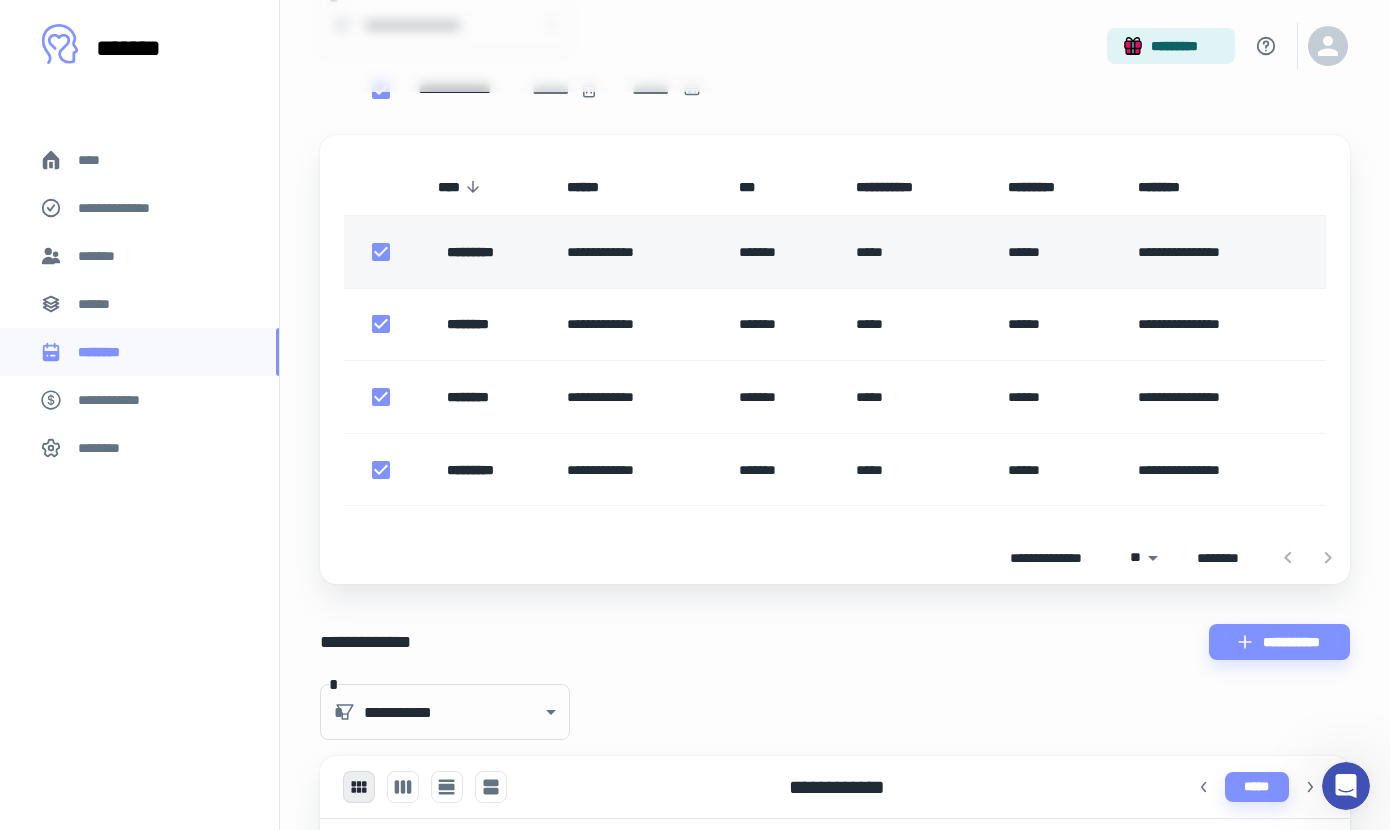 click on "**********" at bounding box center [637, 252] 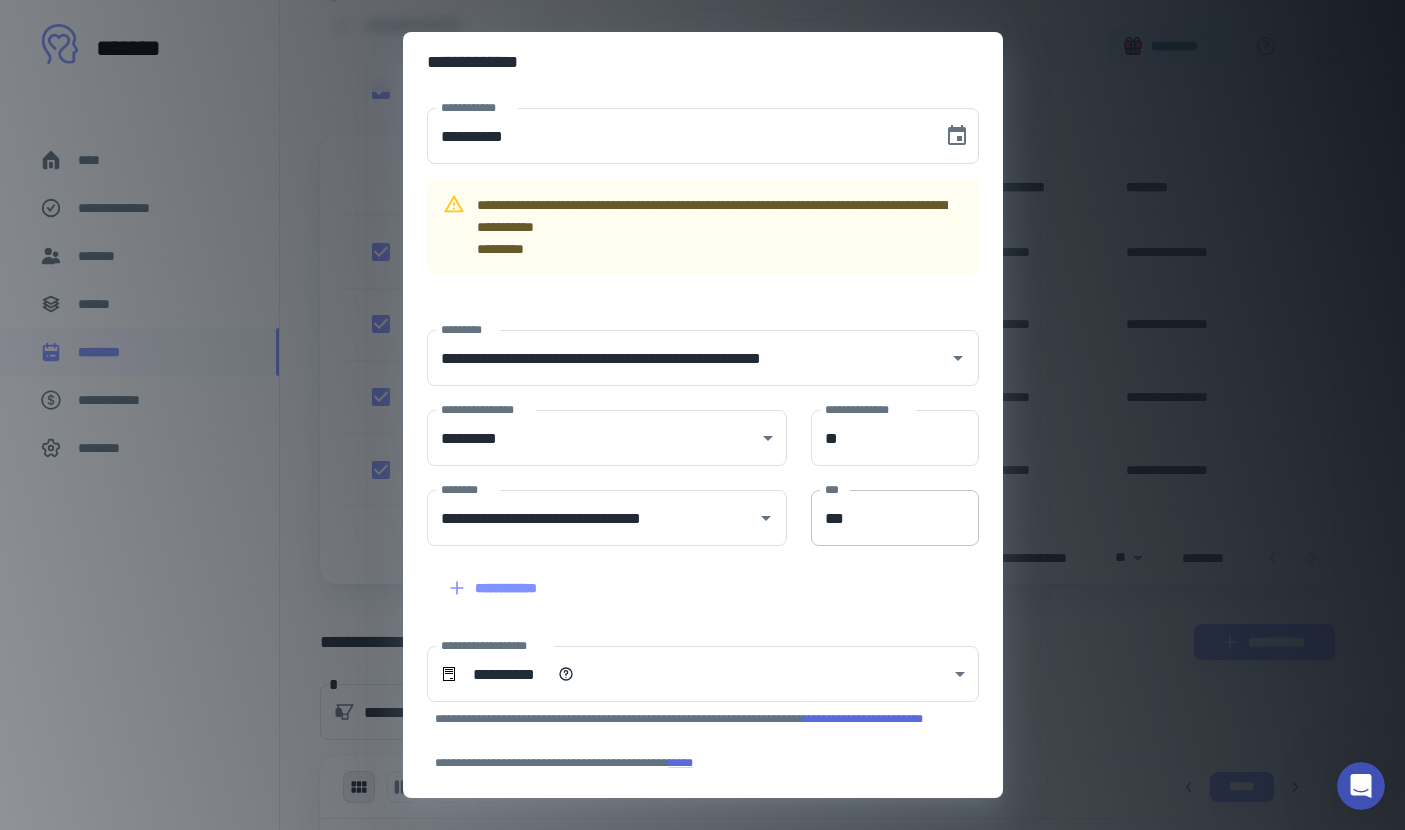 click on "***" at bounding box center [895, 518] 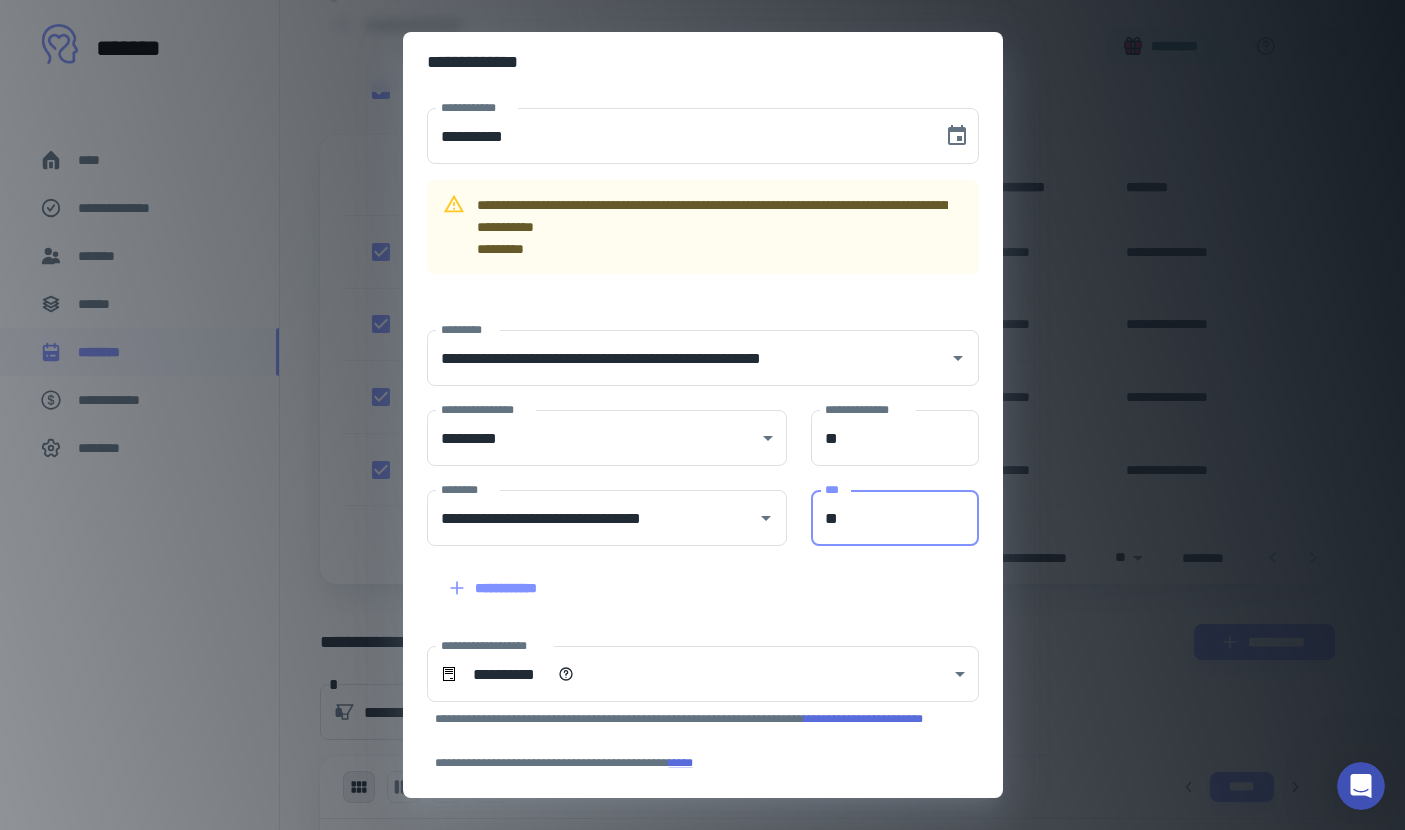 type on "*" 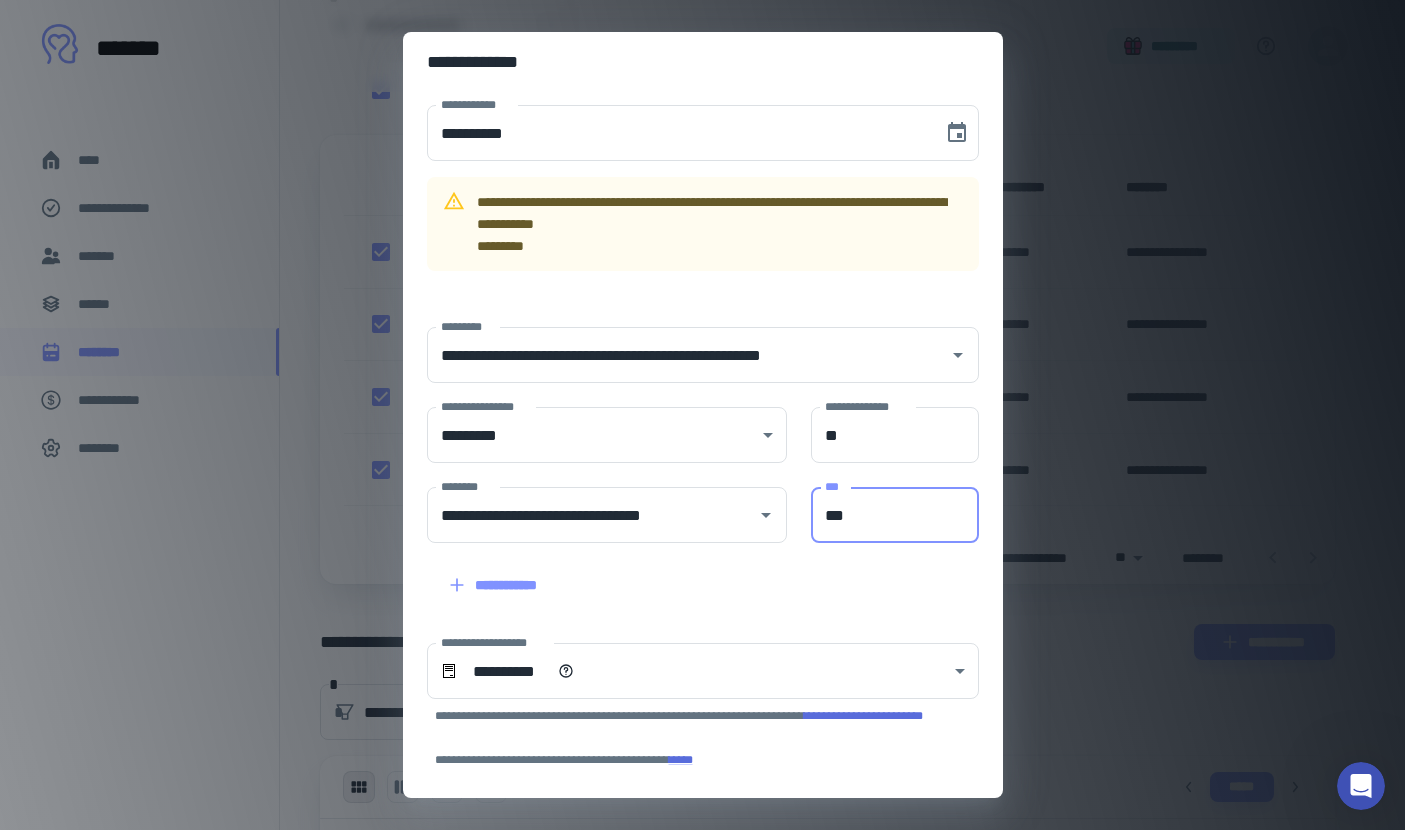 scroll, scrollTop: 4, scrollLeft: 0, axis: vertical 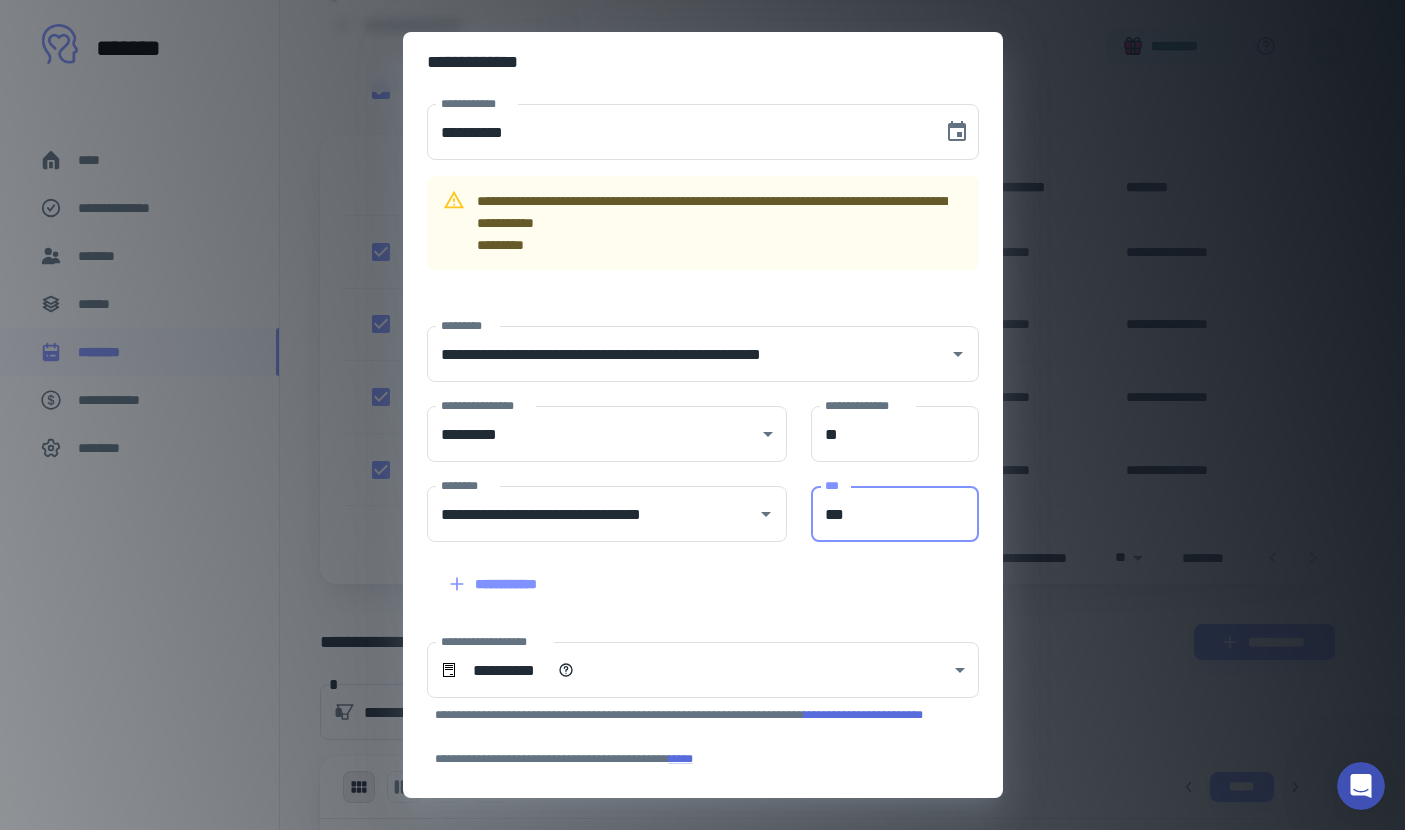 type on "***" 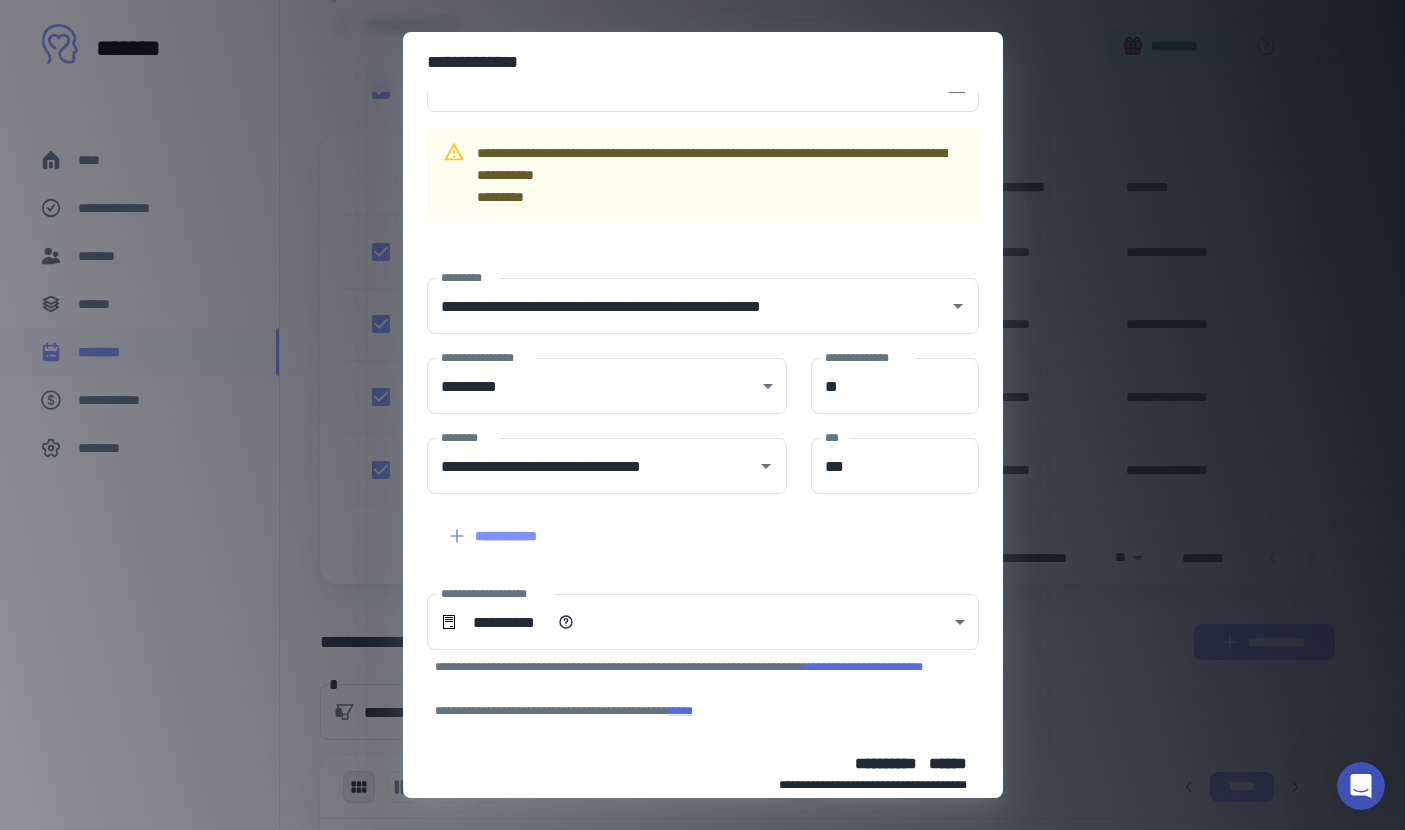 scroll, scrollTop: 0, scrollLeft: 0, axis: both 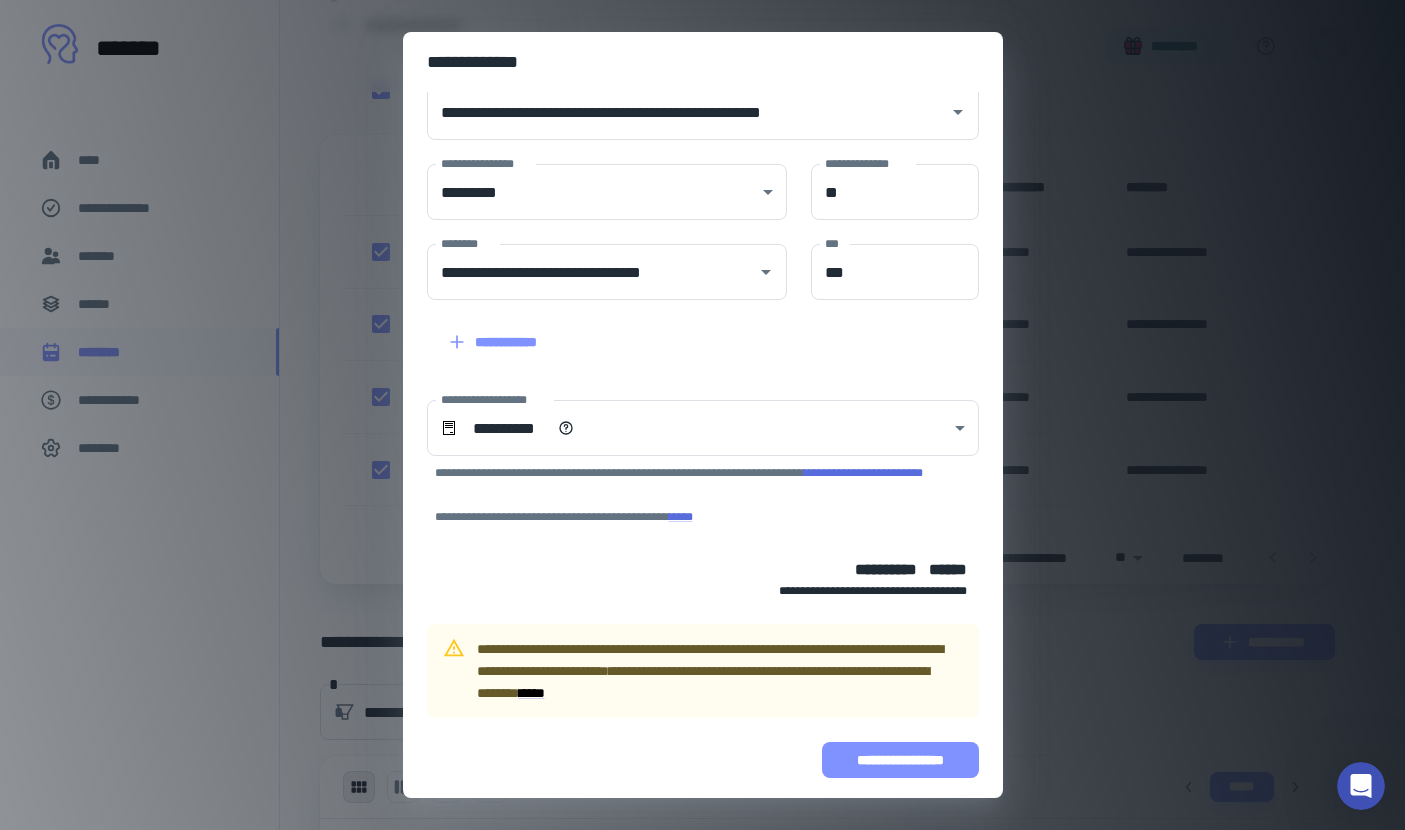 click on "**********" at bounding box center [900, 760] 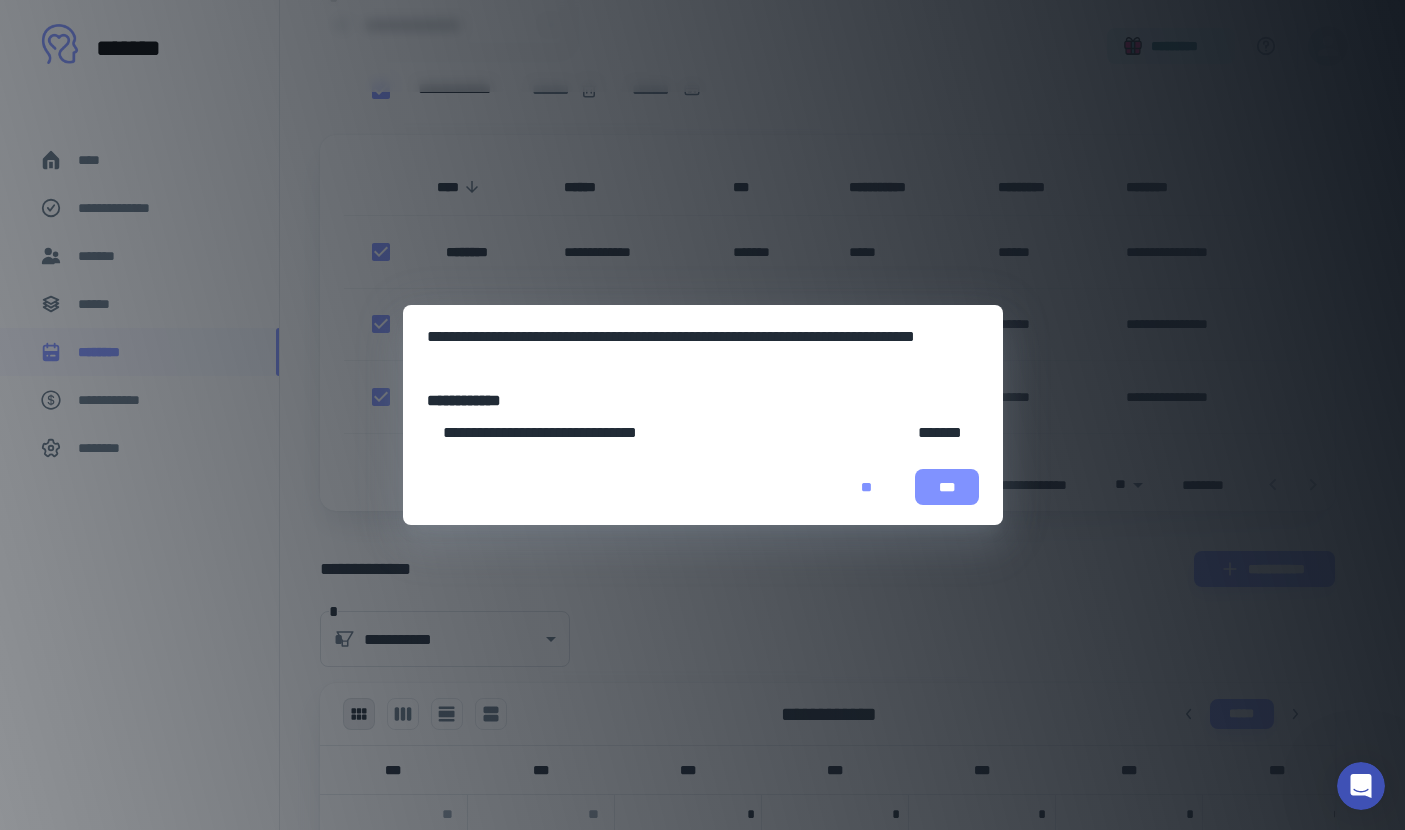 click on "***" at bounding box center (947, 487) 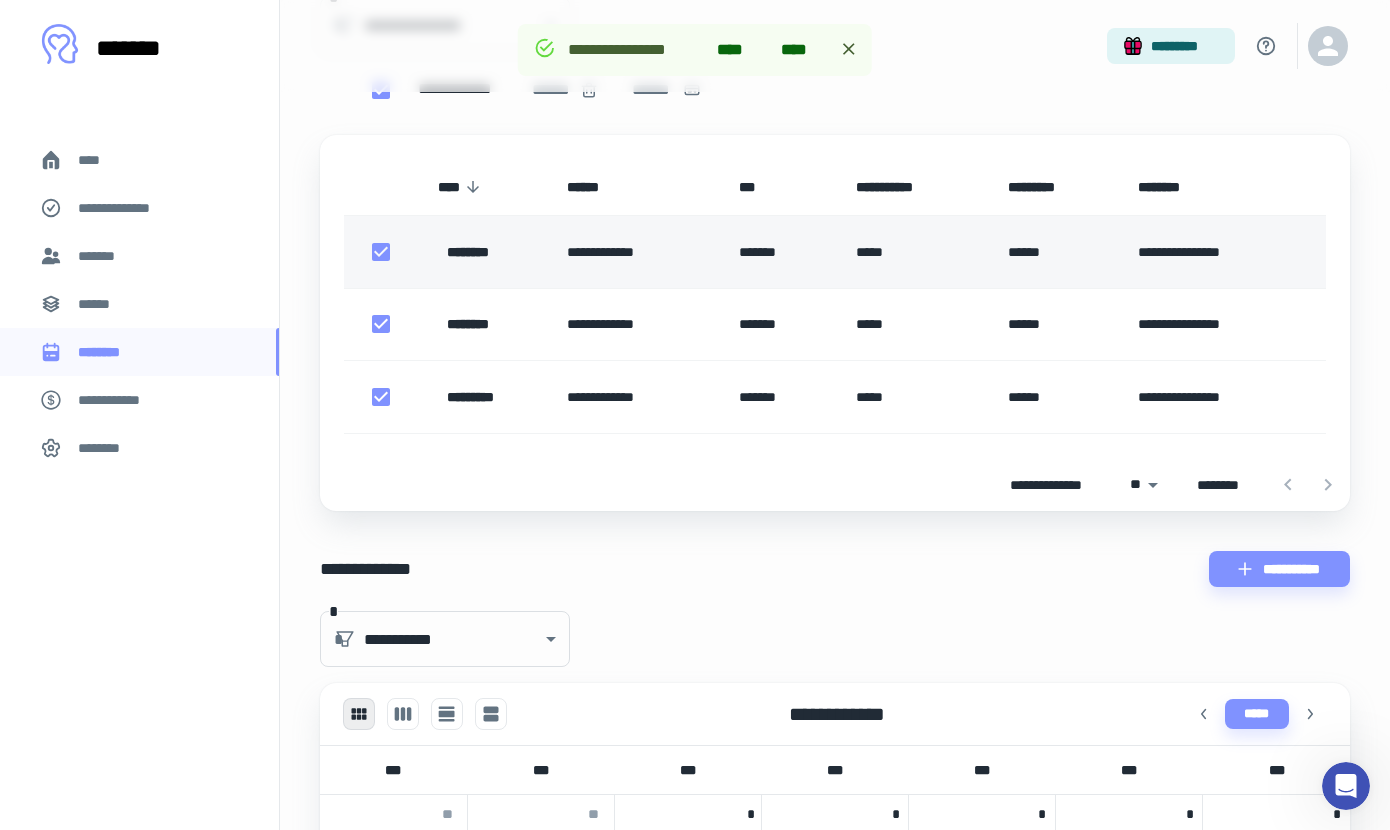 click on "**********" at bounding box center (637, 252) 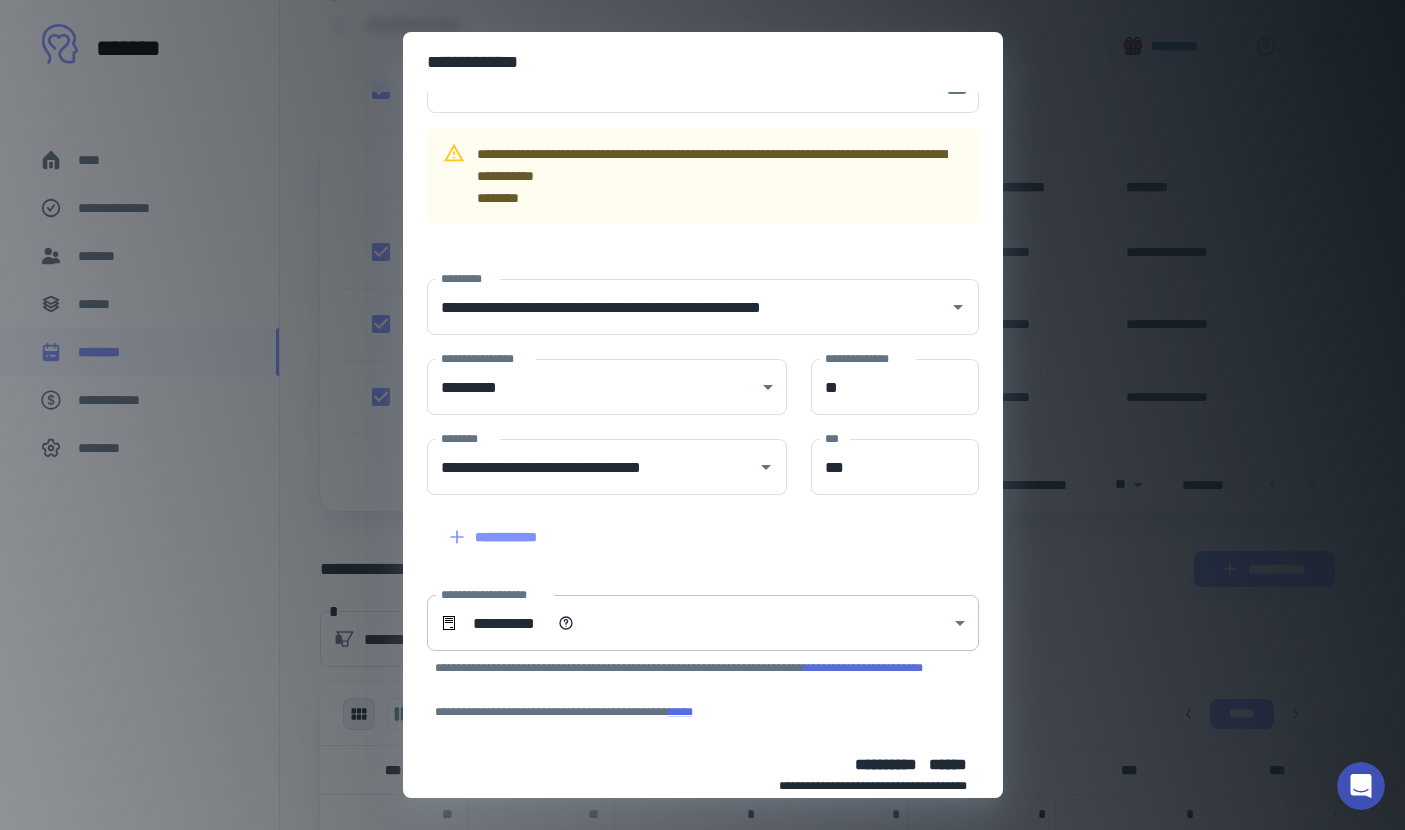 scroll, scrollTop: 246, scrollLeft: 0, axis: vertical 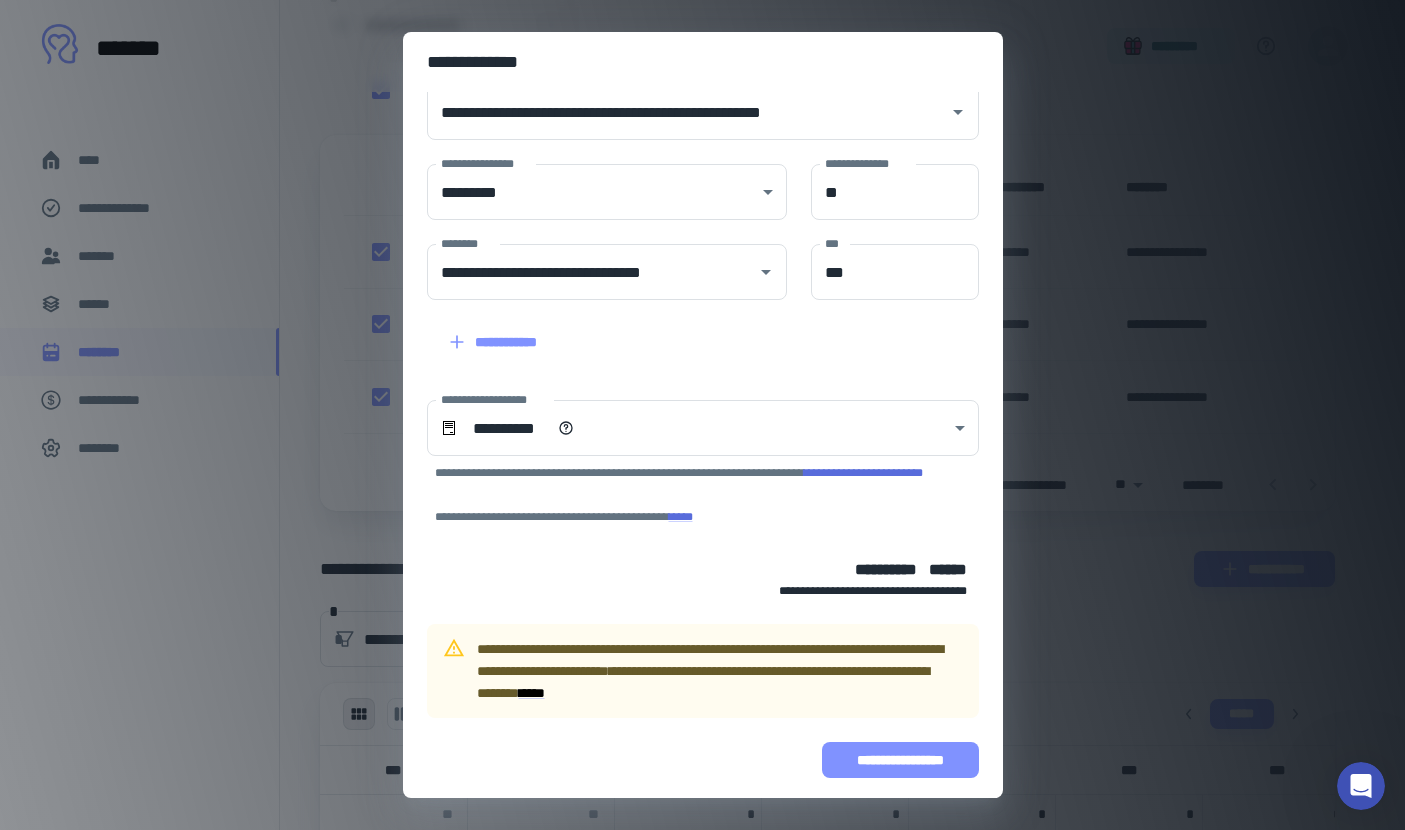 click on "**********" at bounding box center (900, 760) 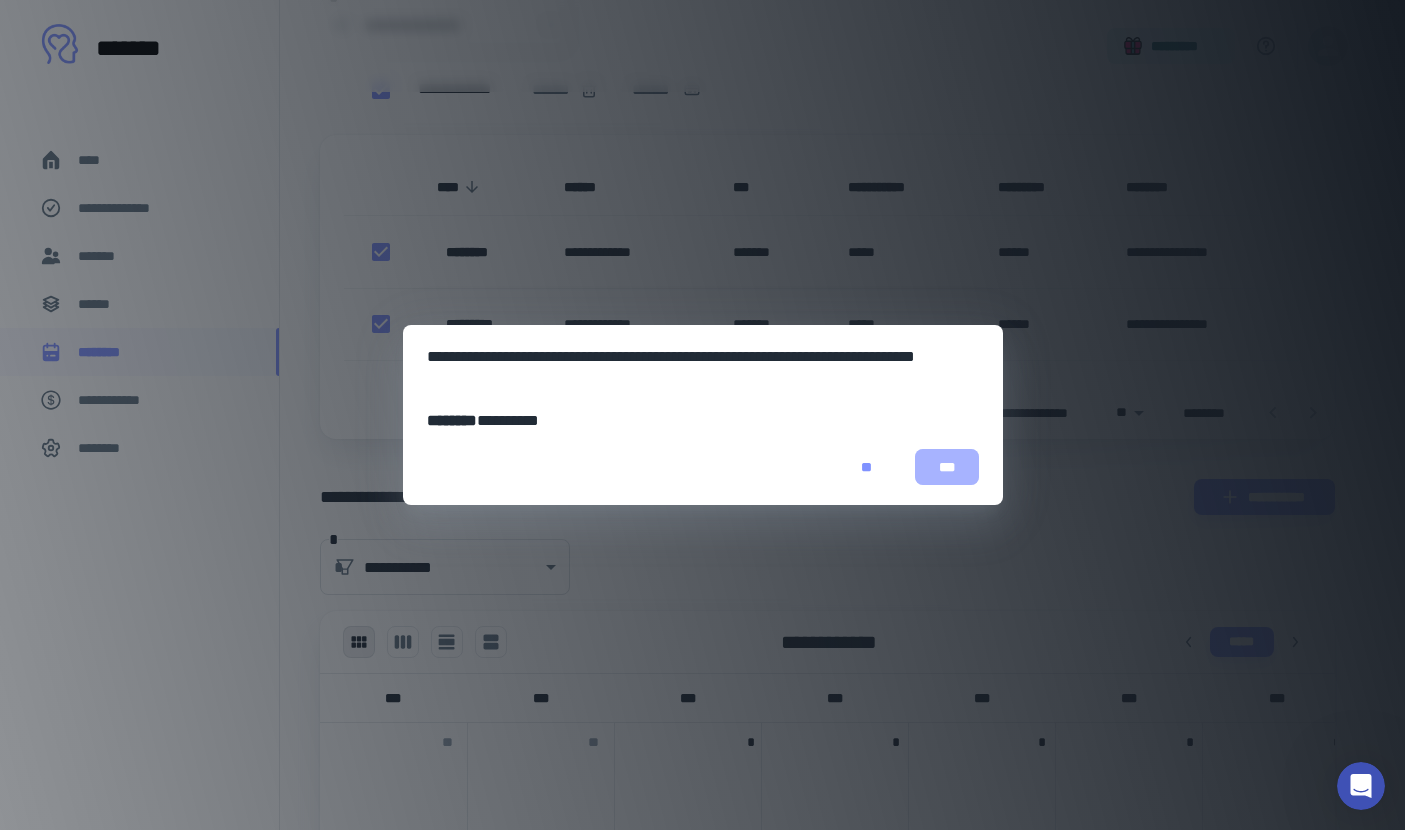 click on "***" at bounding box center (947, 467) 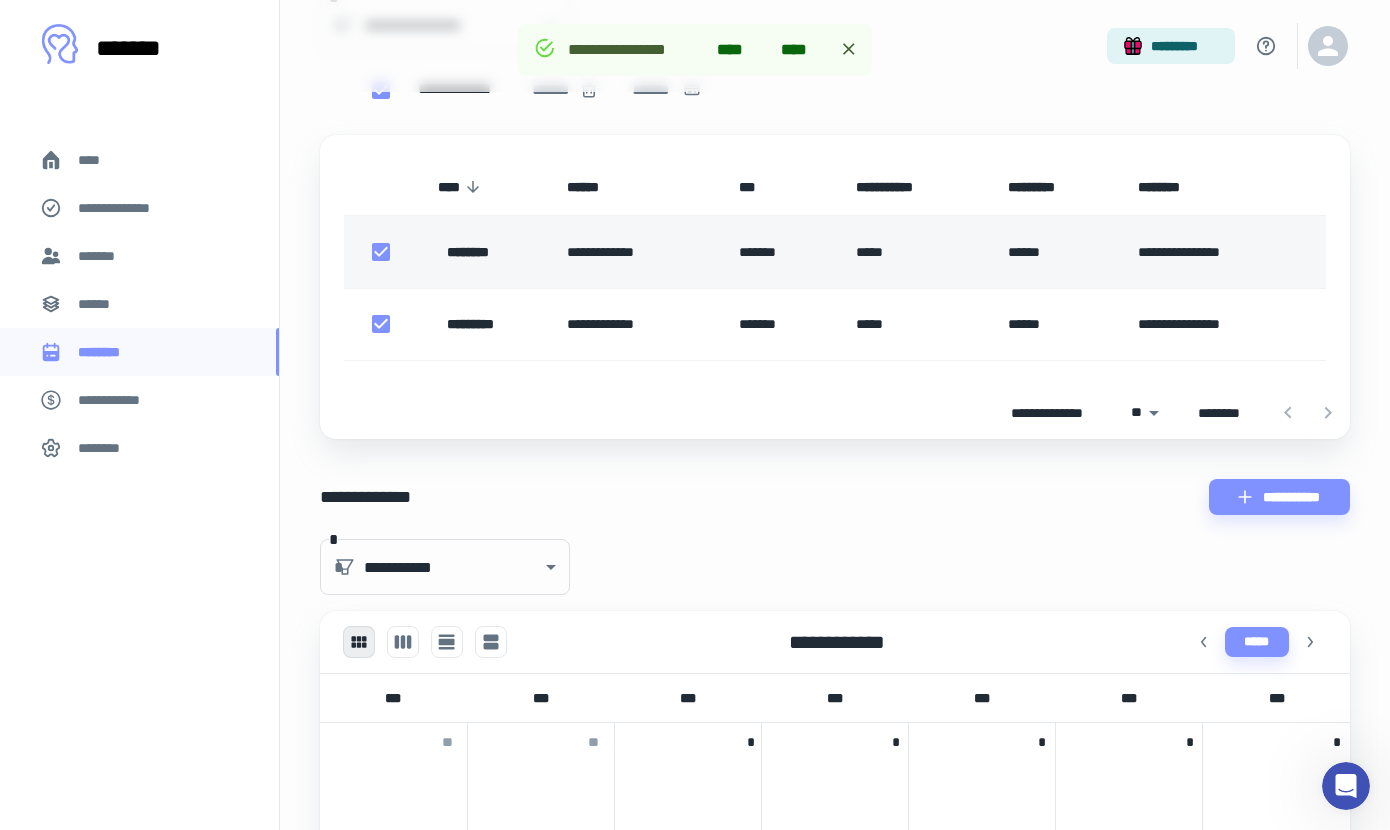 click on "**********" at bounding box center (637, 252) 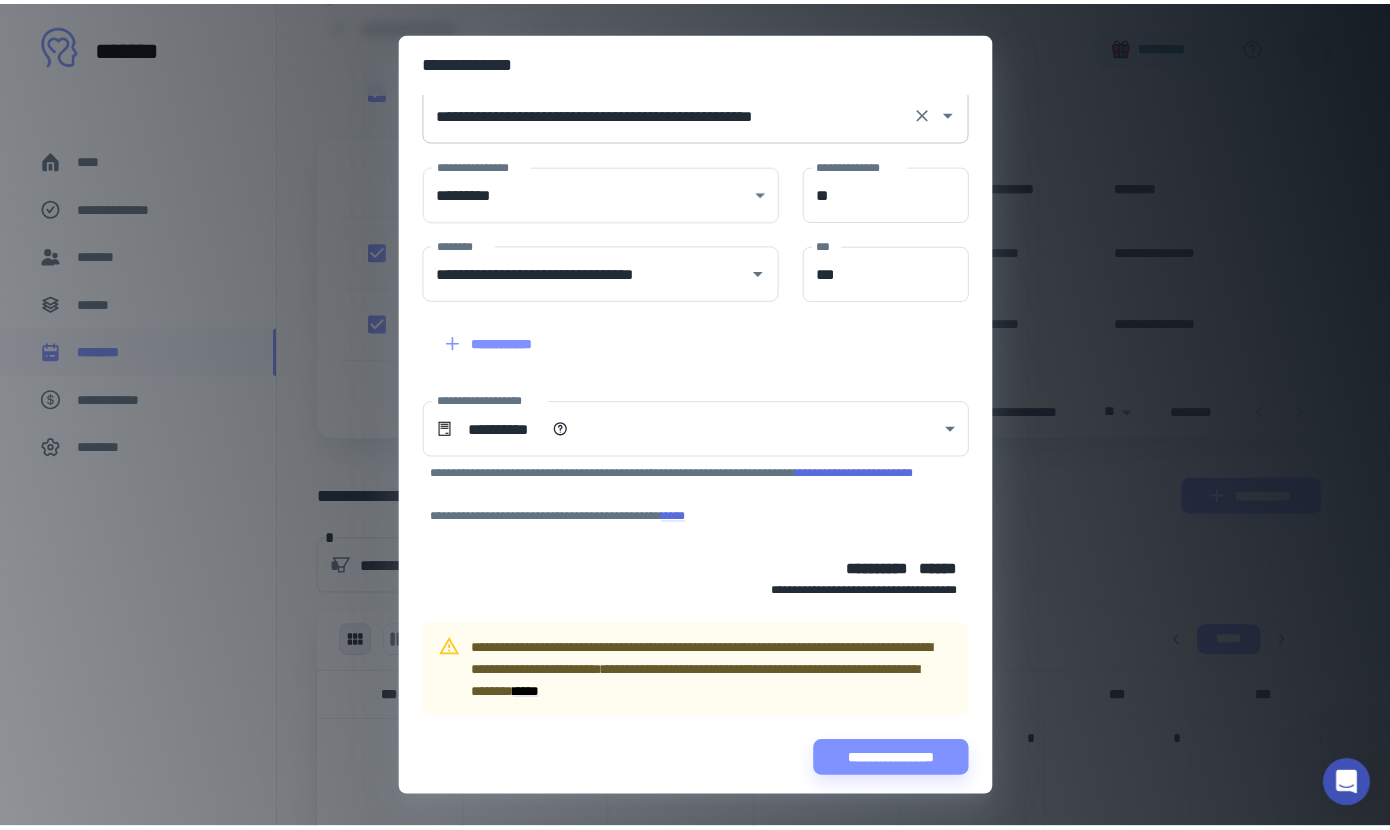 scroll, scrollTop: 246, scrollLeft: 0, axis: vertical 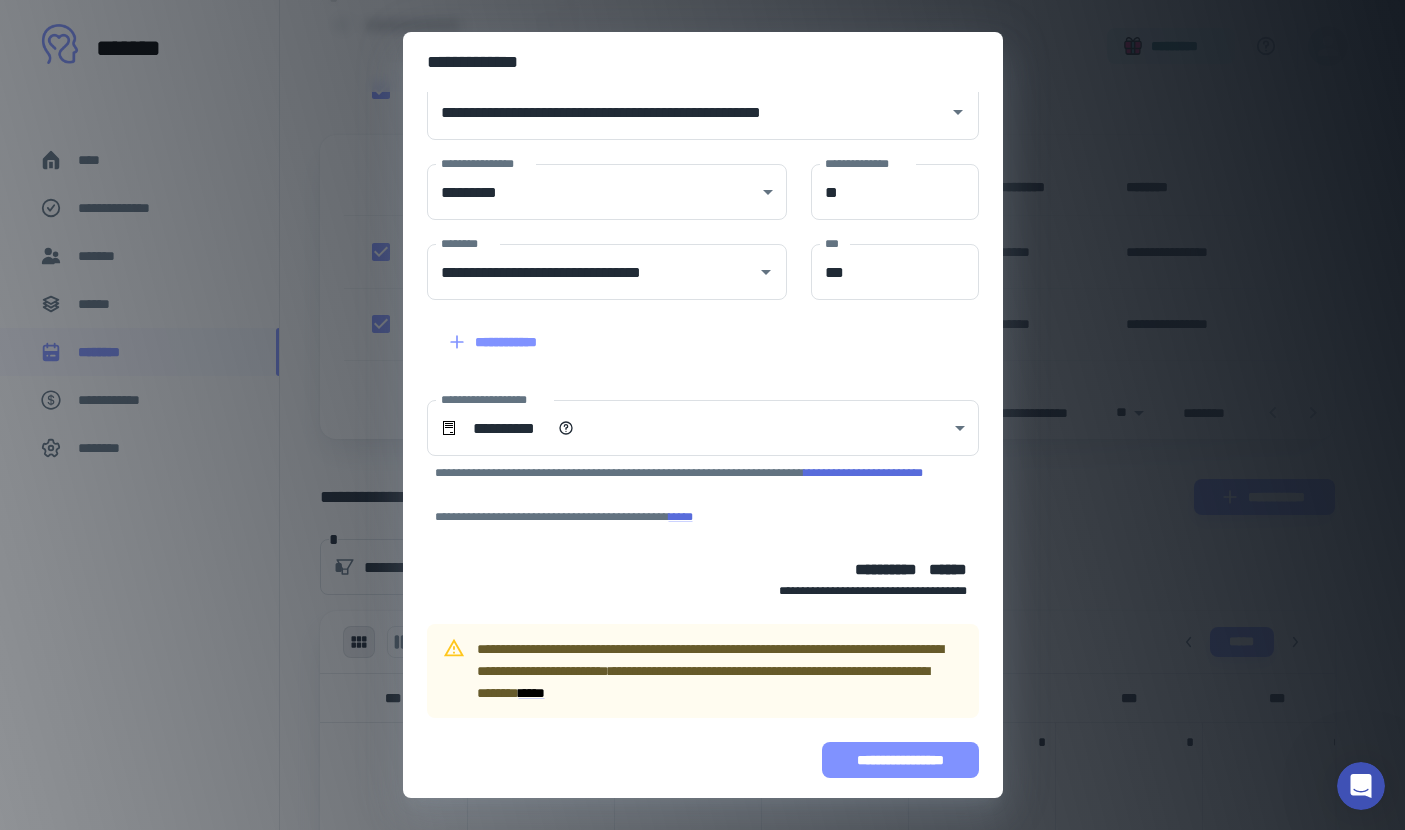 click on "**********" at bounding box center (900, 760) 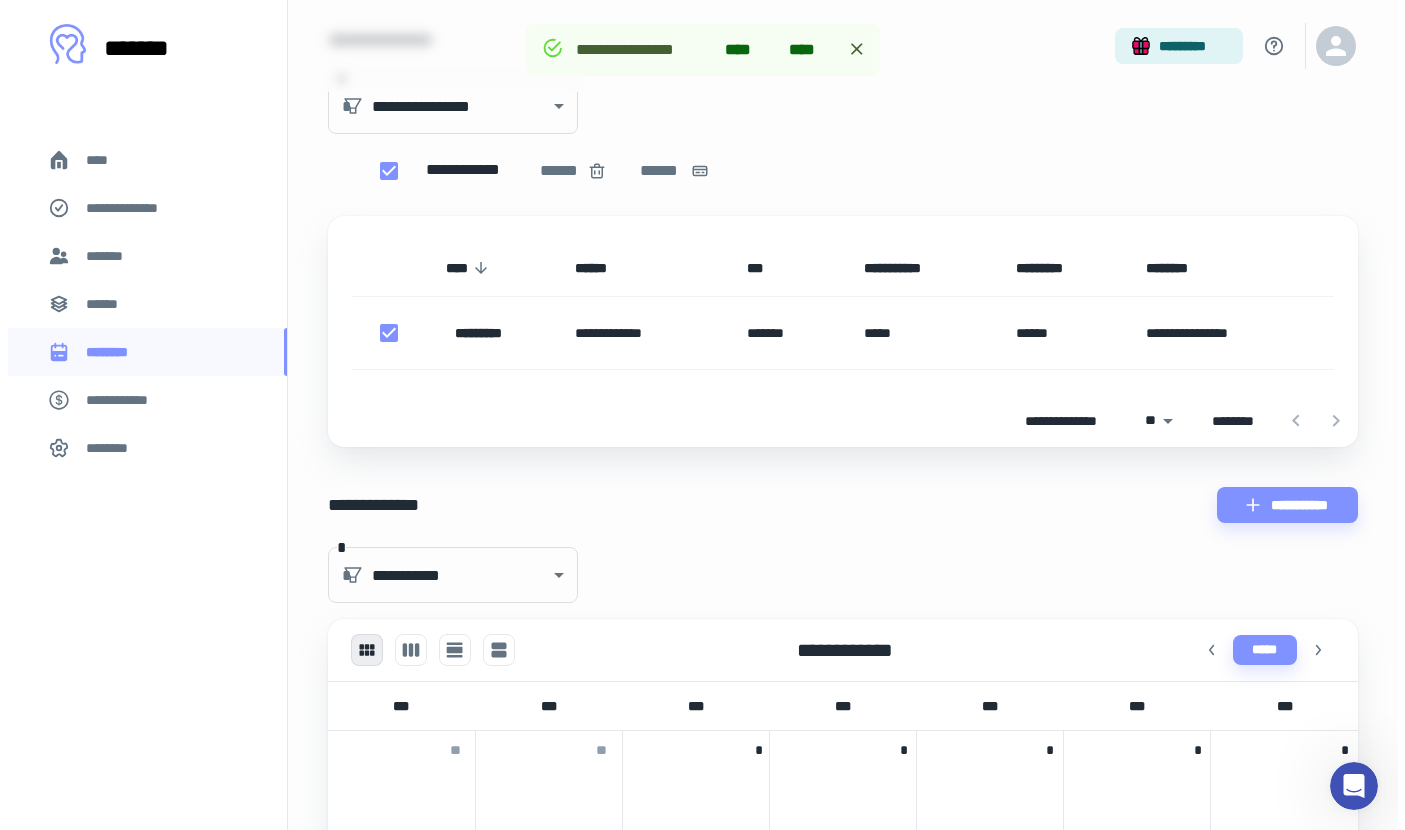 scroll, scrollTop: 0, scrollLeft: 0, axis: both 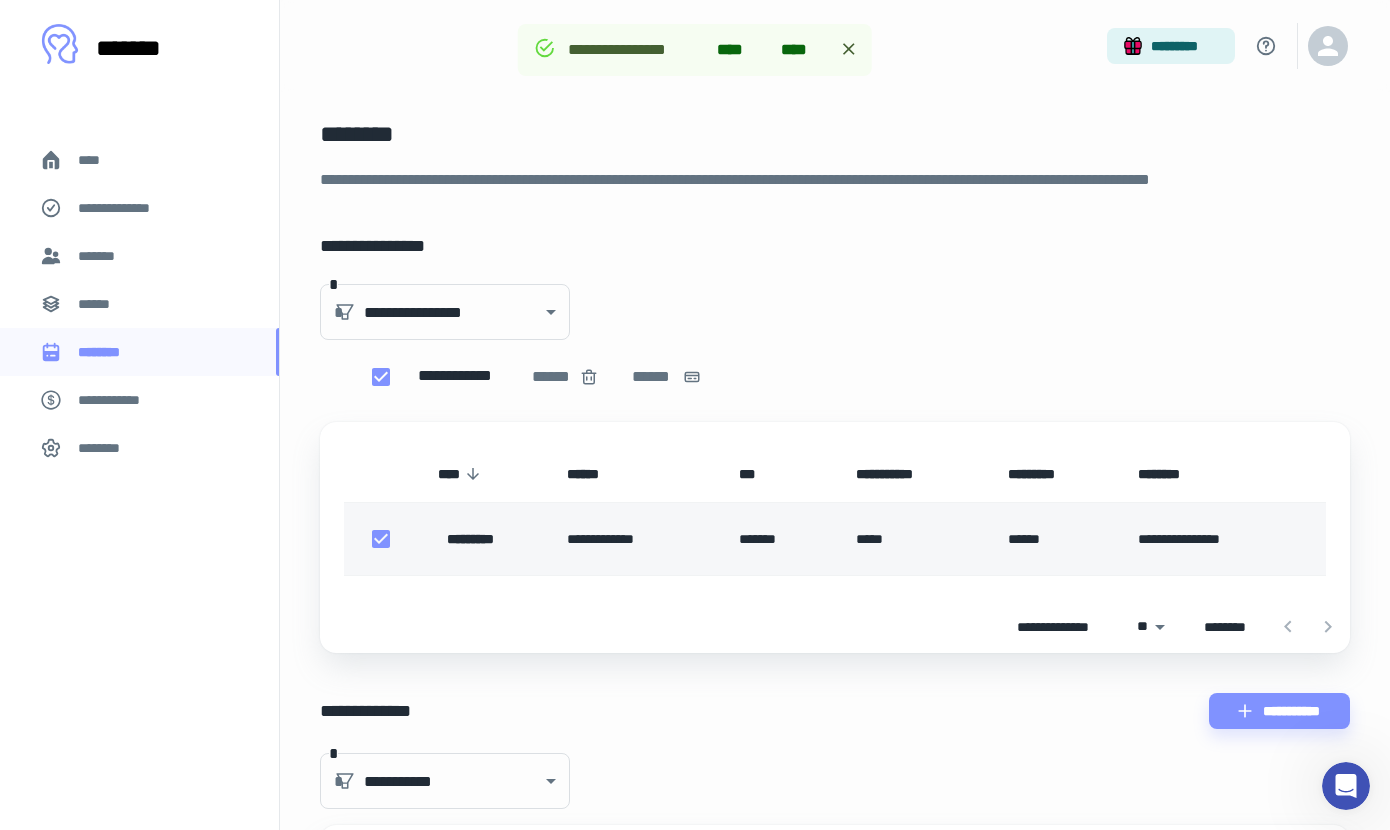 click on "**********" at bounding box center (637, 539) 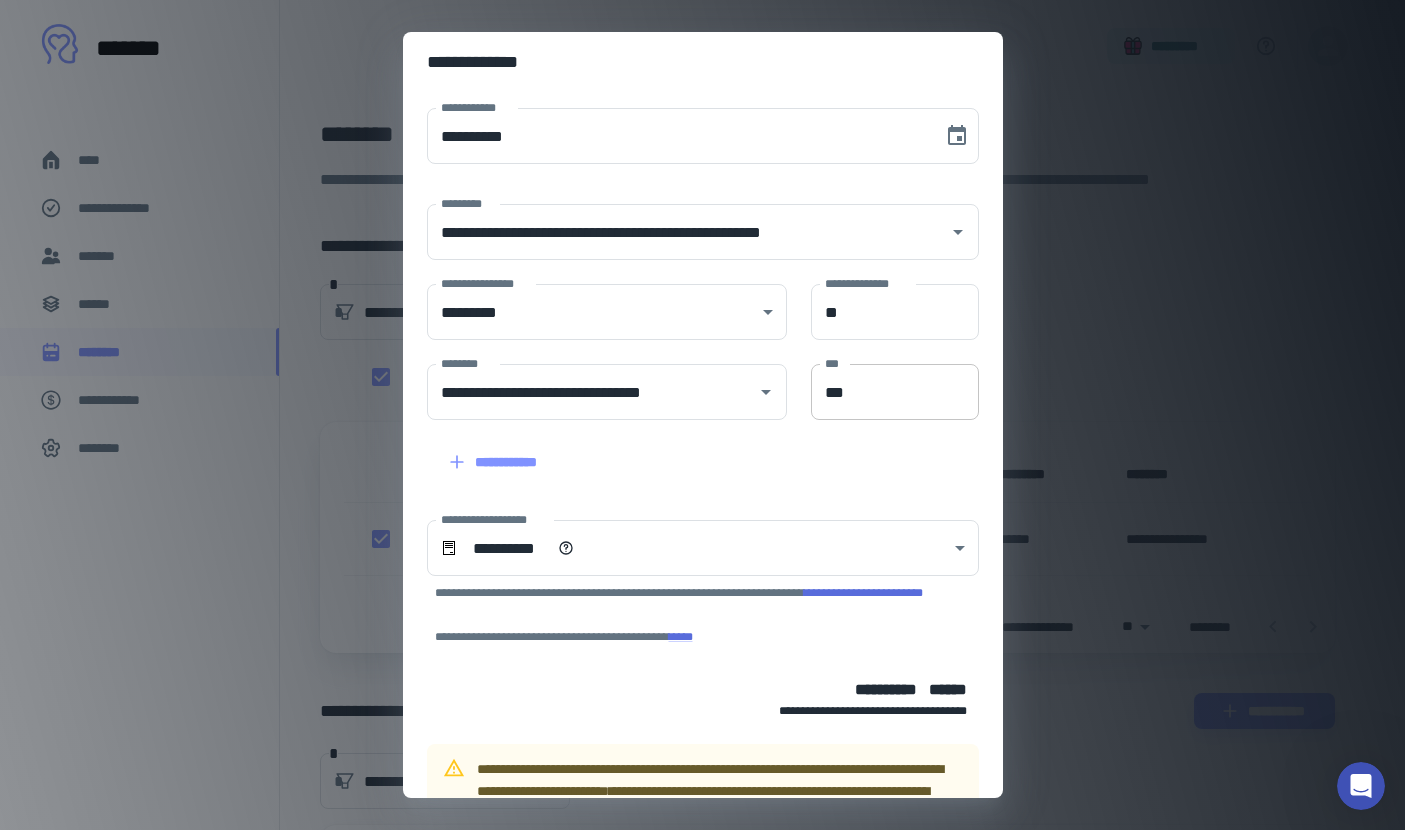 click on "***" at bounding box center [895, 392] 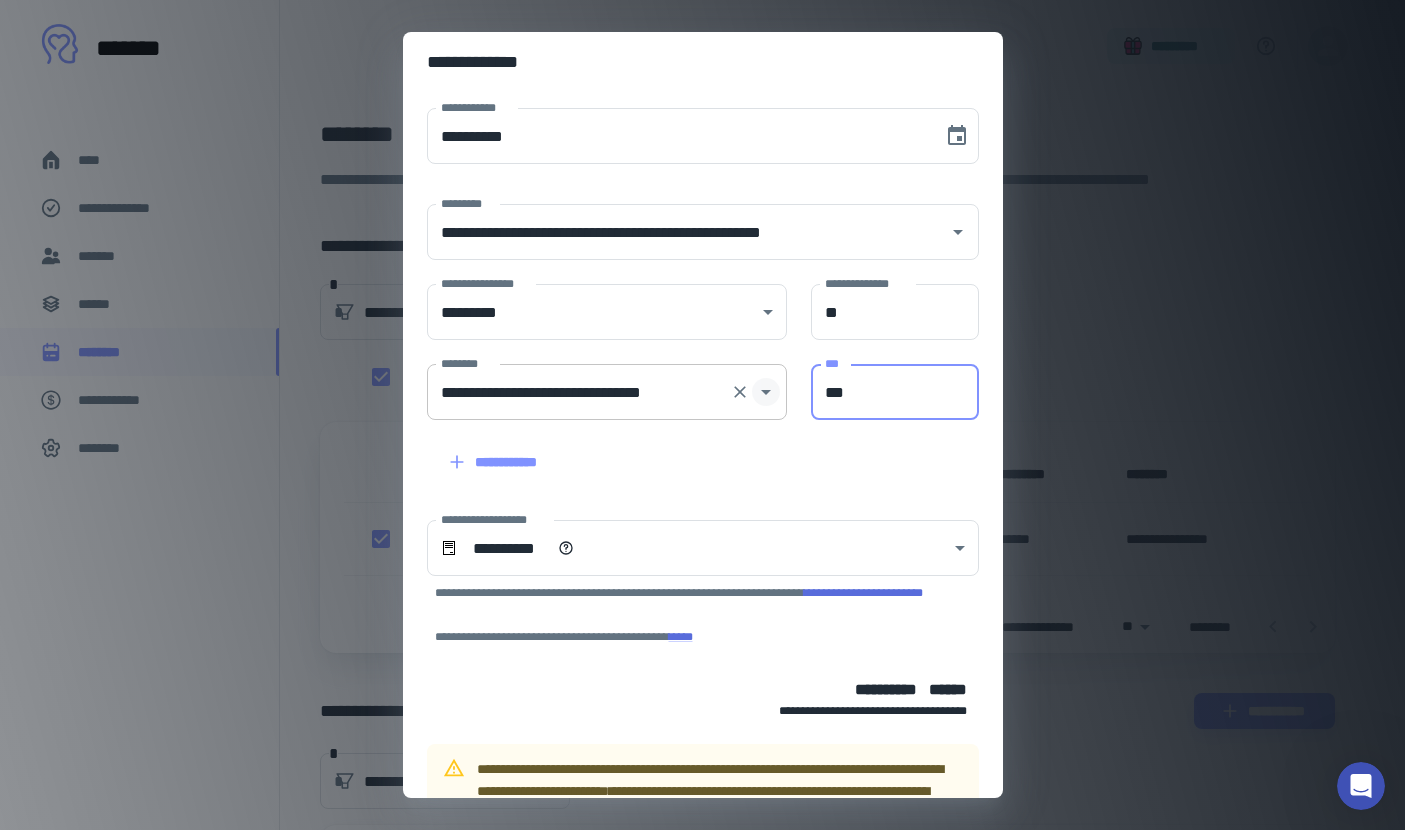 click 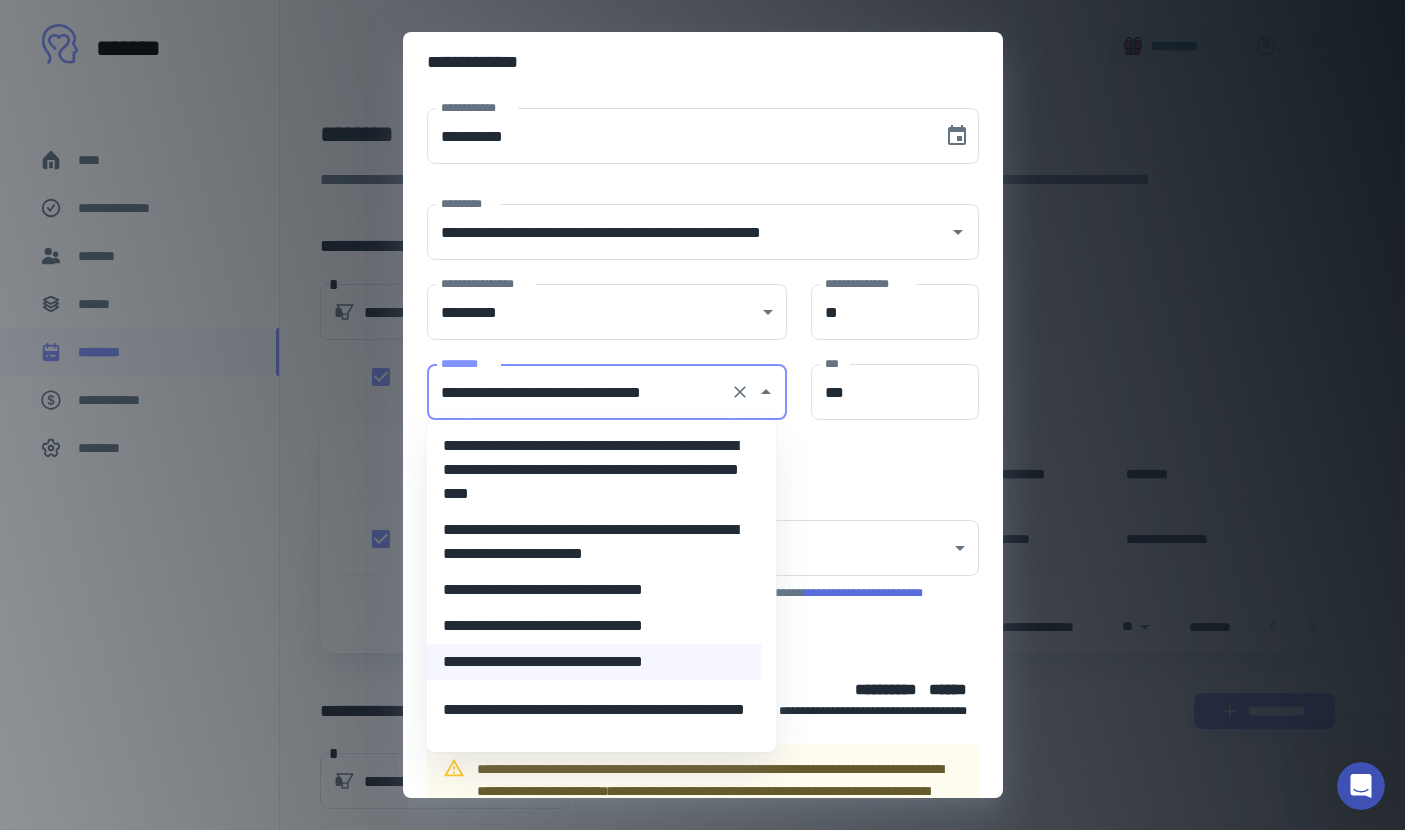 click on "**********" at bounding box center (594, 470) 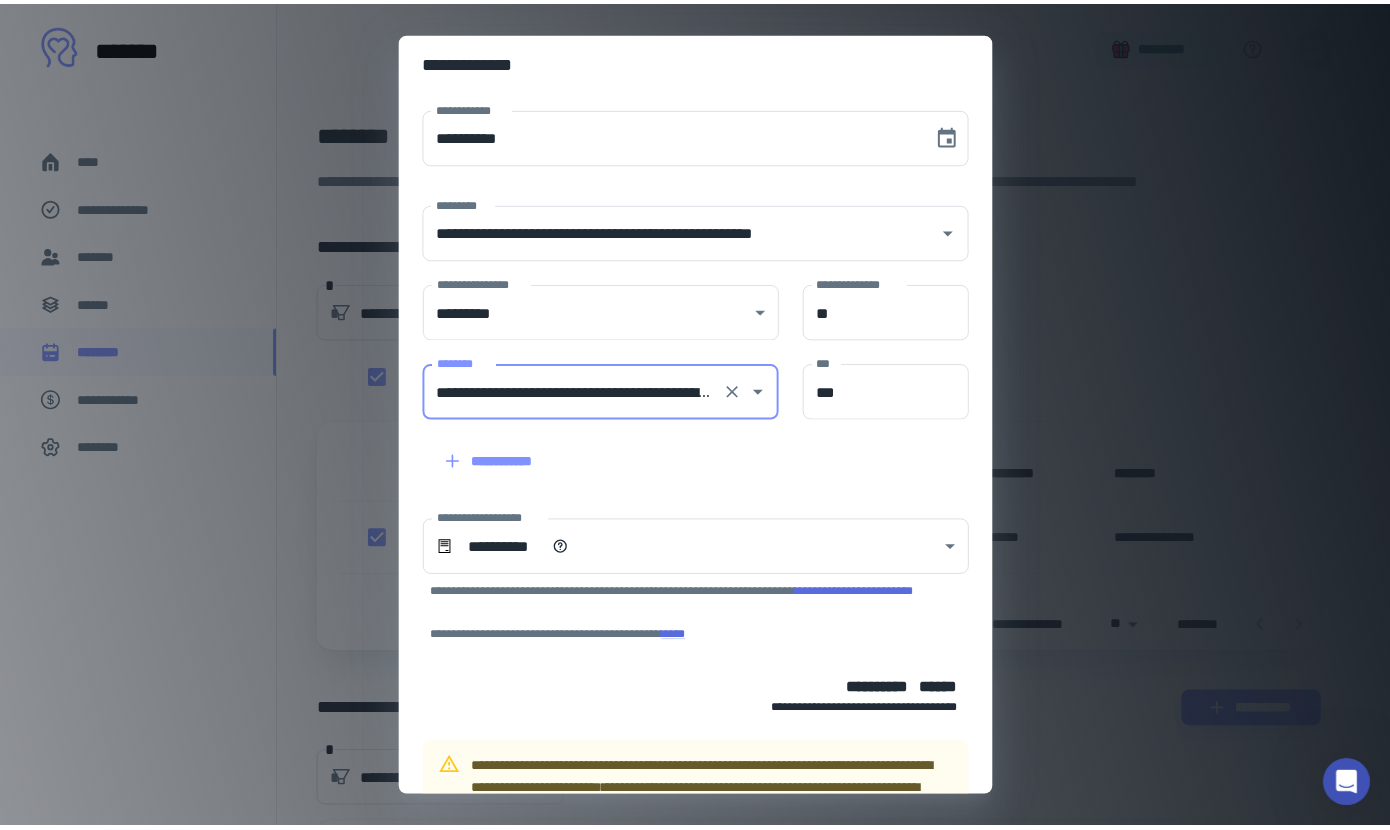 scroll, scrollTop: 120, scrollLeft: 0, axis: vertical 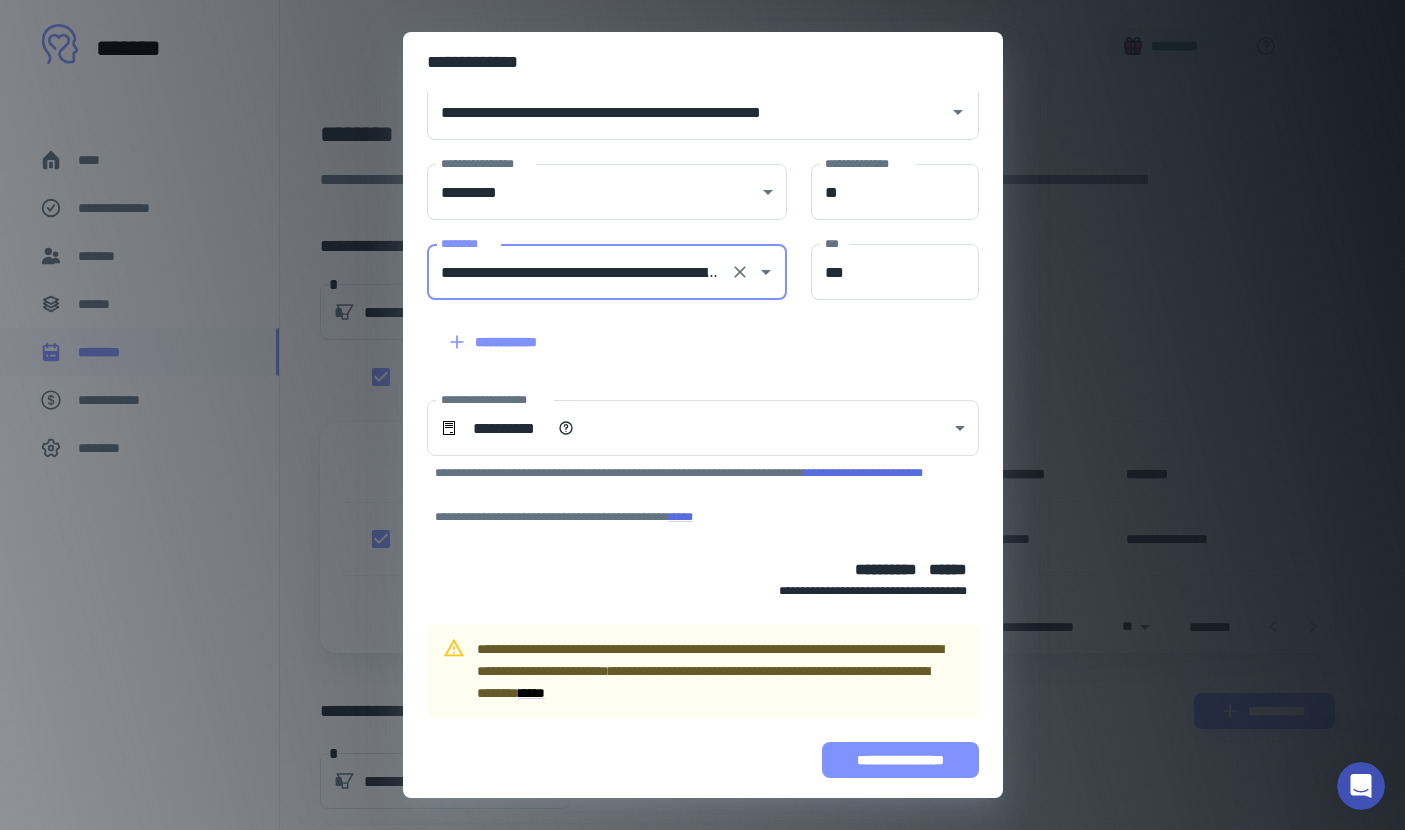click on "**********" at bounding box center (900, 760) 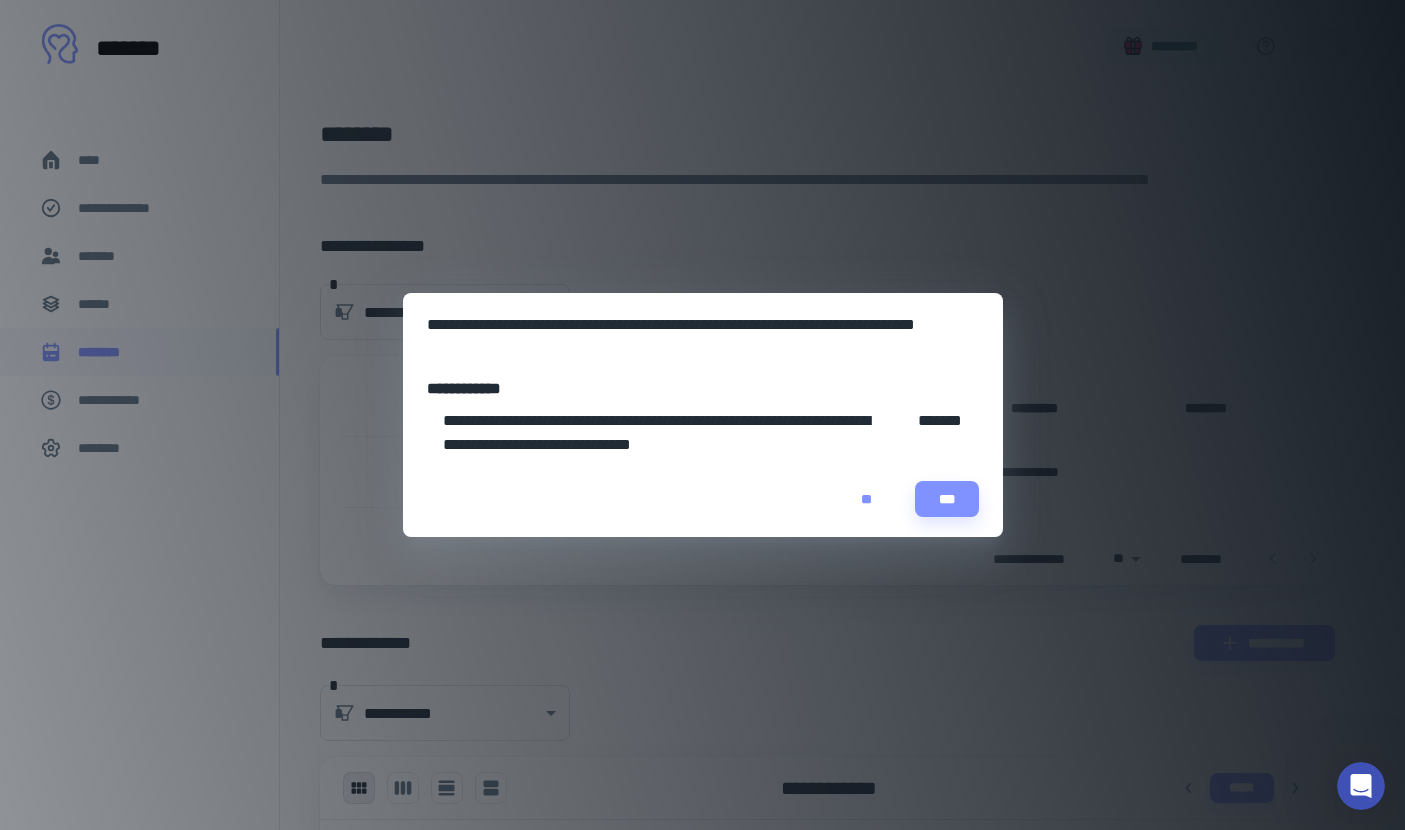 click on "**" at bounding box center (867, 499) 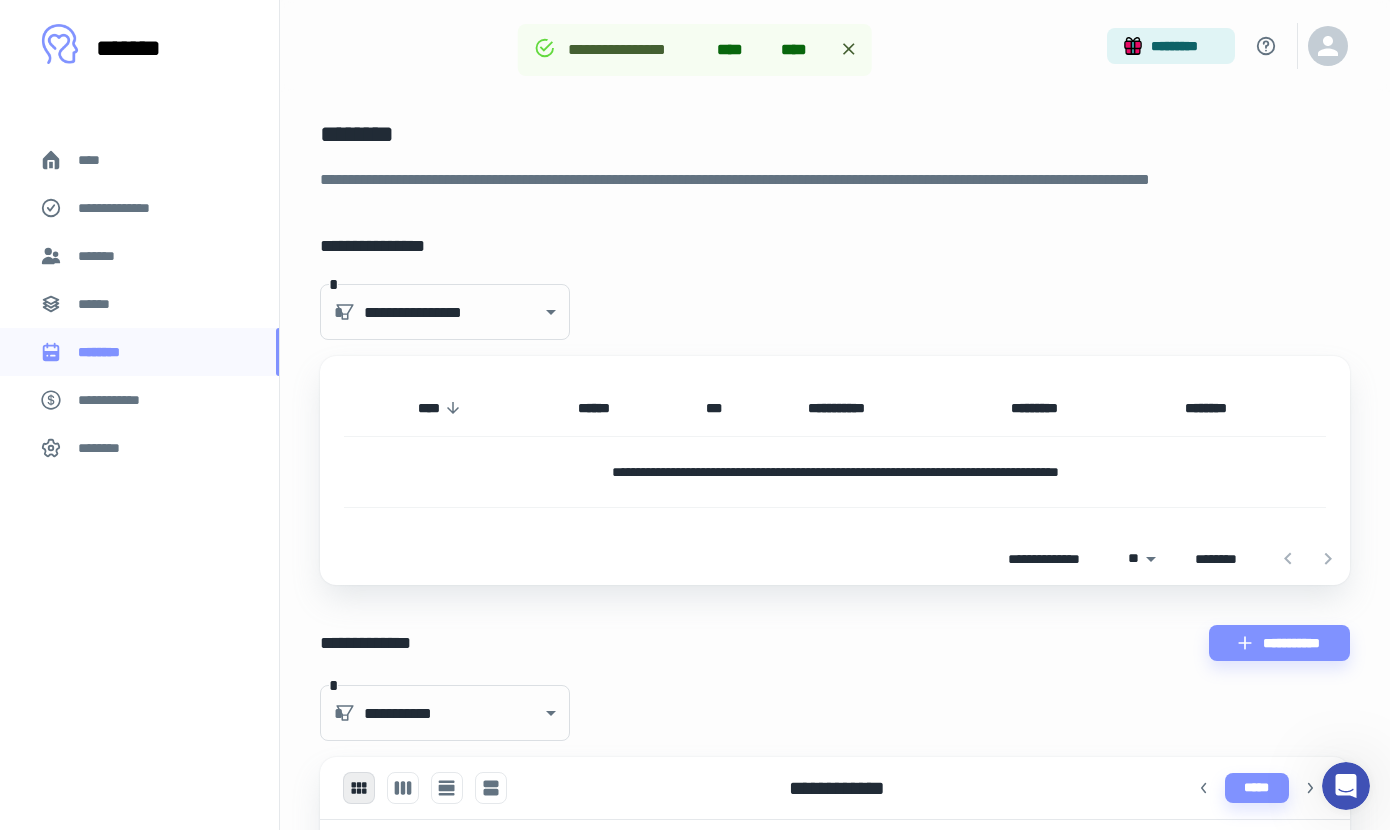 click 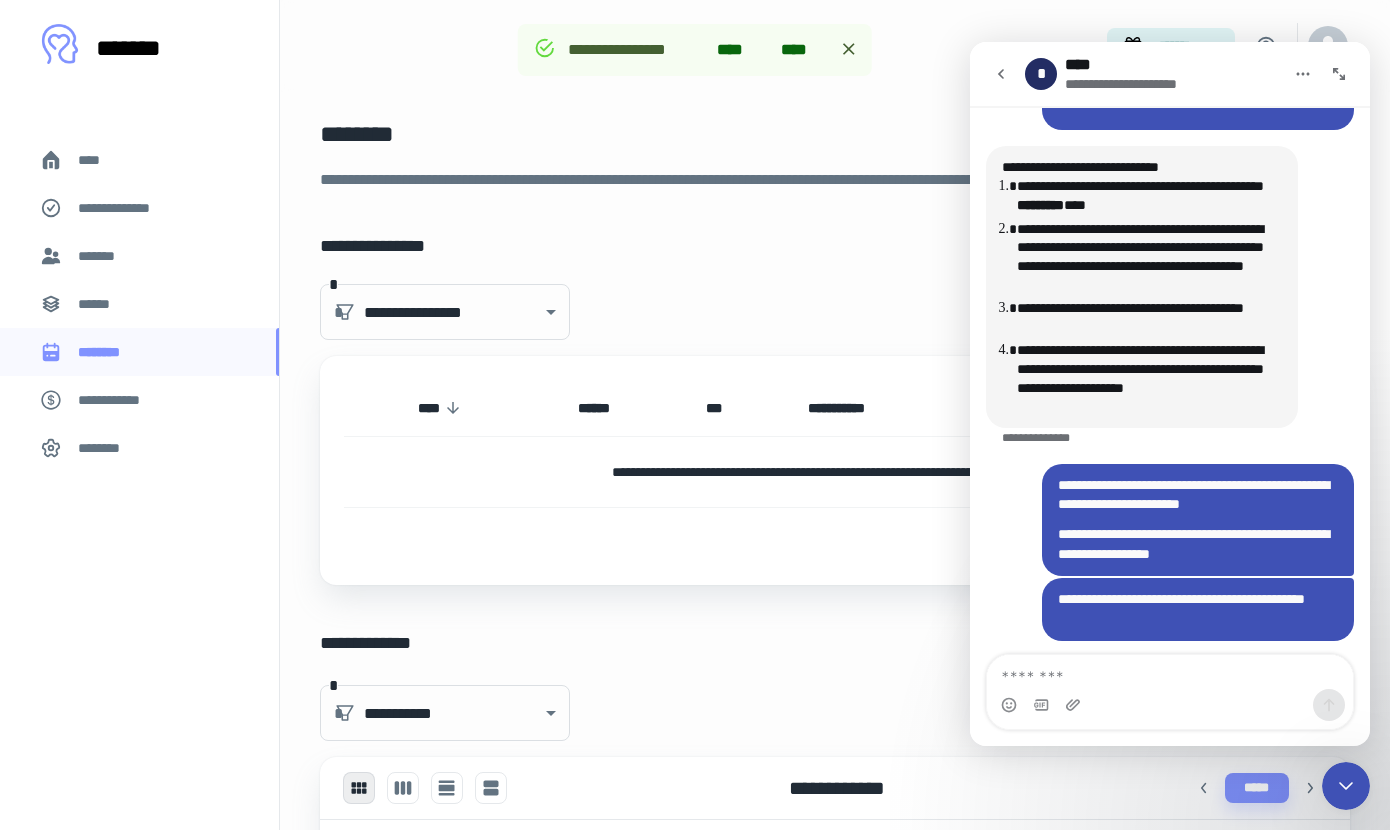scroll, scrollTop: 5549, scrollLeft: 0, axis: vertical 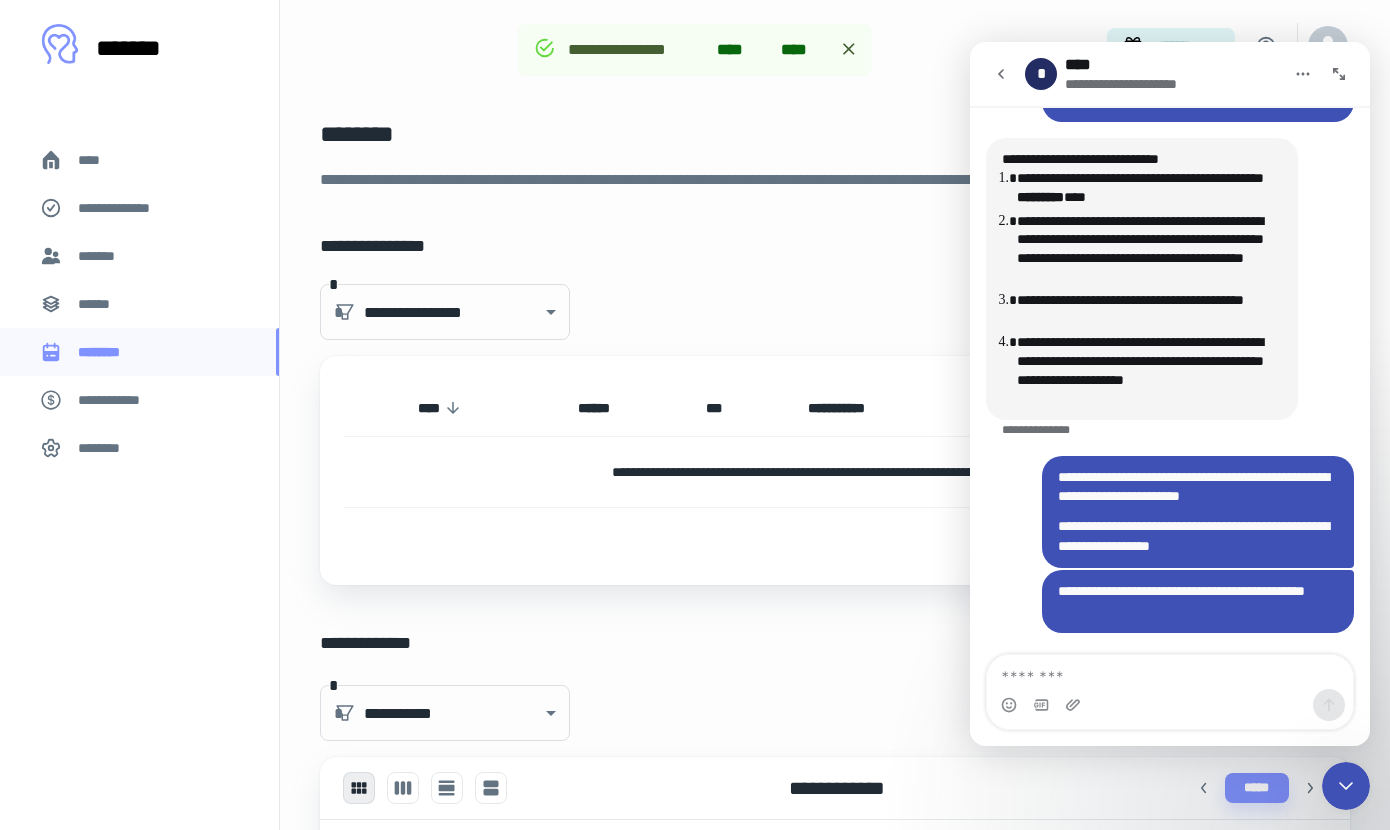 click at bounding box center (1170, 672) 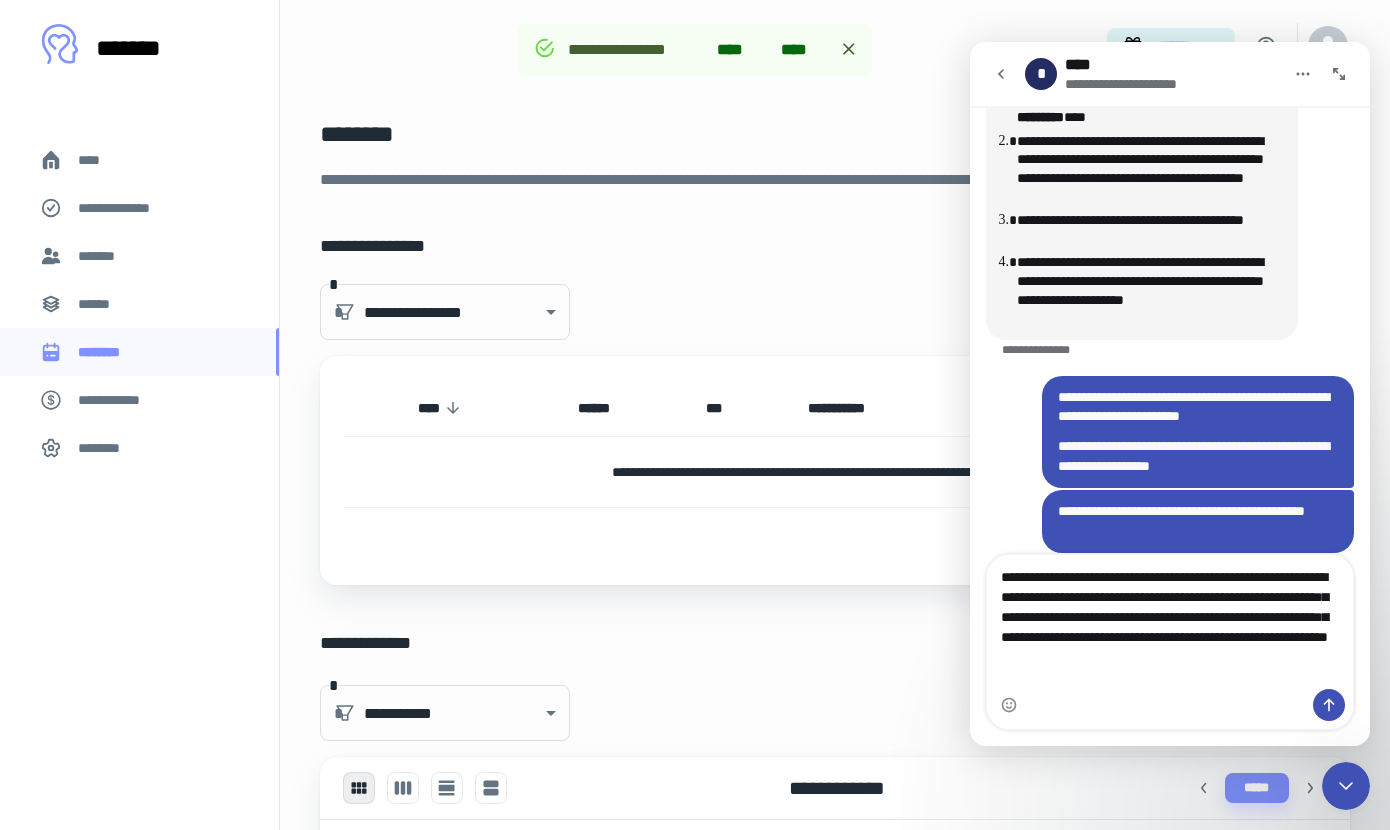 scroll, scrollTop: 5649, scrollLeft: 0, axis: vertical 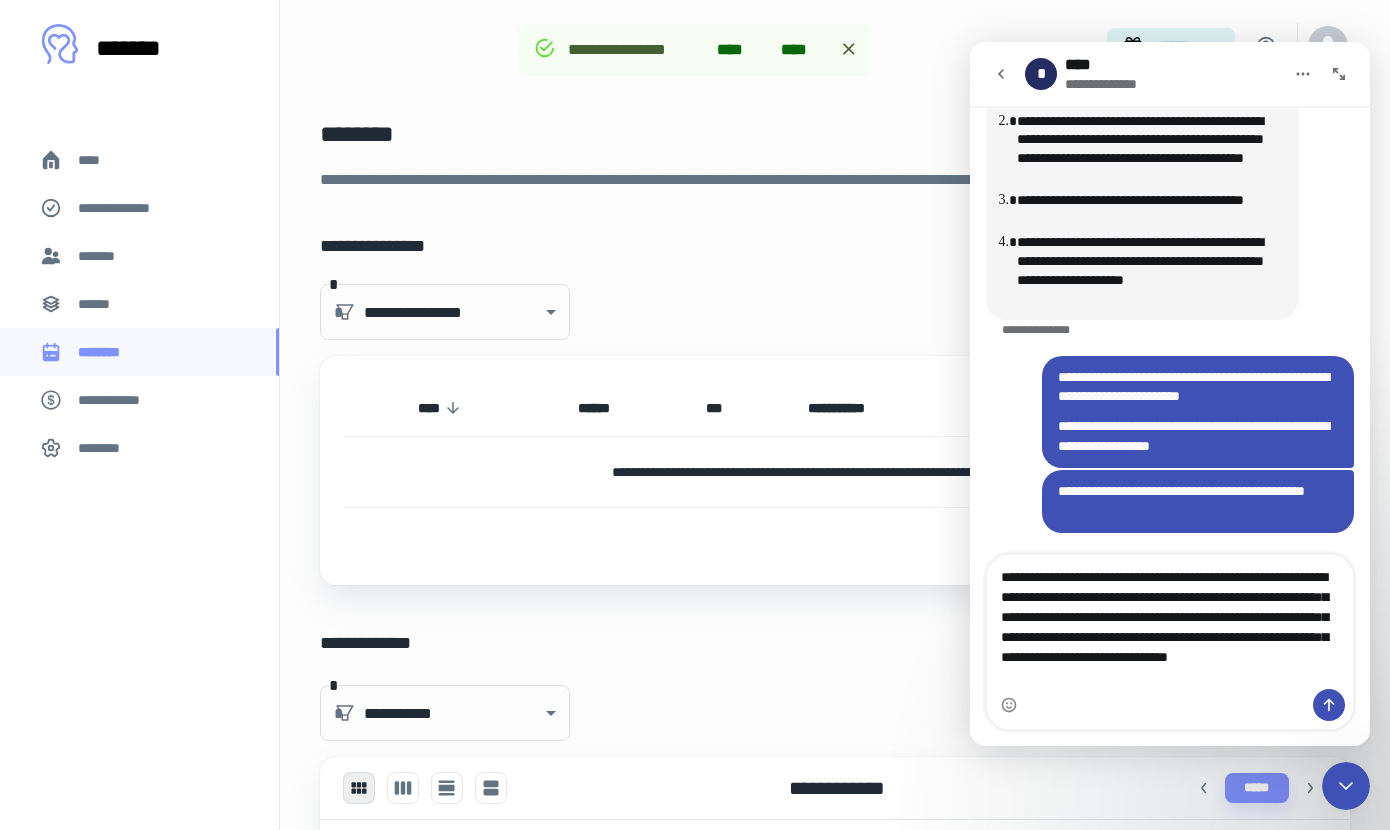 type on "**********" 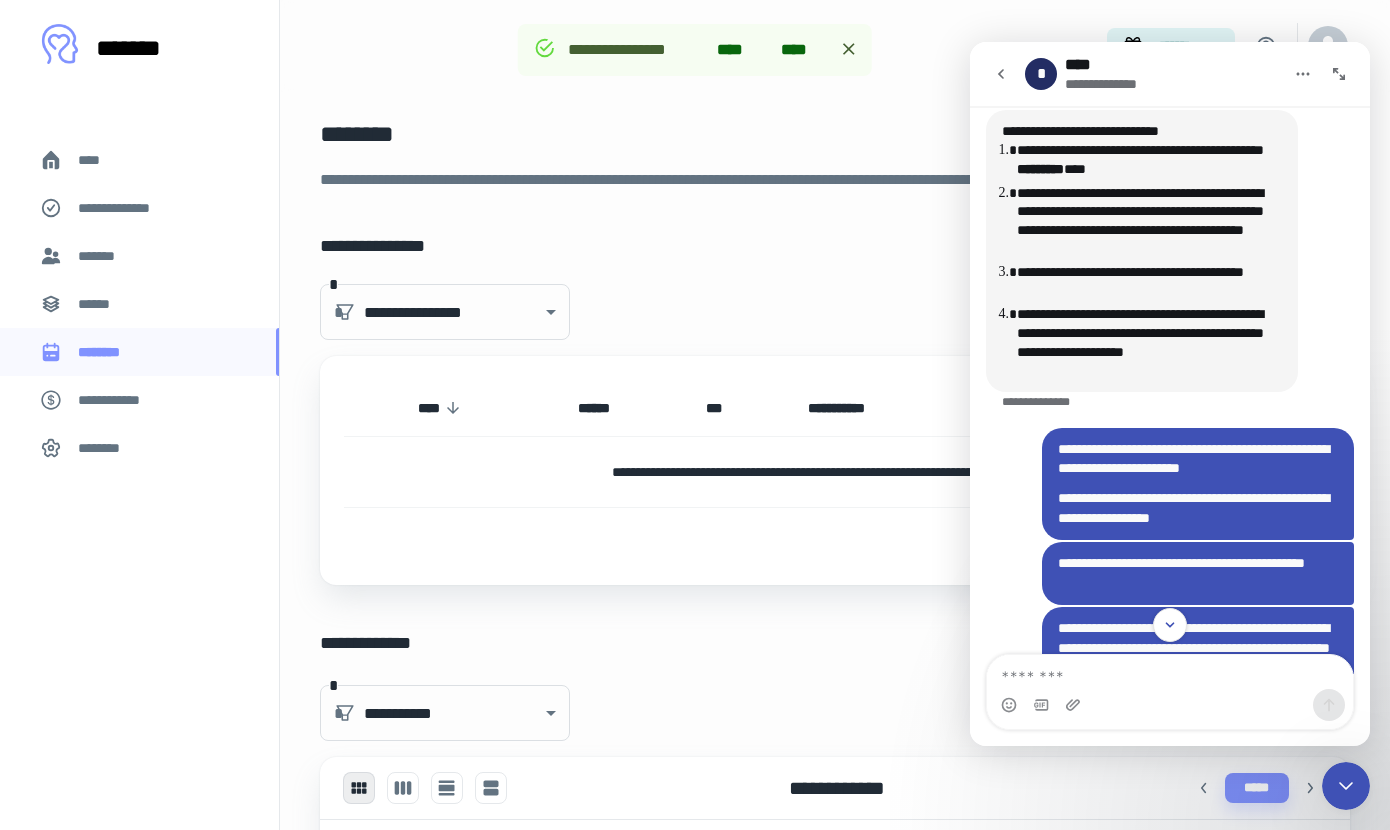 scroll, scrollTop: 5575, scrollLeft: 0, axis: vertical 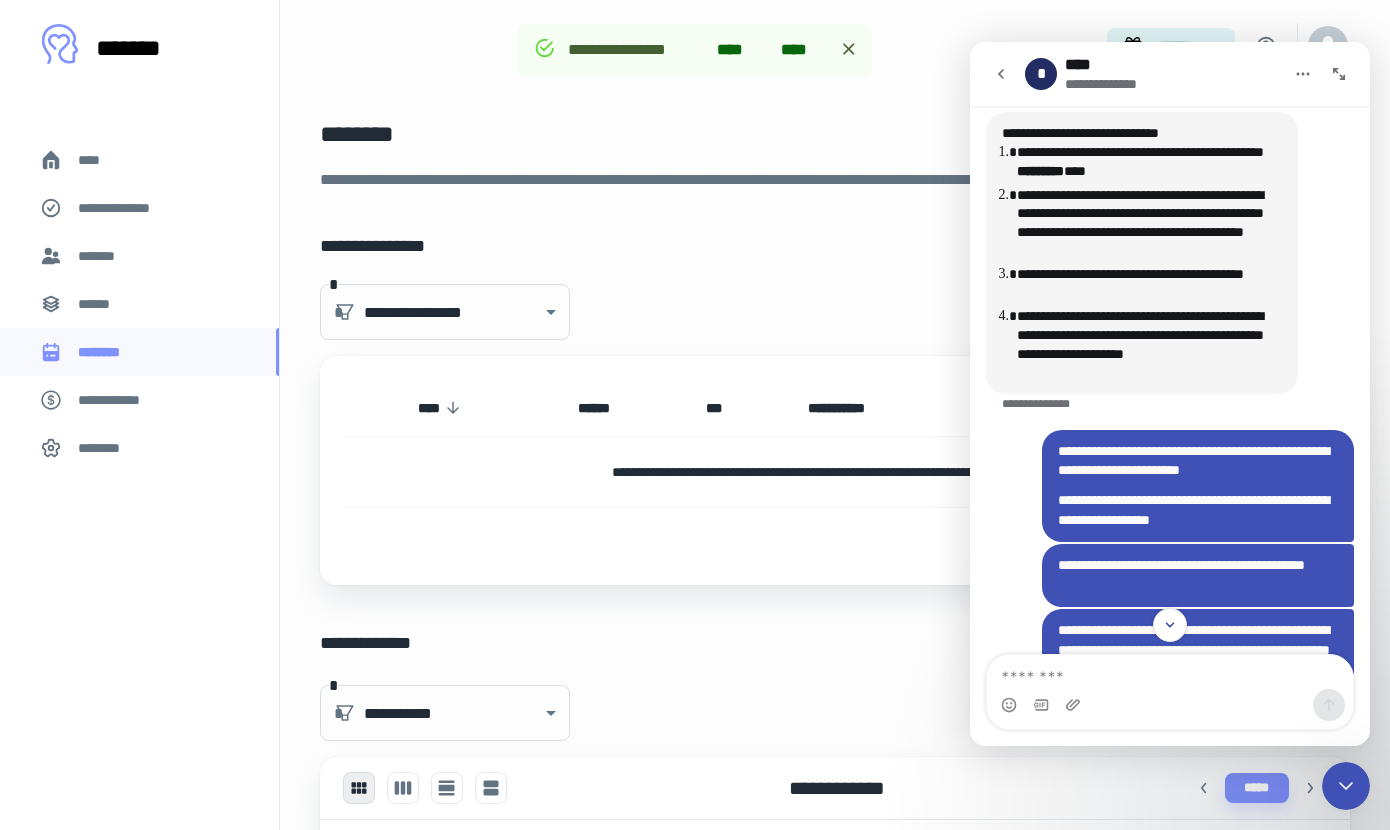 click at bounding box center [1170, 672] 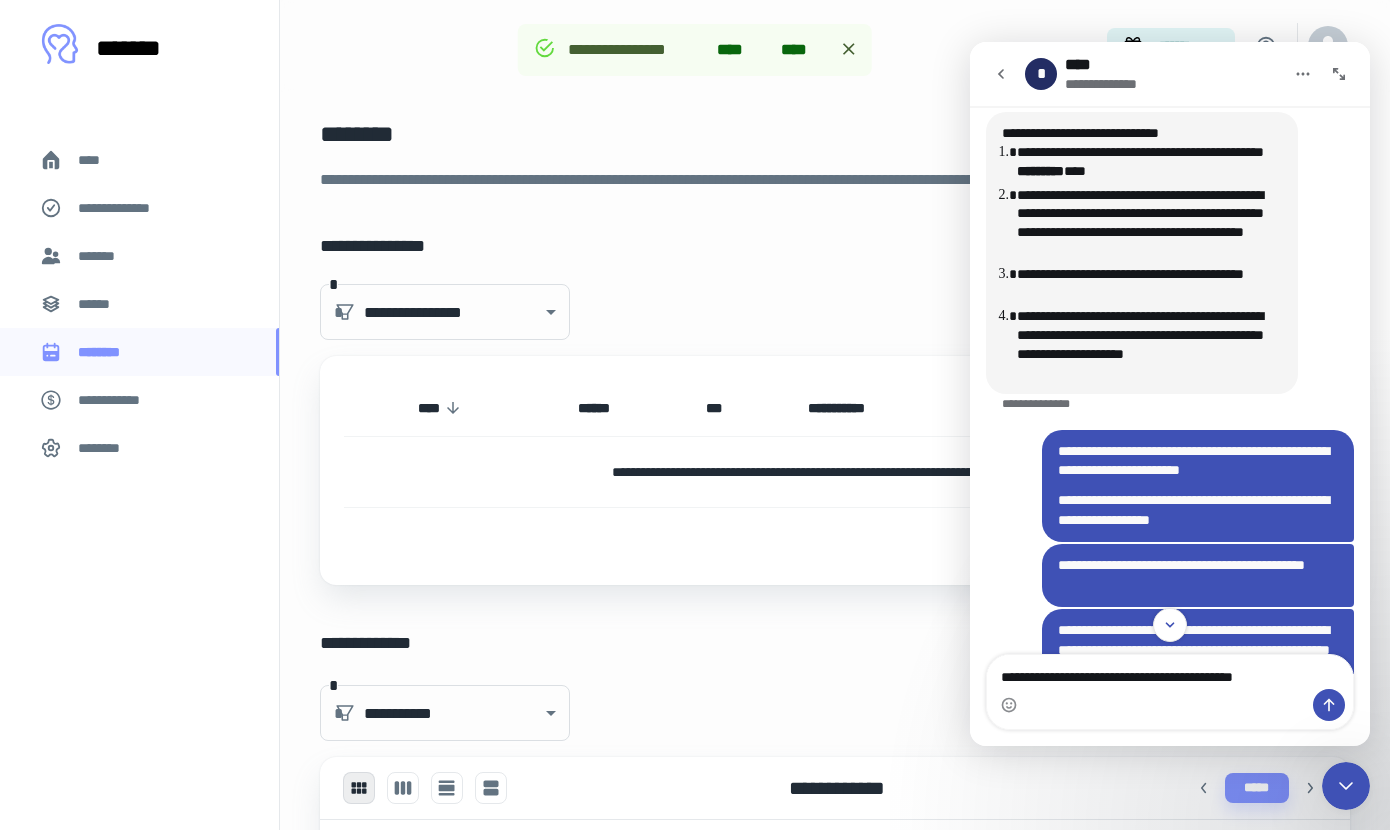 click on "**********" at bounding box center [1170, 672] 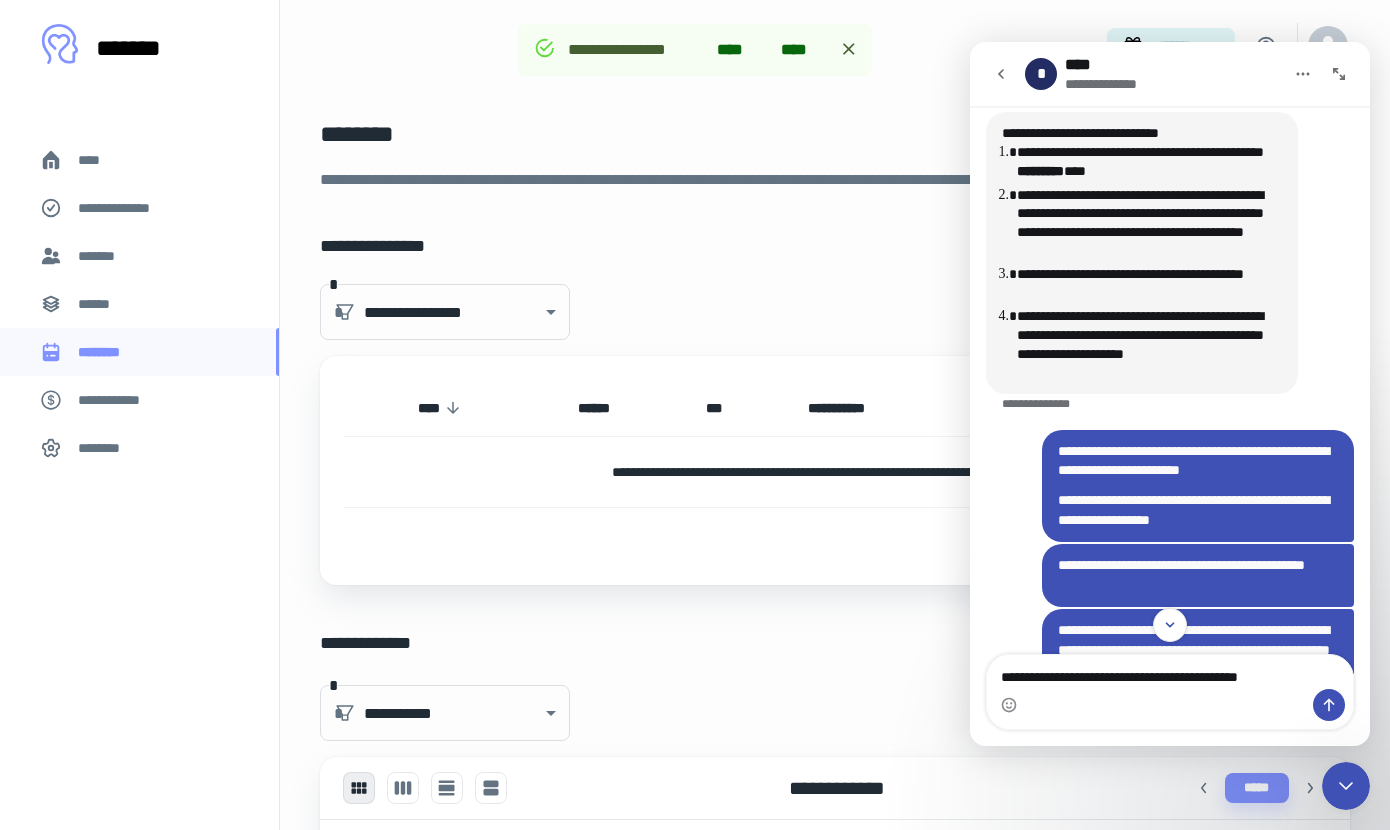 click on "**********" at bounding box center [1170, 672] 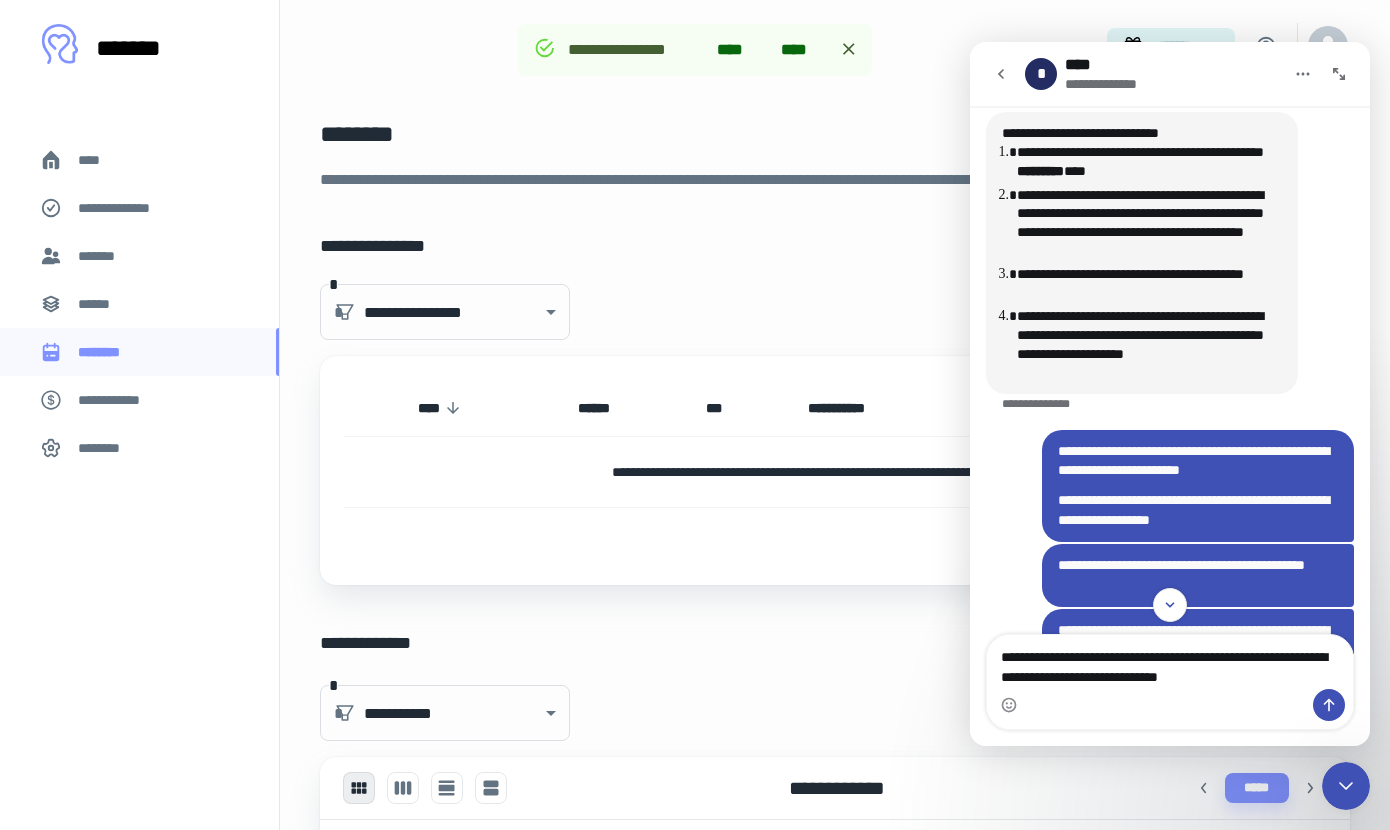 type on "**********" 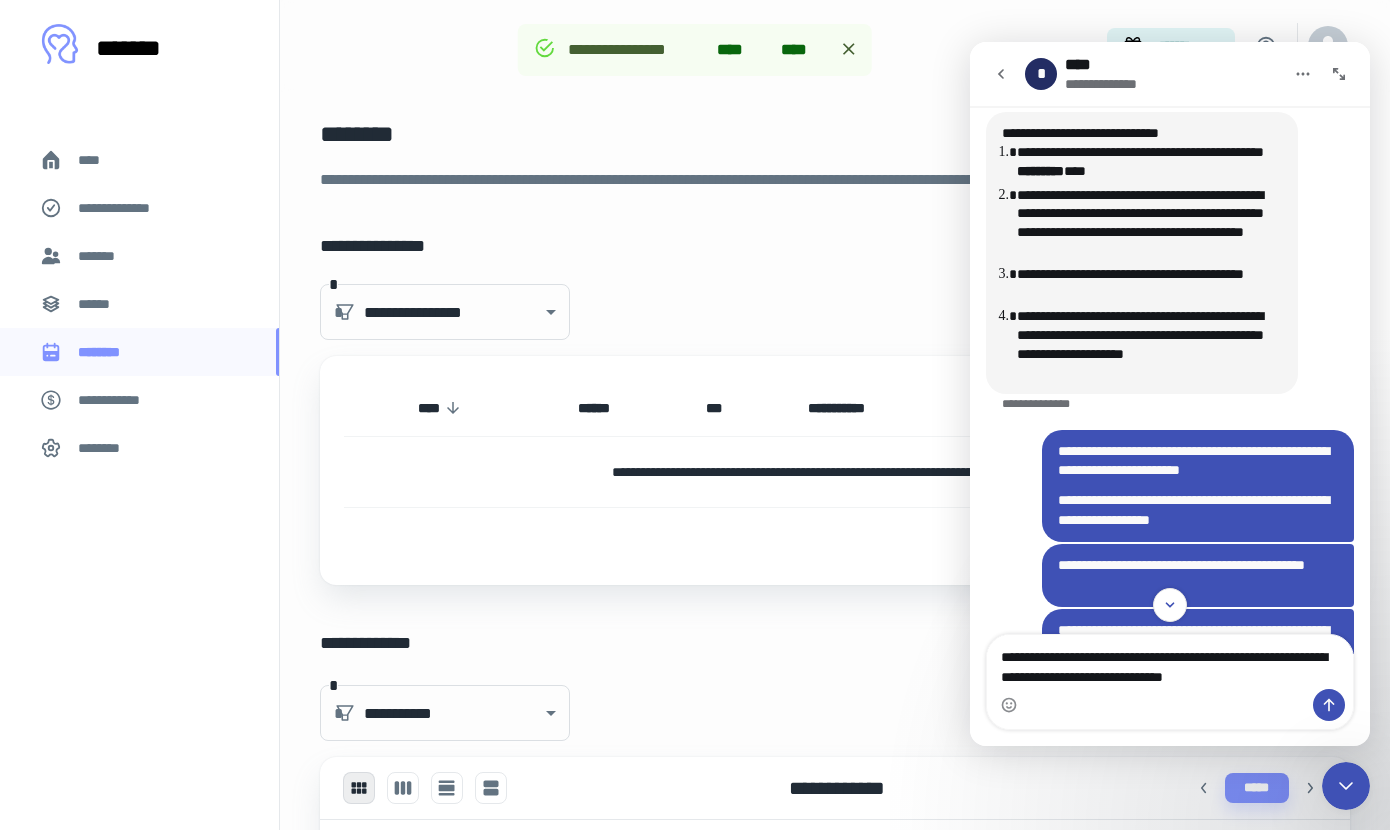 type 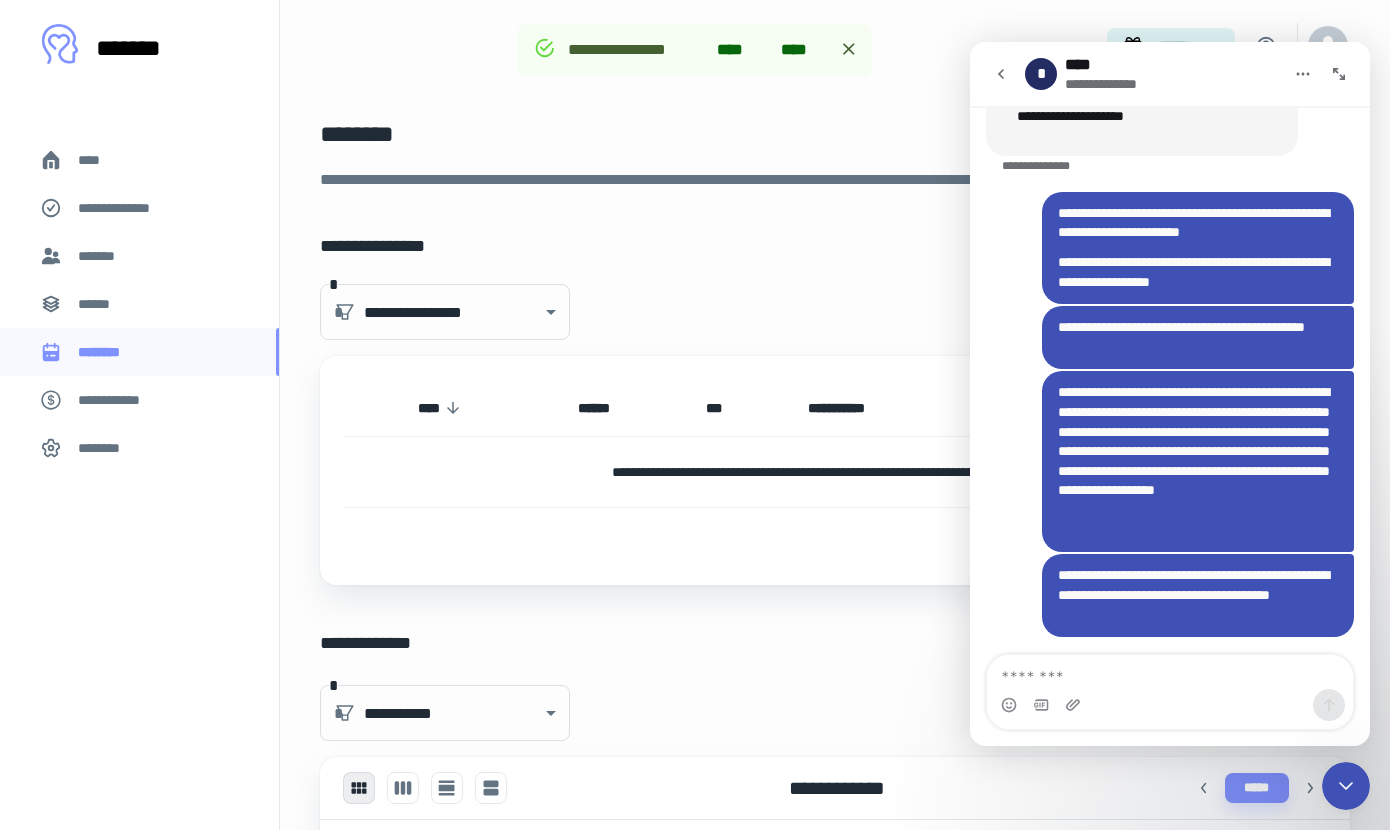 scroll, scrollTop: 5817, scrollLeft: 0, axis: vertical 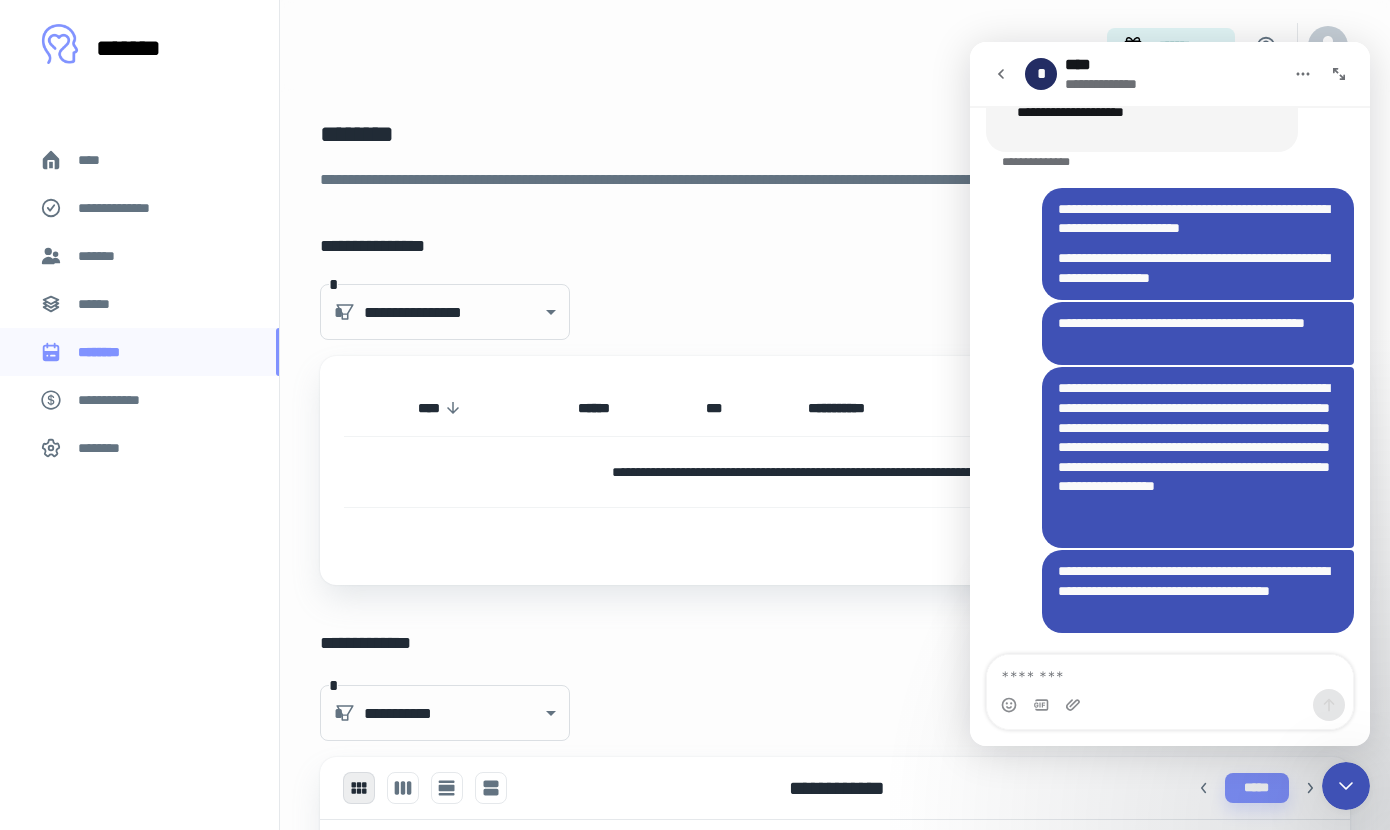 drag, startPoint x: 1366, startPoint y: 656, endPoint x: 1376, endPoint y: 612, distance: 45.122055 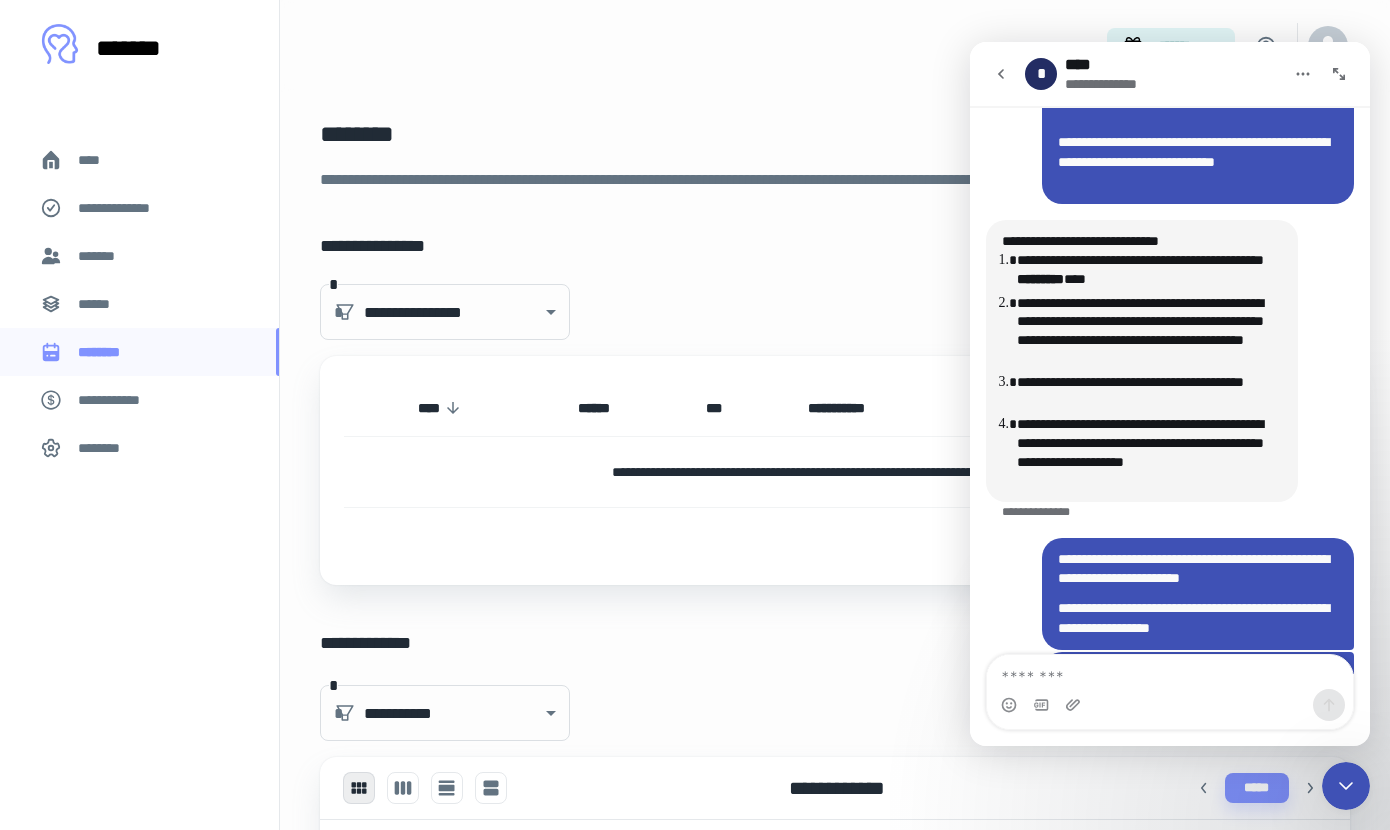 scroll, scrollTop: 5817, scrollLeft: 0, axis: vertical 